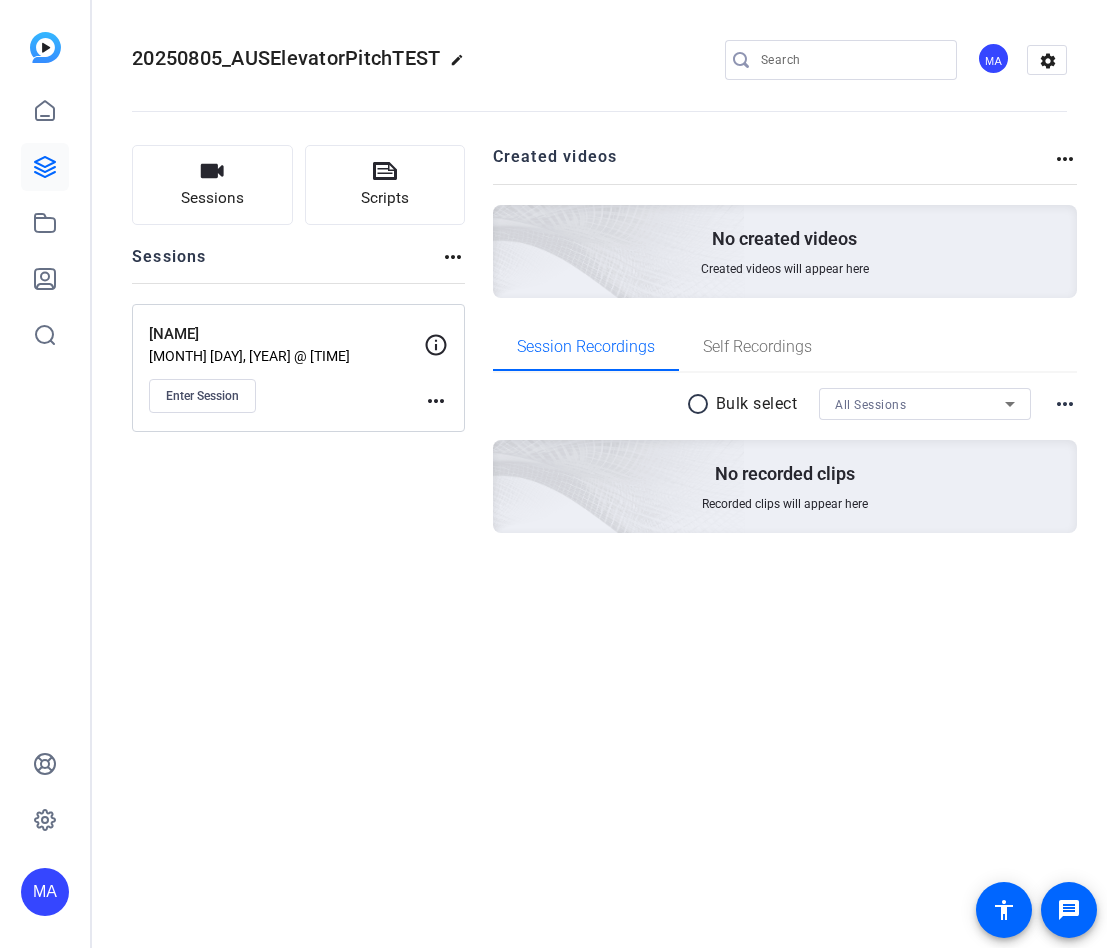 scroll, scrollTop: 0, scrollLeft: 0, axis: both 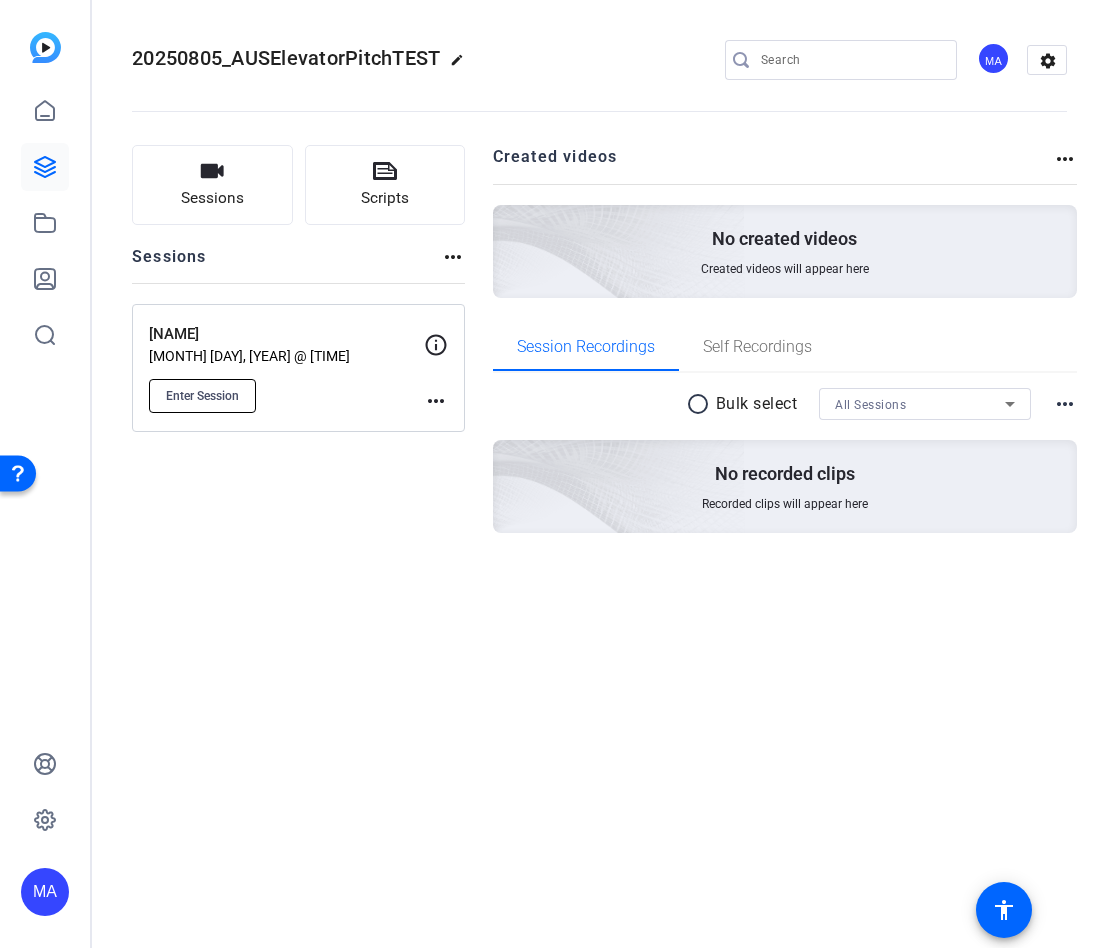 click on "Enter Session" 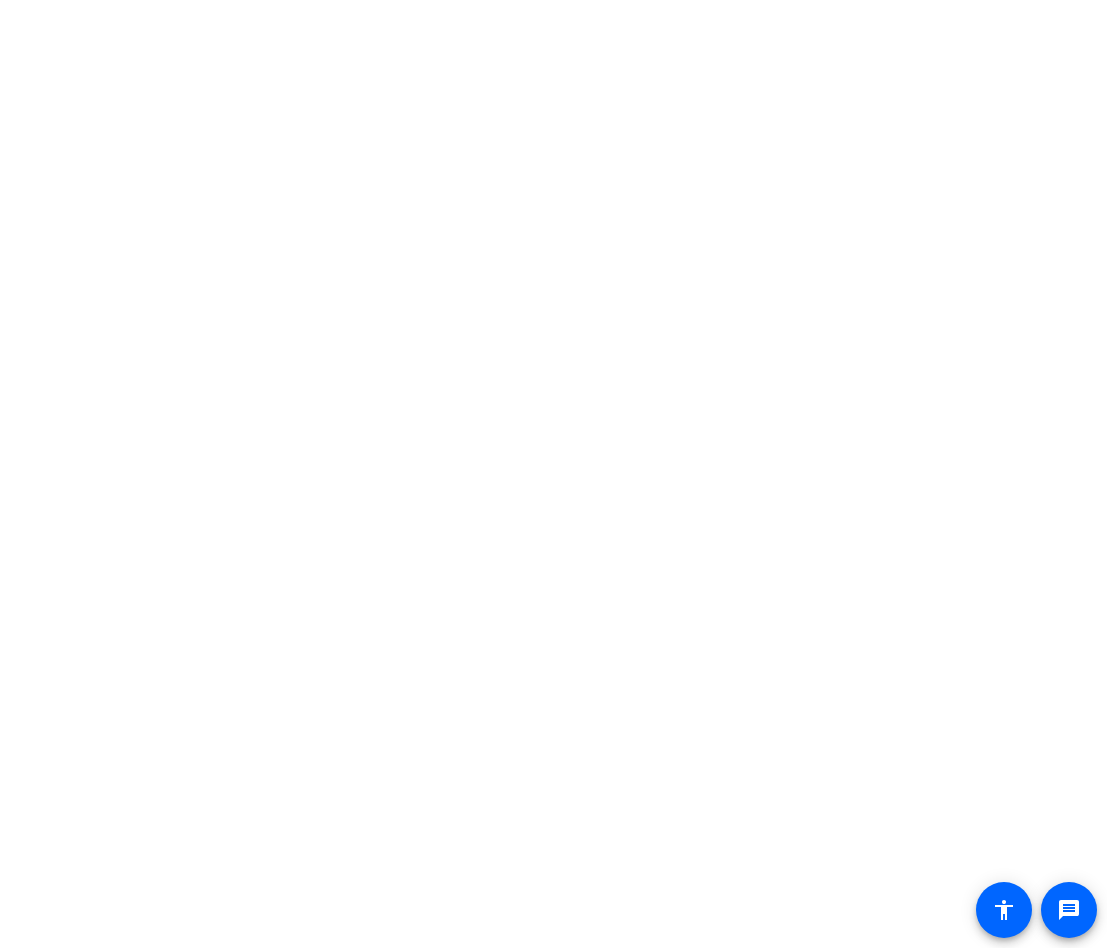 scroll, scrollTop: 0, scrollLeft: 0, axis: both 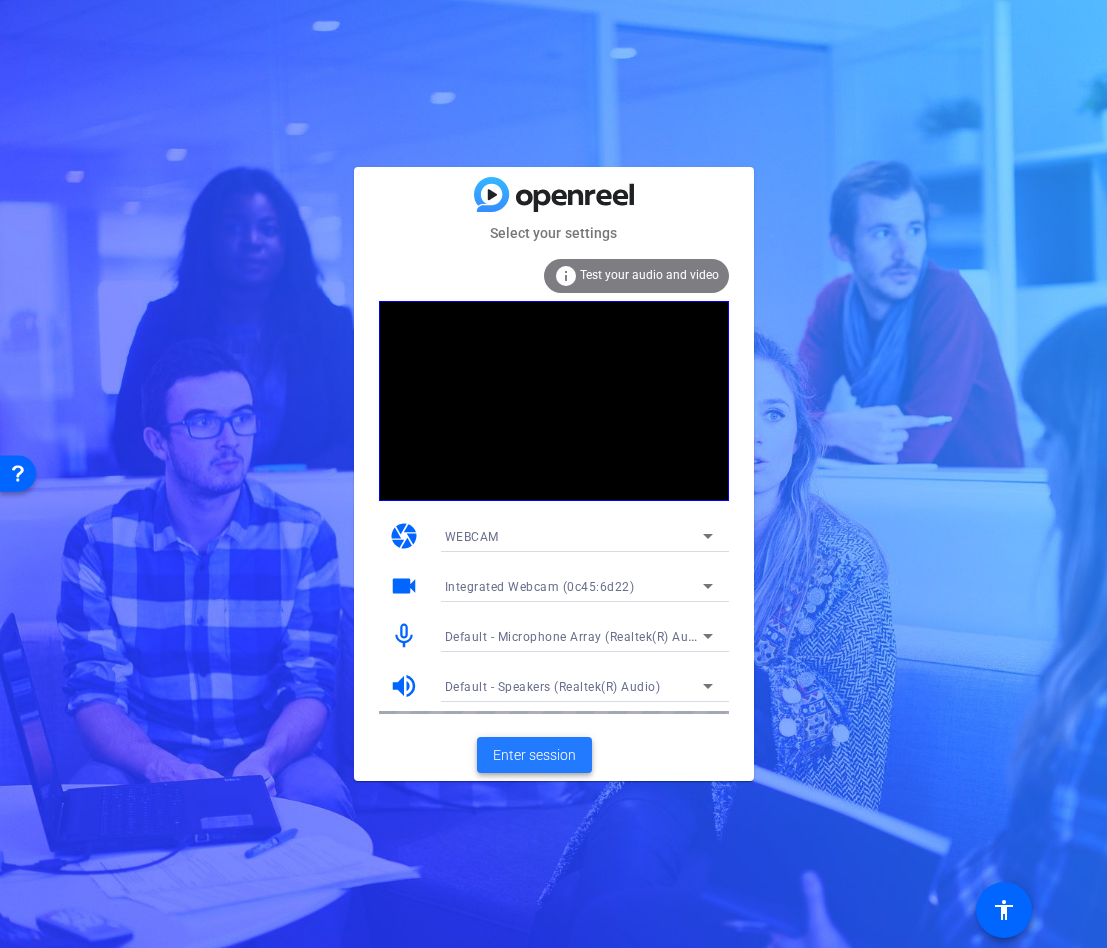 click on "Enter session" 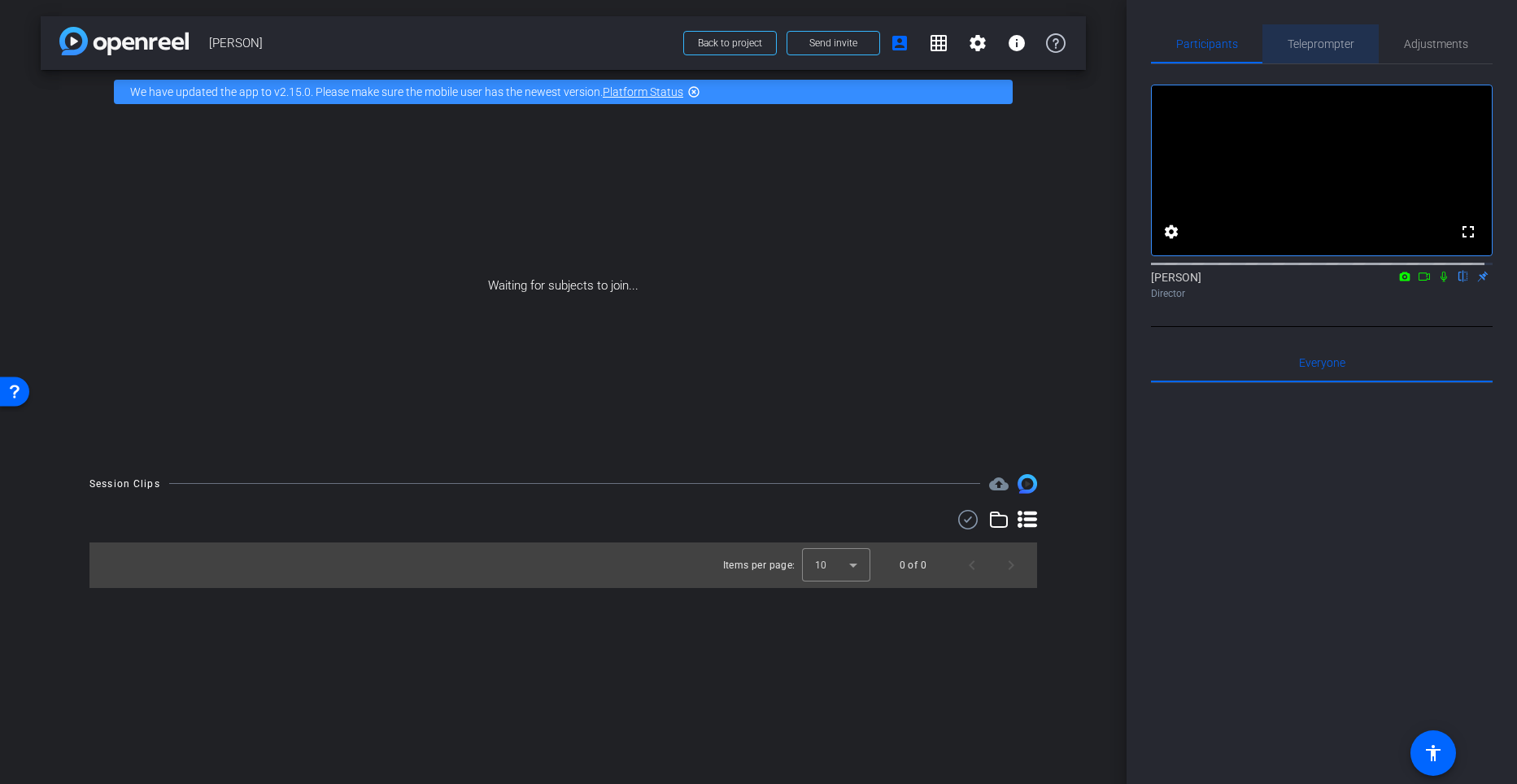 click on "Teleprompter" at bounding box center (1321, 44) 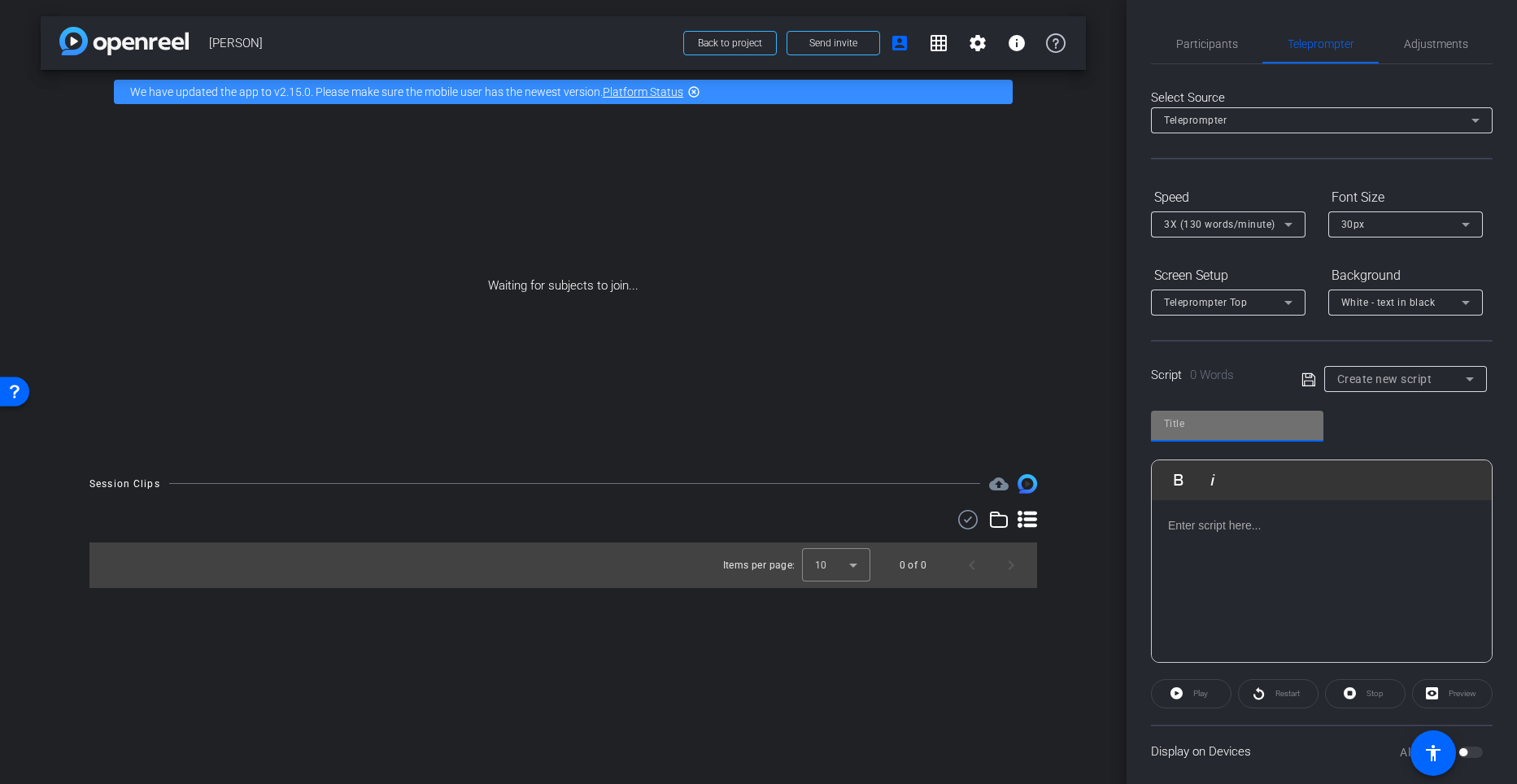 click at bounding box center (1237, 424) 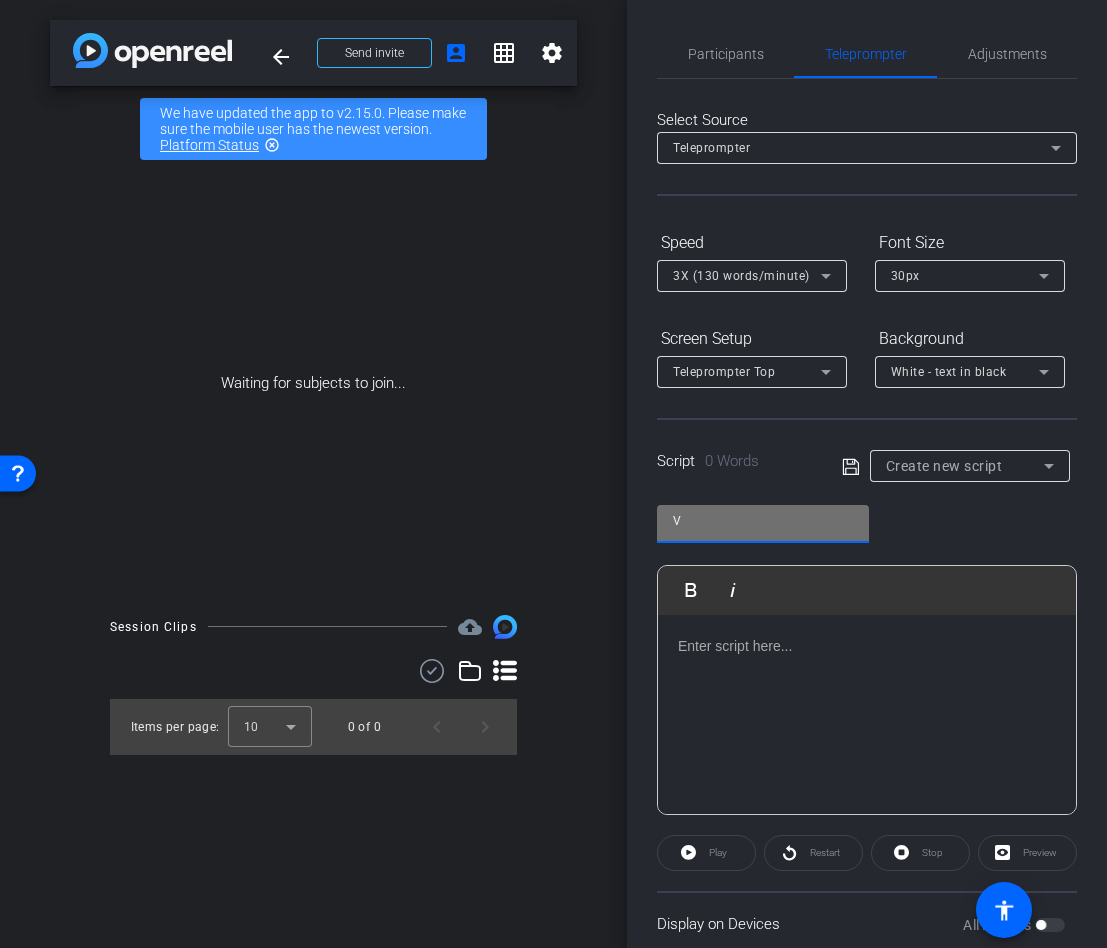 click on "V" at bounding box center (763, 521) 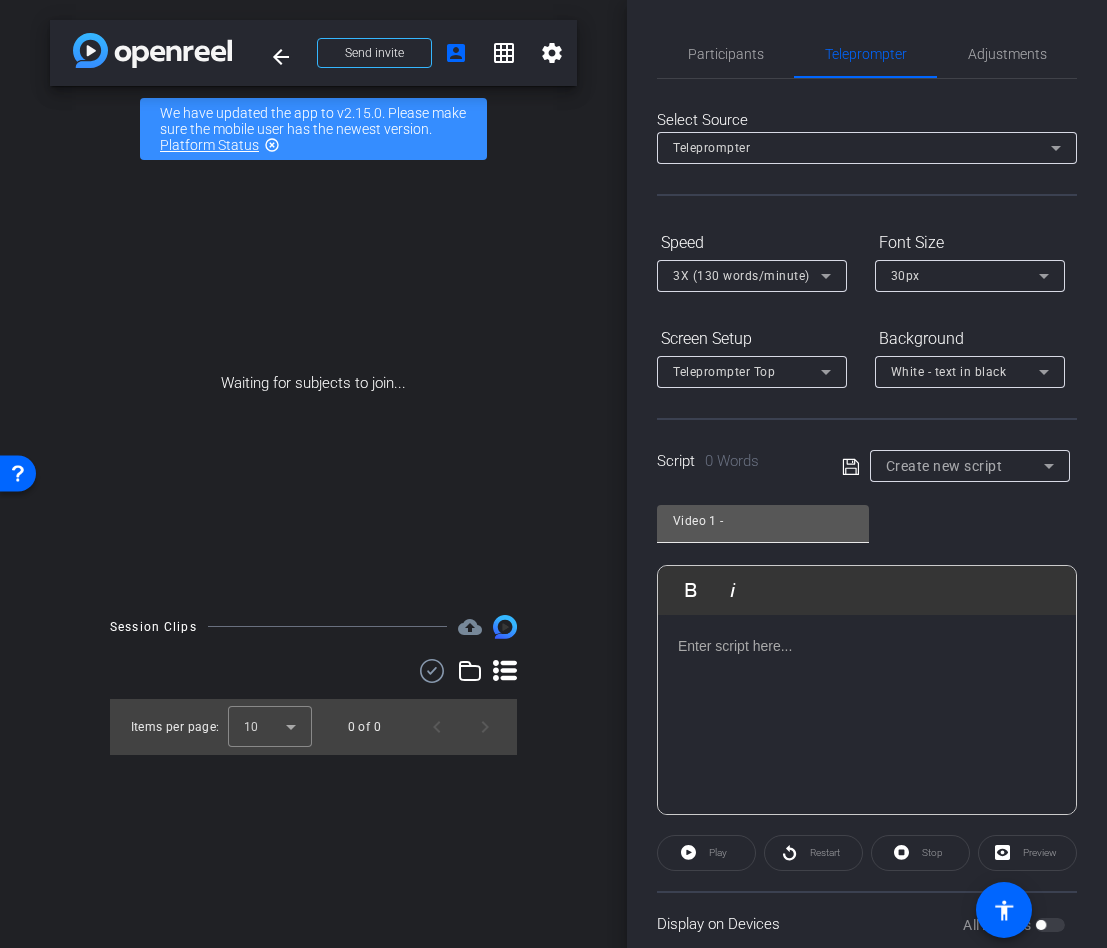 click on "Video 1 -" at bounding box center [763, 521] 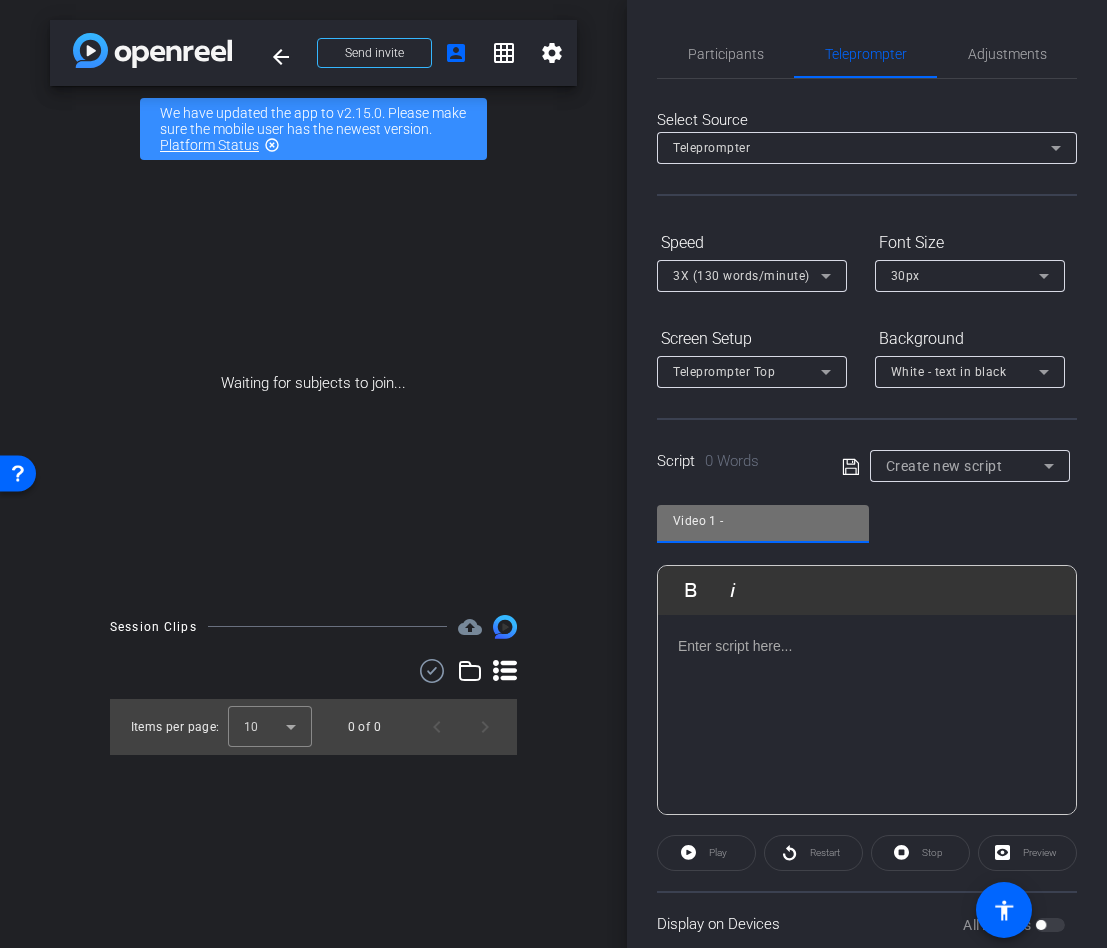 paste on "What Do You Do With Your Investments in a Volatile Market?" 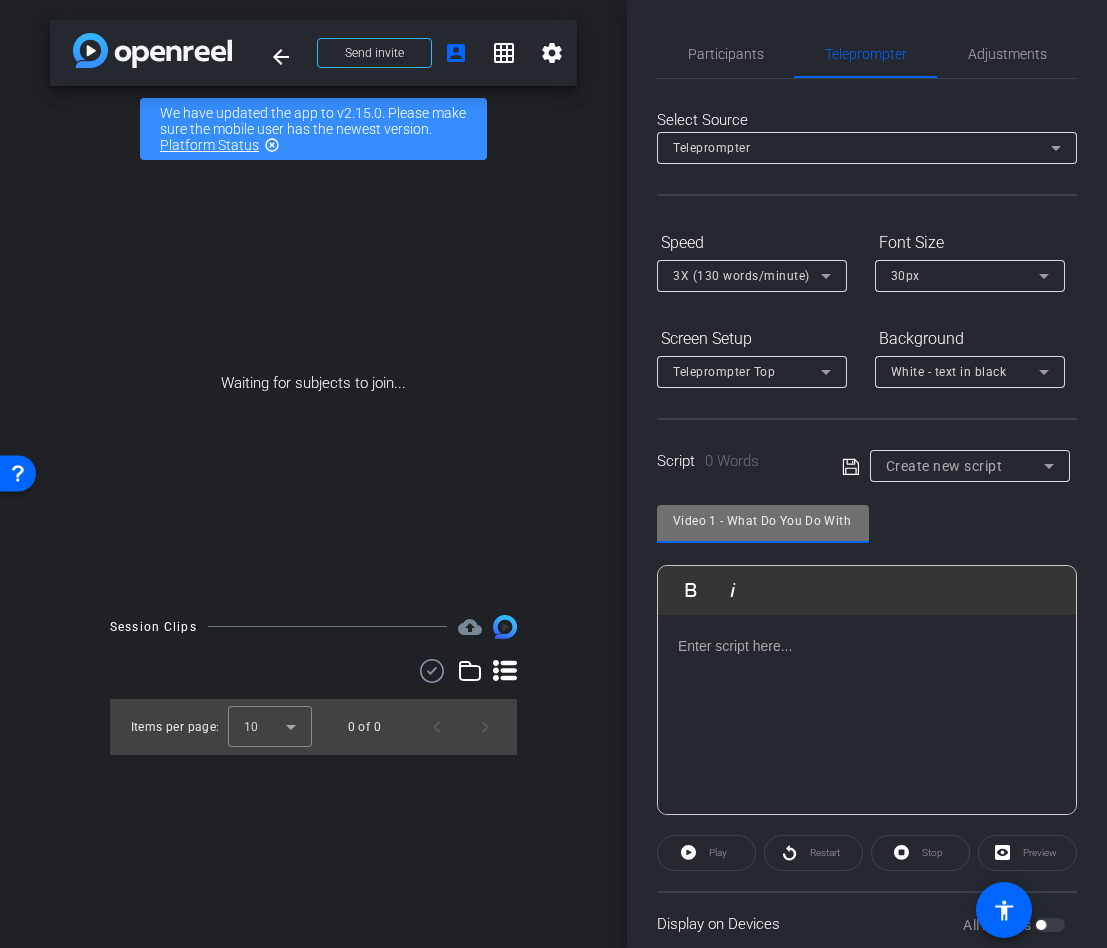 scroll, scrollTop: 0, scrollLeft: 215, axis: horizontal 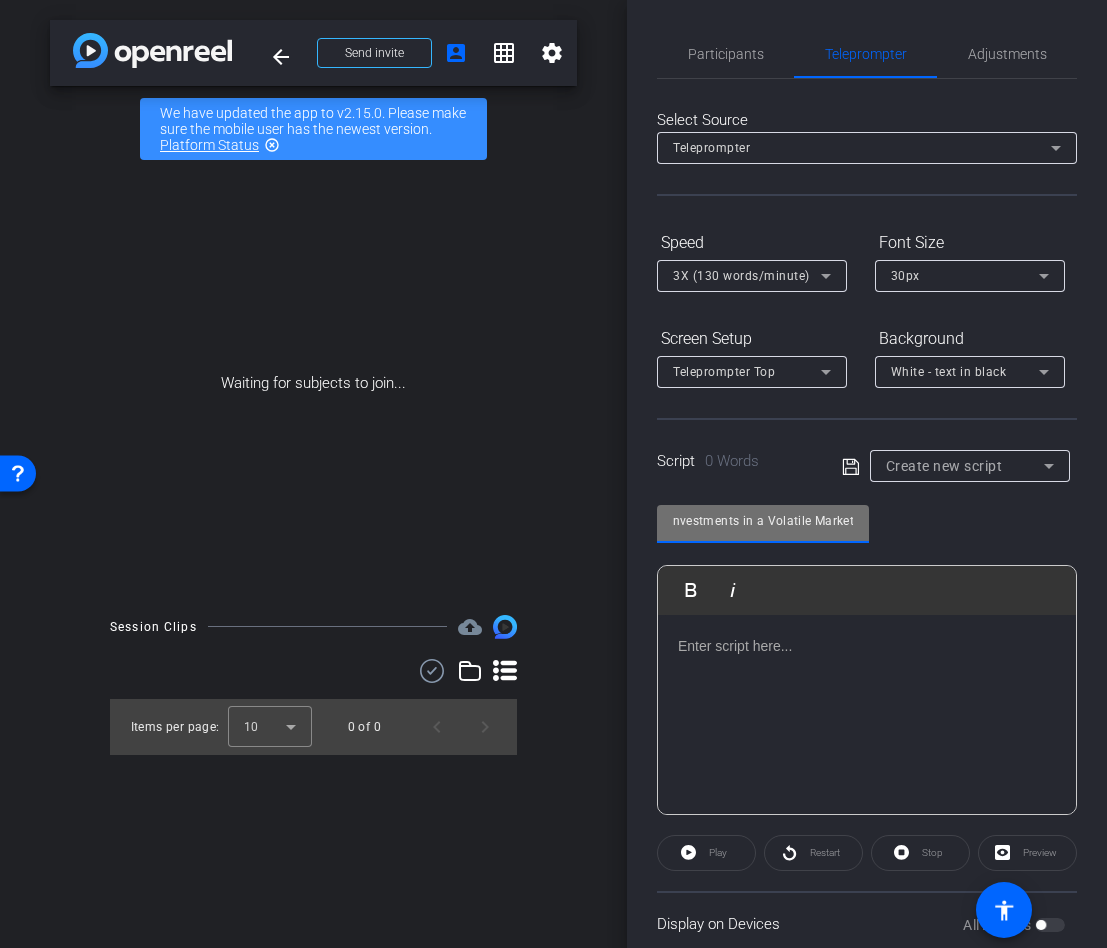 type on "Video 1 - What Do You Do With Your Investments in a Volatile Market?" 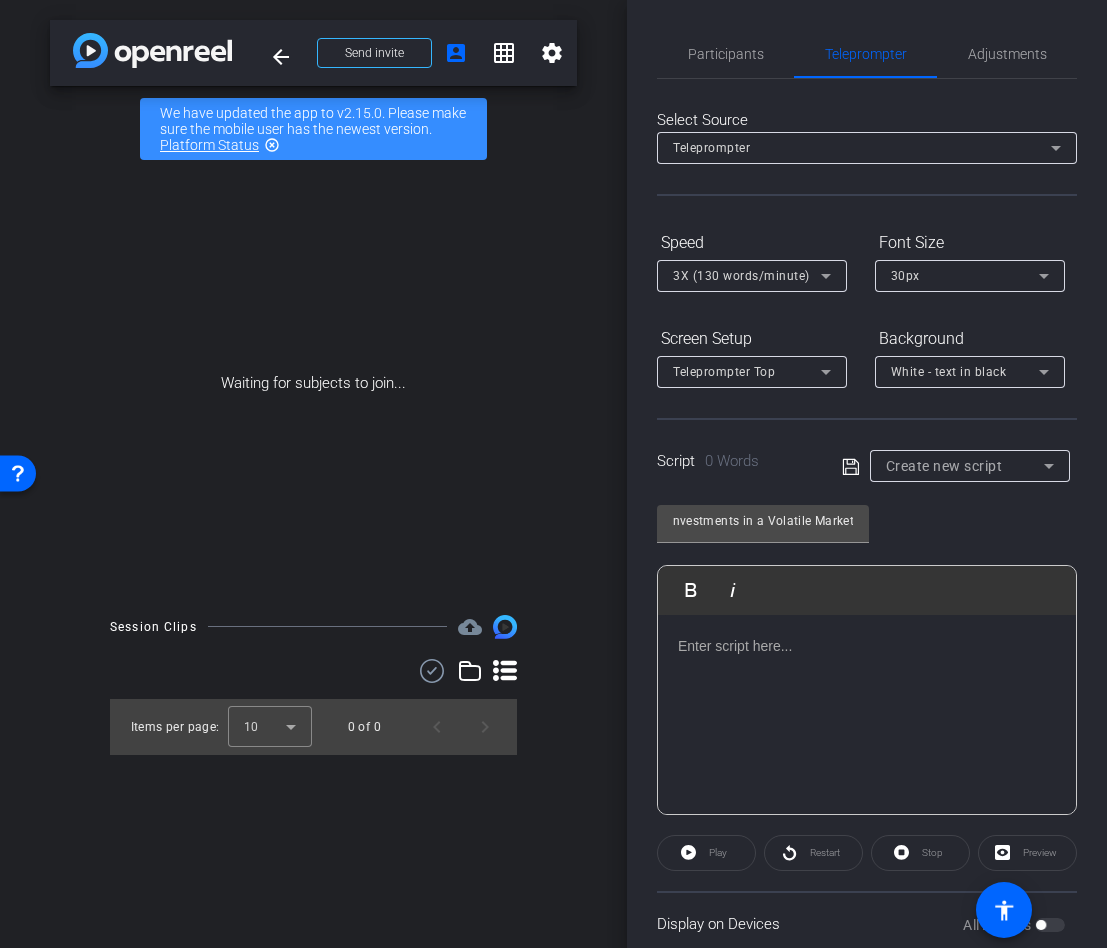 scroll, scrollTop: 0, scrollLeft: 0, axis: both 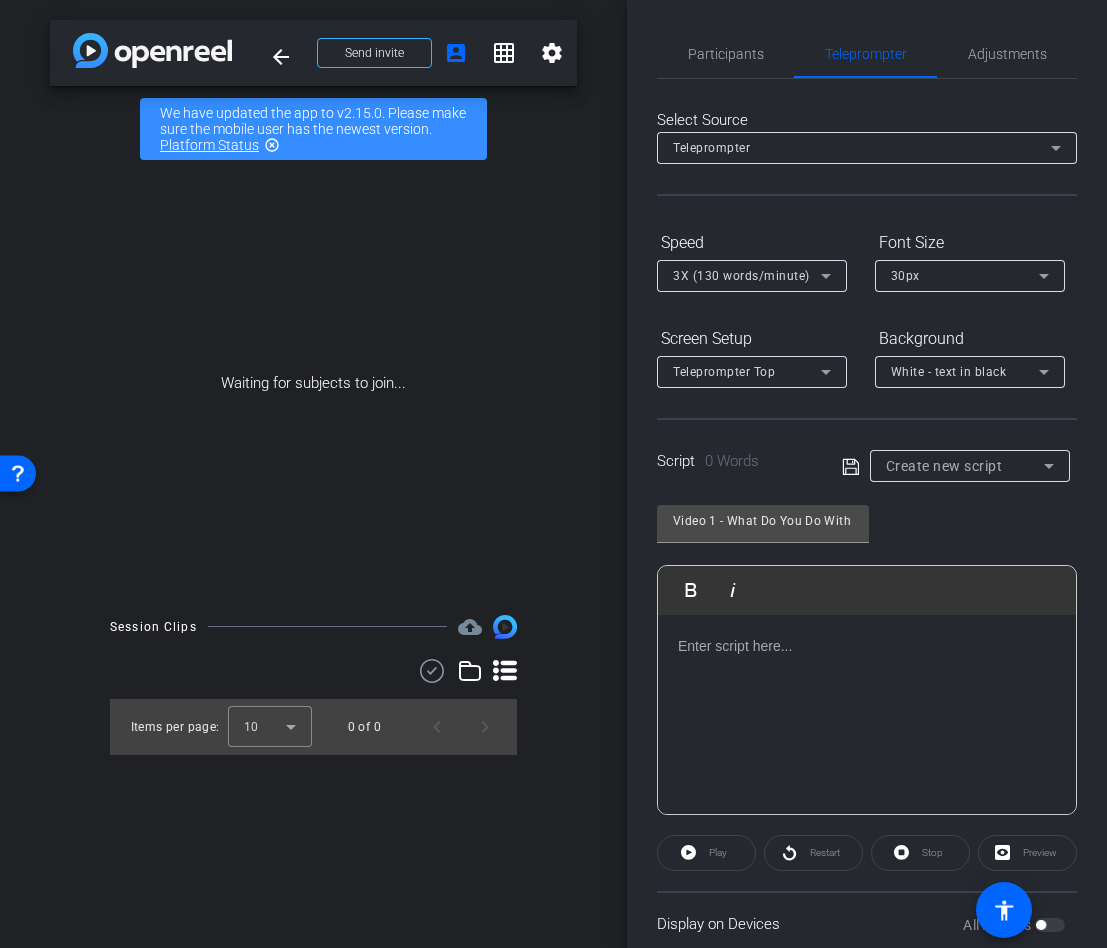 click 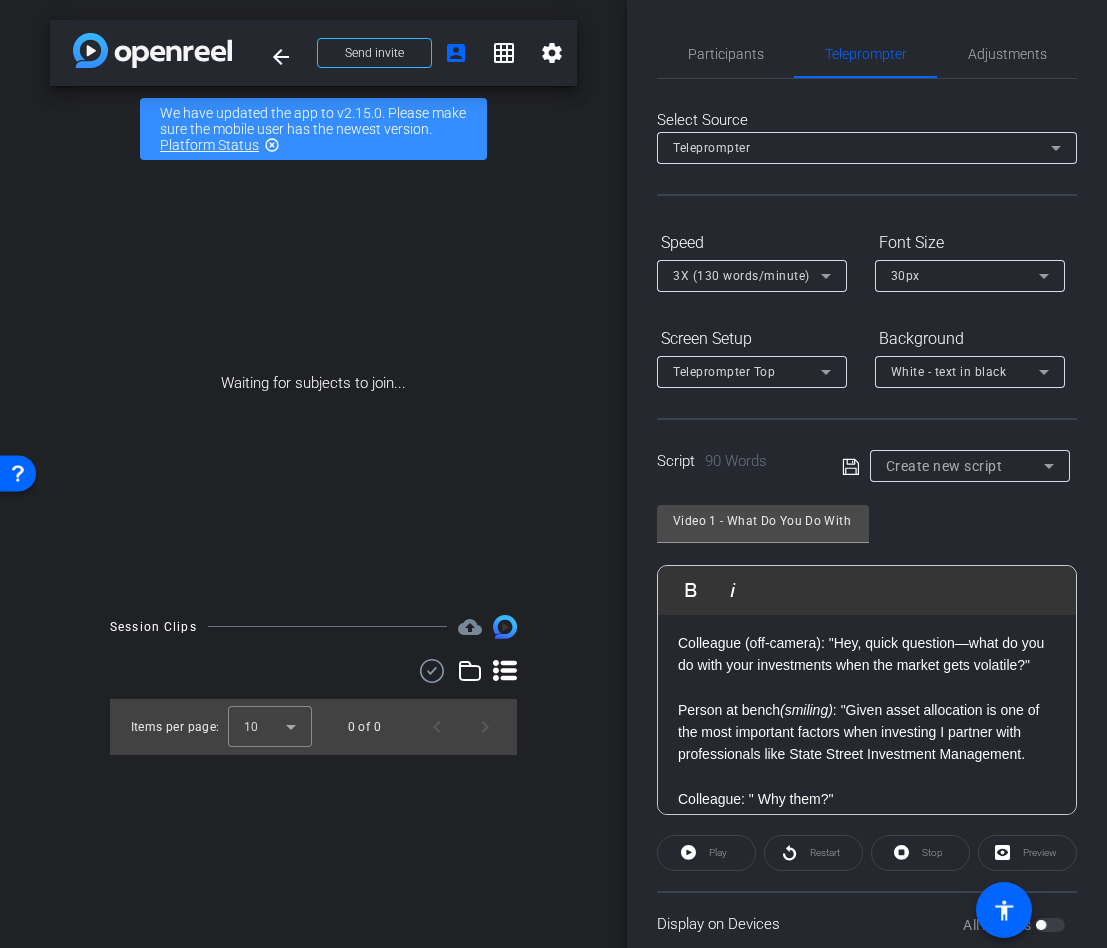 scroll, scrollTop: 0, scrollLeft: 0, axis: both 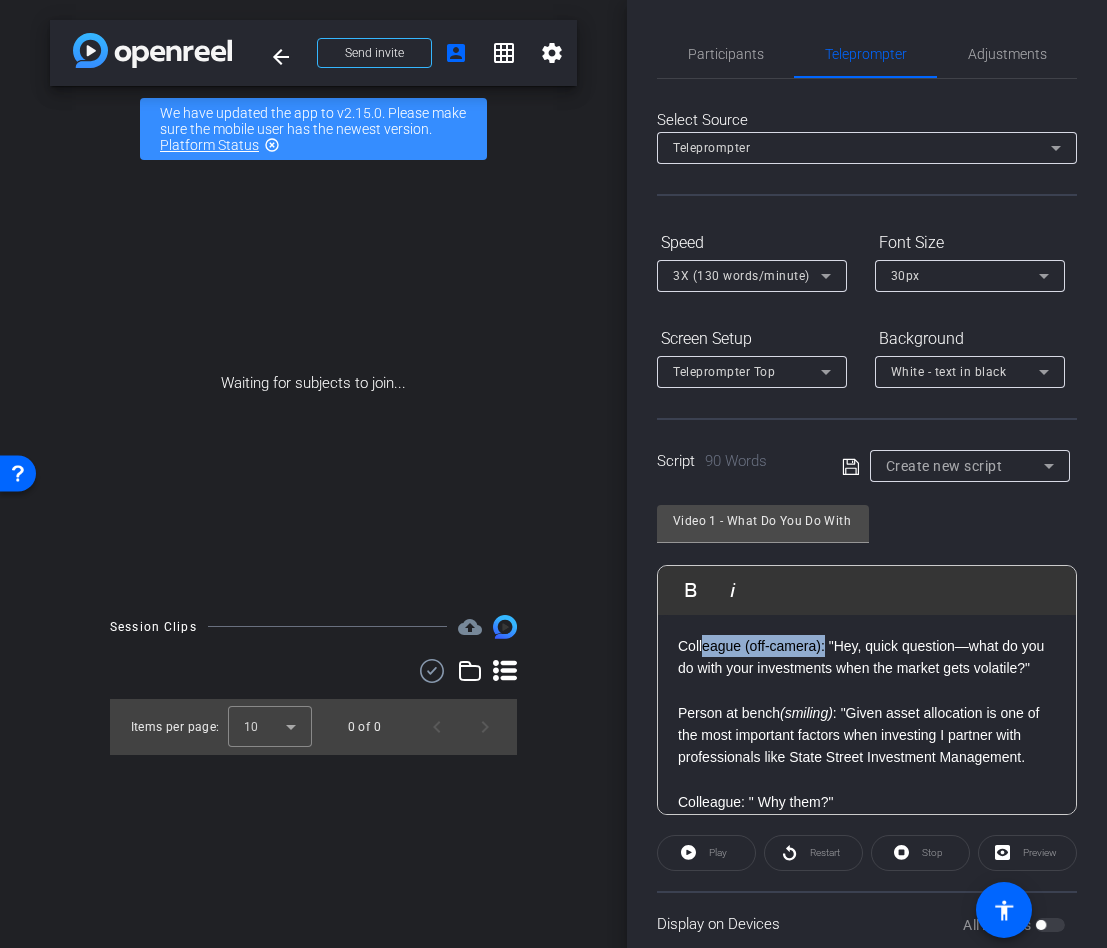 drag, startPoint x: 825, startPoint y: 646, endPoint x: 706, endPoint y: 643, distance: 119.03781 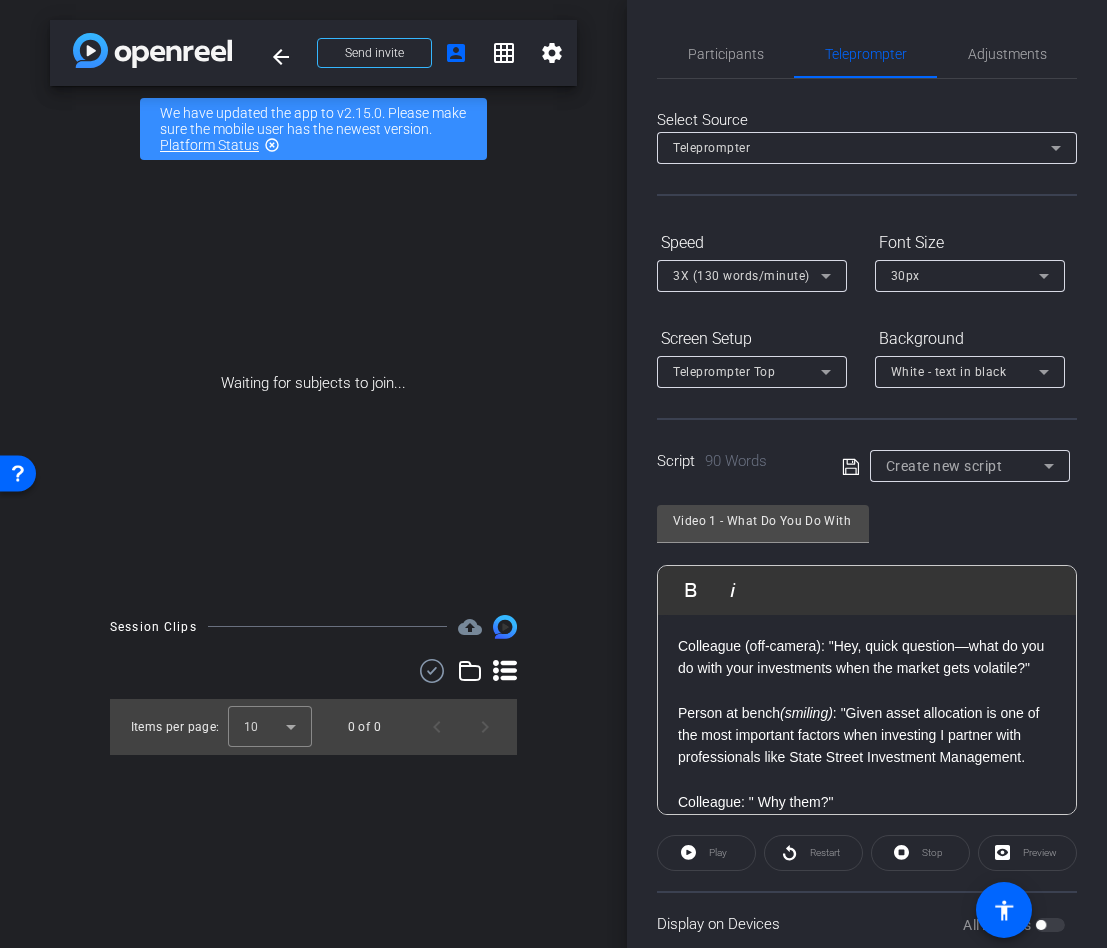 click on "Colleague (off-camera): "Hey, quick question—what do you do with your investments when the market gets volatile?"" at bounding box center (861, 657) 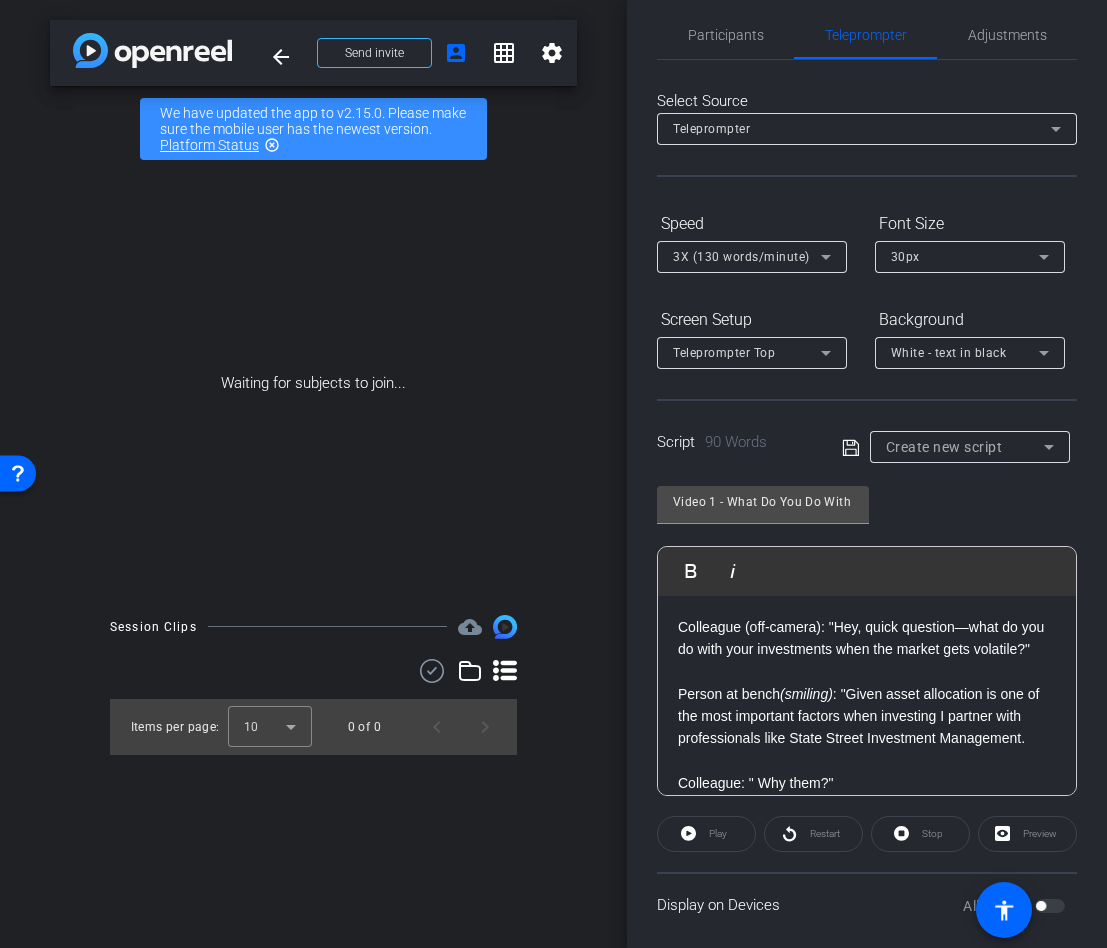 scroll, scrollTop: 20, scrollLeft: 0, axis: vertical 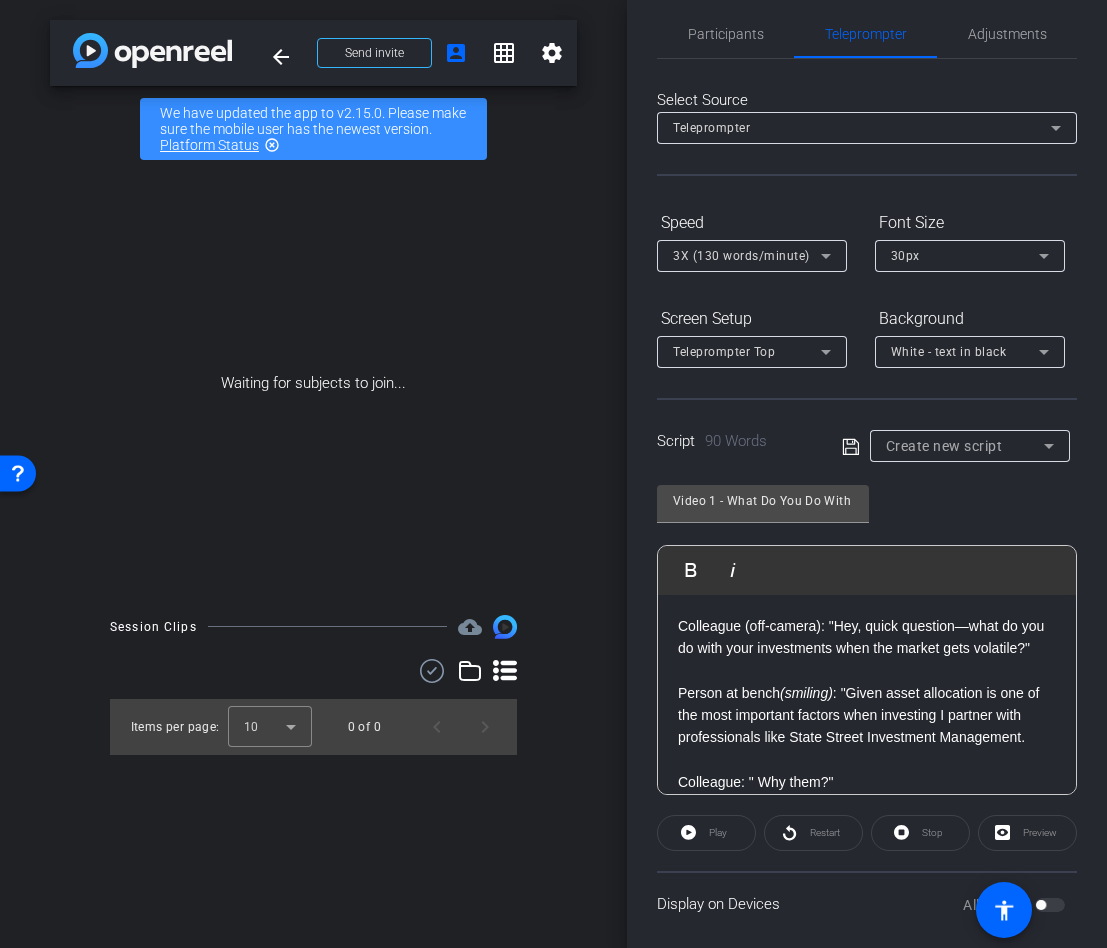 click 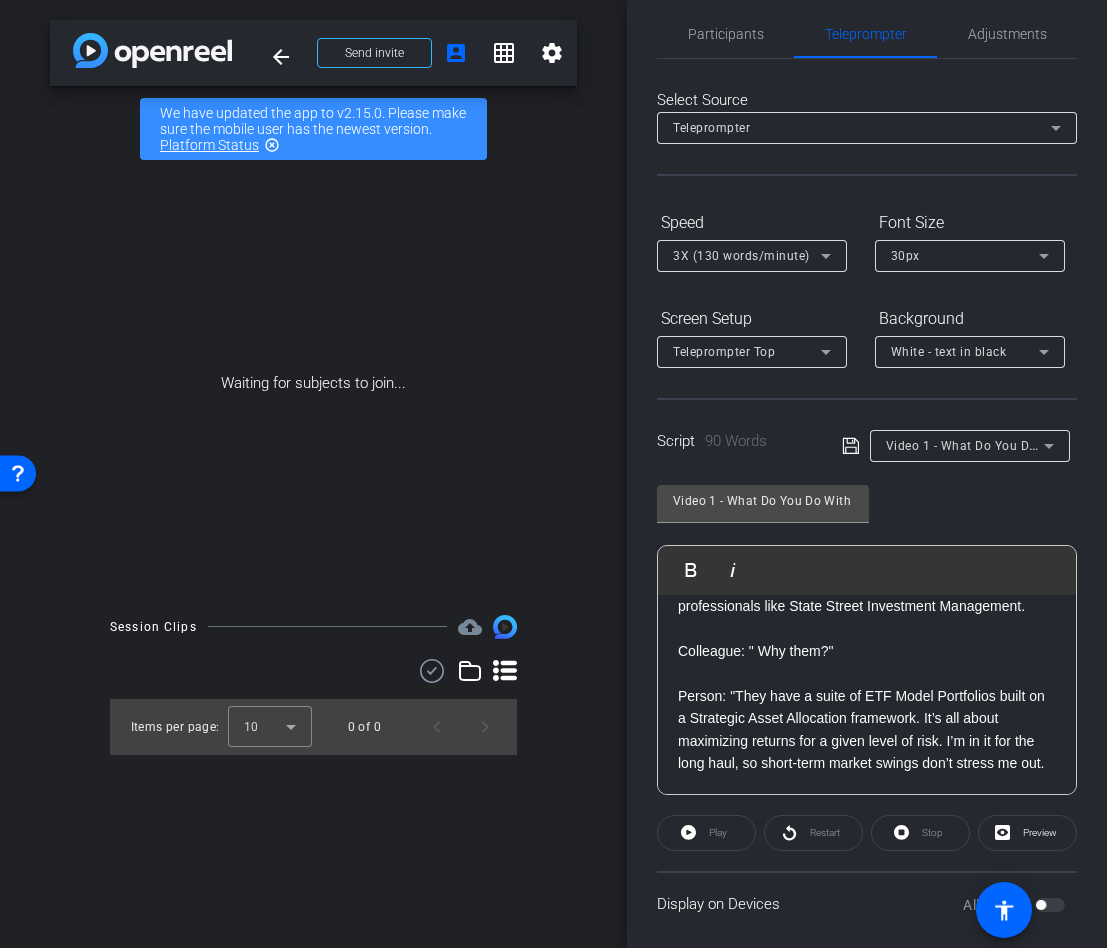 scroll, scrollTop: 198, scrollLeft: 0, axis: vertical 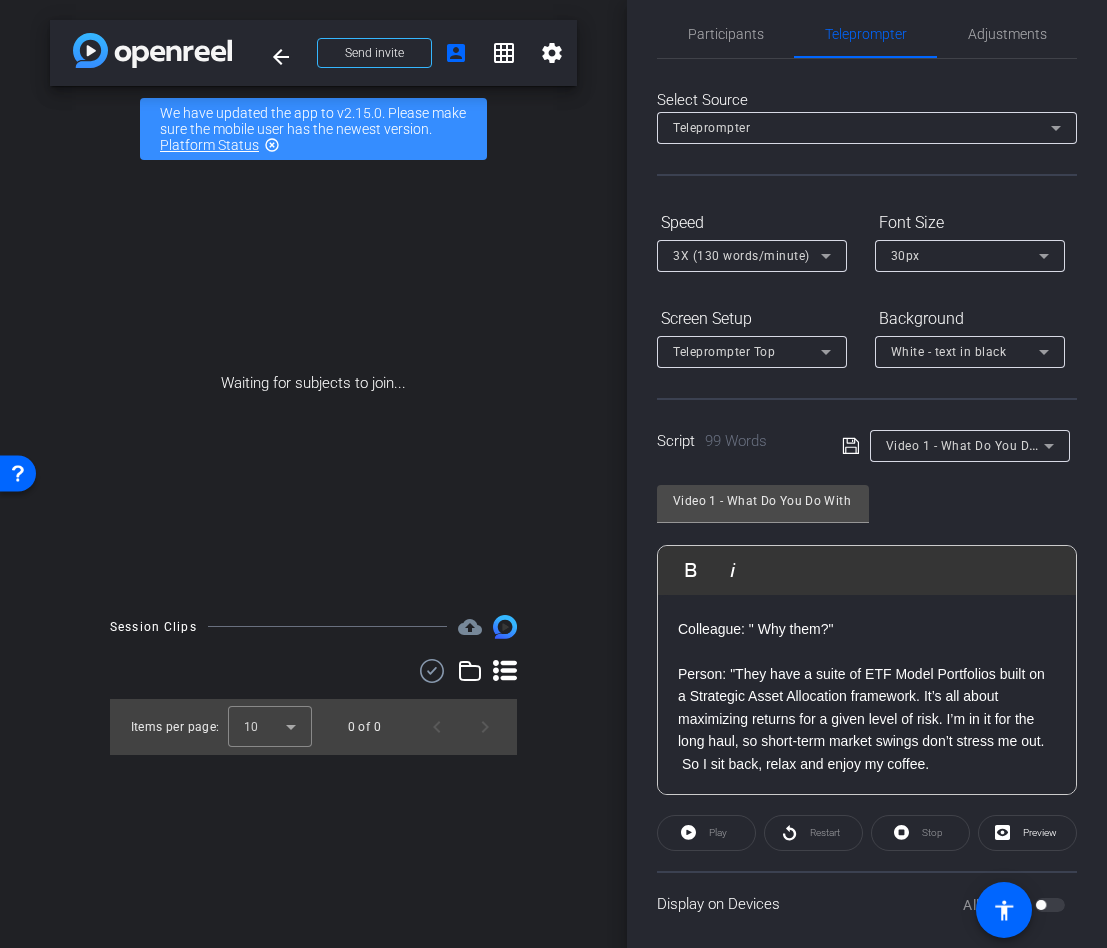 click 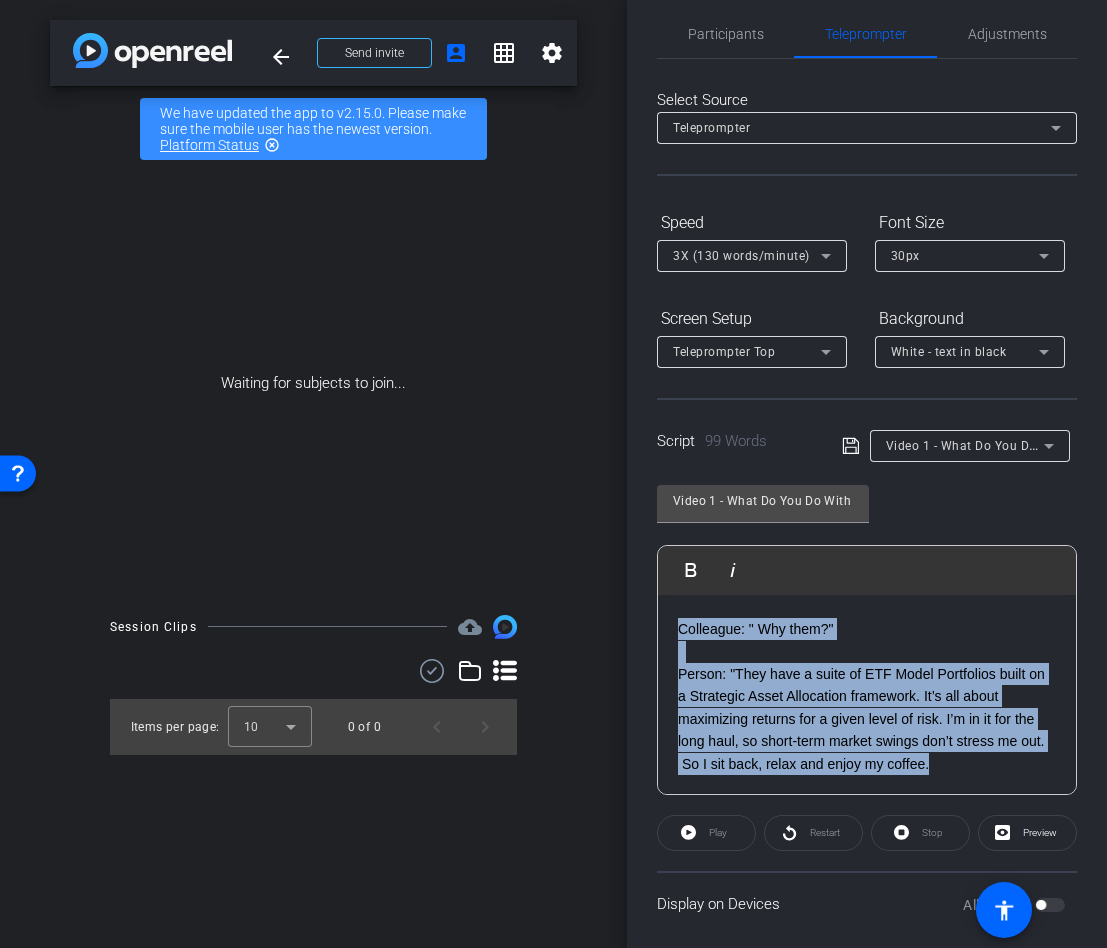 drag, startPoint x: 990, startPoint y: 768, endPoint x: 663, endPoint y: 638, distance: 351.89346 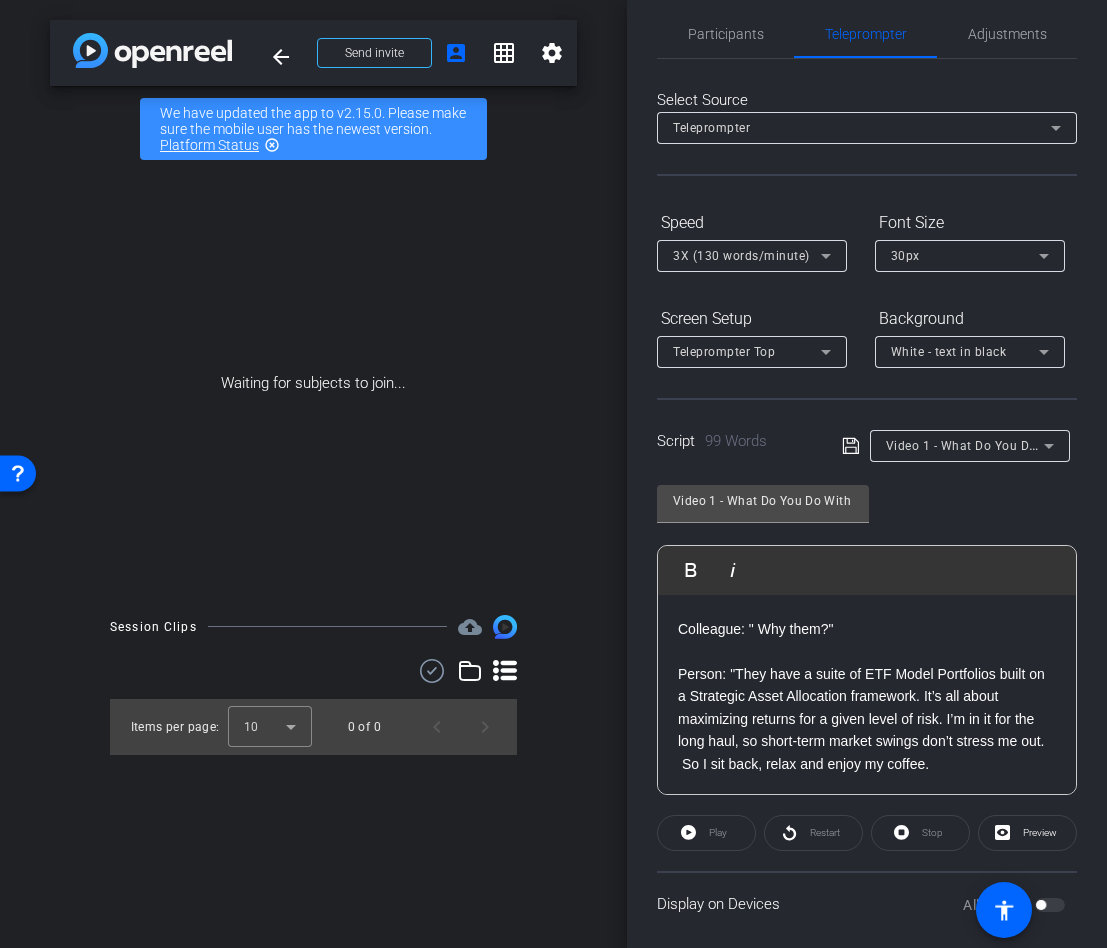 scroll, scrollTop: 313, scrollLeft: 0, axis: vertical 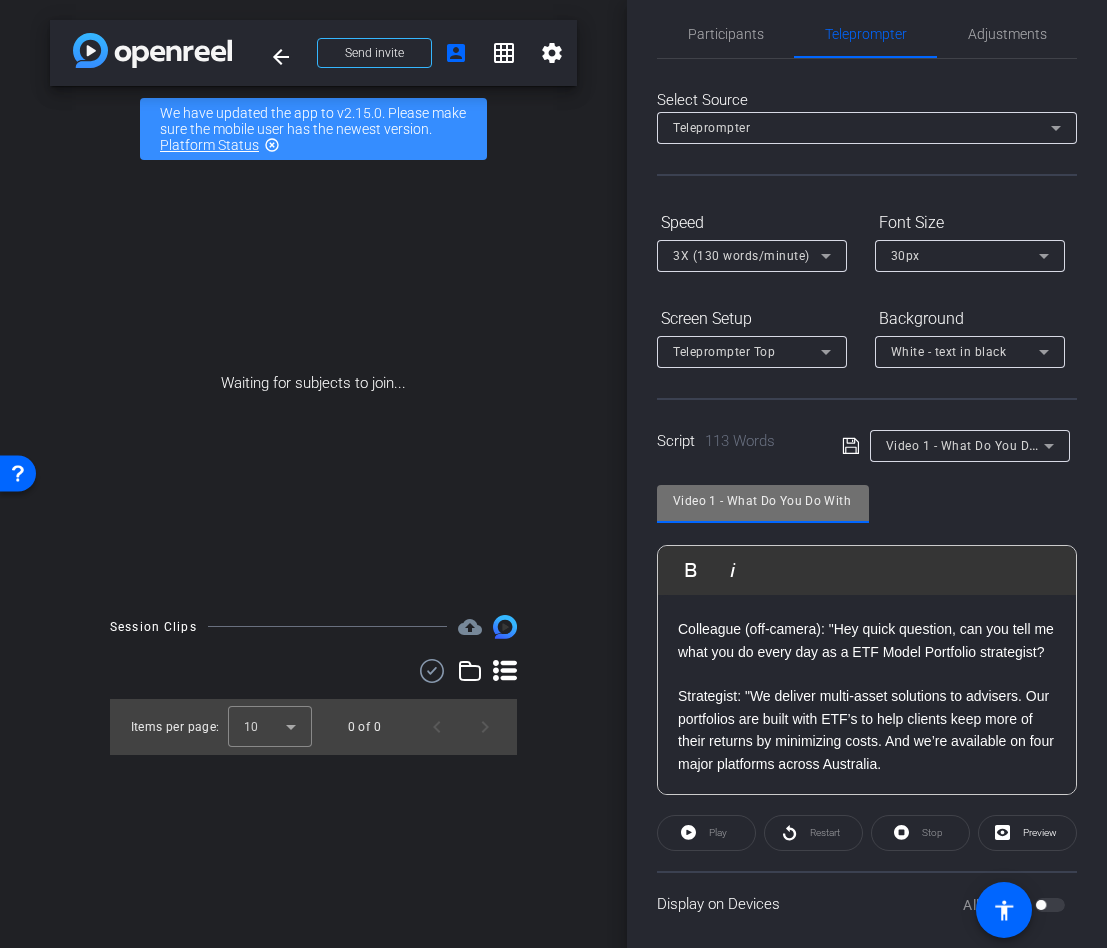 click on "Video 1 - What Do You Do With Your Investments in a Volatile Market?" at bounding box center [763, 501] 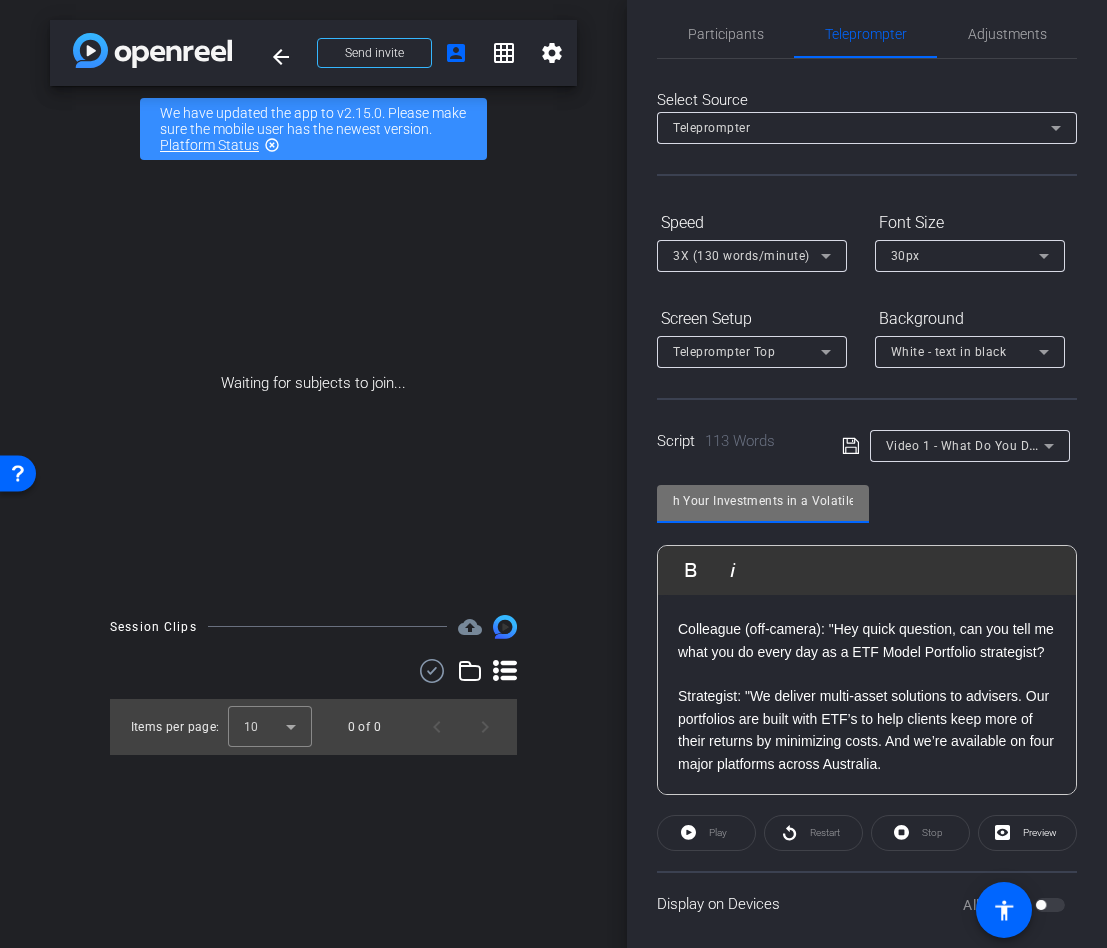 scroll, scrollTop: 0, scrollLeft: 215, axis: horizontal 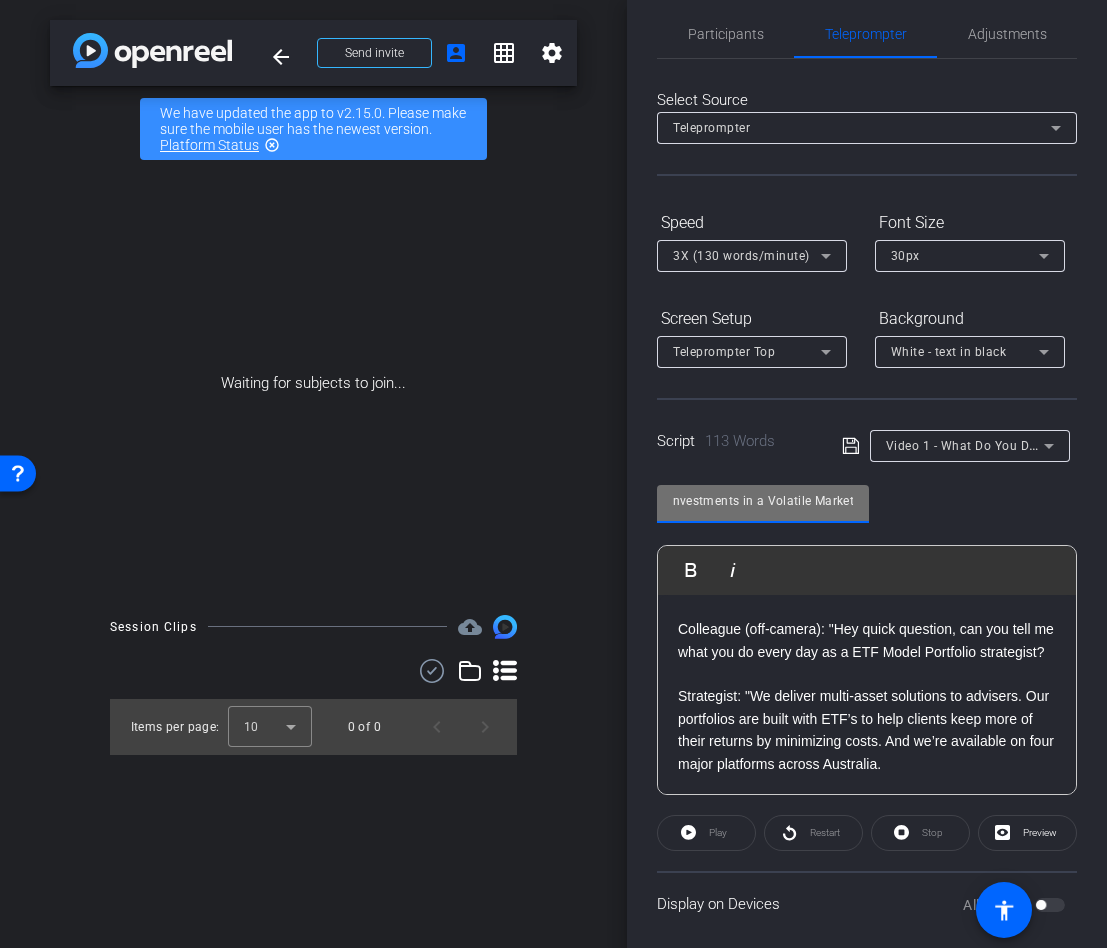 drag, startPoint x: 725, startPoint y: 499, endPoint x: 866, endPoint y: 505, distance: 141.12761 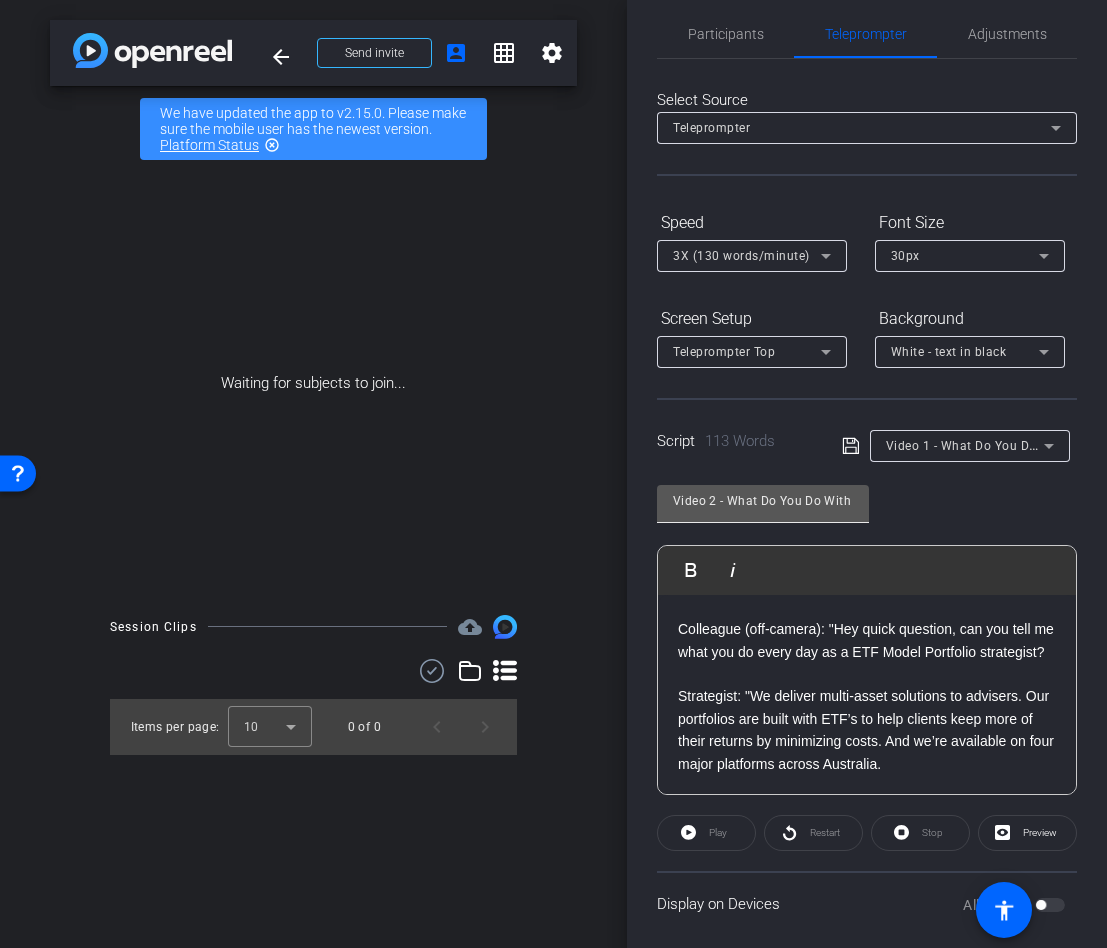 click on "Video 2 - What Do You Do With Your Investments in a Volatile Market?" at bounding box center (763, 501) 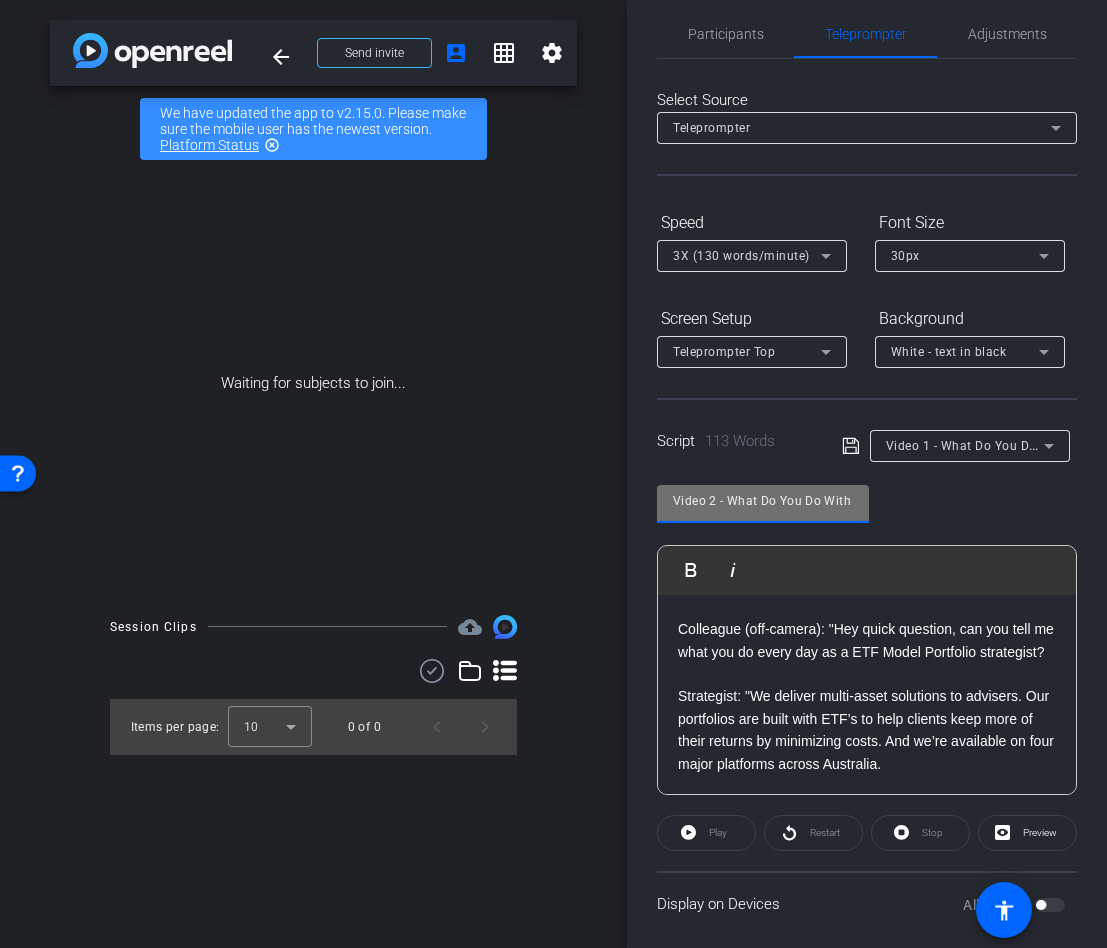 click on "Video 2 - What Do You Do With Your Investments in a Volatile Market?" at bounding box center (763, 501) 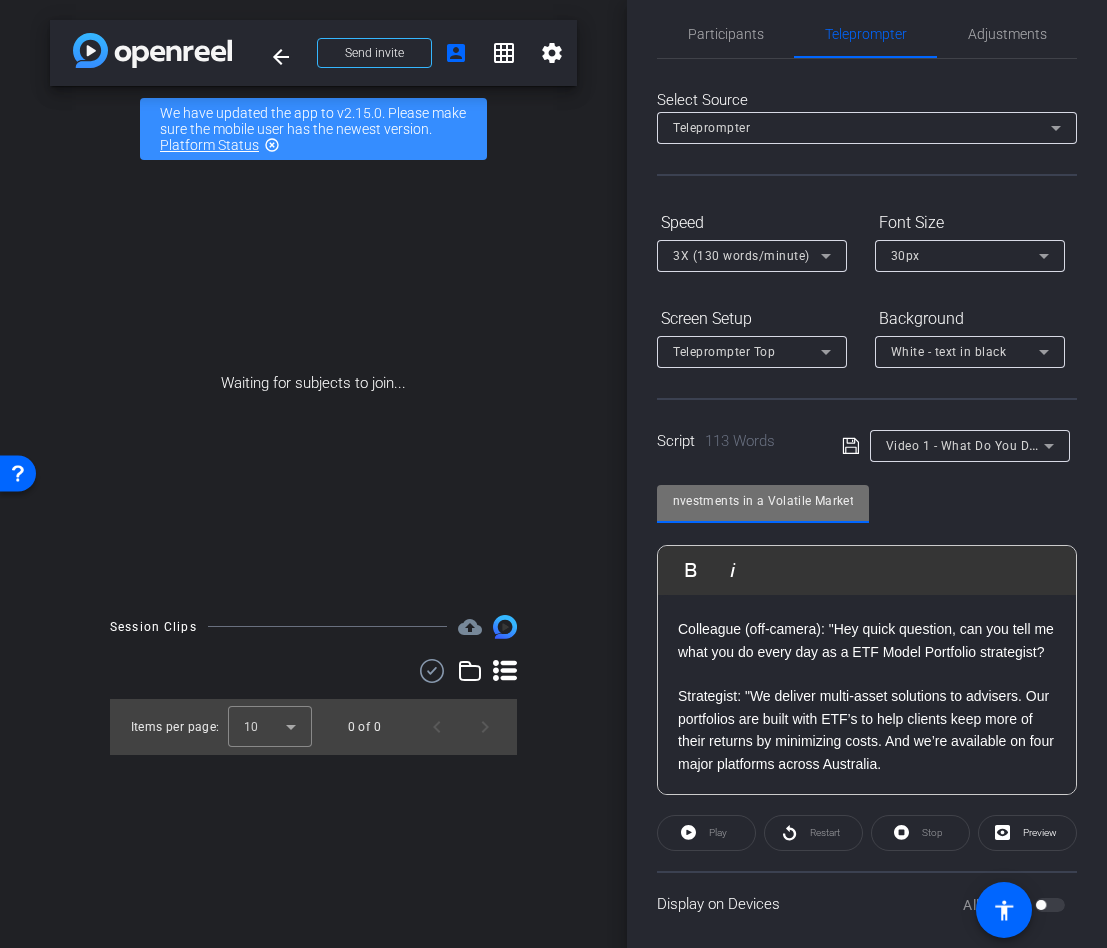 drag, startPoint x: 819, startPoint y: 501, endPoint x: 916, endPoint y: 494, distance: 97.25225 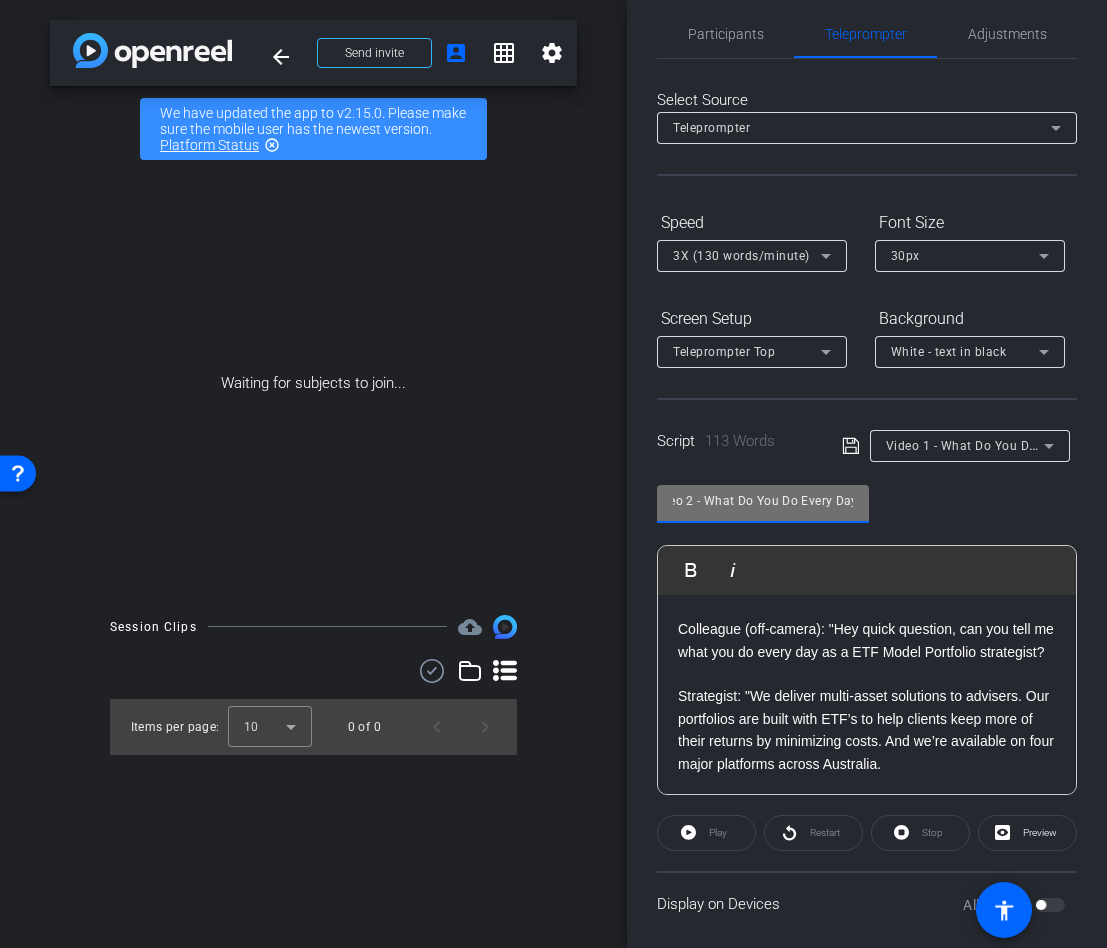 scroll, scrollTop: 0, scrollLeft: 29, axis: horizontal 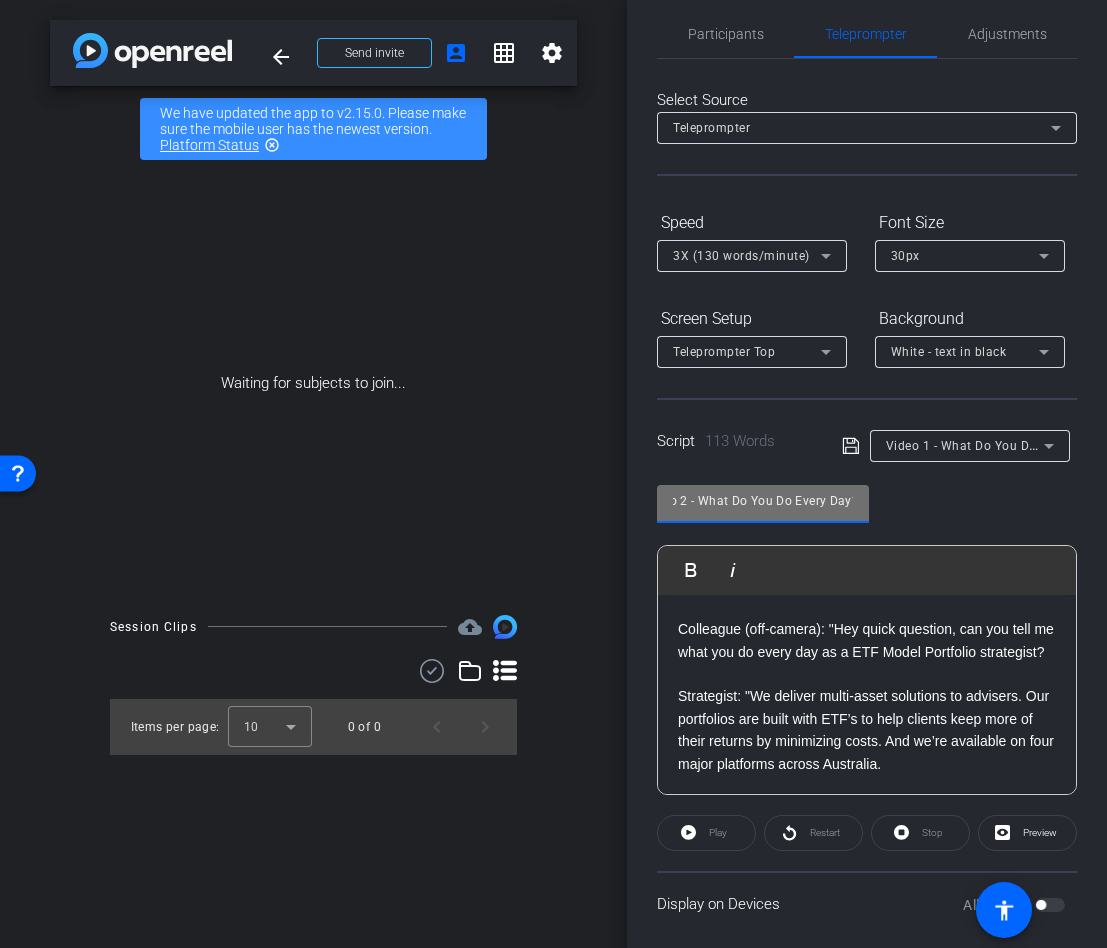type on "Video 2 - What Do You Do Every Day?" 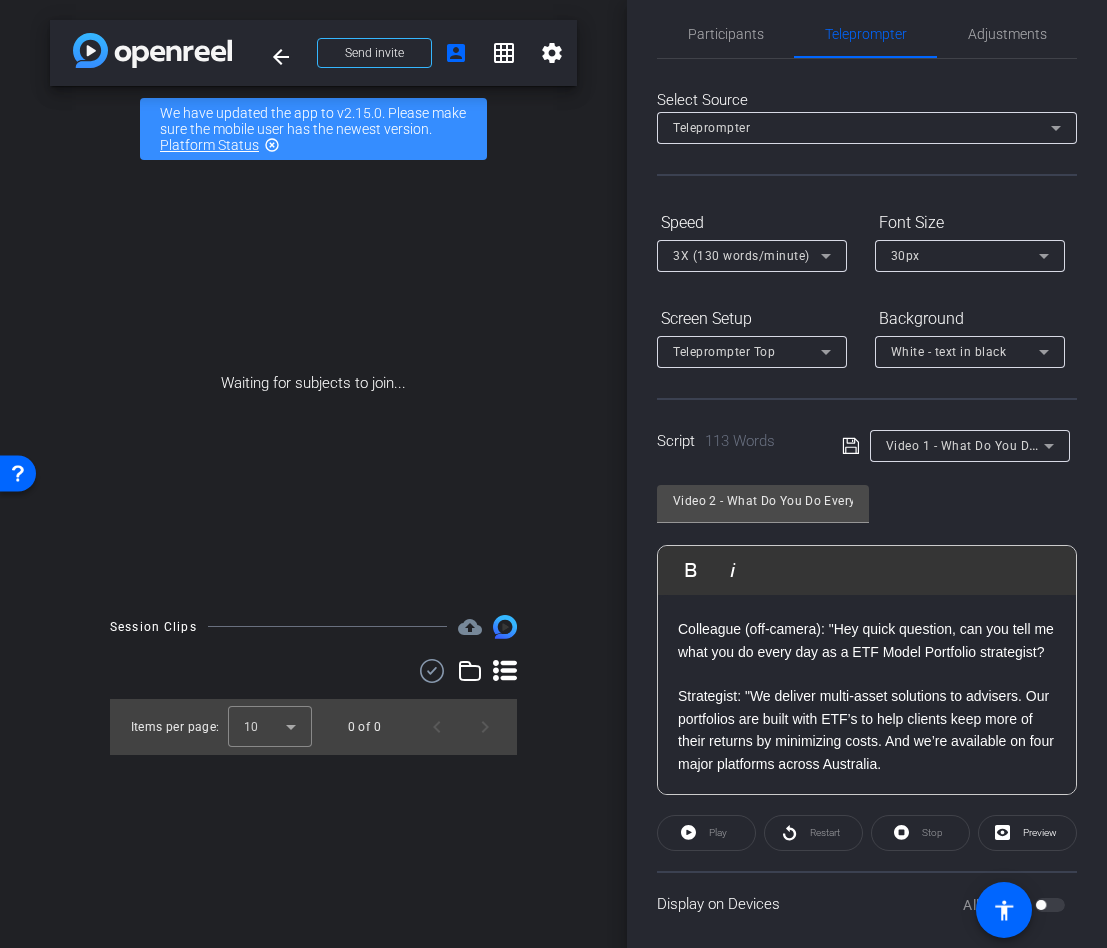 click on "Video 1 - What Do You Do With Your Investments in a Volatile Market?" 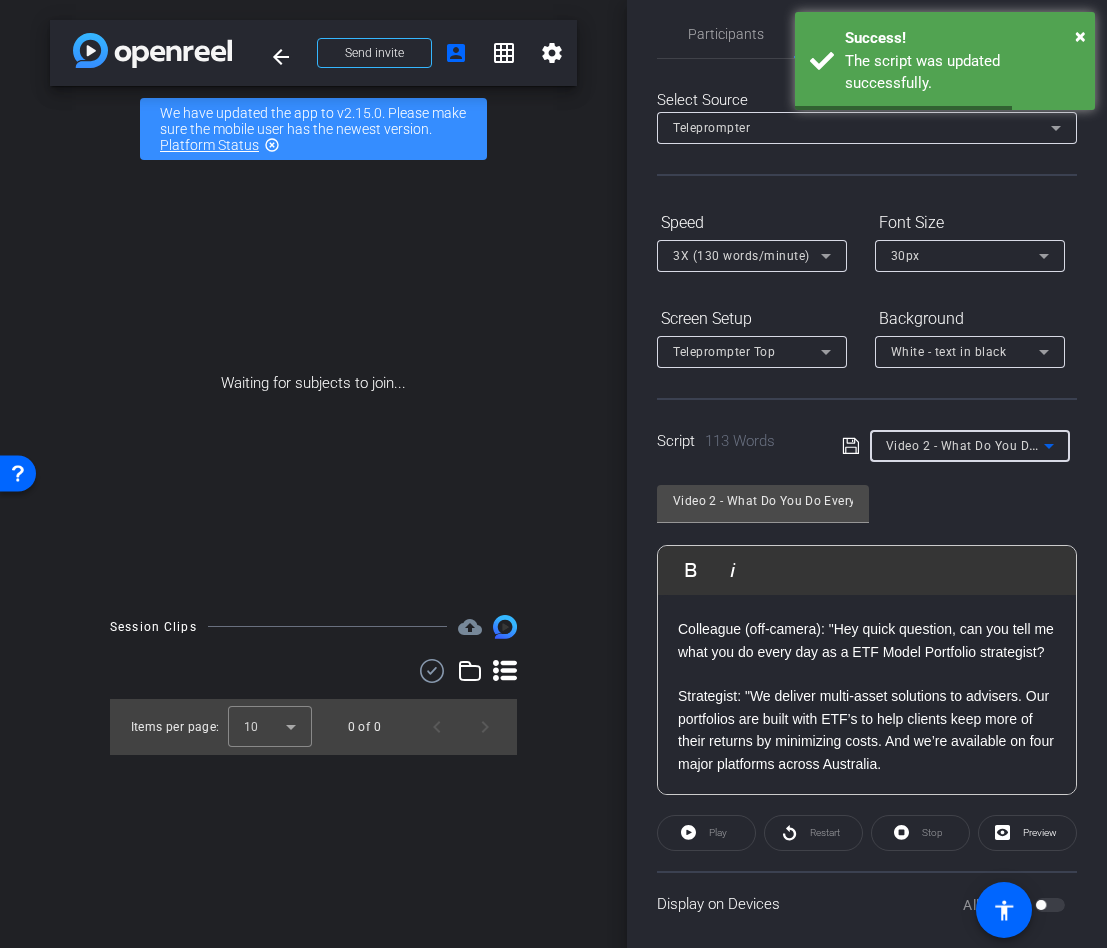 click 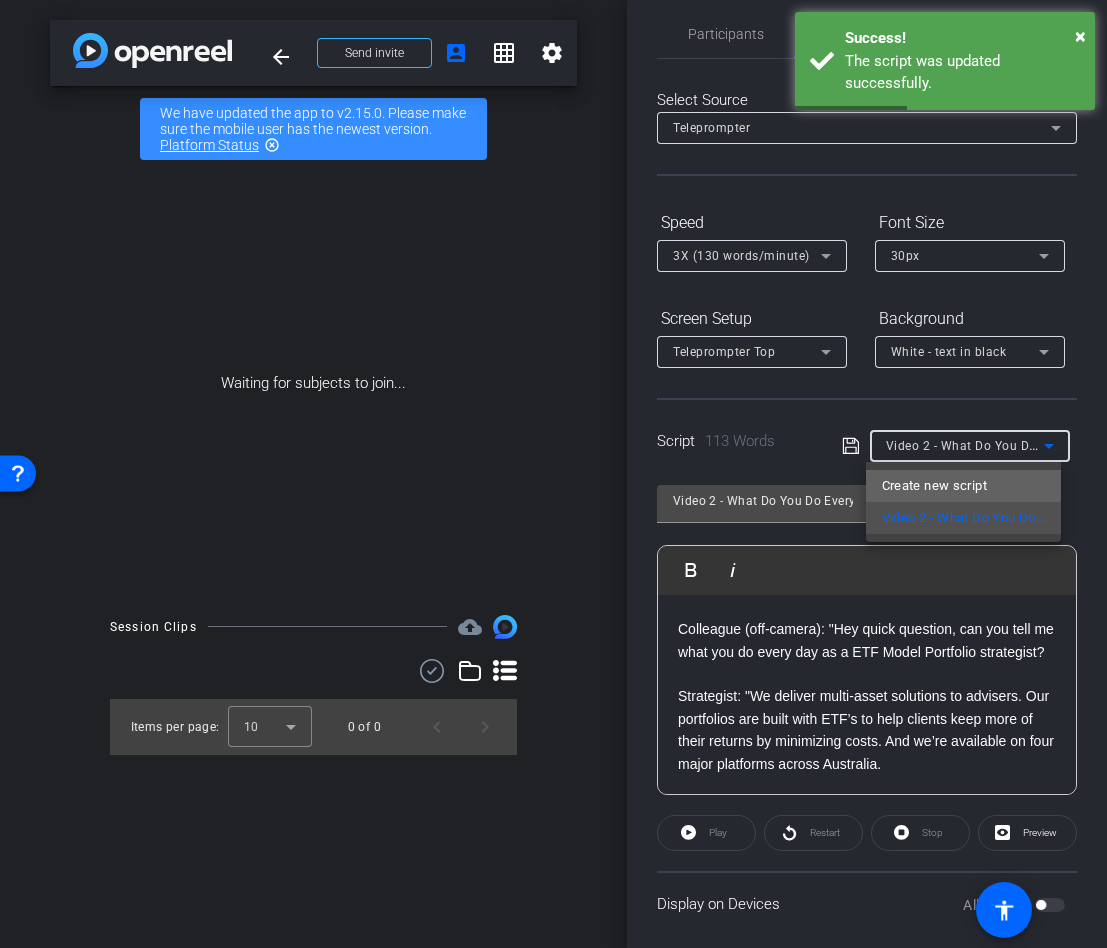 click on "Create new script" at bounding box center (934, 486) 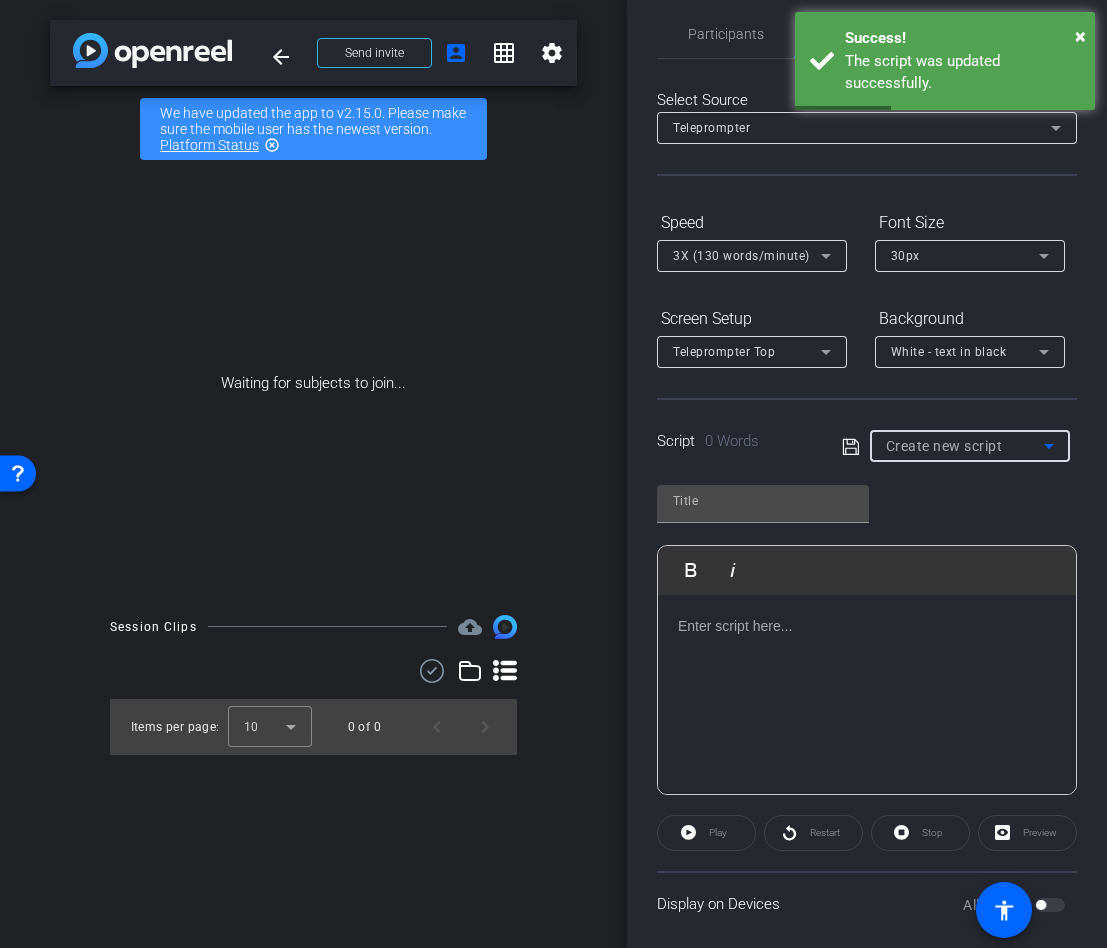 scroll, scrollTop: 0, scrollLeft: 0, axis: both 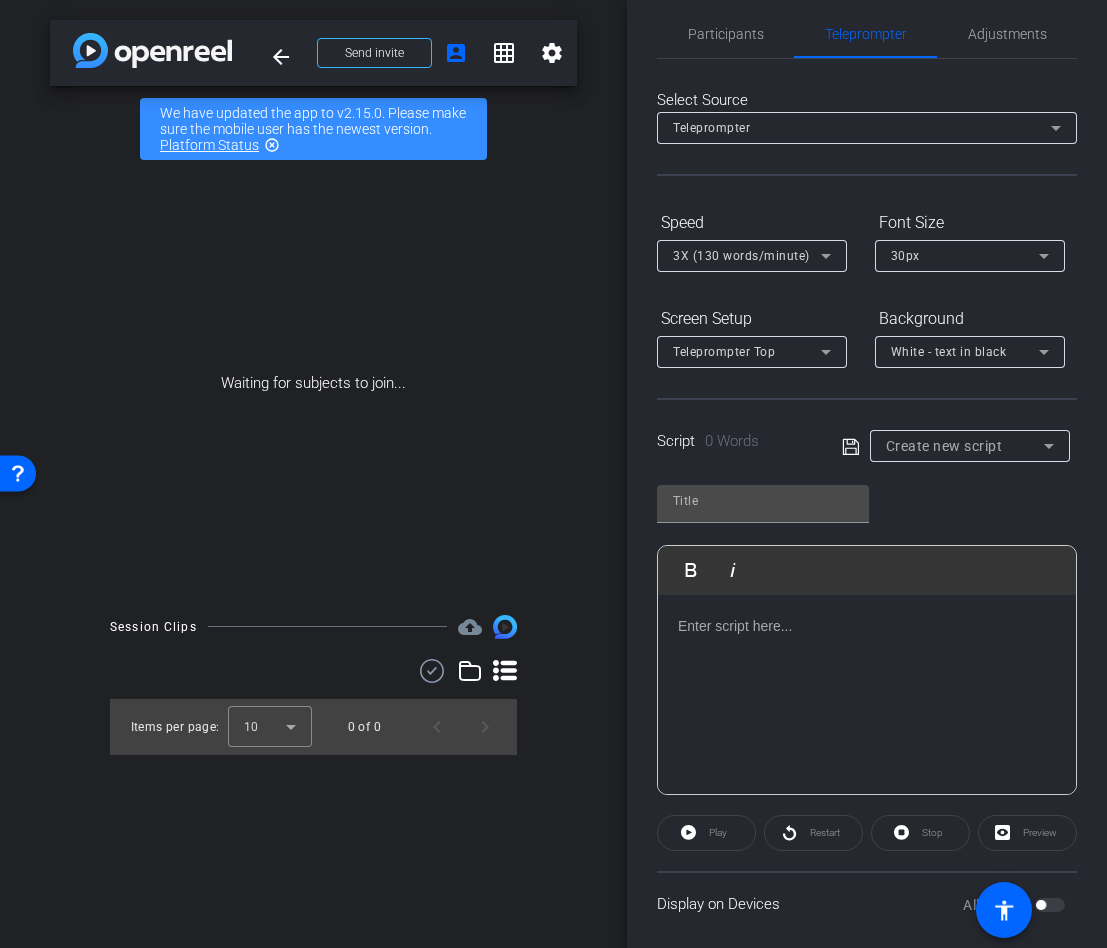 click 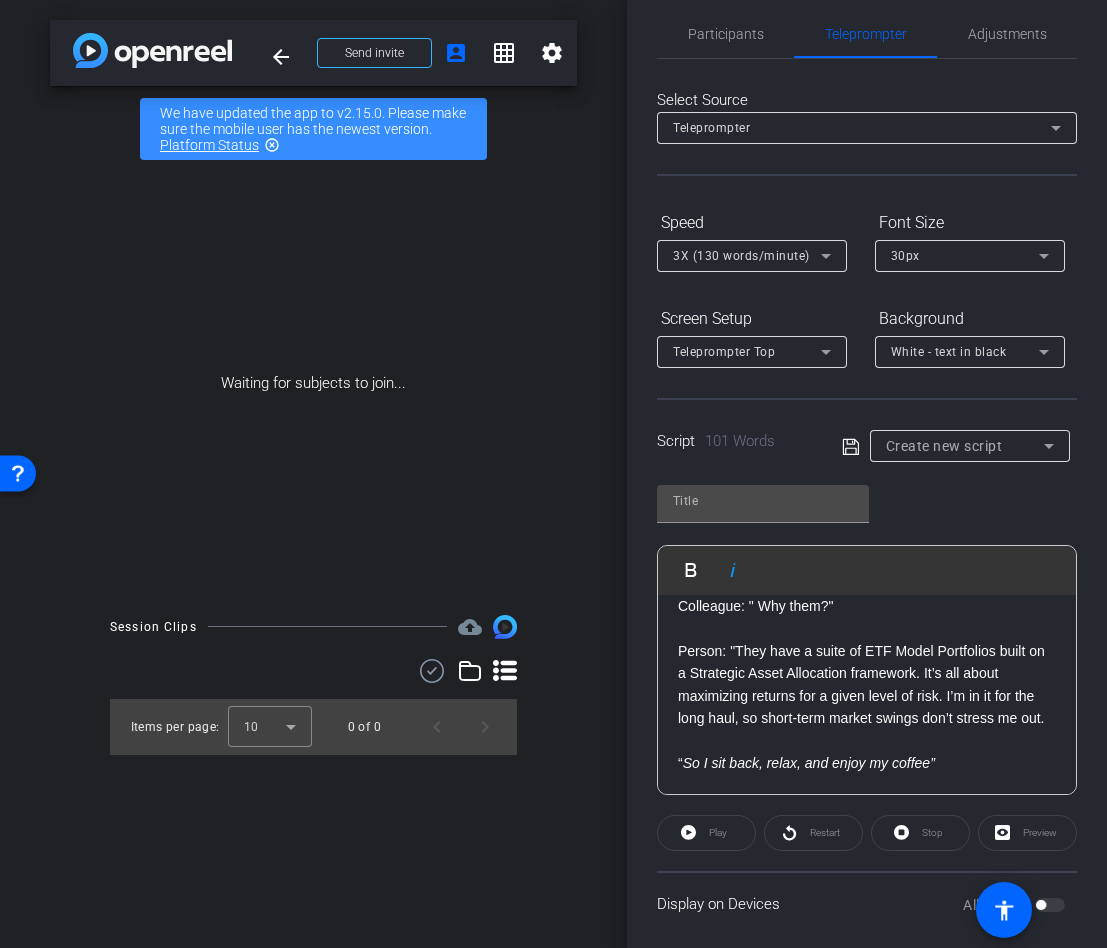 scroll, scrollTop: 243, scrollLeft: 0, axis: vertical 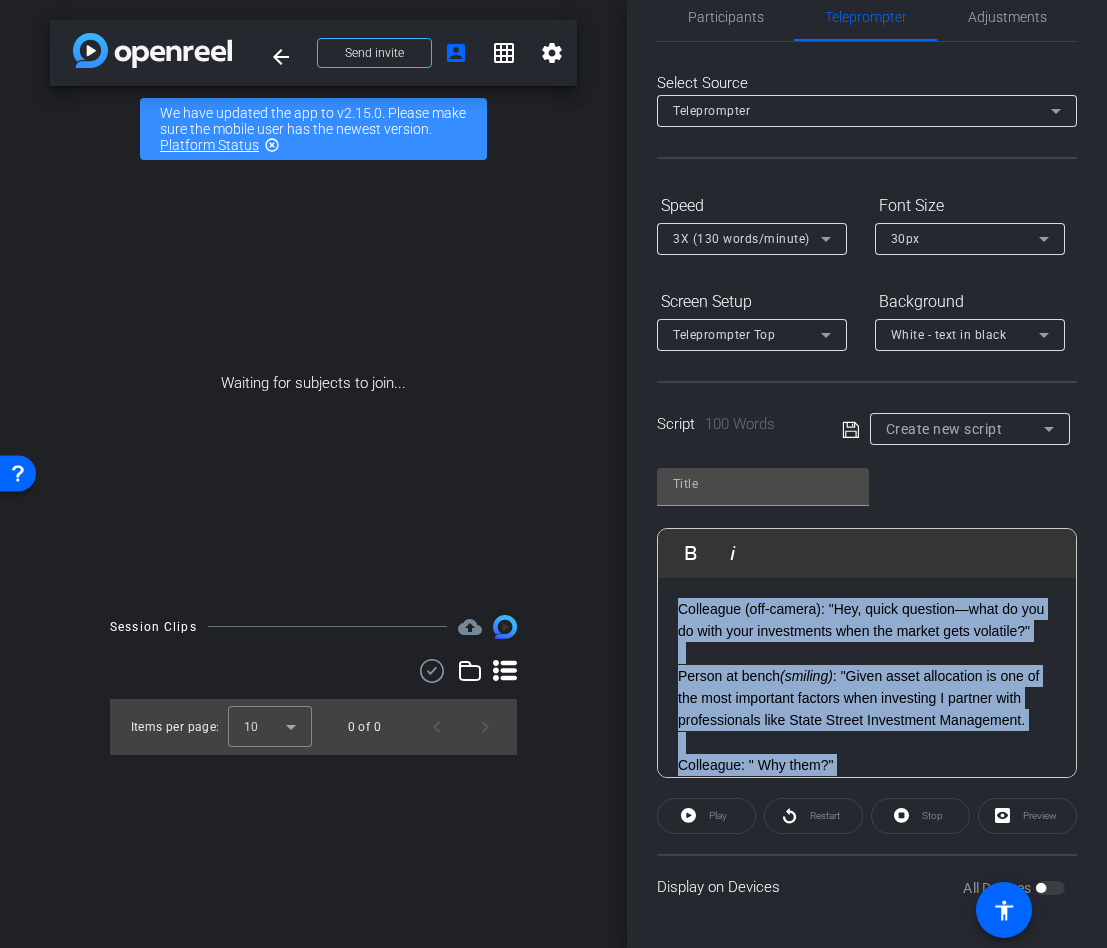 drag, startPoint x: 977, startPoint y: 752, endPoint x: 666, endPoint y: 560, distance: 365.49283 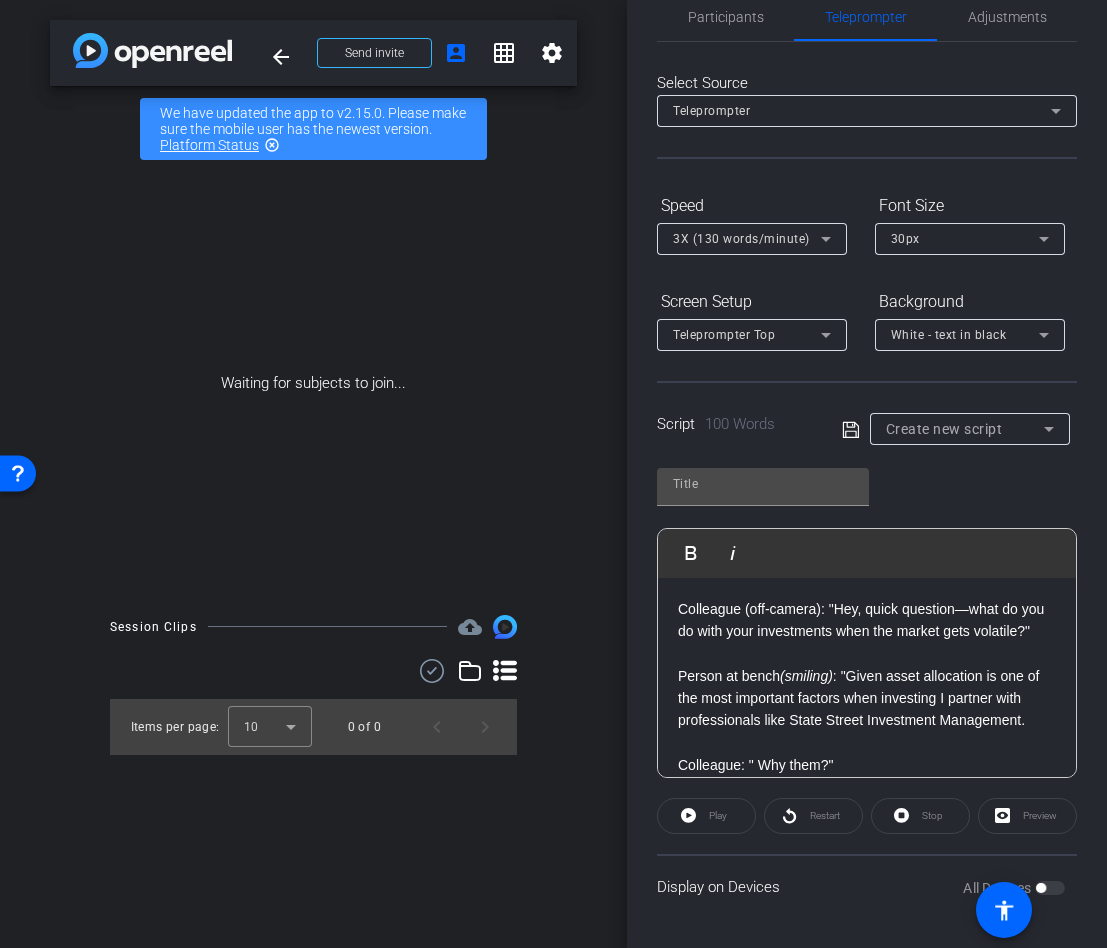 drag, startPoint x: 715, startPoint y: 643, endPoint x: 750, endPoint y: 729, distance: 92.84934 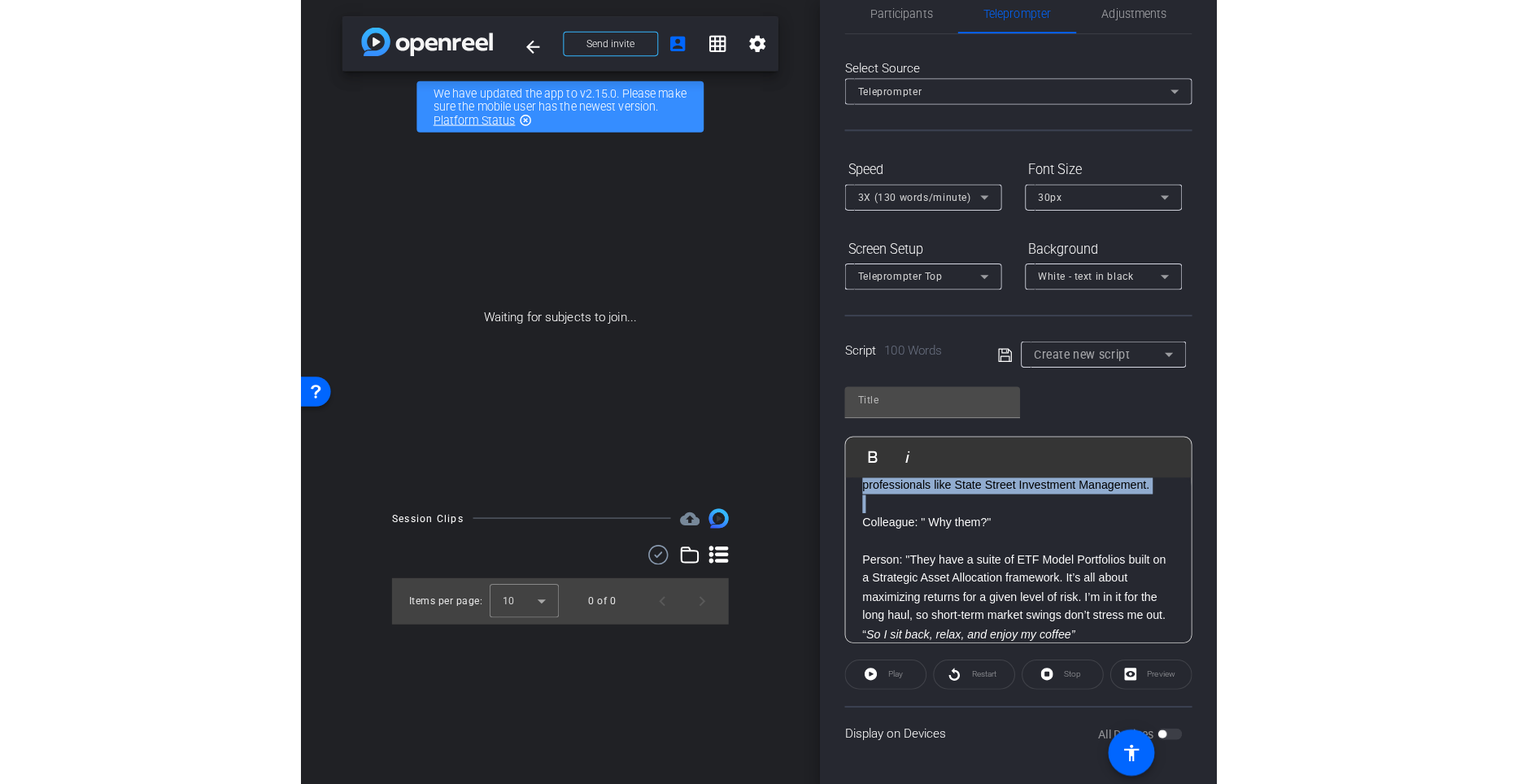 scroll, scrollTop: 161, scrollLeft: 0, axis: vertical 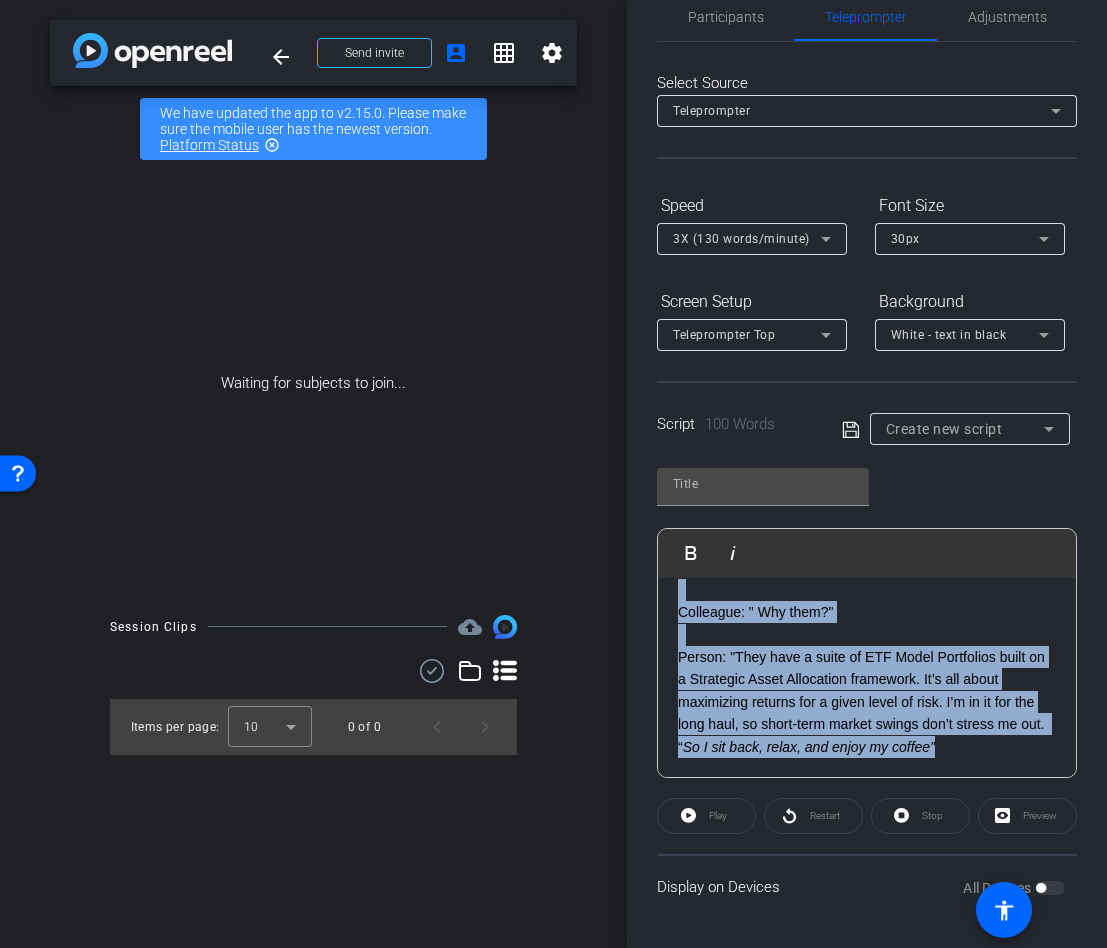 drag, startPoint x: 668, startPoint y: 608, endPoint x: 1002, endPoint y: 823, distance: 397.21655 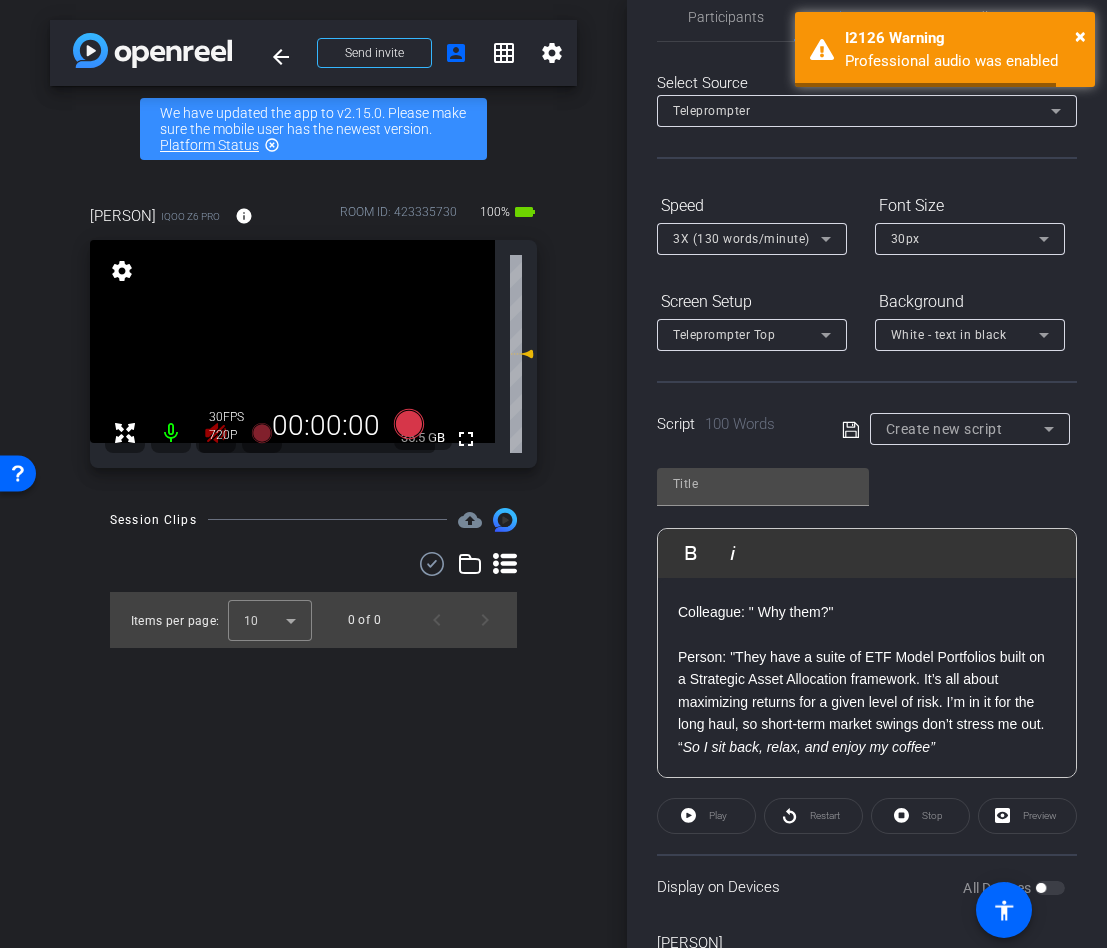 drag, startPoint x: 908, startPoint y: 797, endPoint x: 665, endPoint y: 700, distance: 261.6448 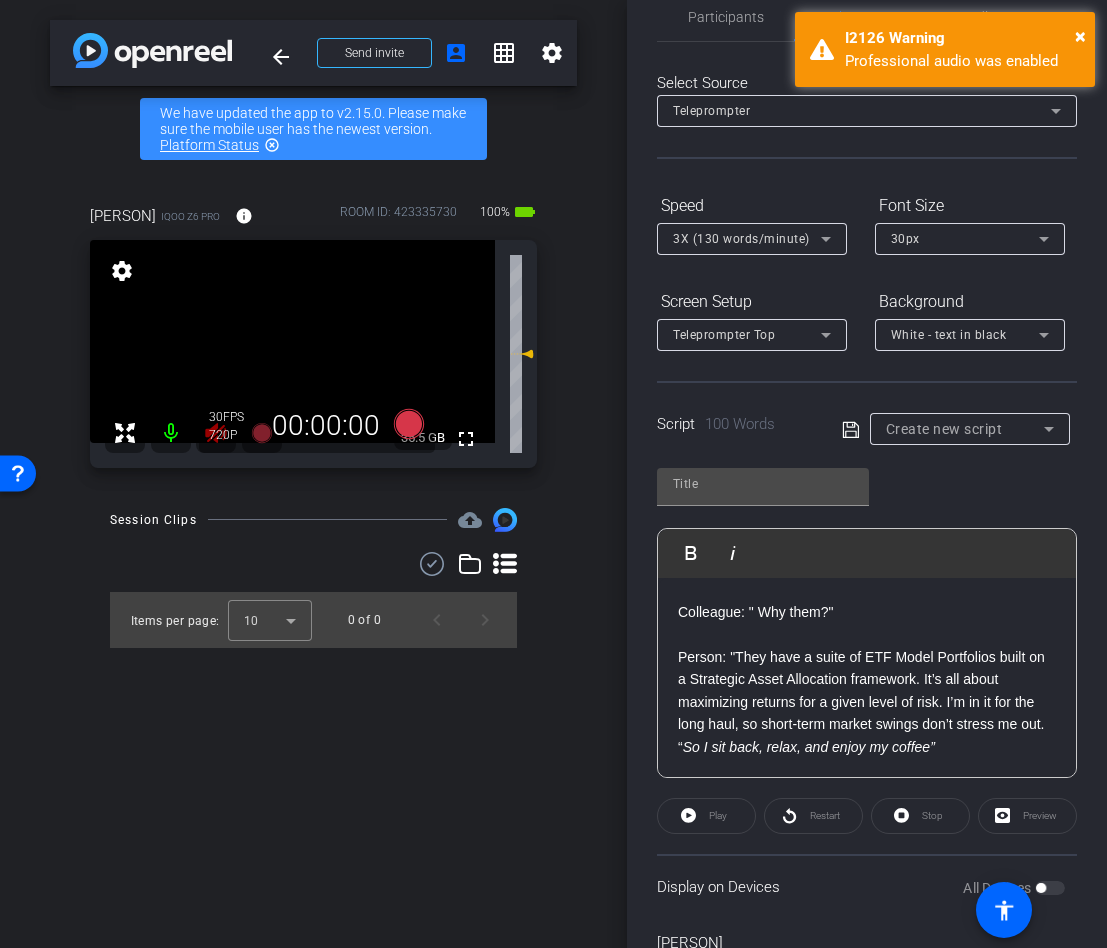 click on "30 FPS  720P   00:00:00" 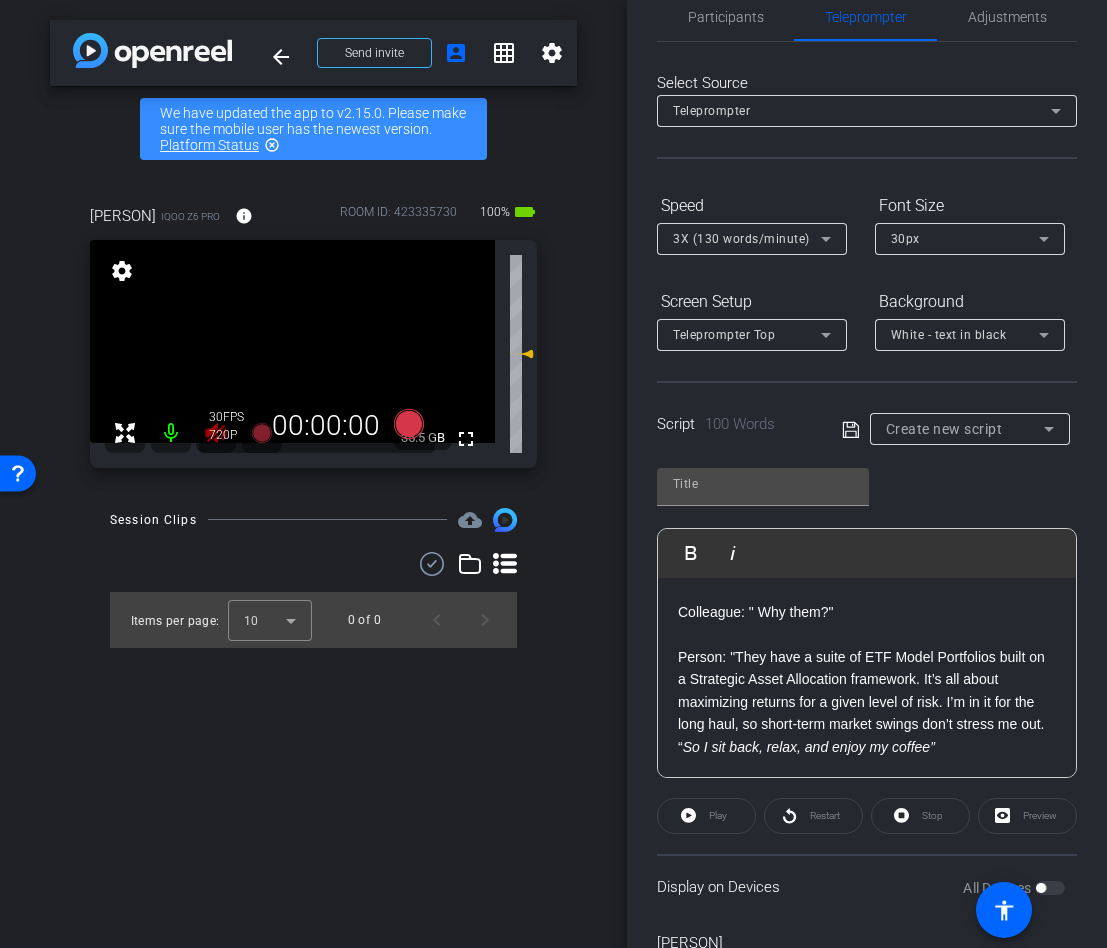click on "30 FPS  720P   00:00:00" 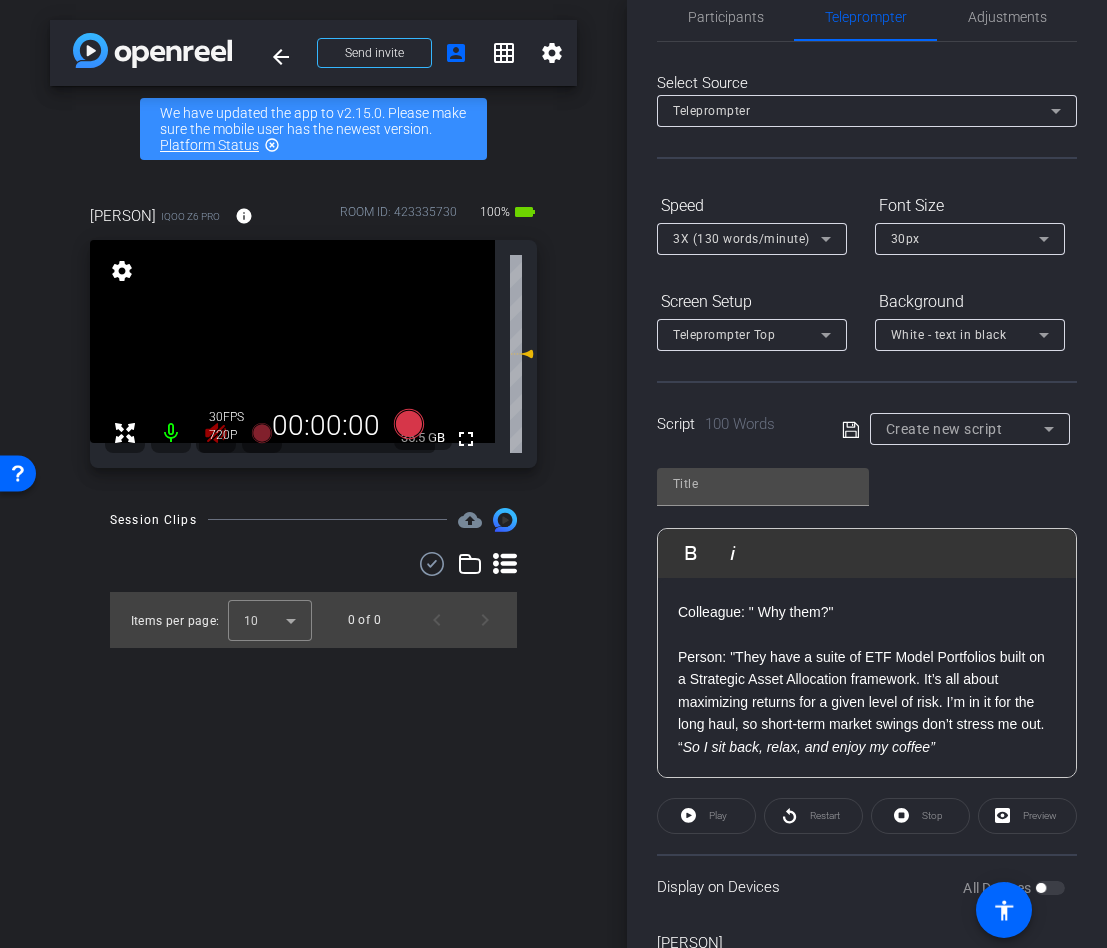 click on "30 FPS  720P   00:00:00" 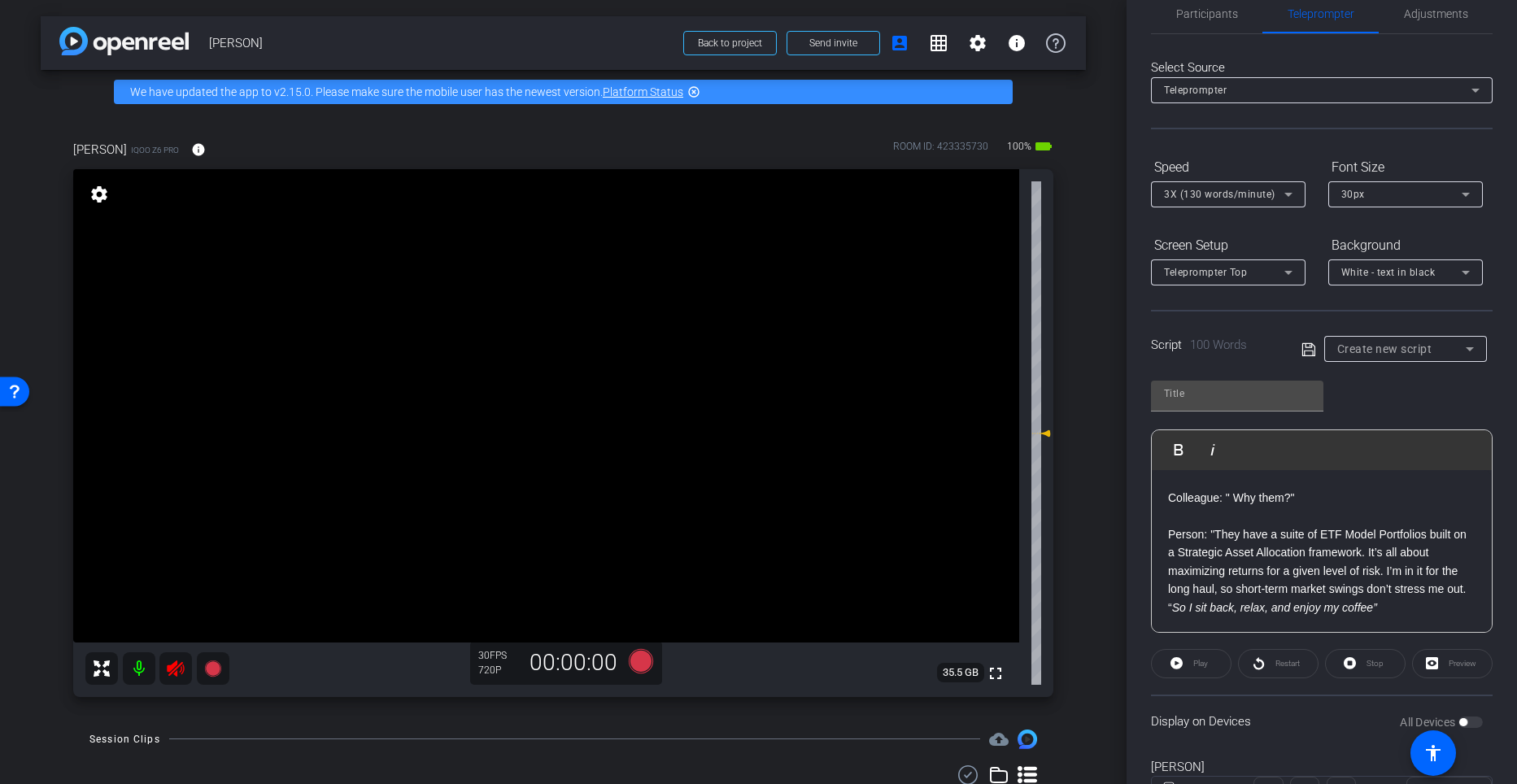 click 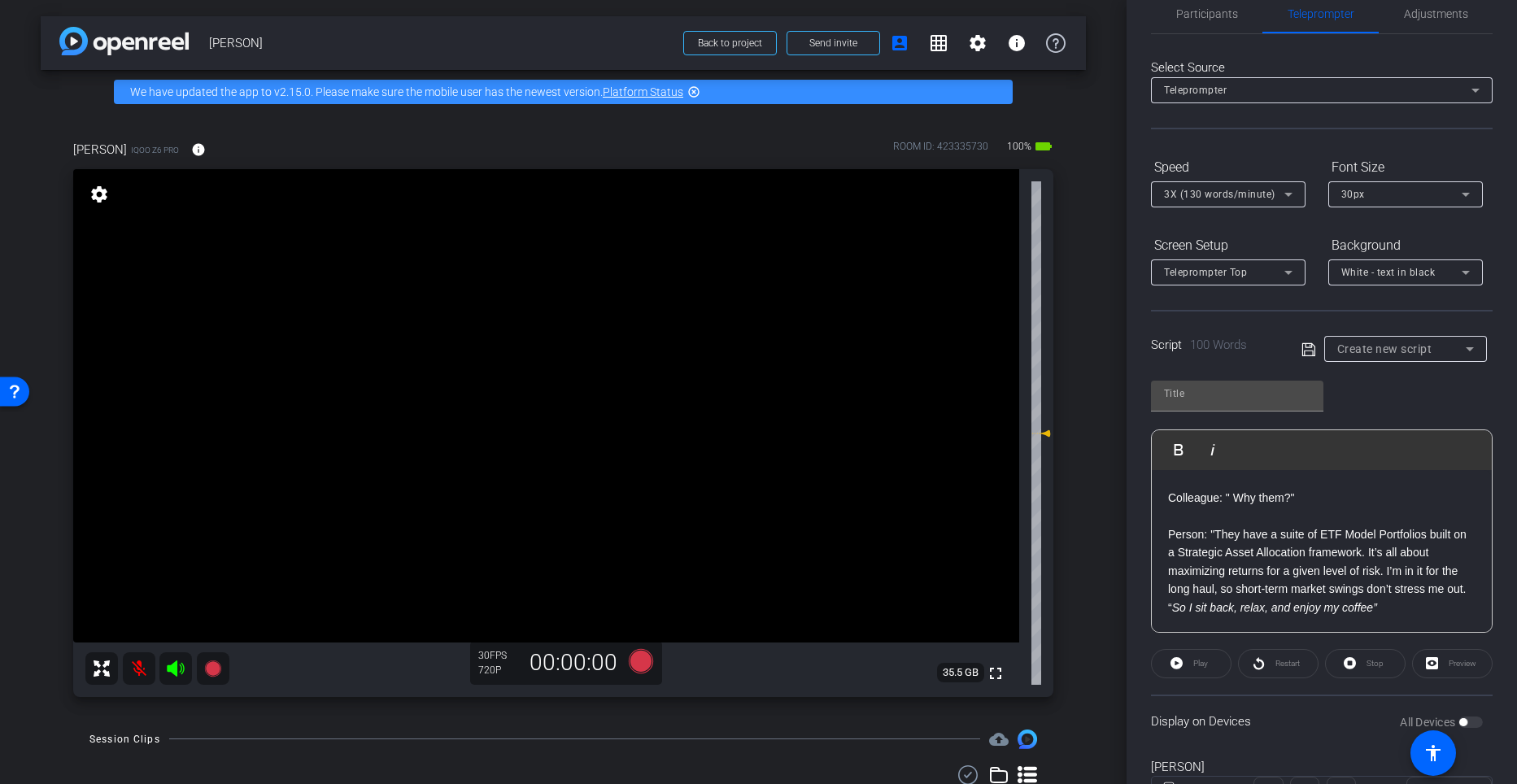 scroll, scrollTop: 0, scrollLeft: 0, axis: both 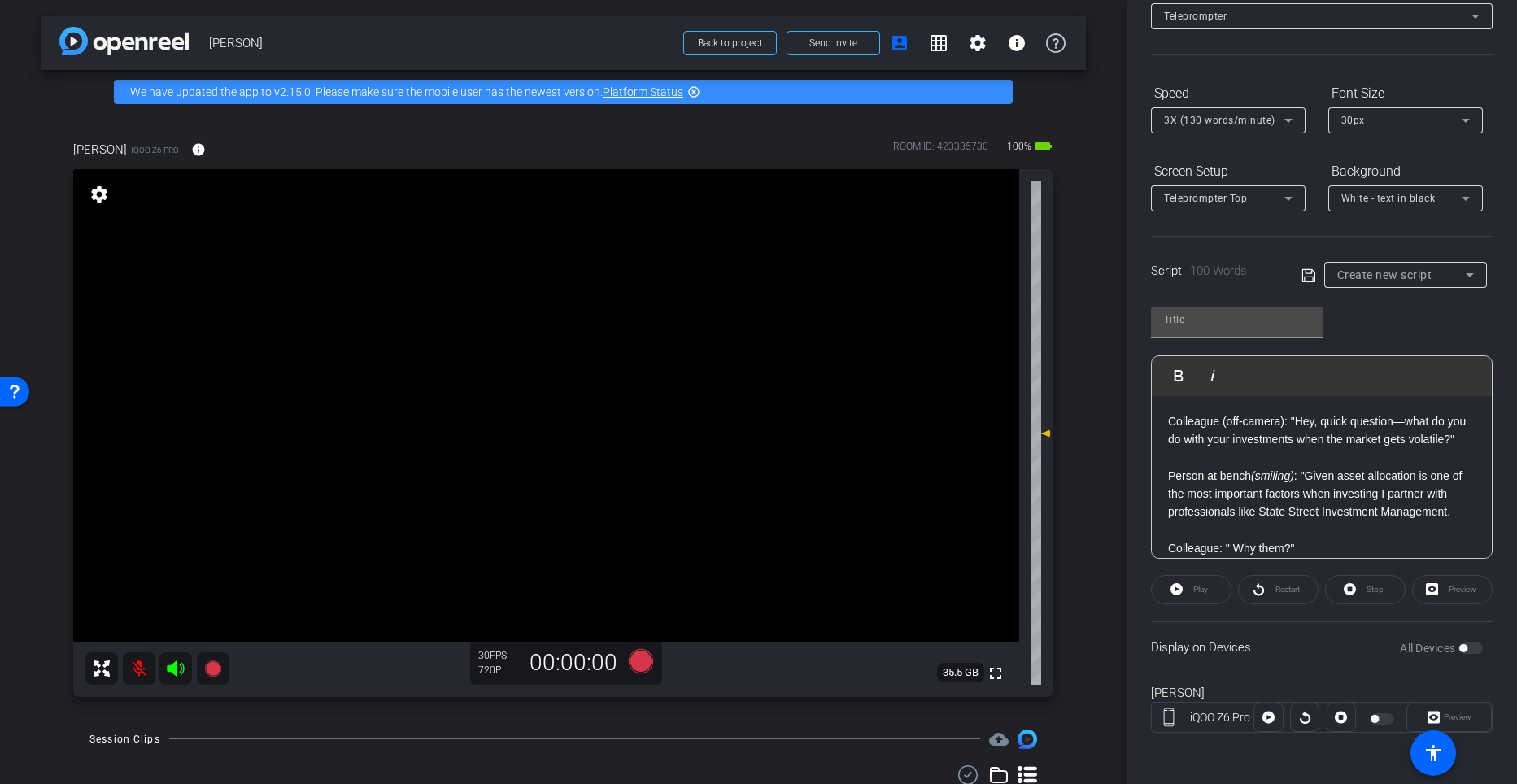 click on "Colleague (off-camera): "Hey, quick question—what do you do with your investments when the market gets volatile?"" at bounding box center (1322, 430) 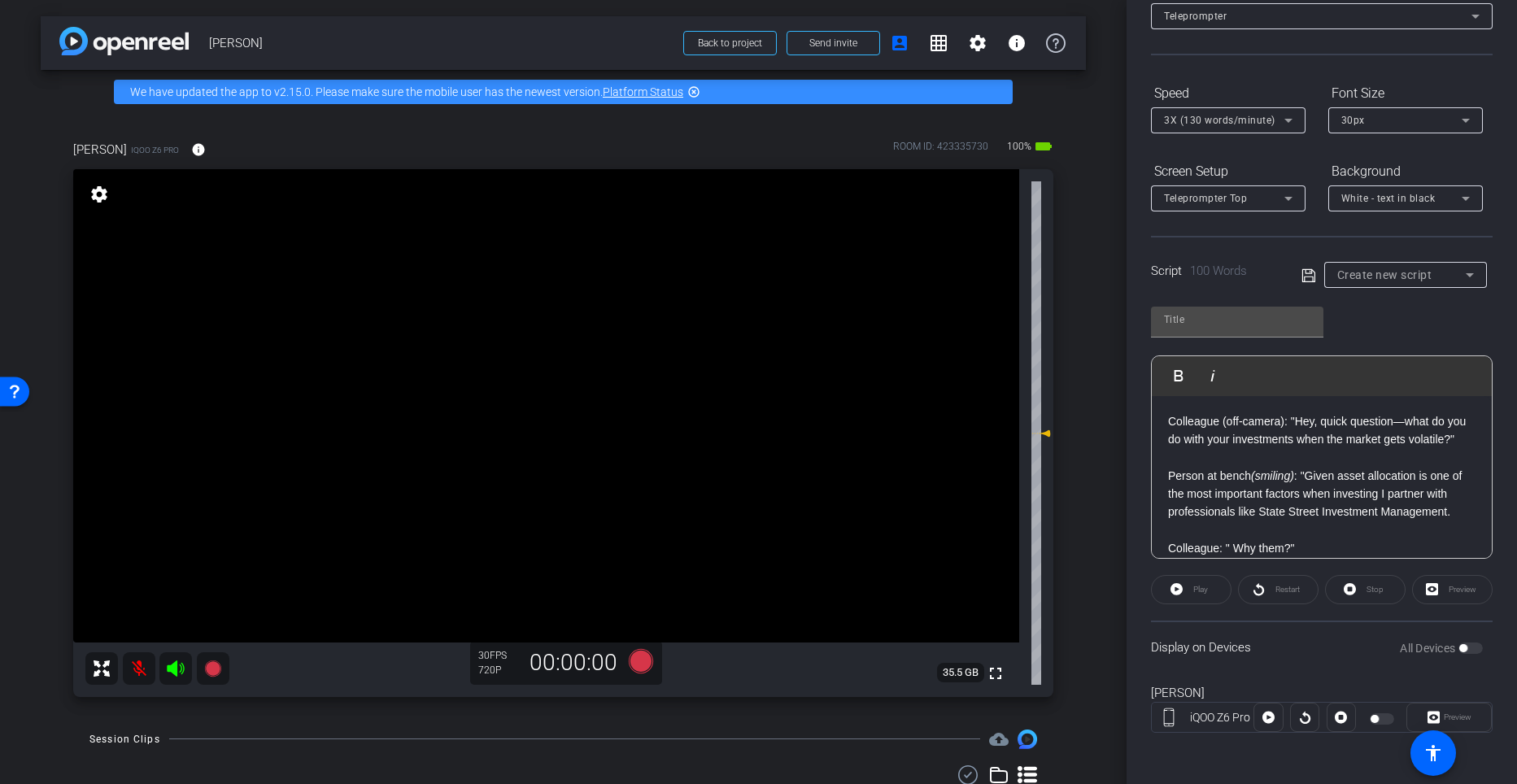 click on "Colleague (off-camera): "Hey, quick question—what do you do with your investments when the market gets volatile?"" at bounding box center [1322, 430] 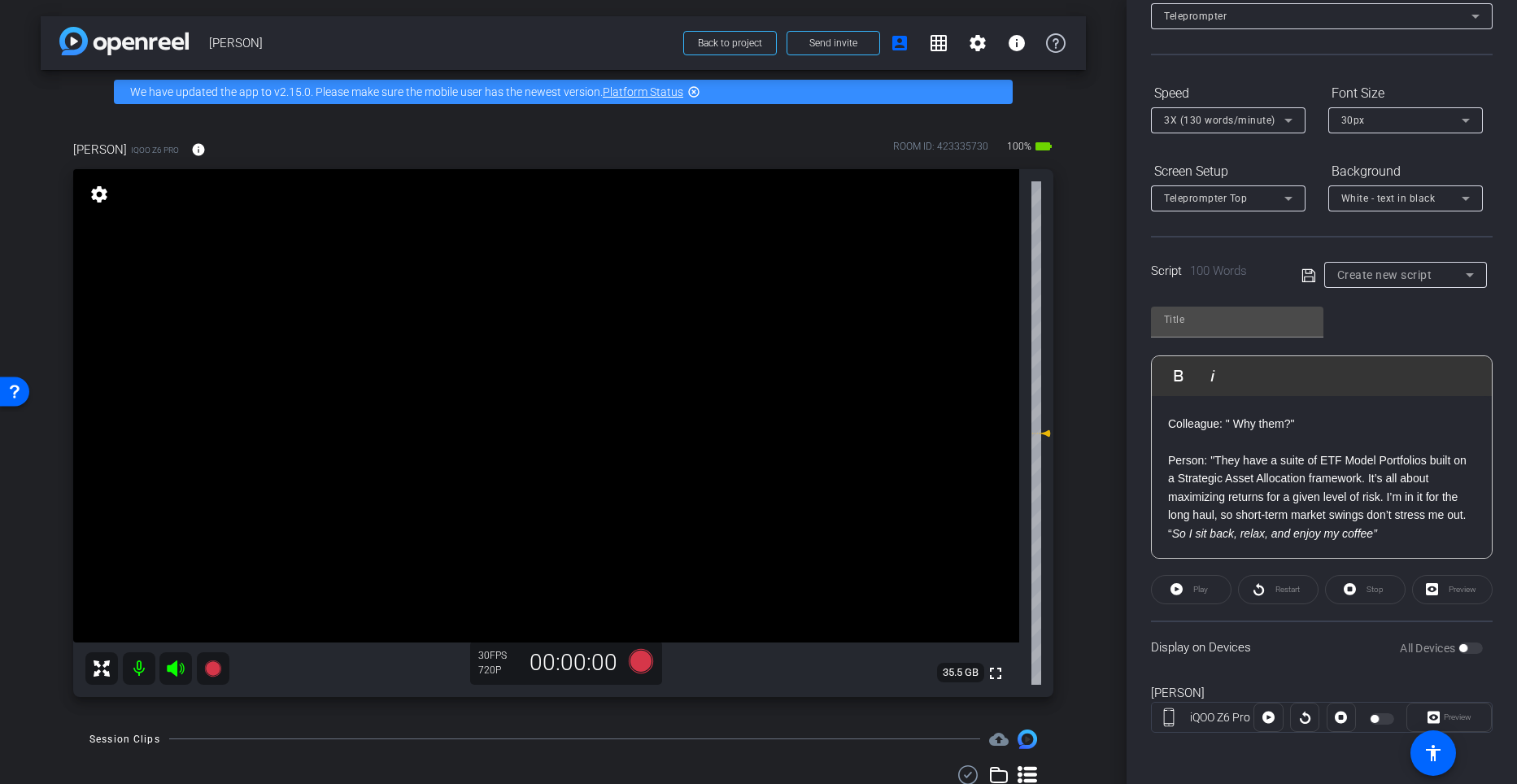 scroll, scrollTop: 161, scrollLeft: 0, axis: vertical 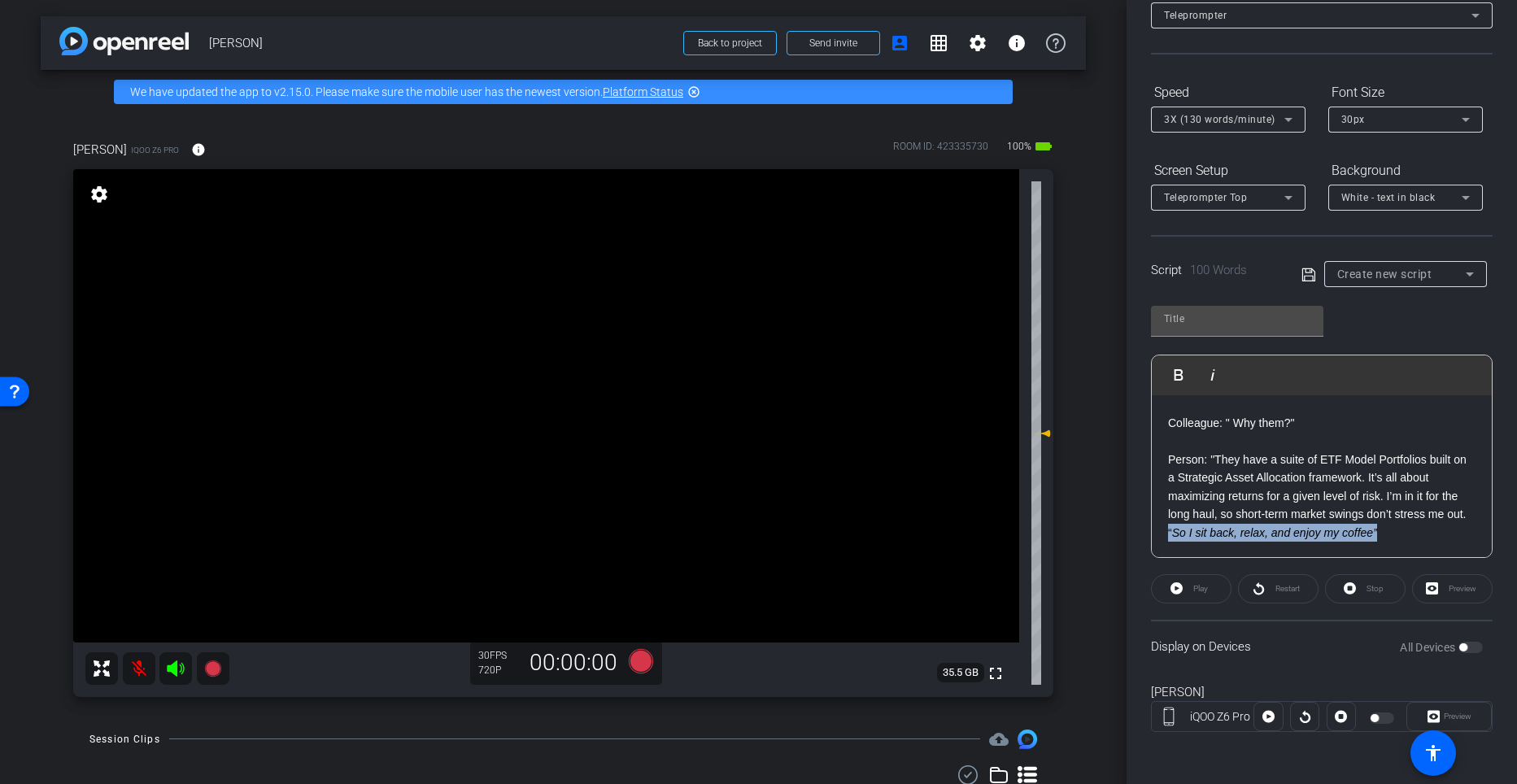 drag, startPoint x: 1406, startPoint y: 536, endPoint x: 1194, endPoint y: 528, distance: 212.1509 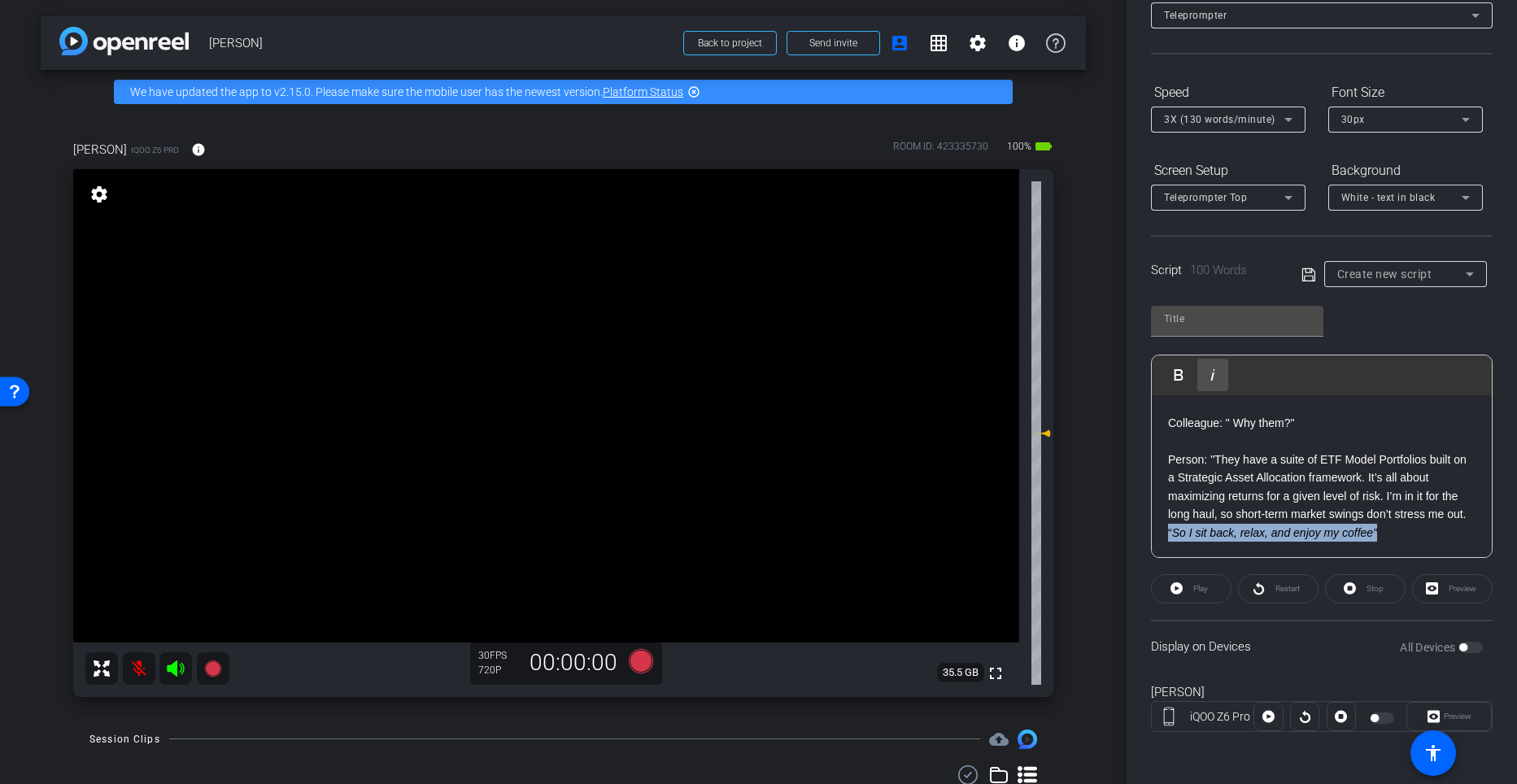click 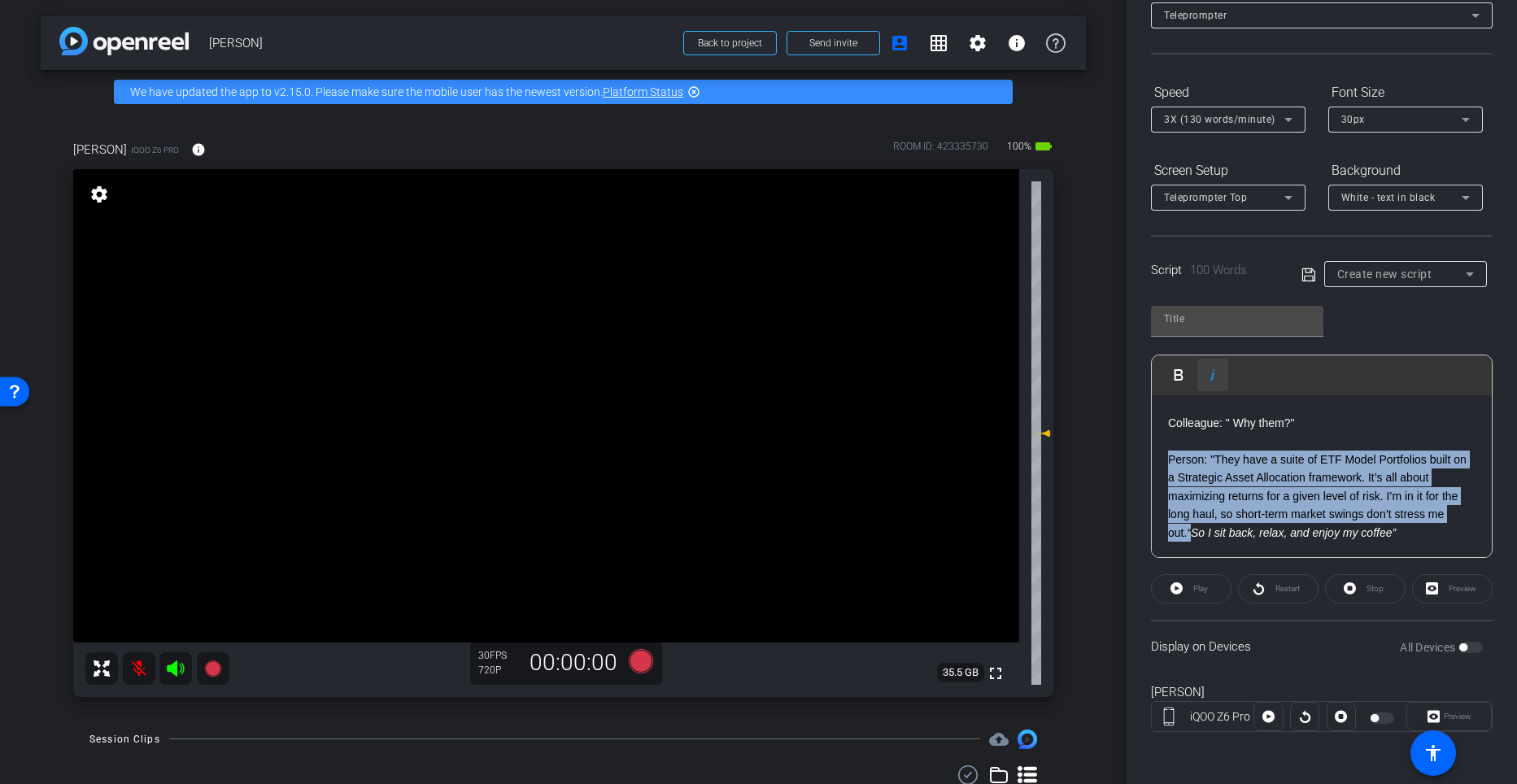 click 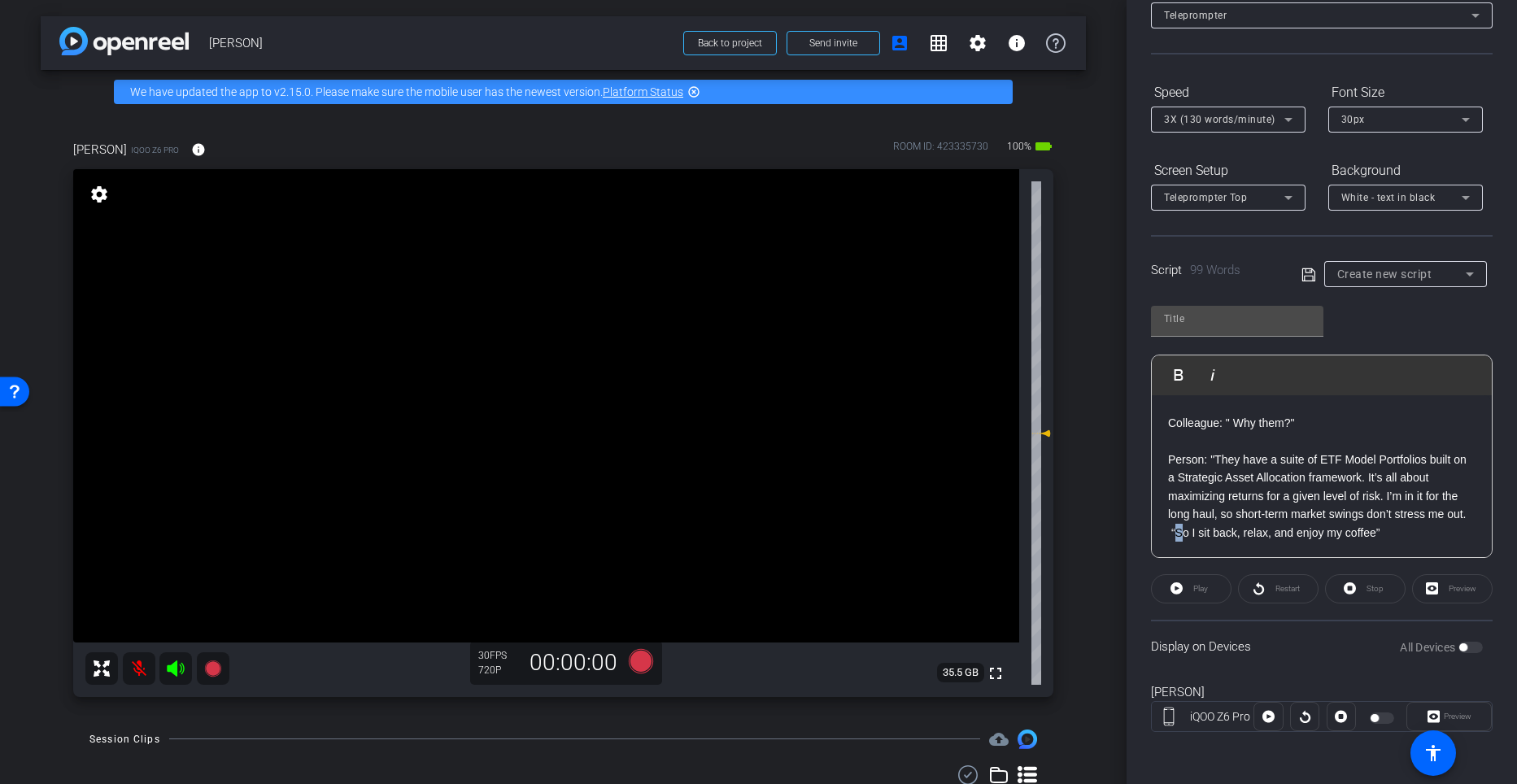 click on "Person: "They have a suite of ETF Model Portfolios built on a Strategic Asset Allocation framework. It’s all about maximizing returns for a given level of risk. I’m in it for the long haul, so short-term market swings don’t stress me out.  “So I sit back, relax, and enjoy my coffee”" 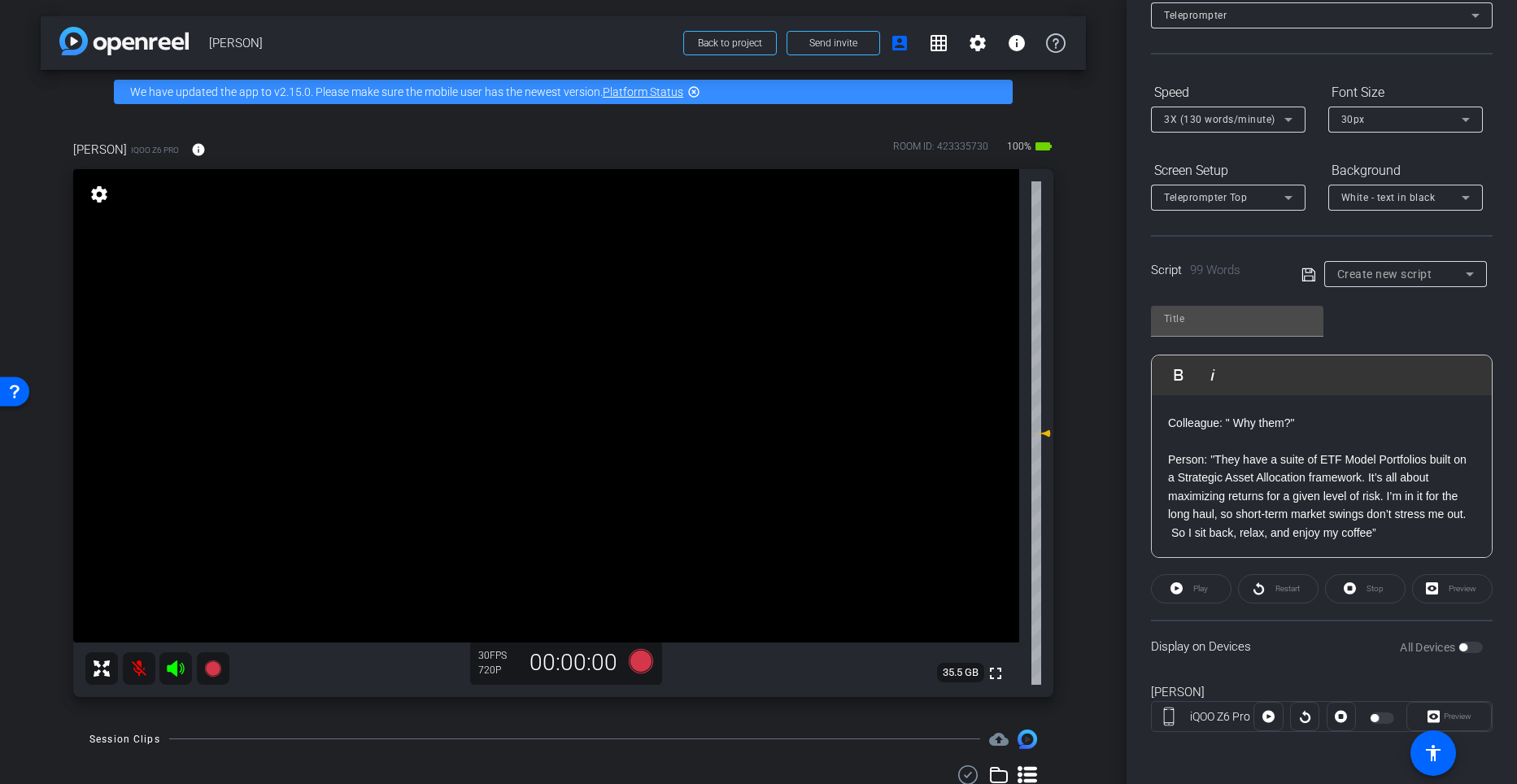 click on "Person: "They have a suite of ETF Model Portfolios built on a Strategic Asset Allocation framework. It’s all about maximizing returns for a given level of risk. I’m in it for the long haul, so short-term market swings don’t stress me out.  So I sit back, relax, and enjoy my coffee”" 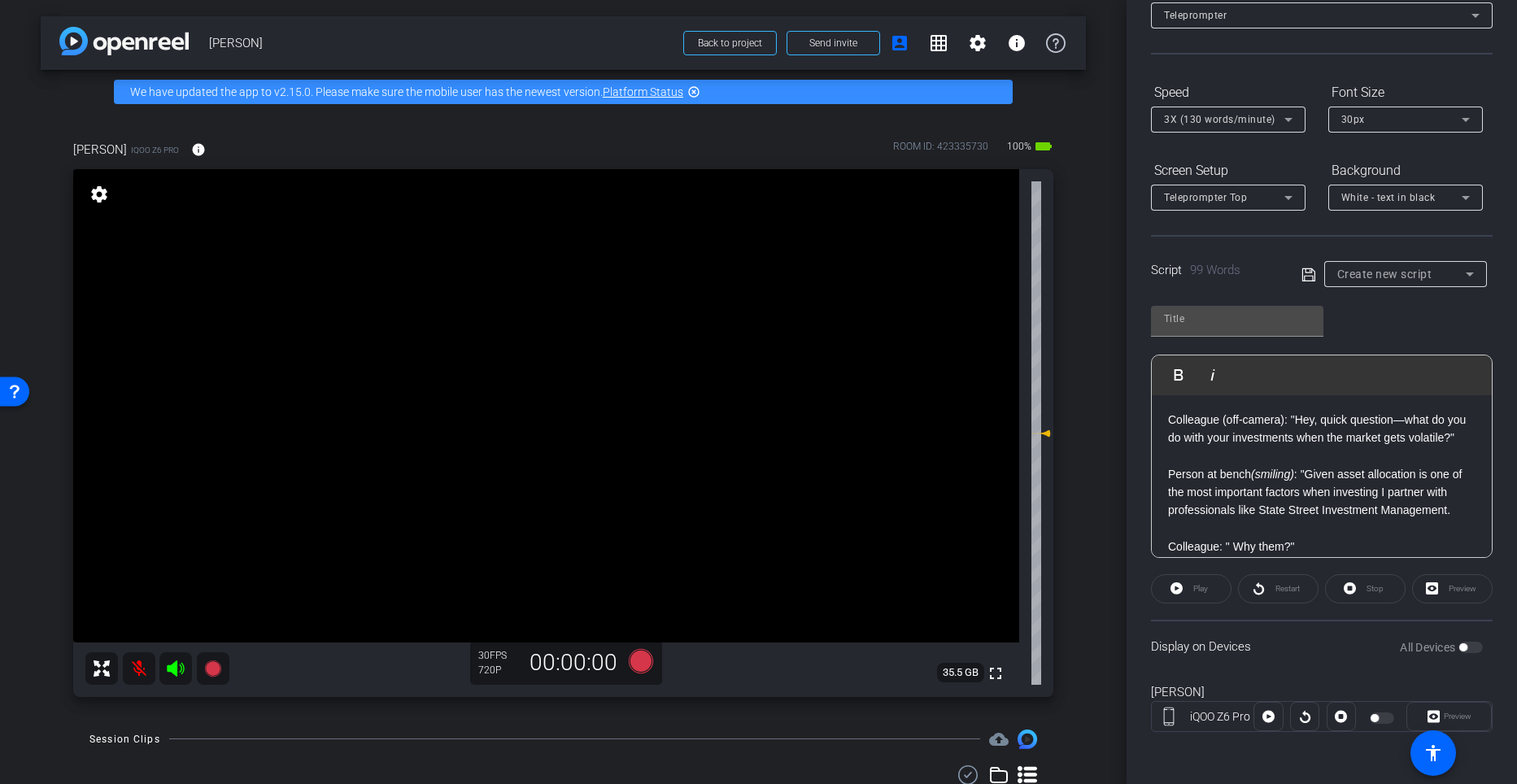 scroll, scrollTop: 1, scrollLeft: 0, axis: vertical 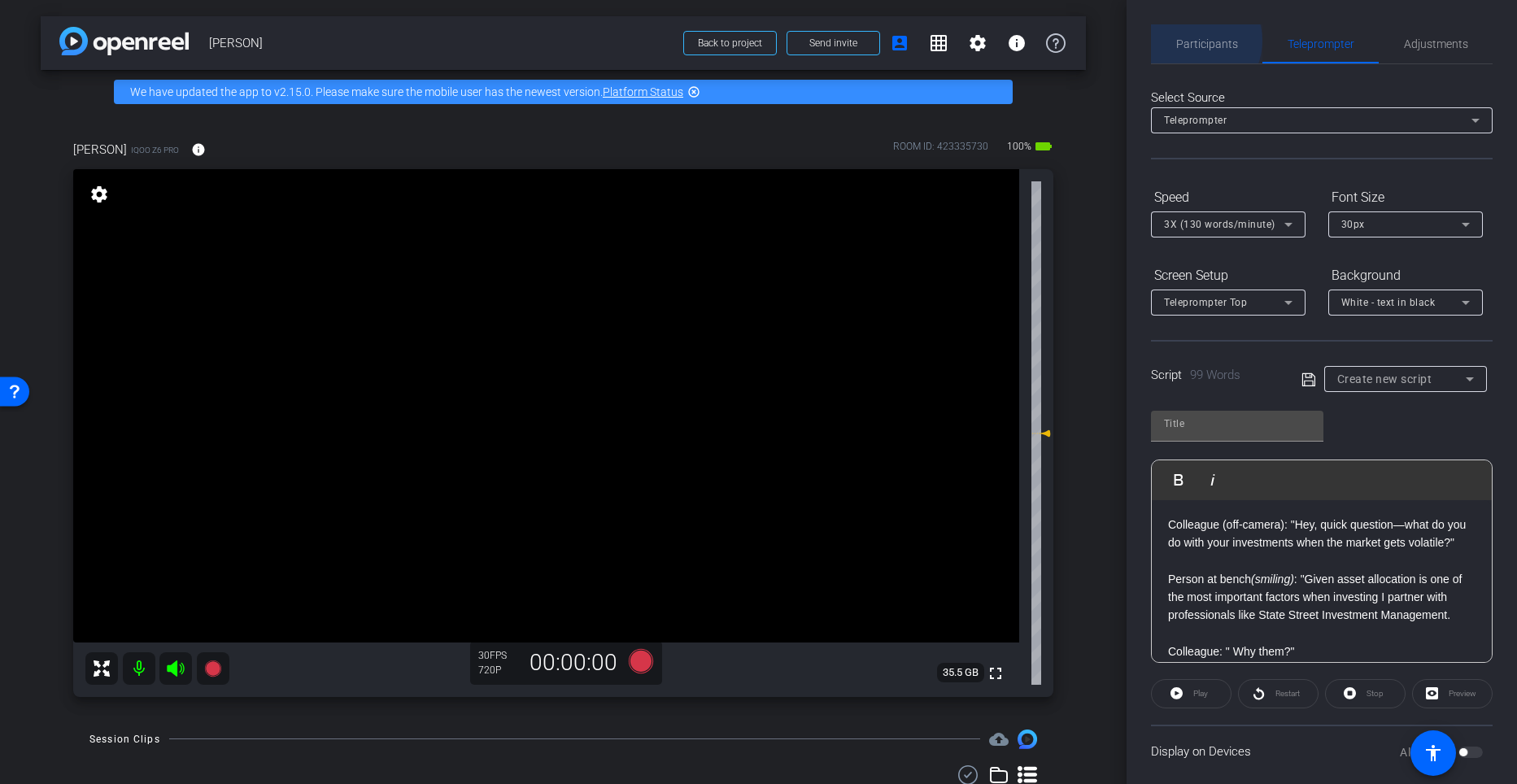 click on "Participants" at bounding box center [1207, 44] 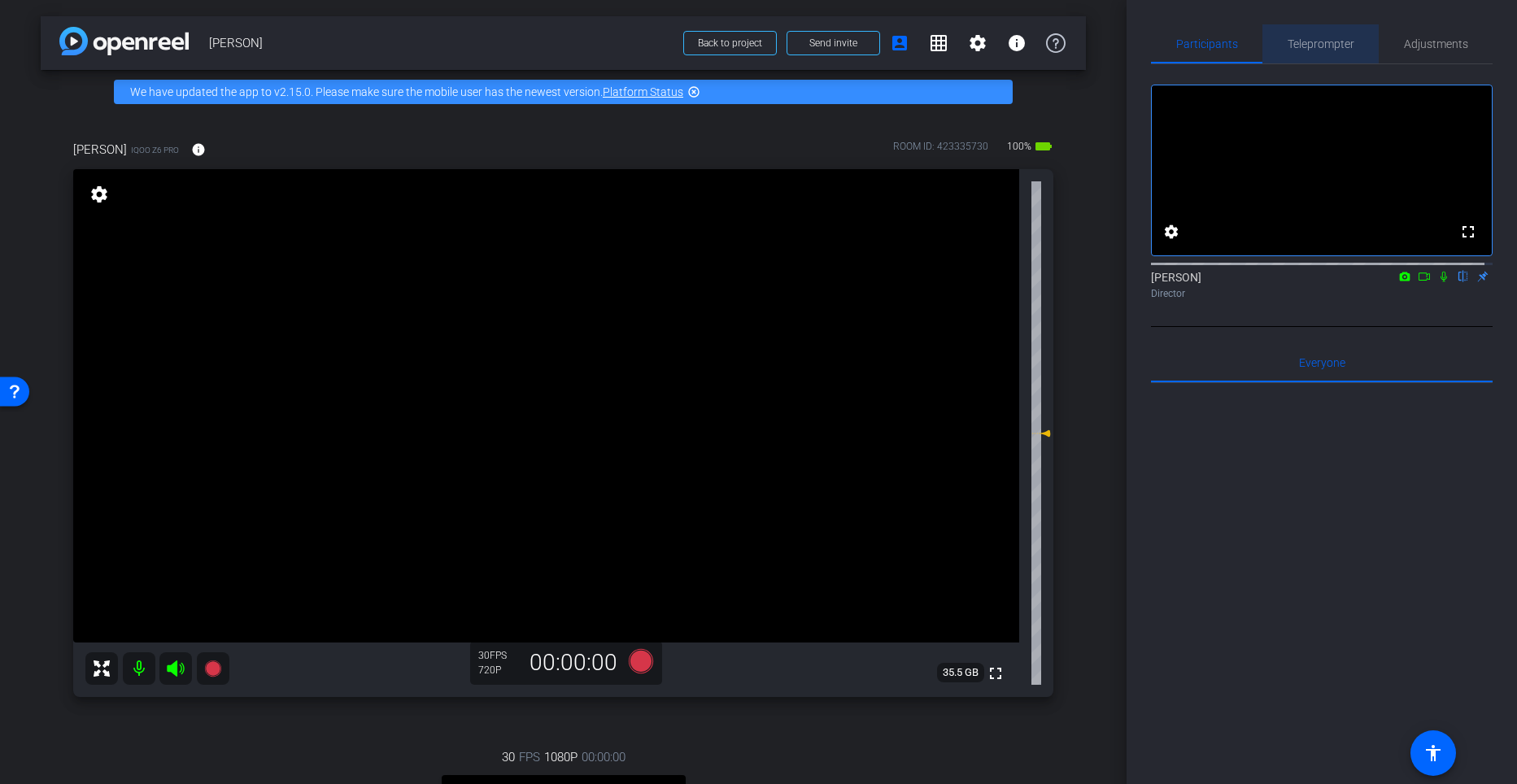 click on "Teleprompter" at bounding box center (1321, 44) 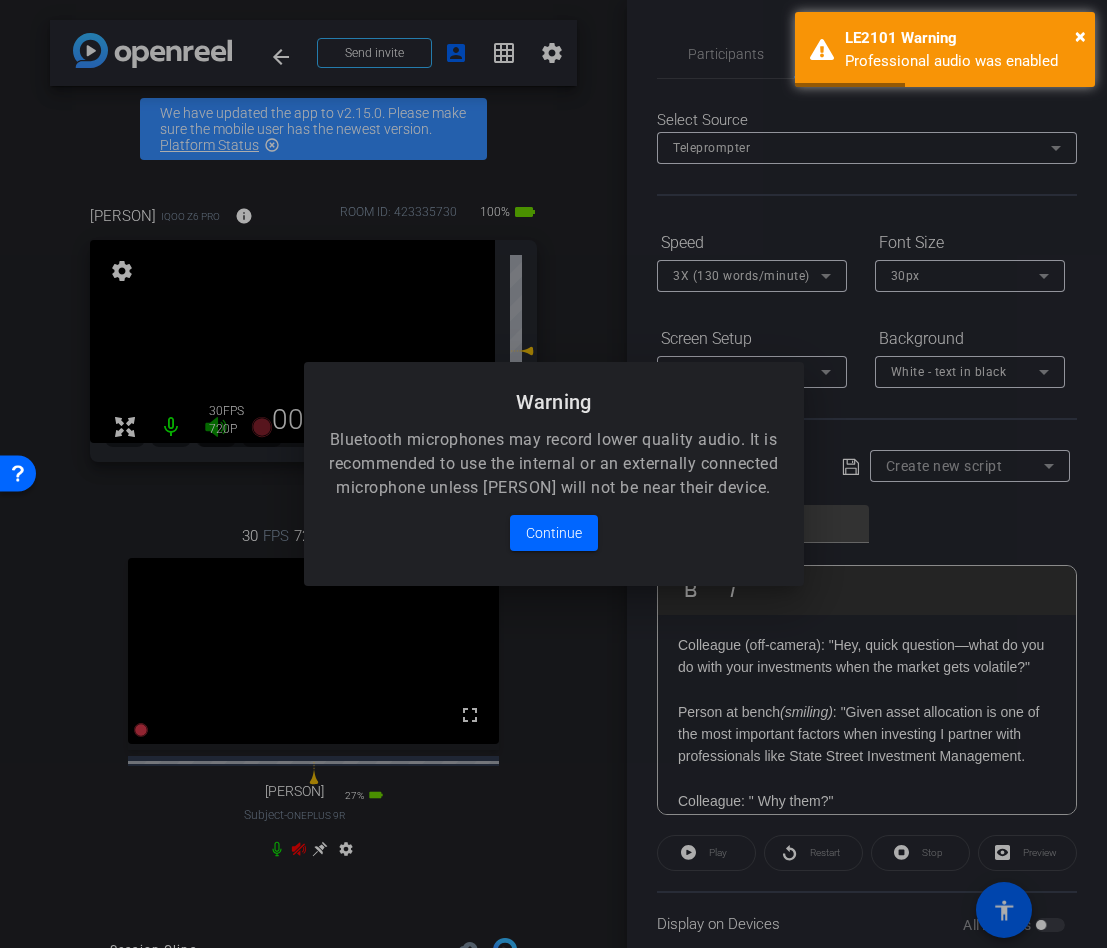 click at bounding box center [553, 474] 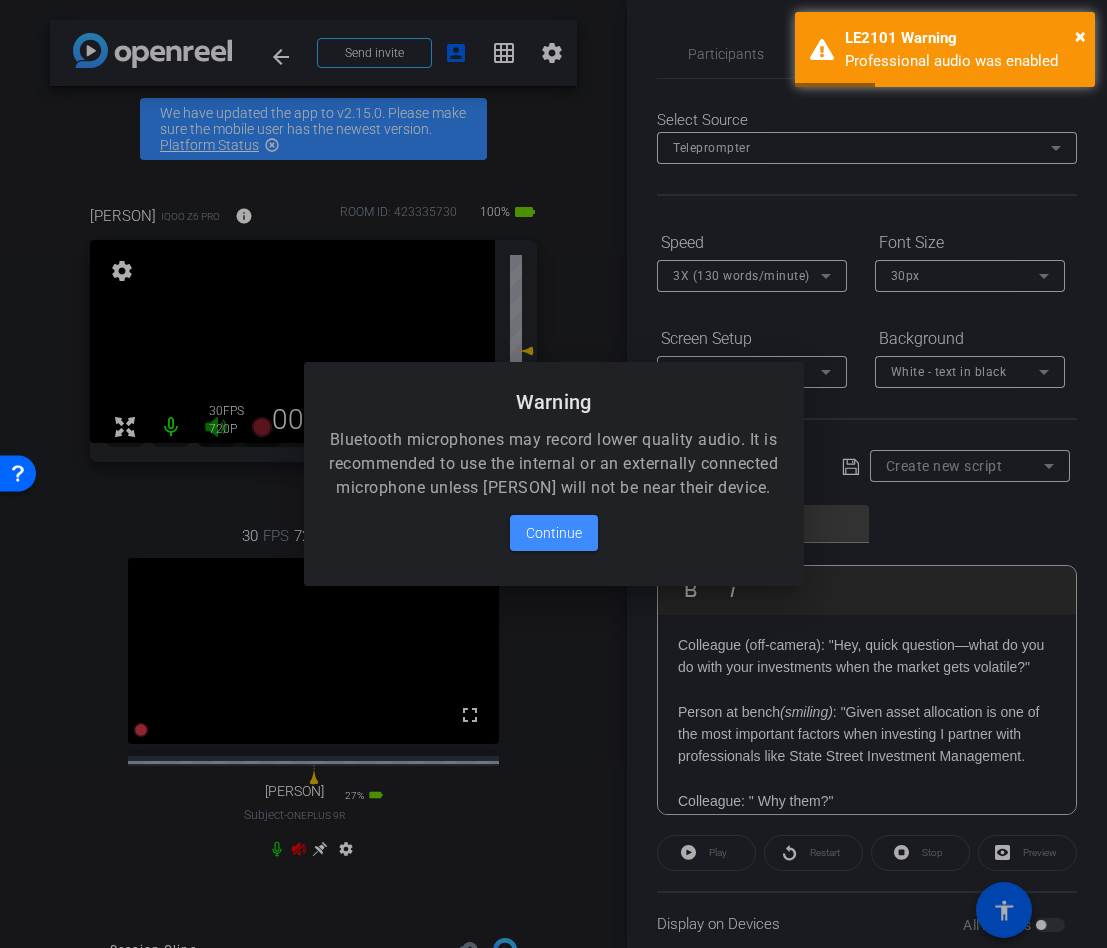 click at bounding box center (553, 474) 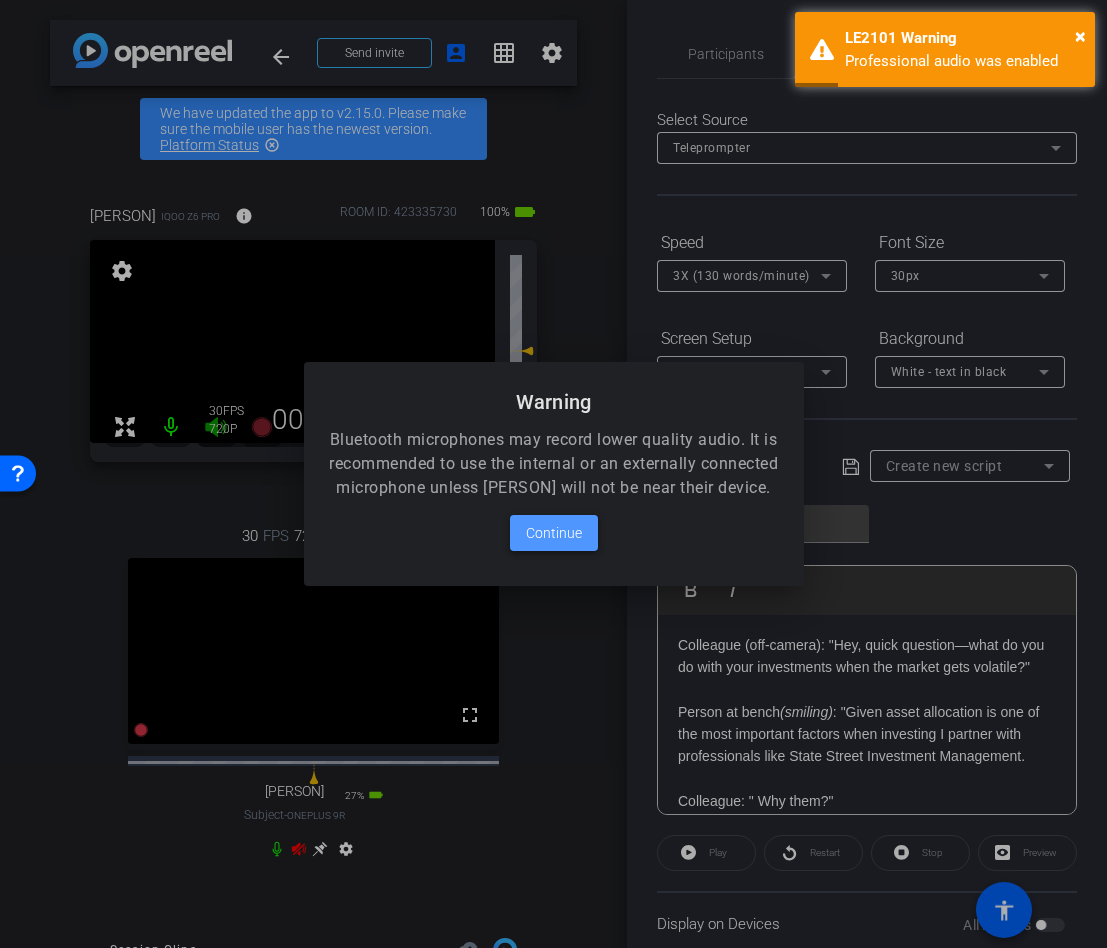 click on "Continue" at bounding box center (554, 533) 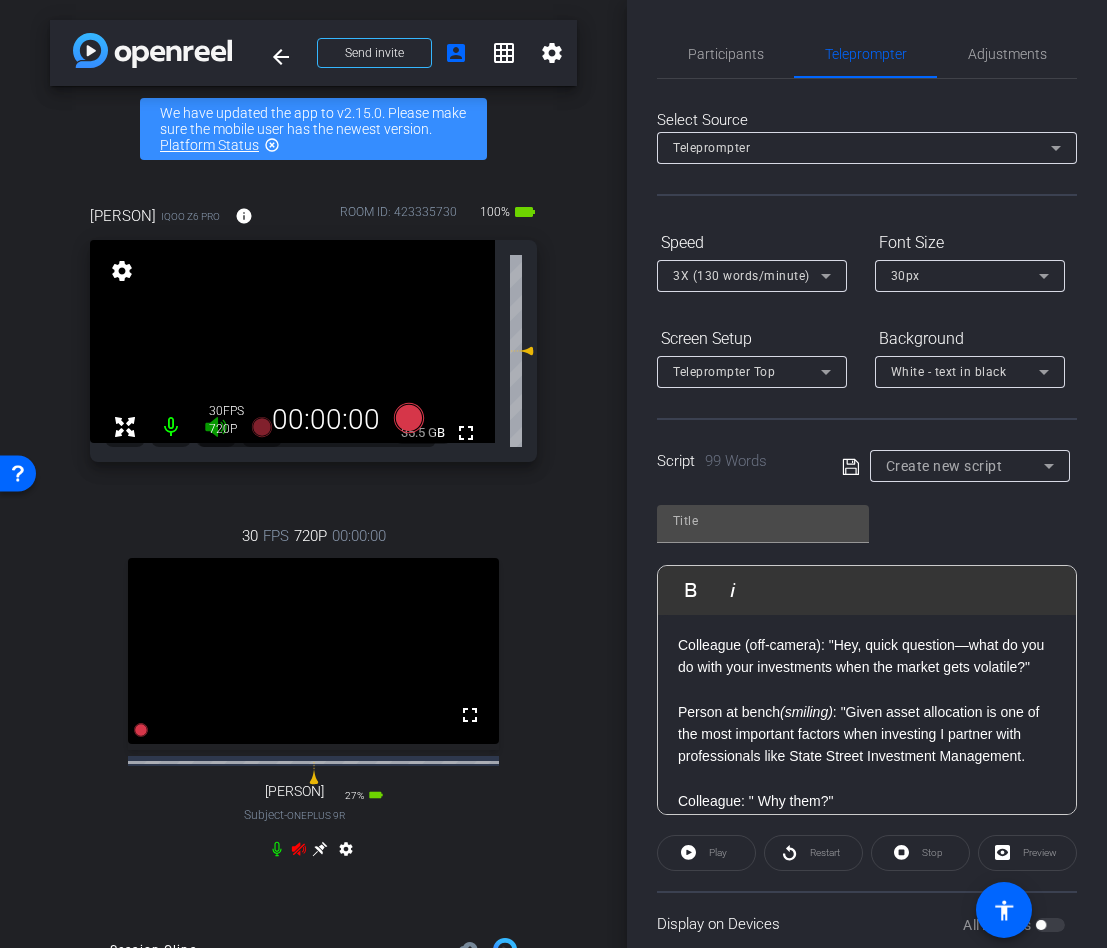 click 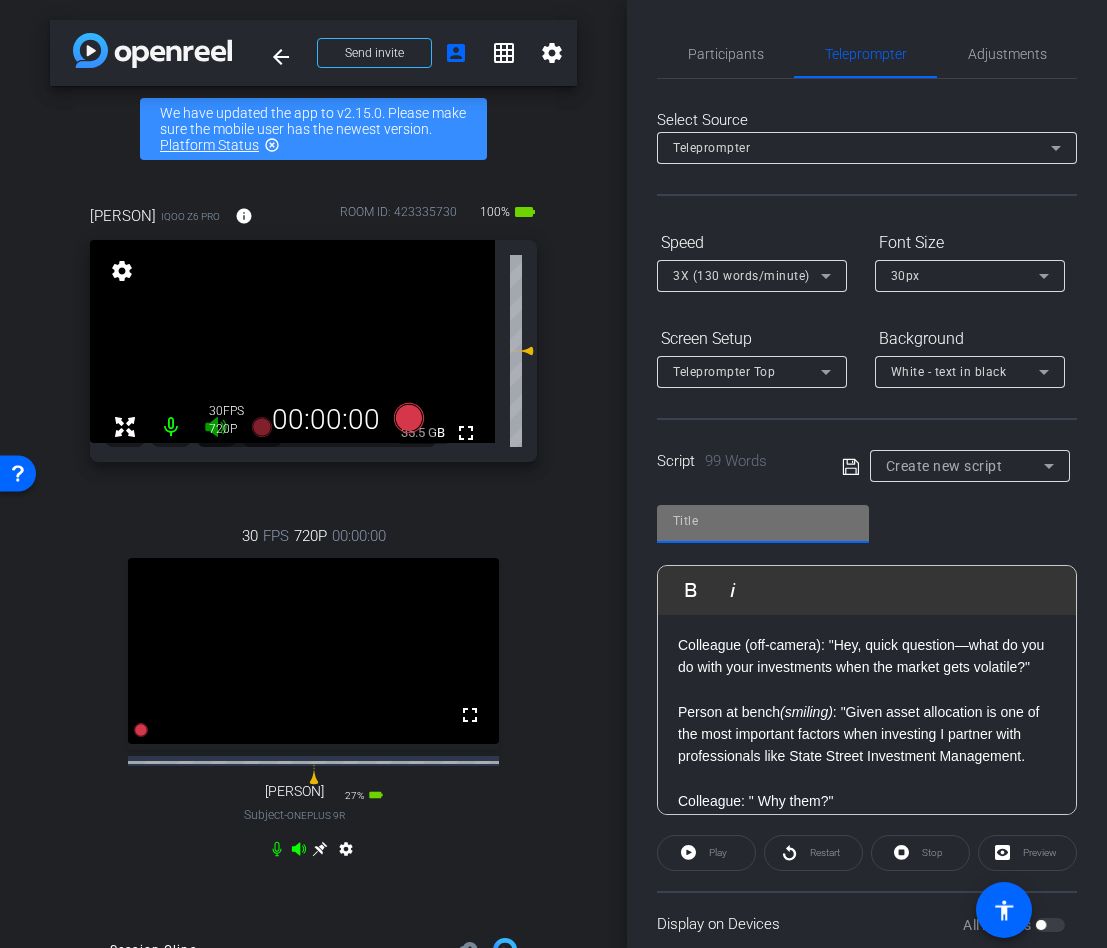 click at bounding box center (763, 521) 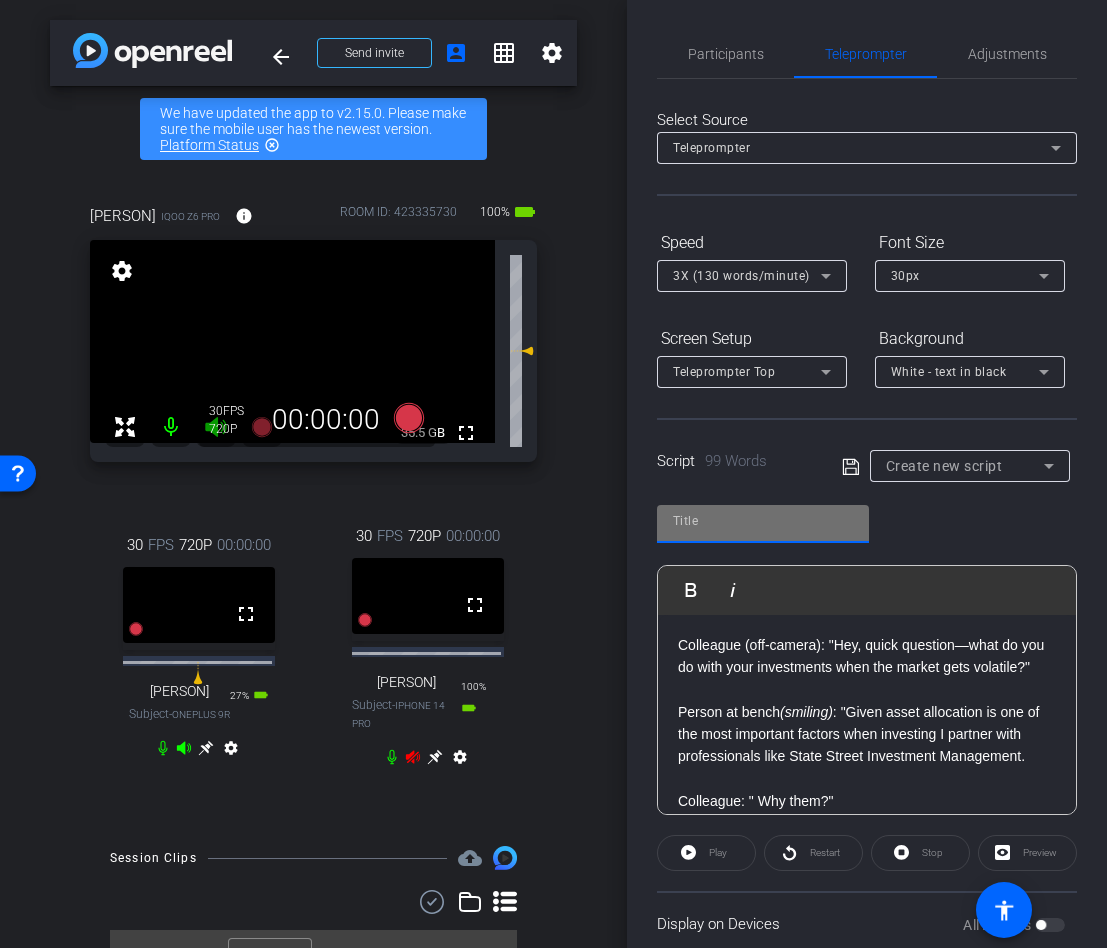 paste on "Video 1: What Do You Do With Your Investments in a Volatile Market?" 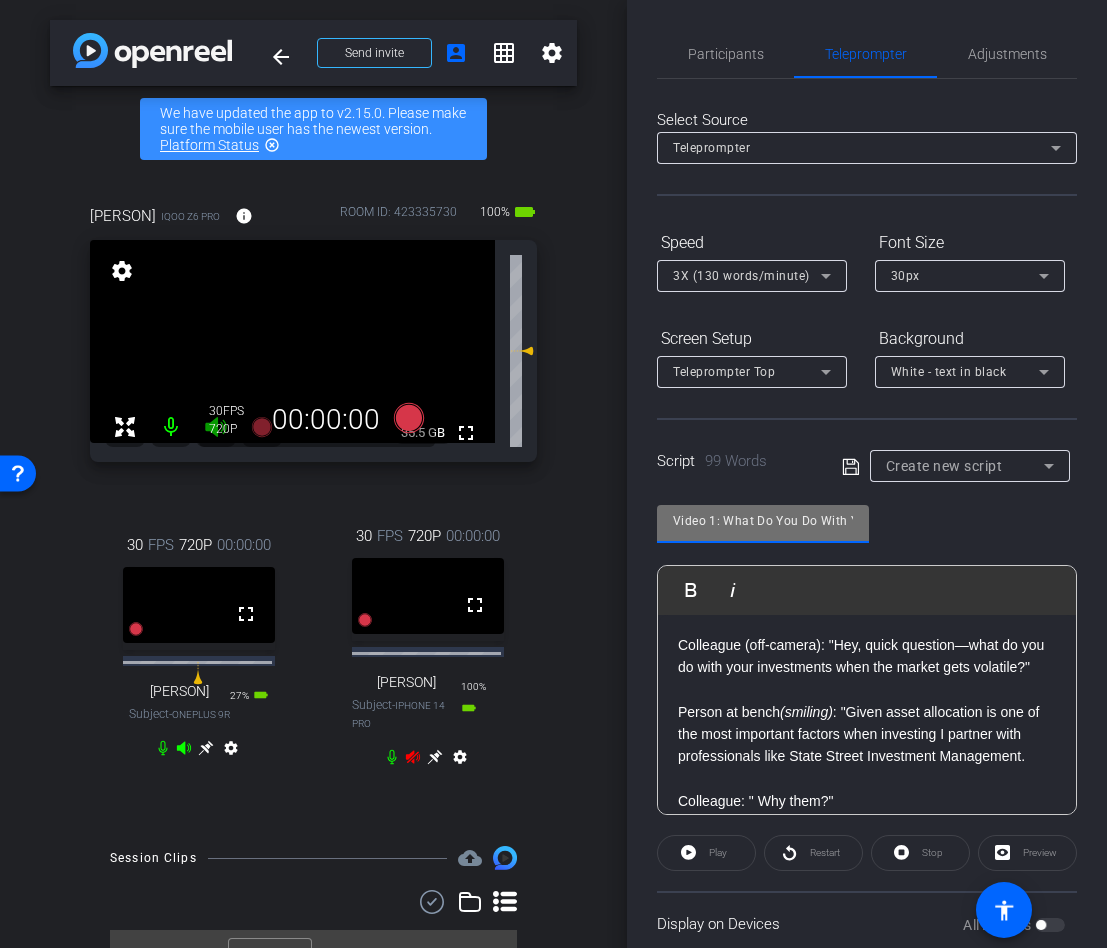 scroll, scrollTop: 0, scrollLeft: 214, axis: horizontal 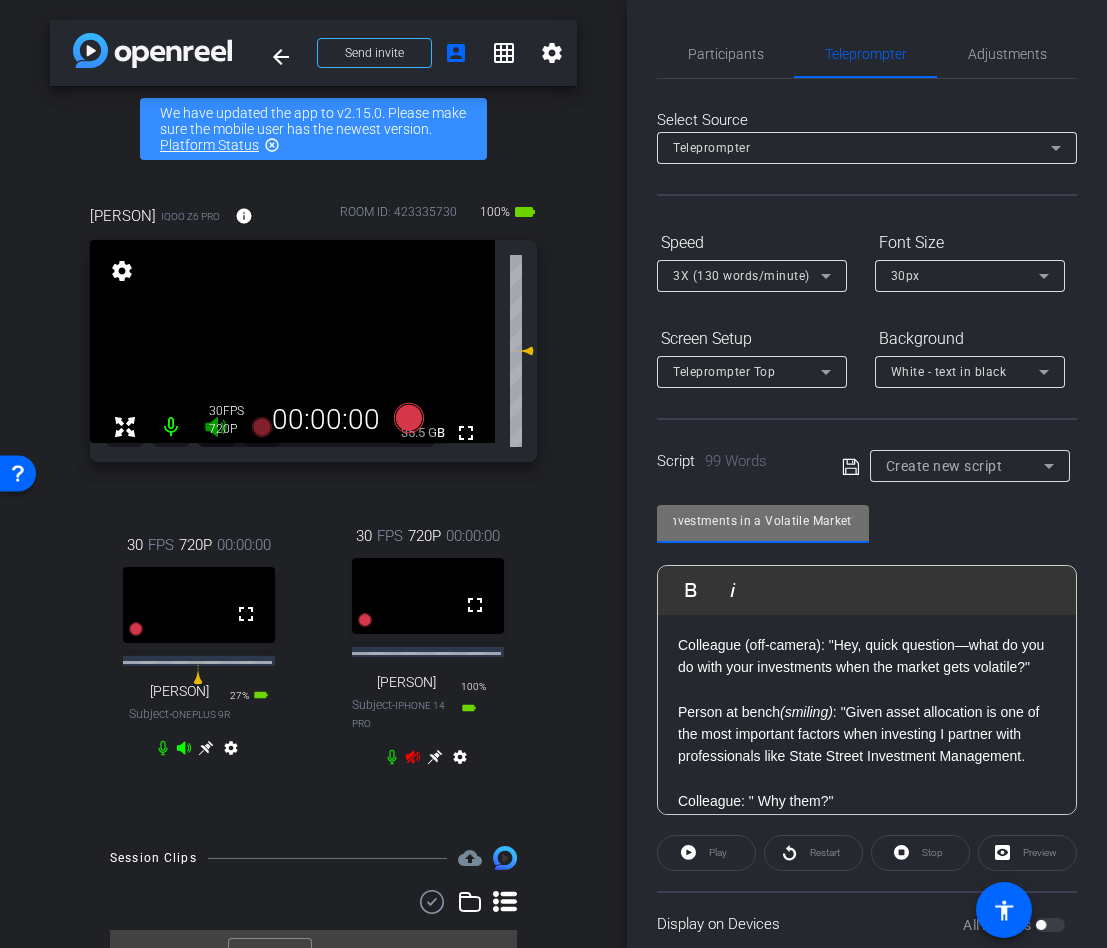 click on "Video 1: What Do You Do With Your Investments in a Volatile Market?" at bounding box center [763, 521] 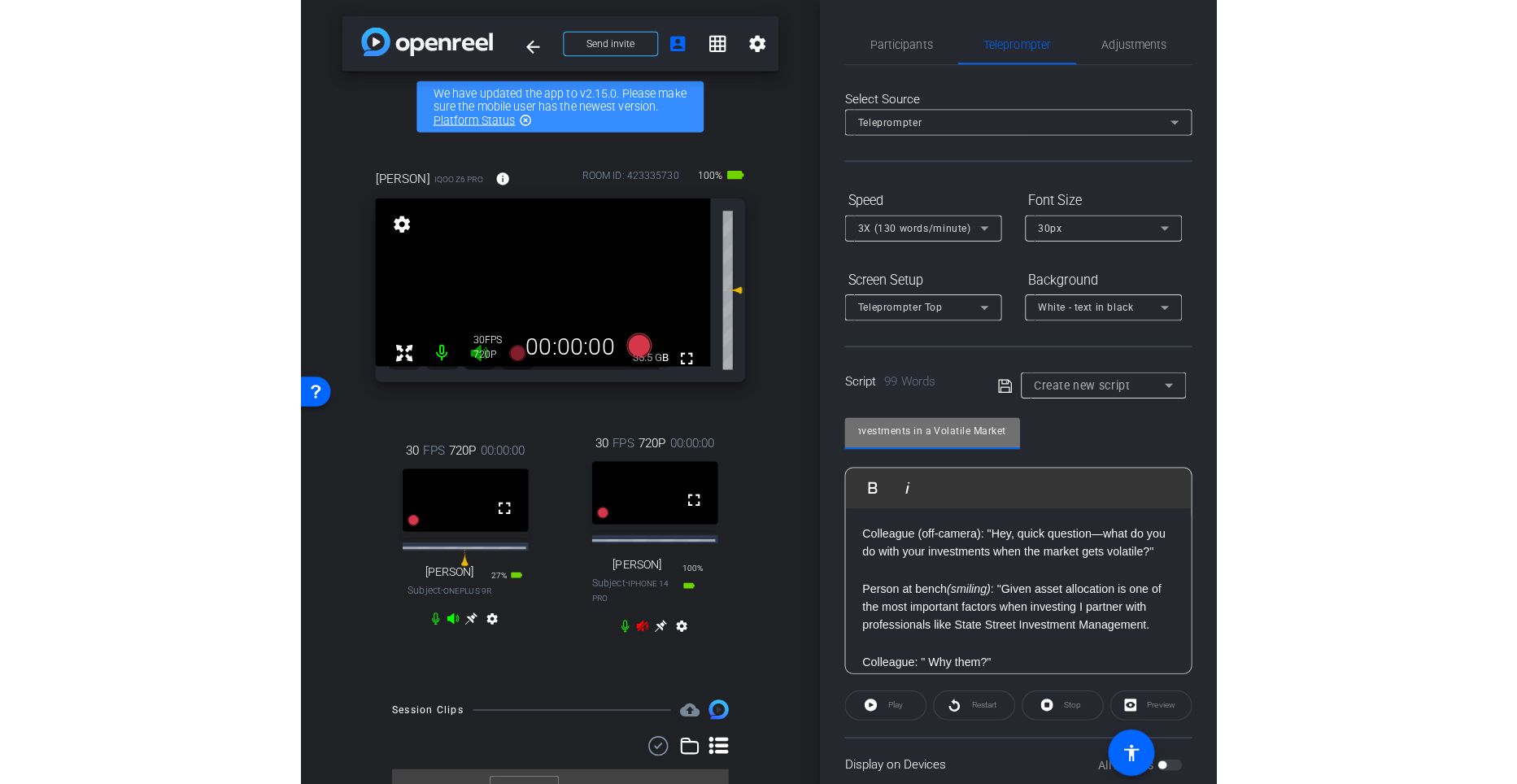 scroll, scrollTop: 0, scrollLeft: 0, axis: both 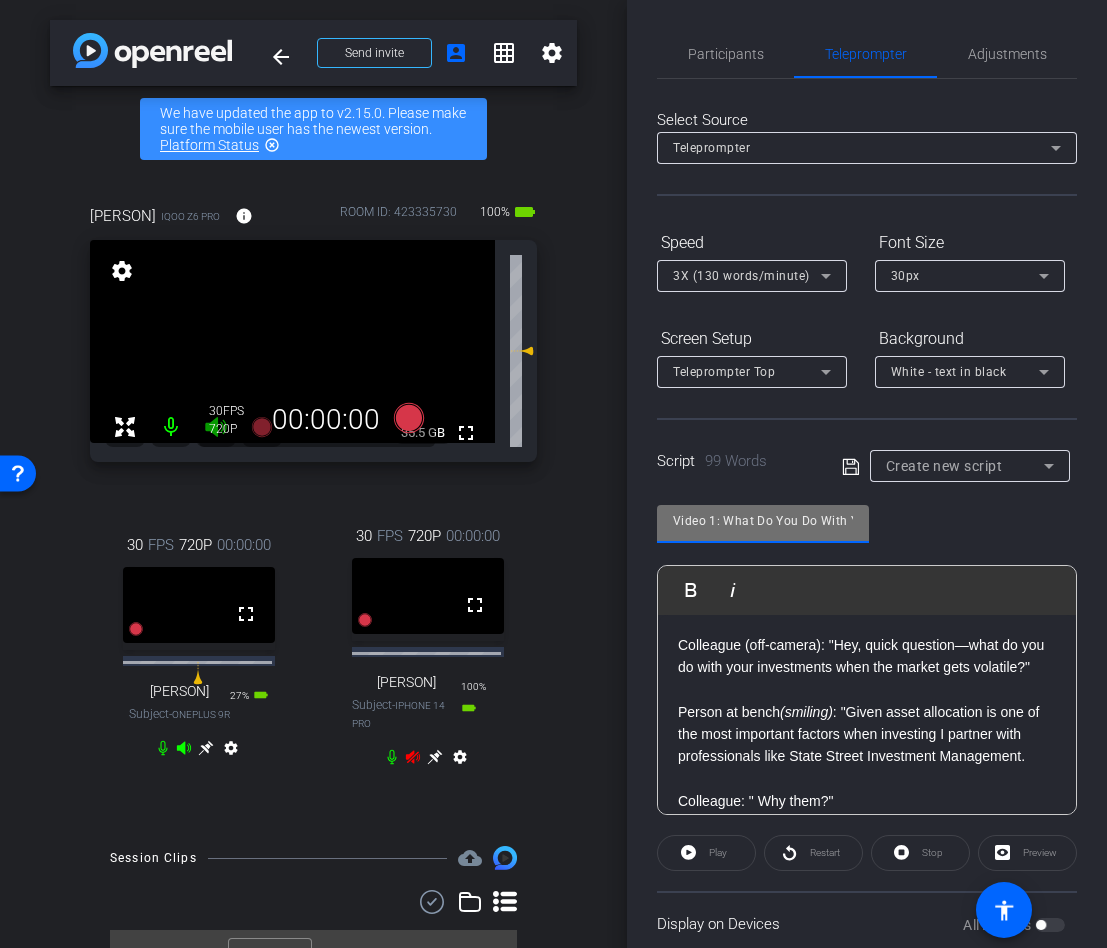 drag, startPoint x: 714, startPoint y: 517, endPoint x: 587, endPoint y: 522, distance: 127.09839 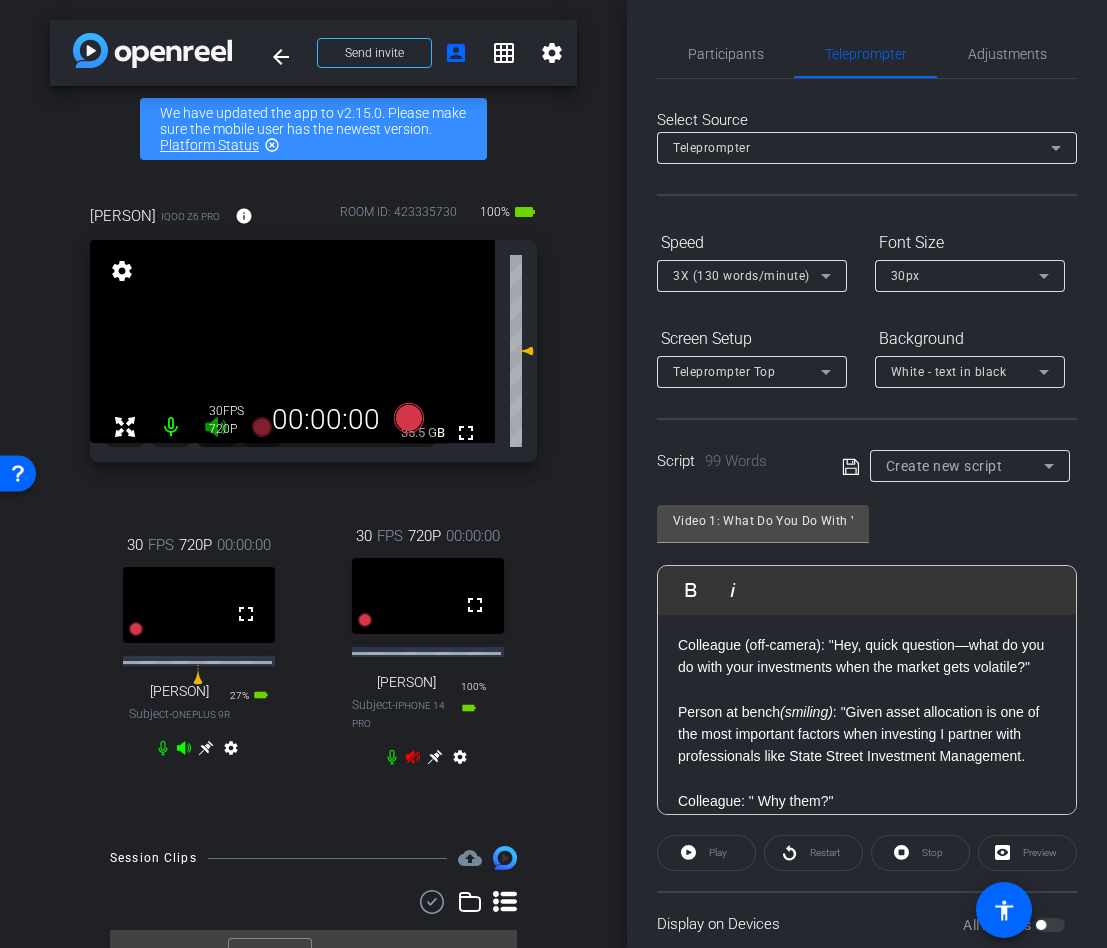 click 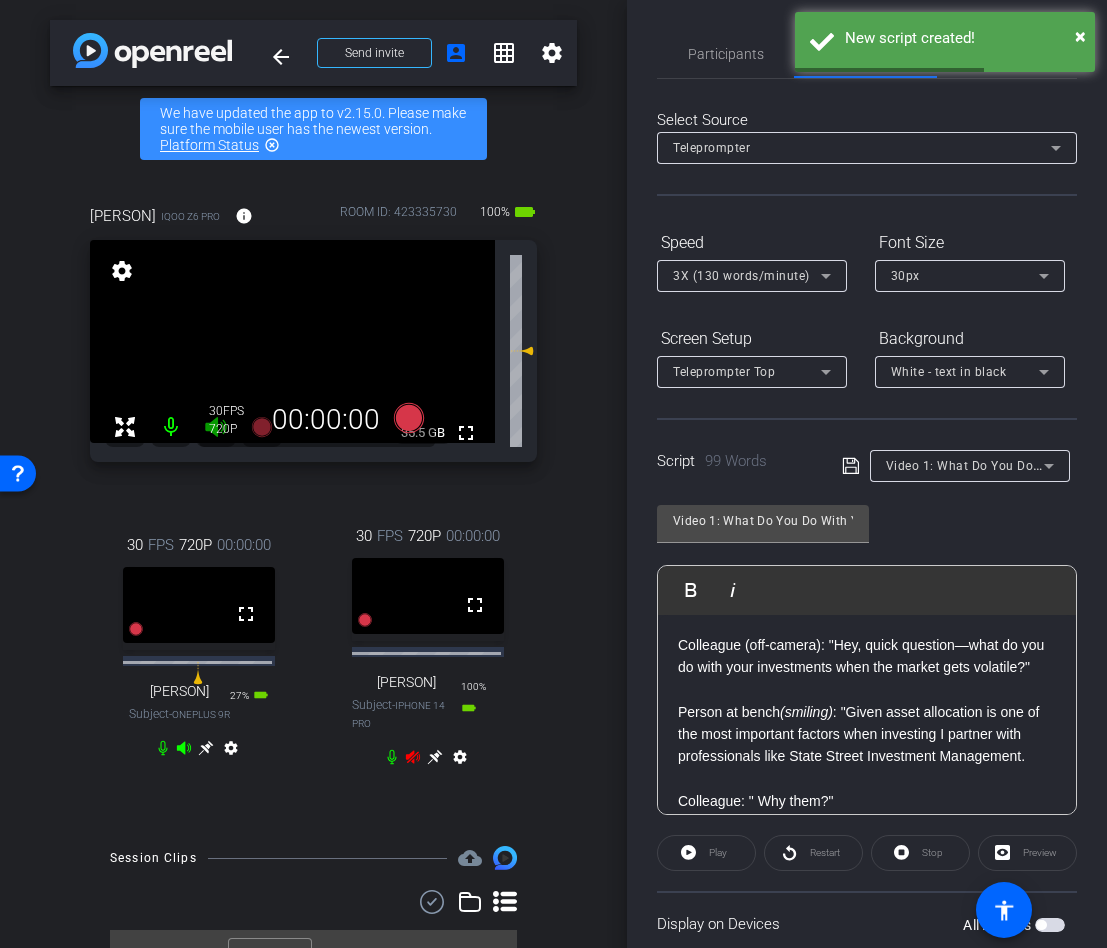 click 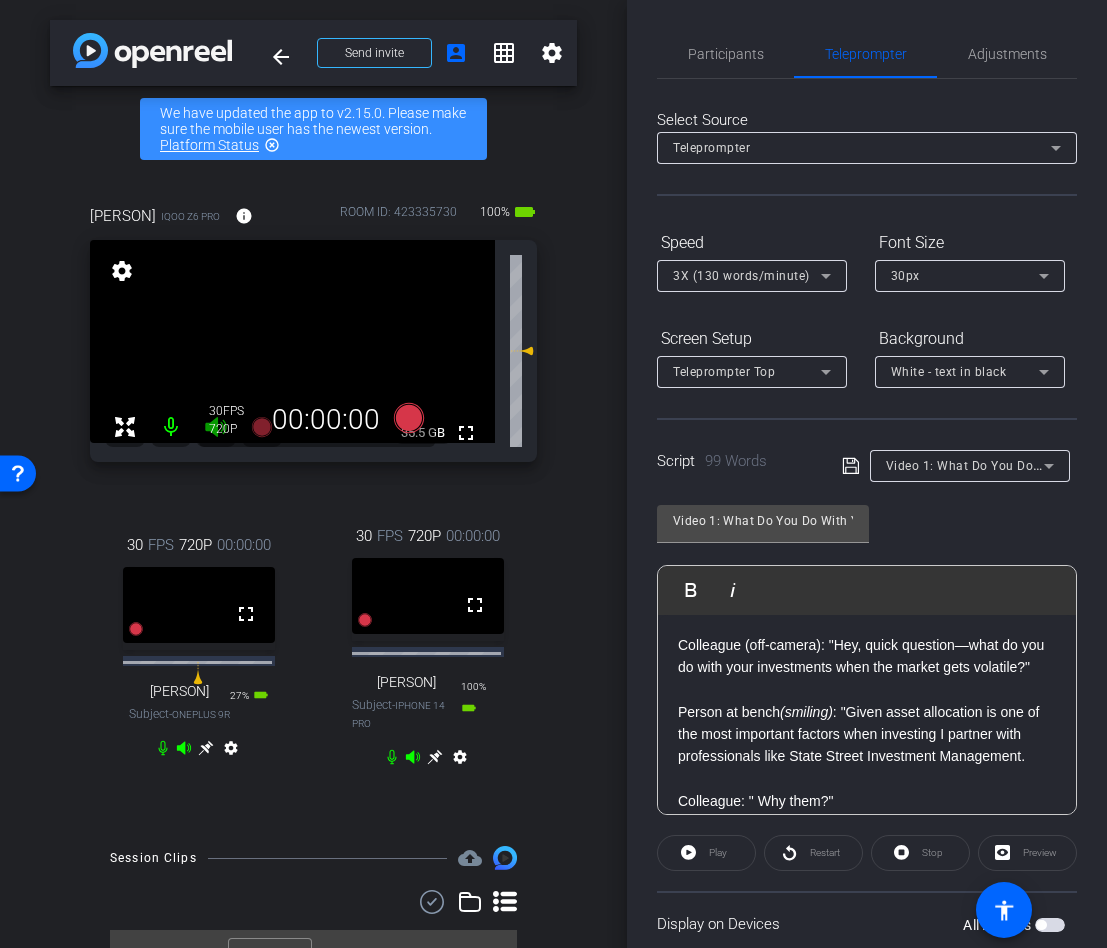 click 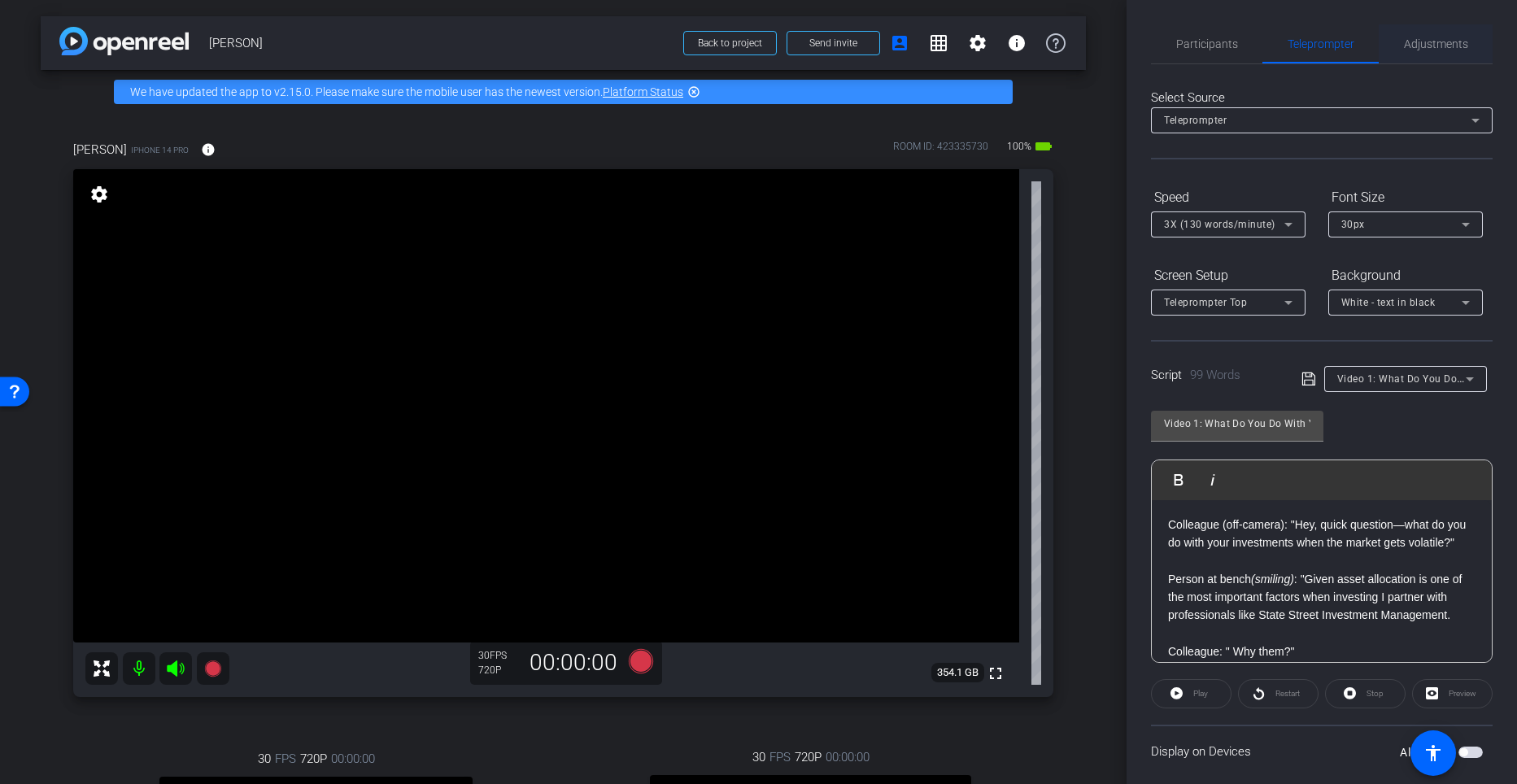 click on "Adjustments" at bounding box center [1436, 44] 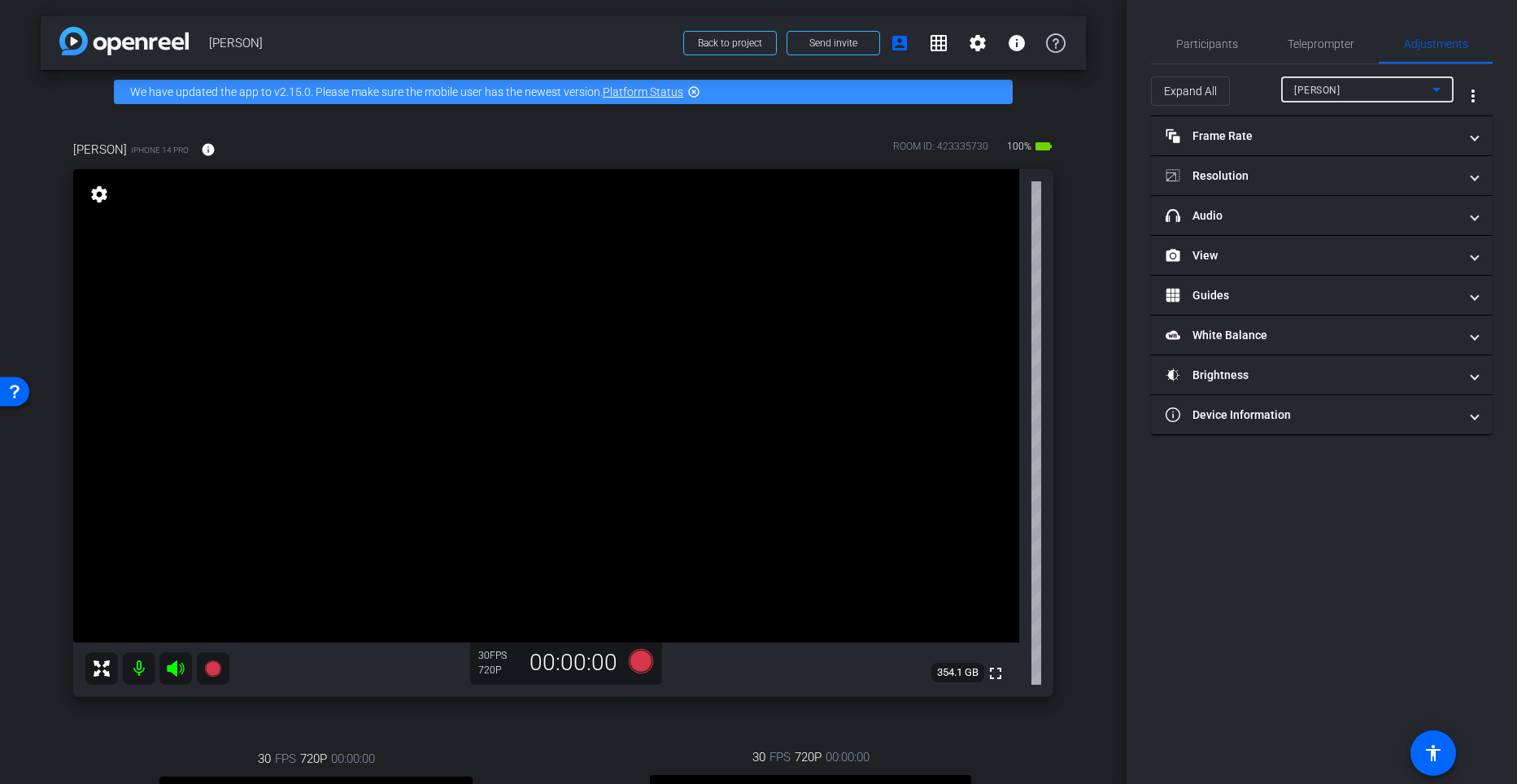 click on "JAVED" at bounding box center [1363, 89] 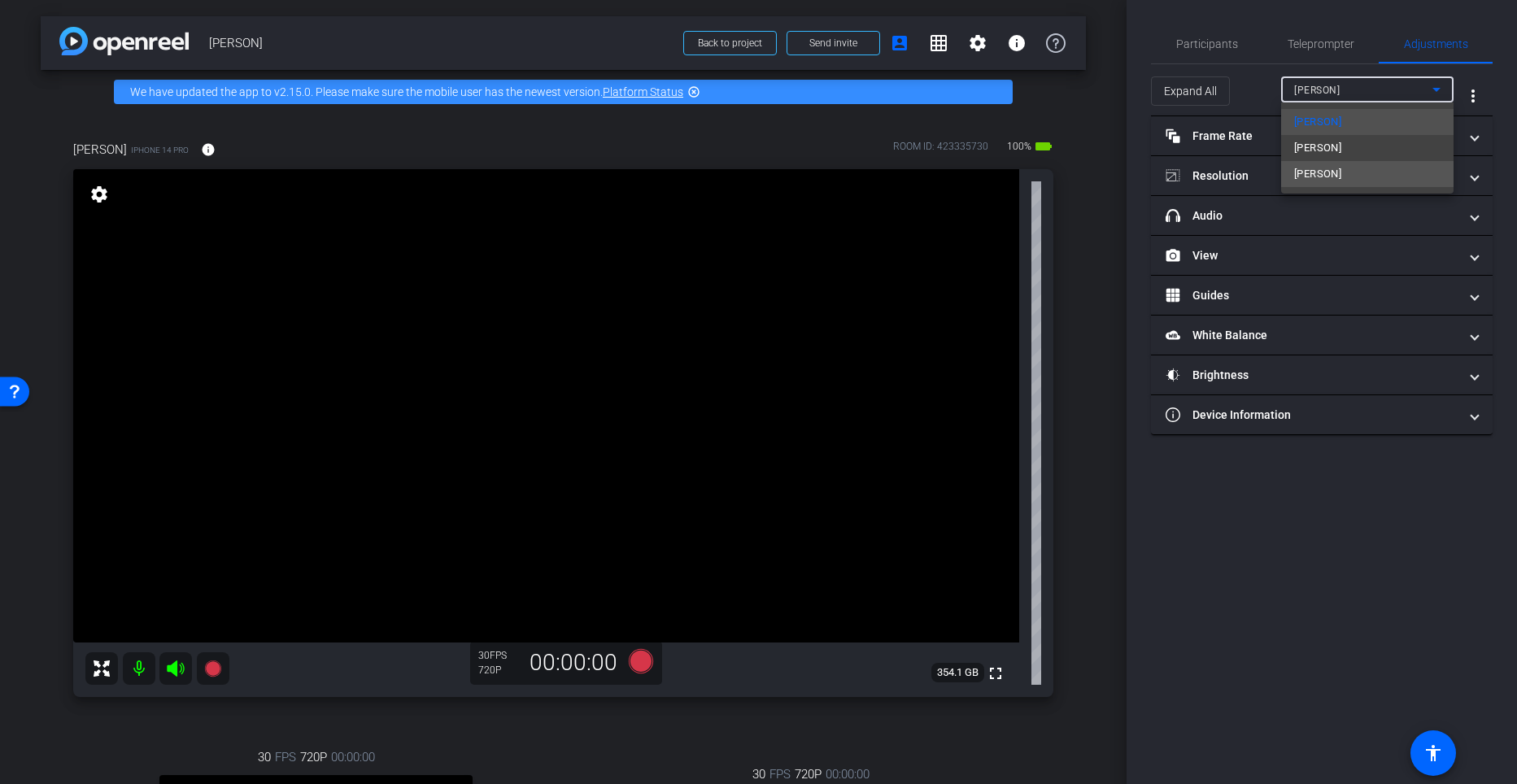 click on "Chrisanthi" at bounding box center (1318, 174) 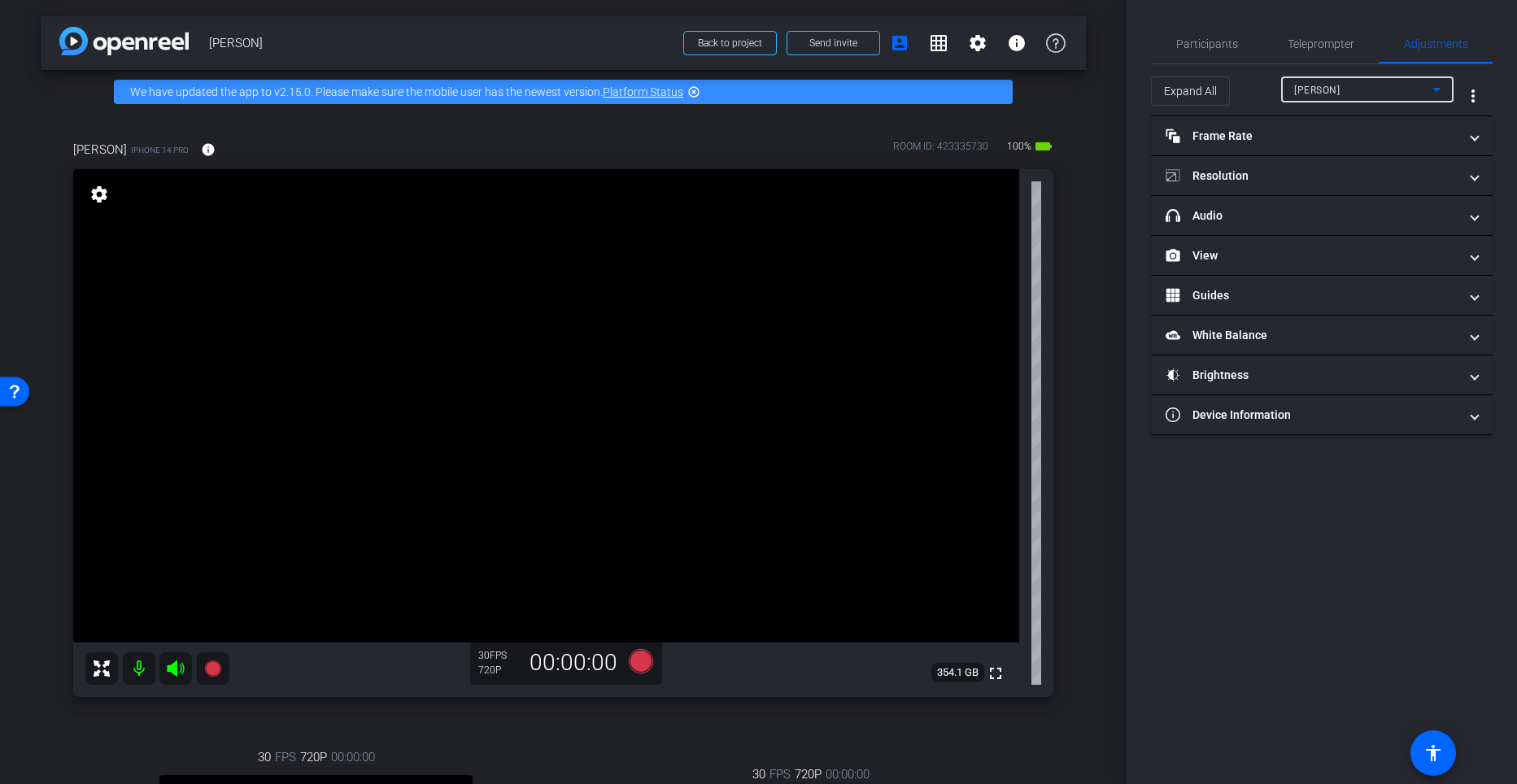 type on "1000" 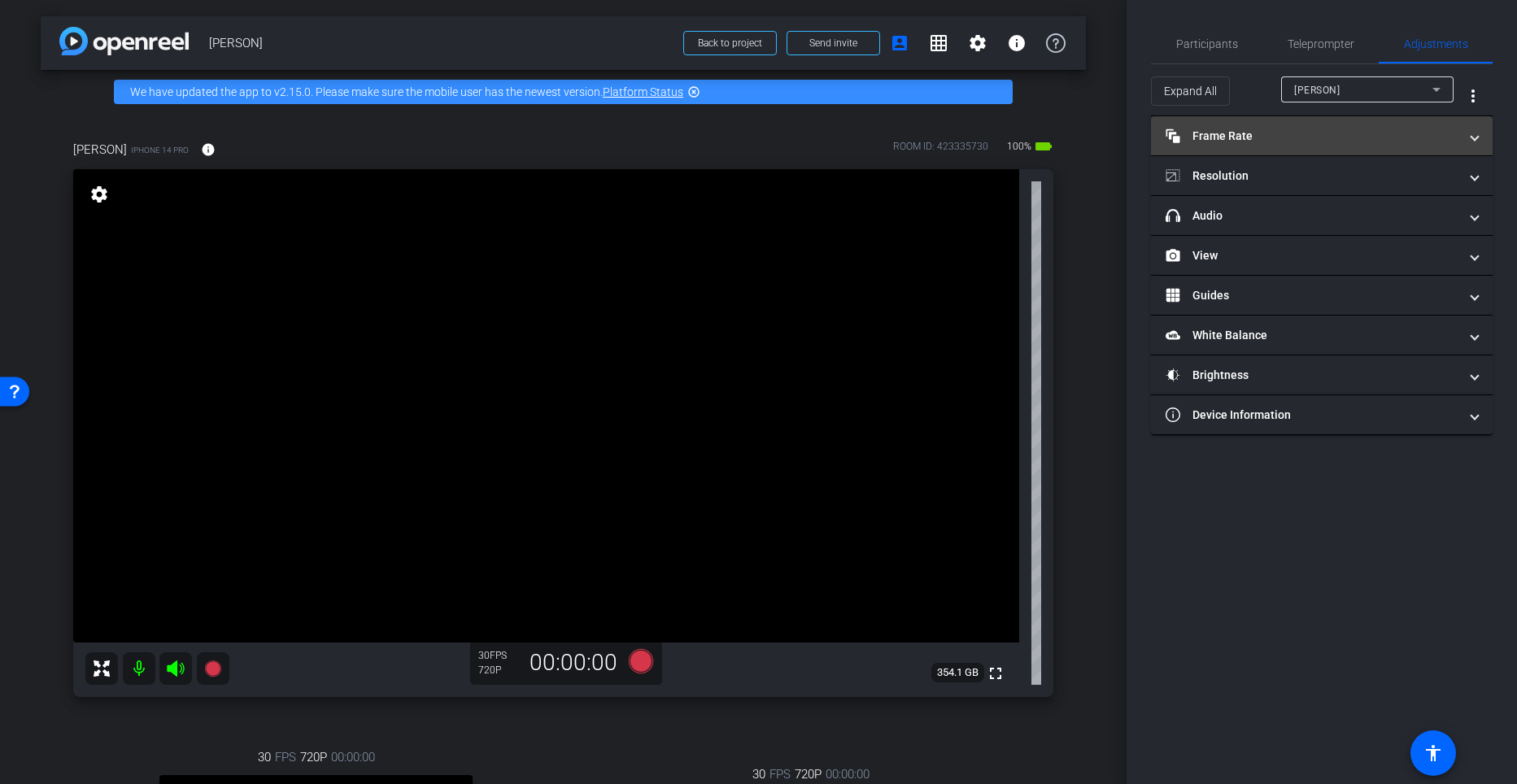 click on "Frame Rate
Frame Rate" at bounding box center [1312, 136] 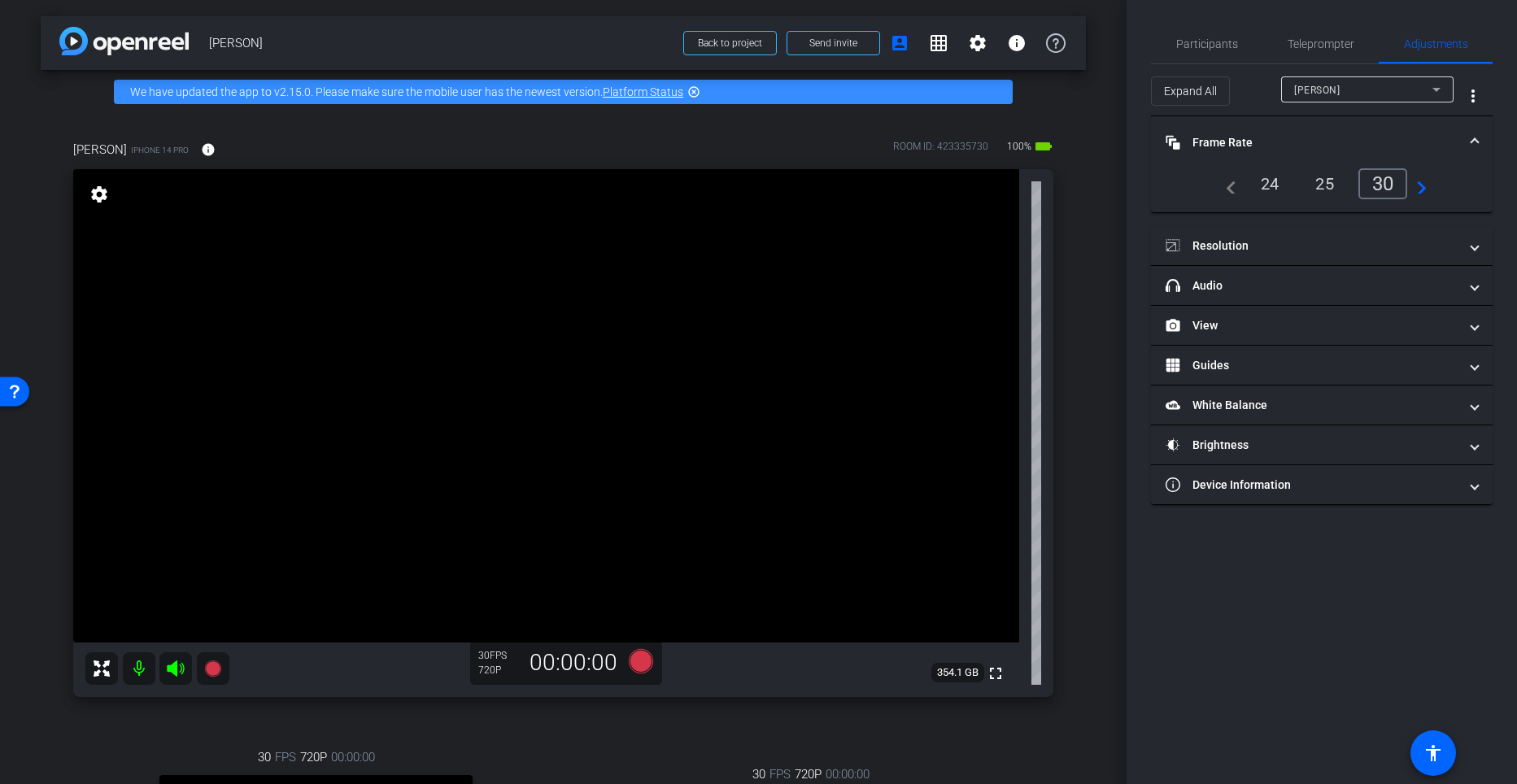 click on "24" at bounding box center [1270, 184] 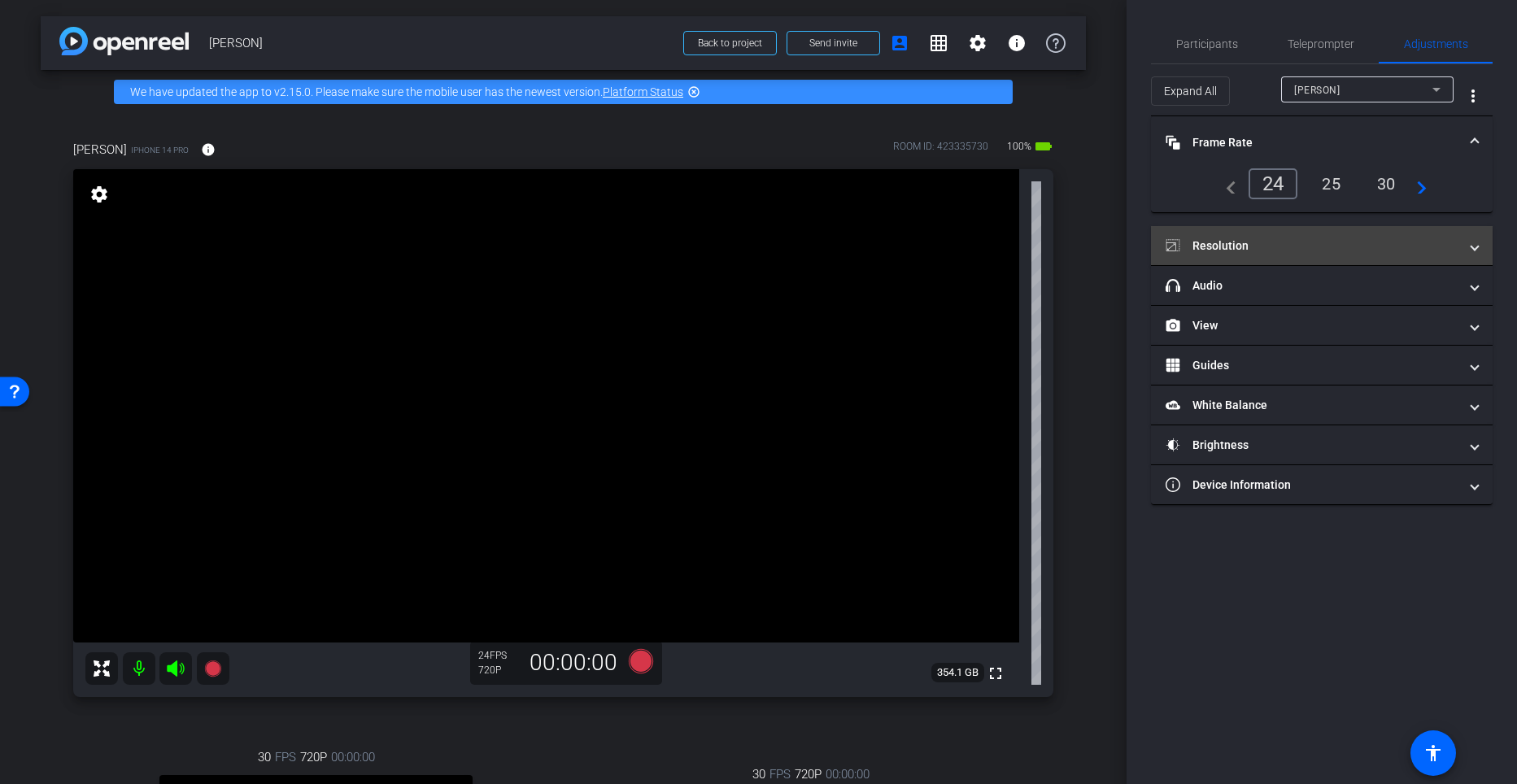 click on "Resolution" at bounding box center (1312, 246) 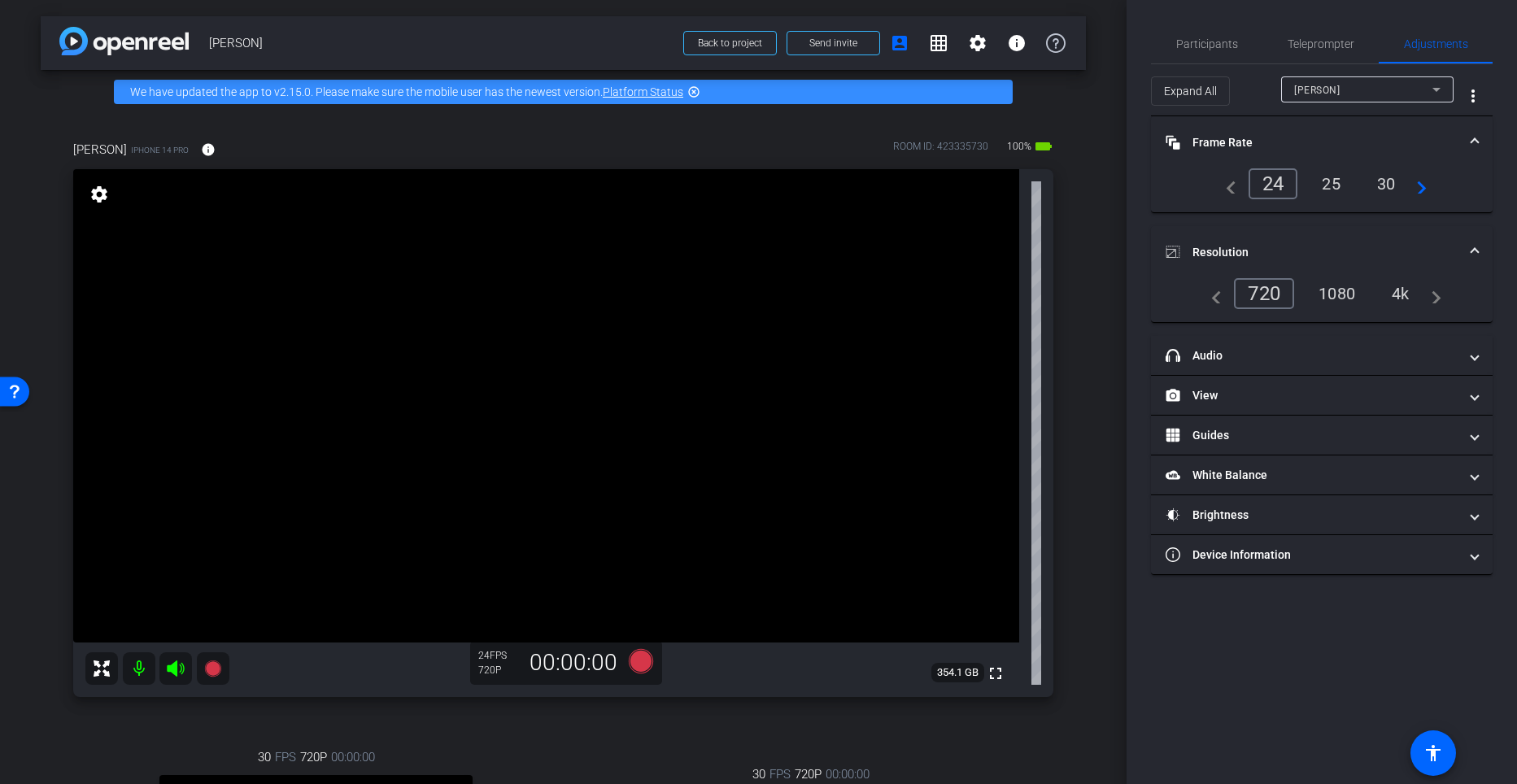 click on "4k" at bounding box center [1401, 294] 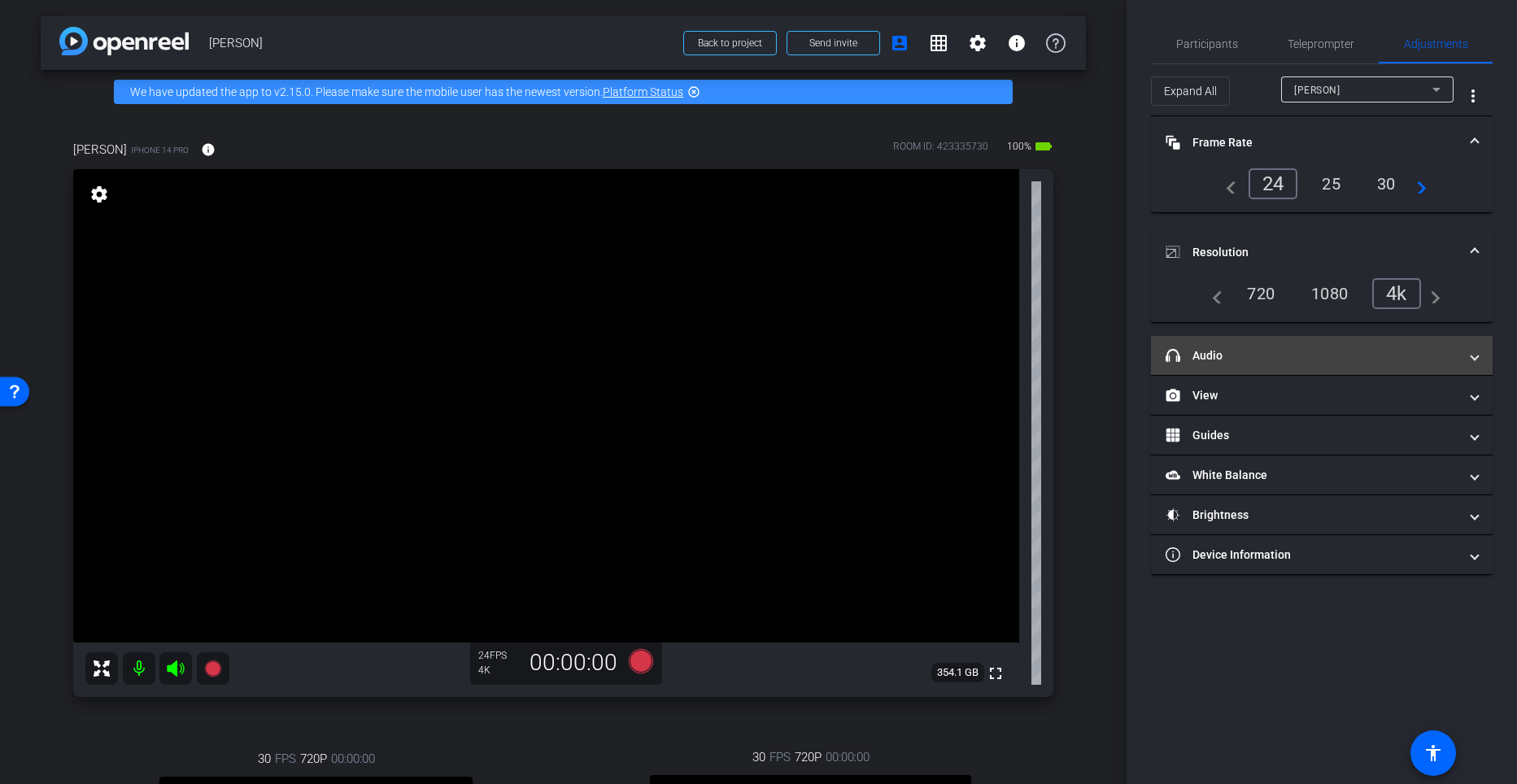 click on "headphone icon
Audio" at bounding box center (1312, 355) 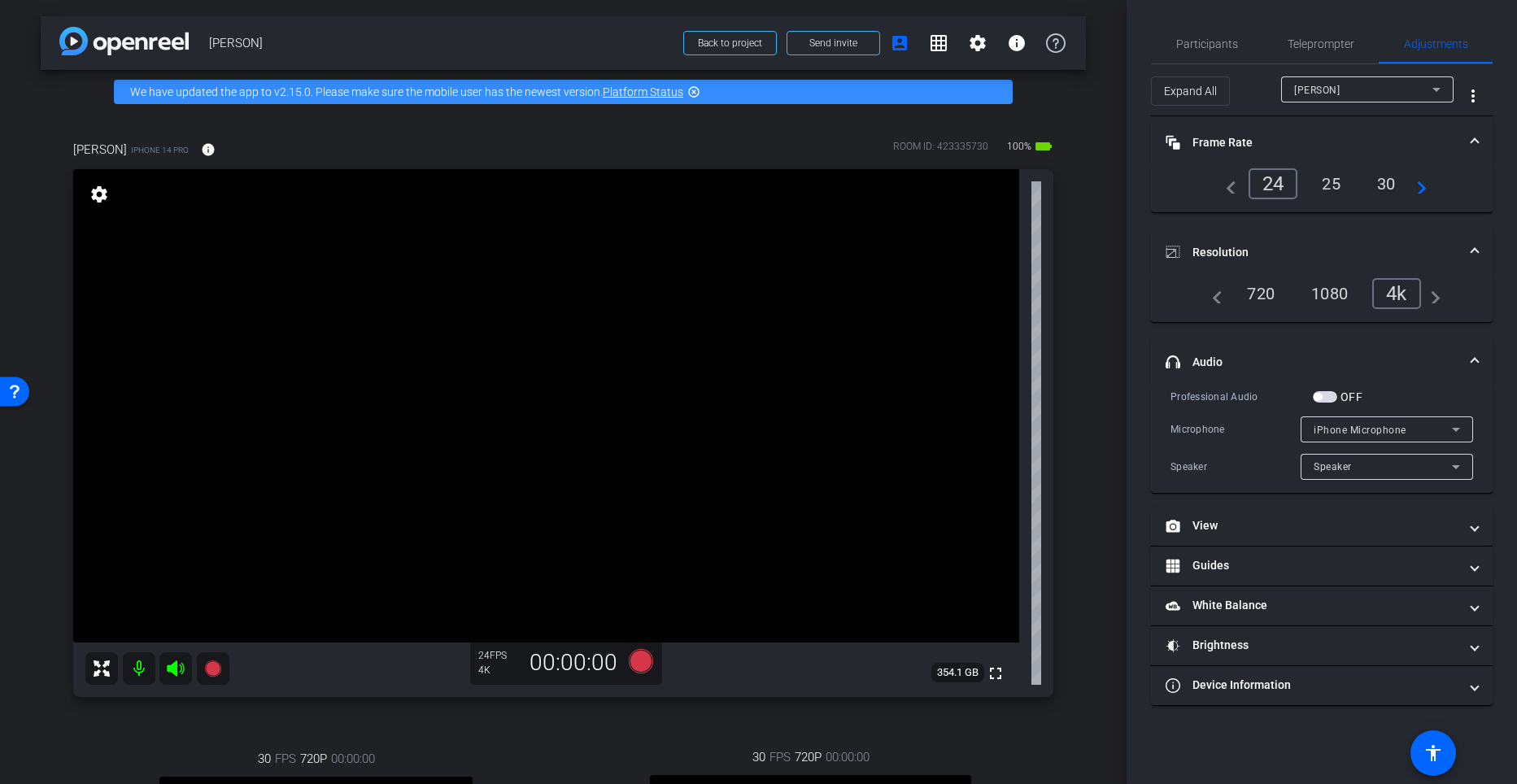 click on "OFF" at bounding box center (1337, 397) 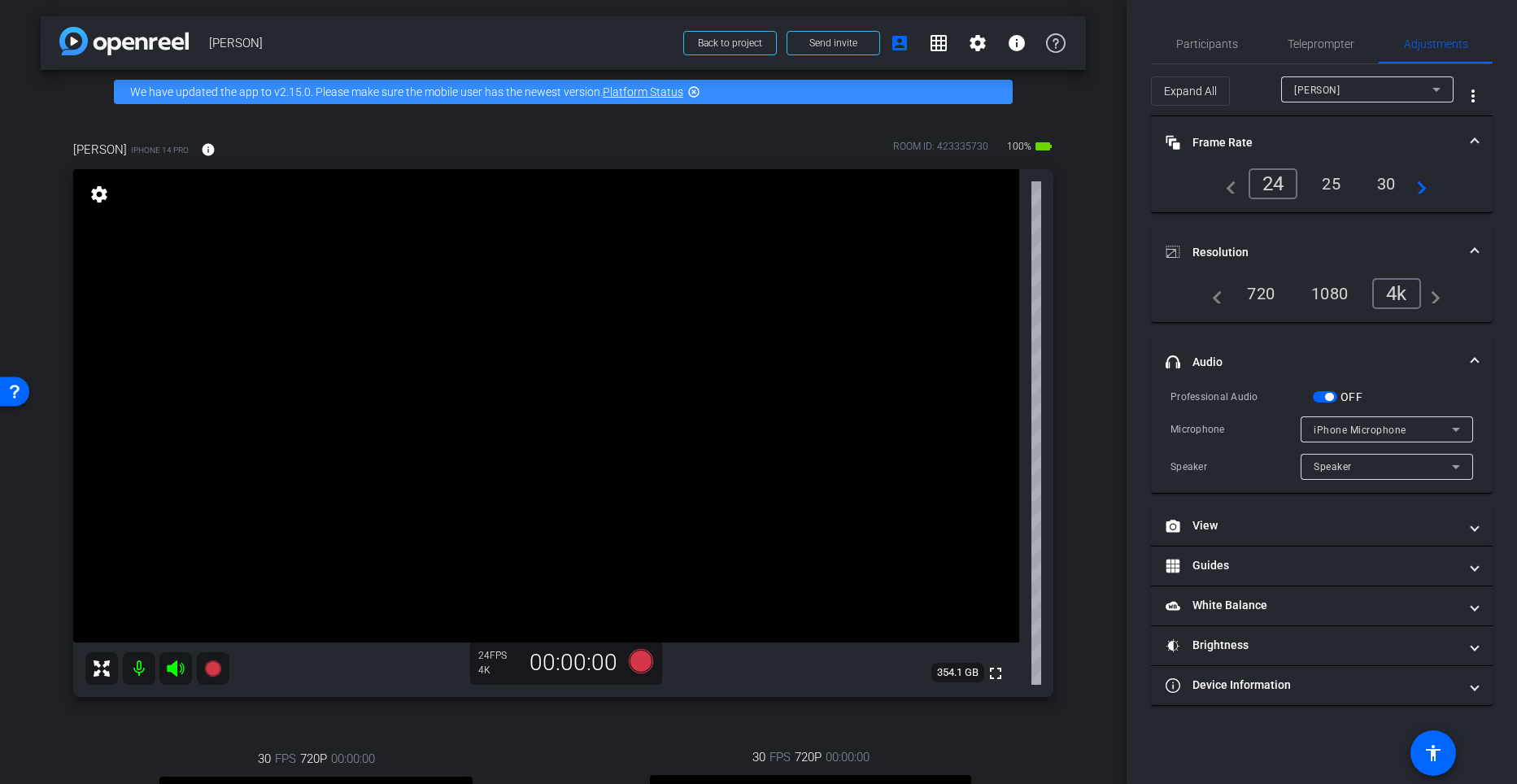 click on "iPhone Microphone" at bounding box center (1360, 430) 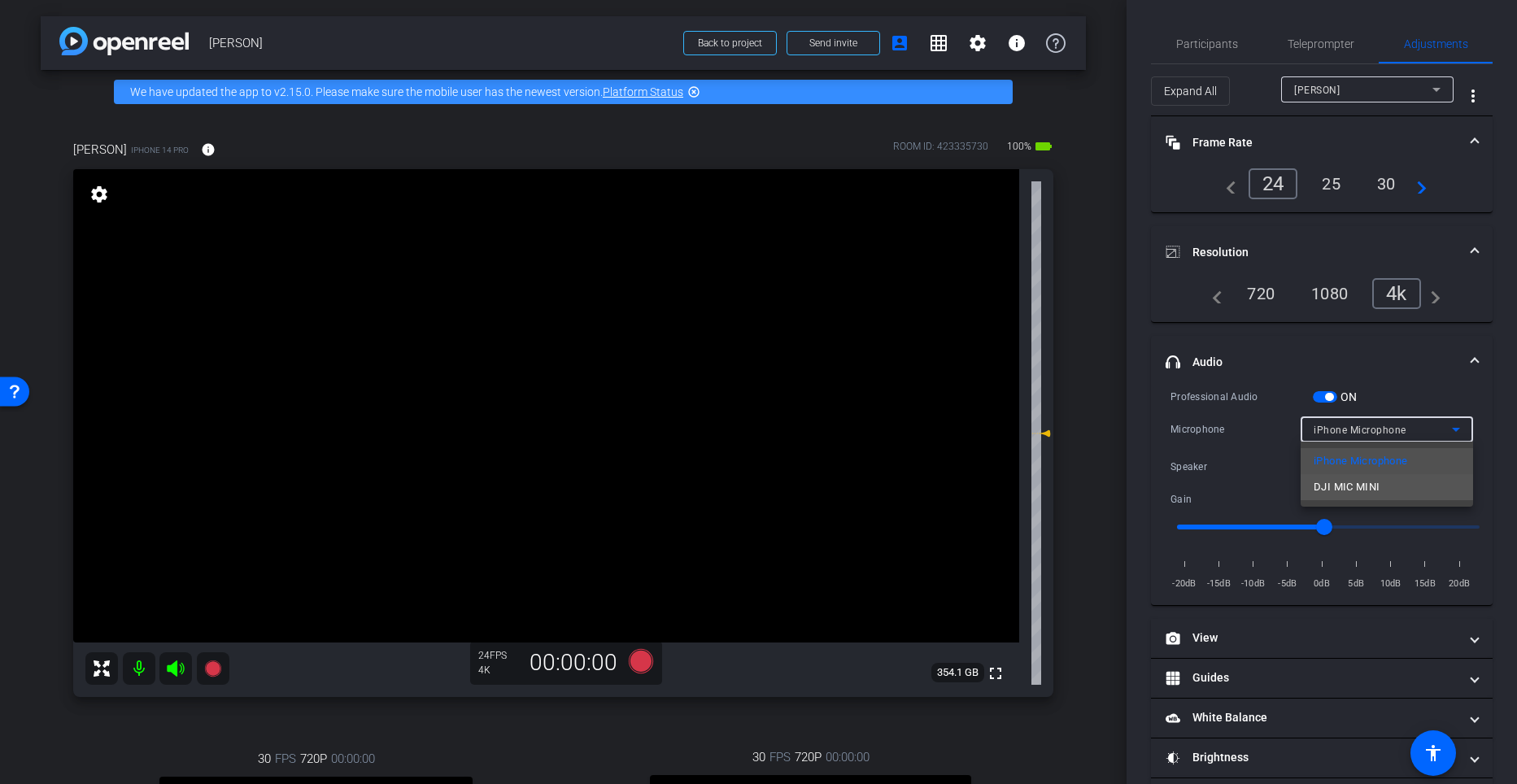 click on "DJI MIC MINI" at bounding box center (1387, 487) 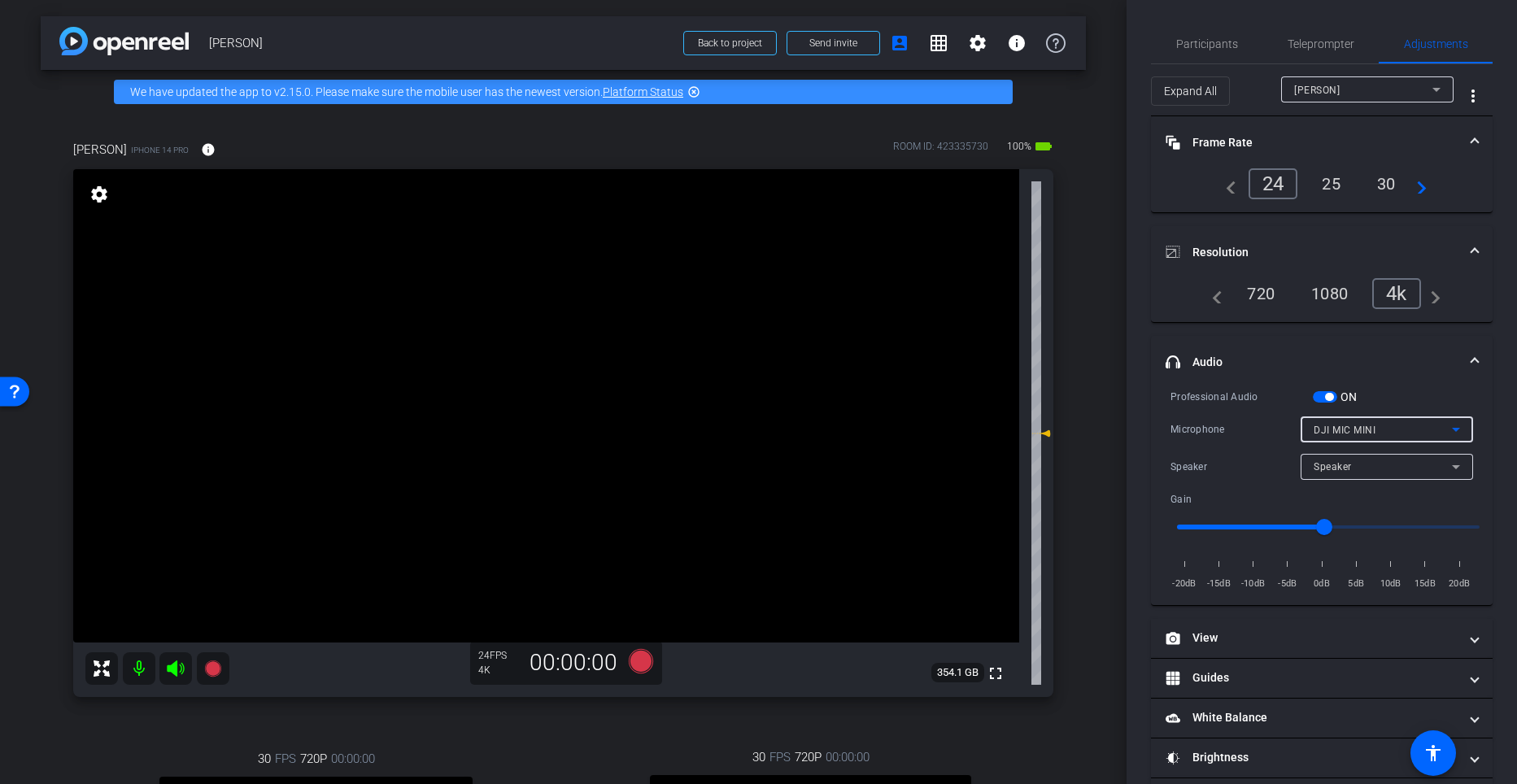scroll, scrollTop: 58, scrollLeft: 0, axis: vertical 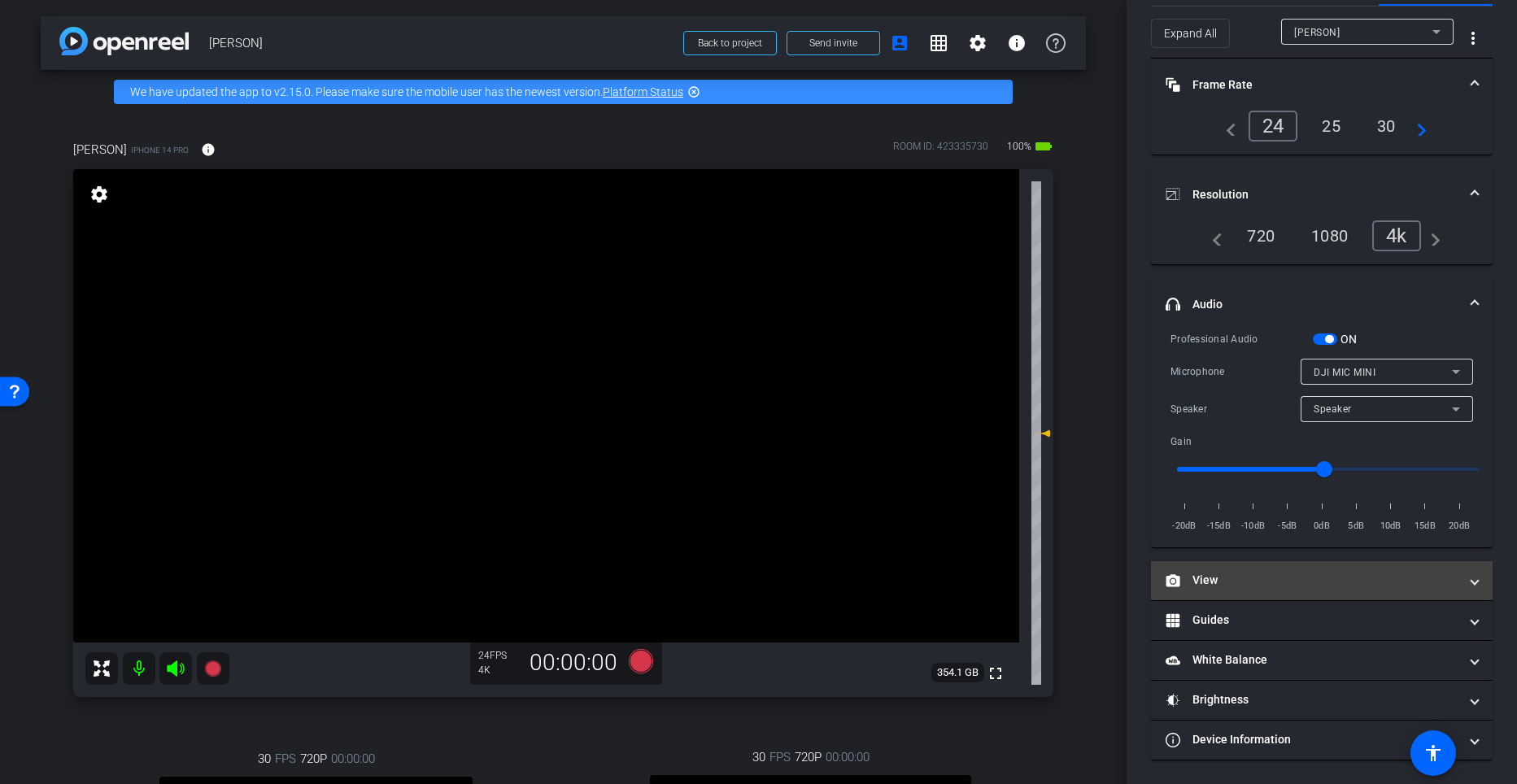 click on "View" at bounding box center [1322, 581] 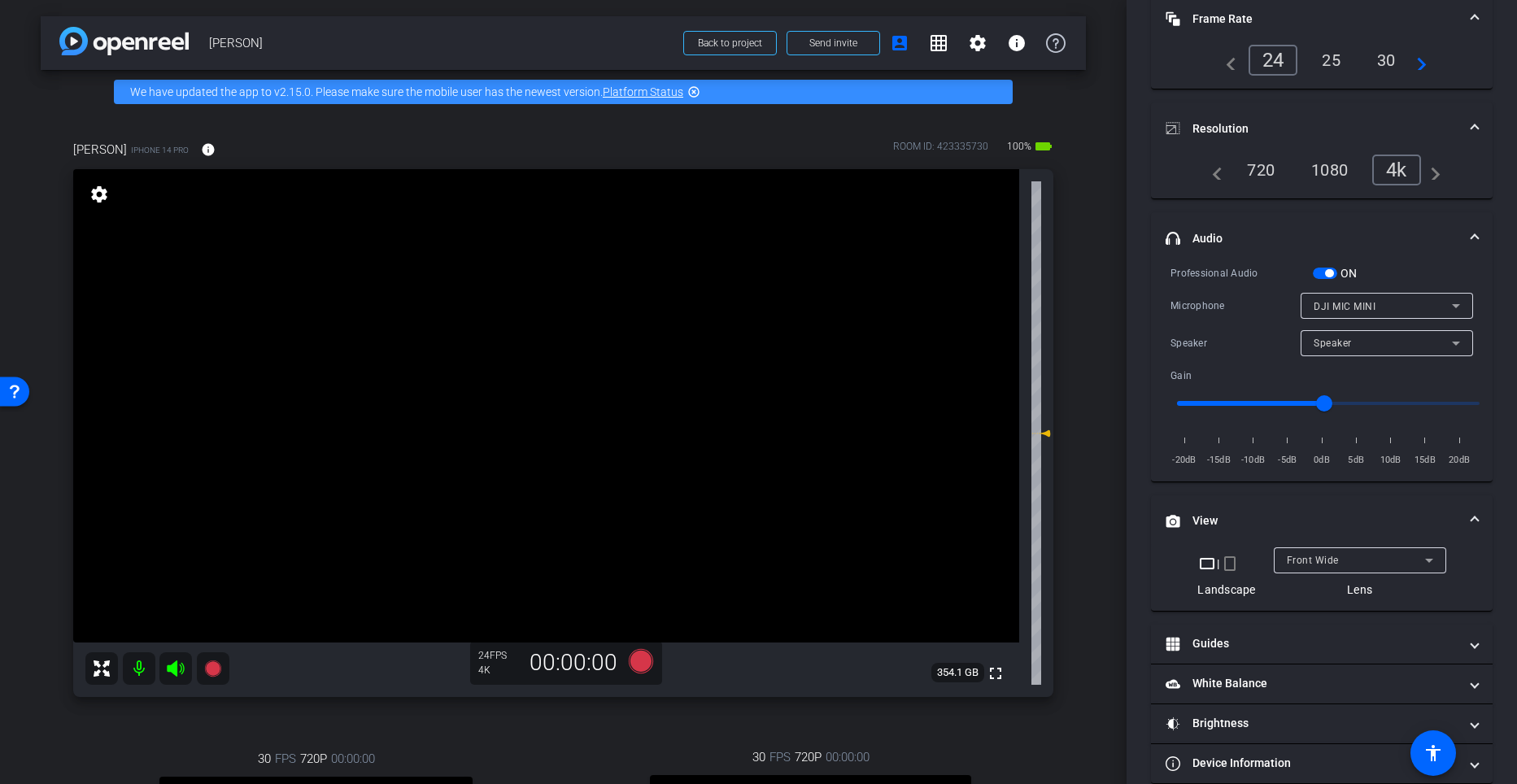 scroll, scrollTop: 124, scrollLeft: 0, axis: vertical 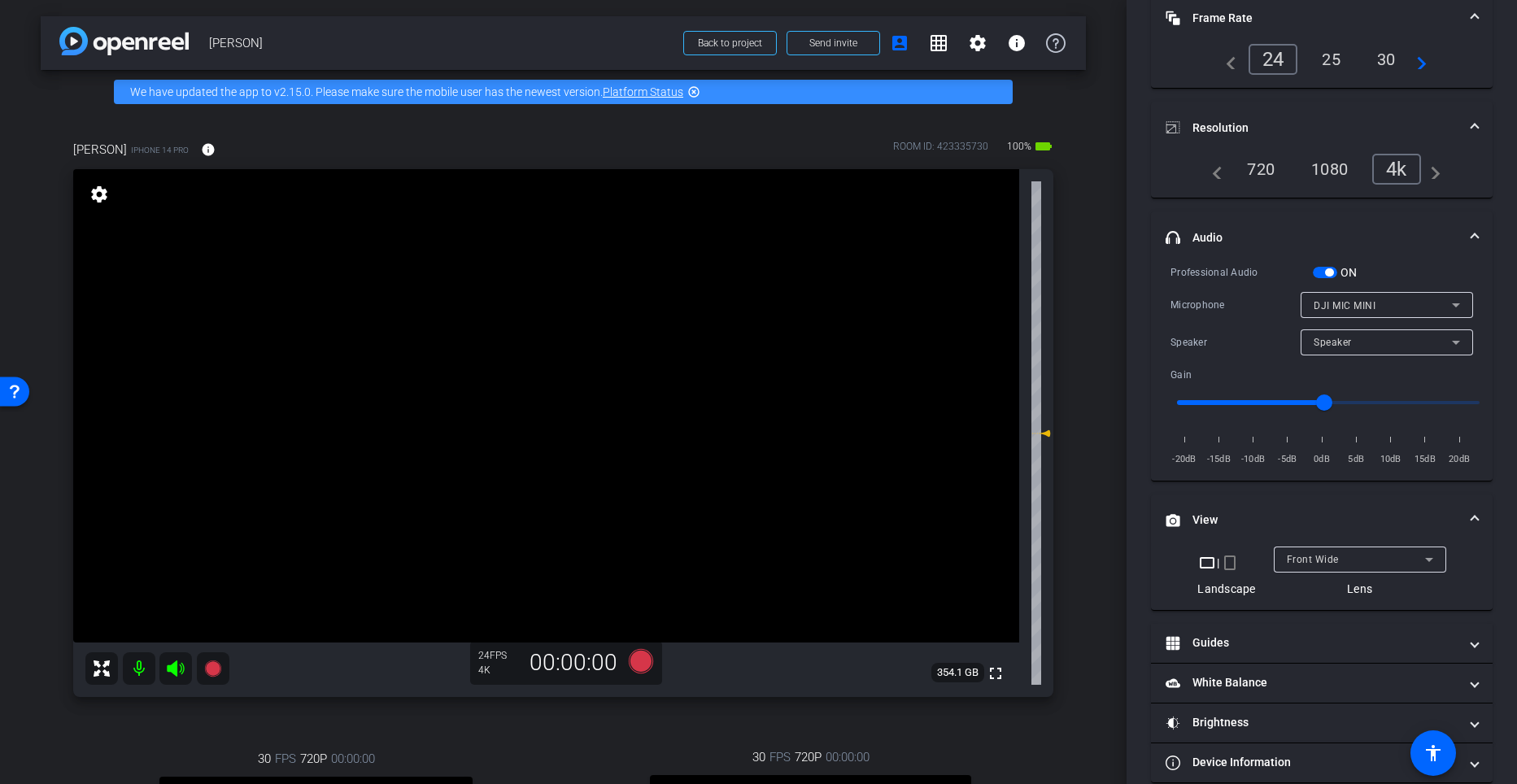 click on "crop_portrait" at bounding box center (1230, 563) 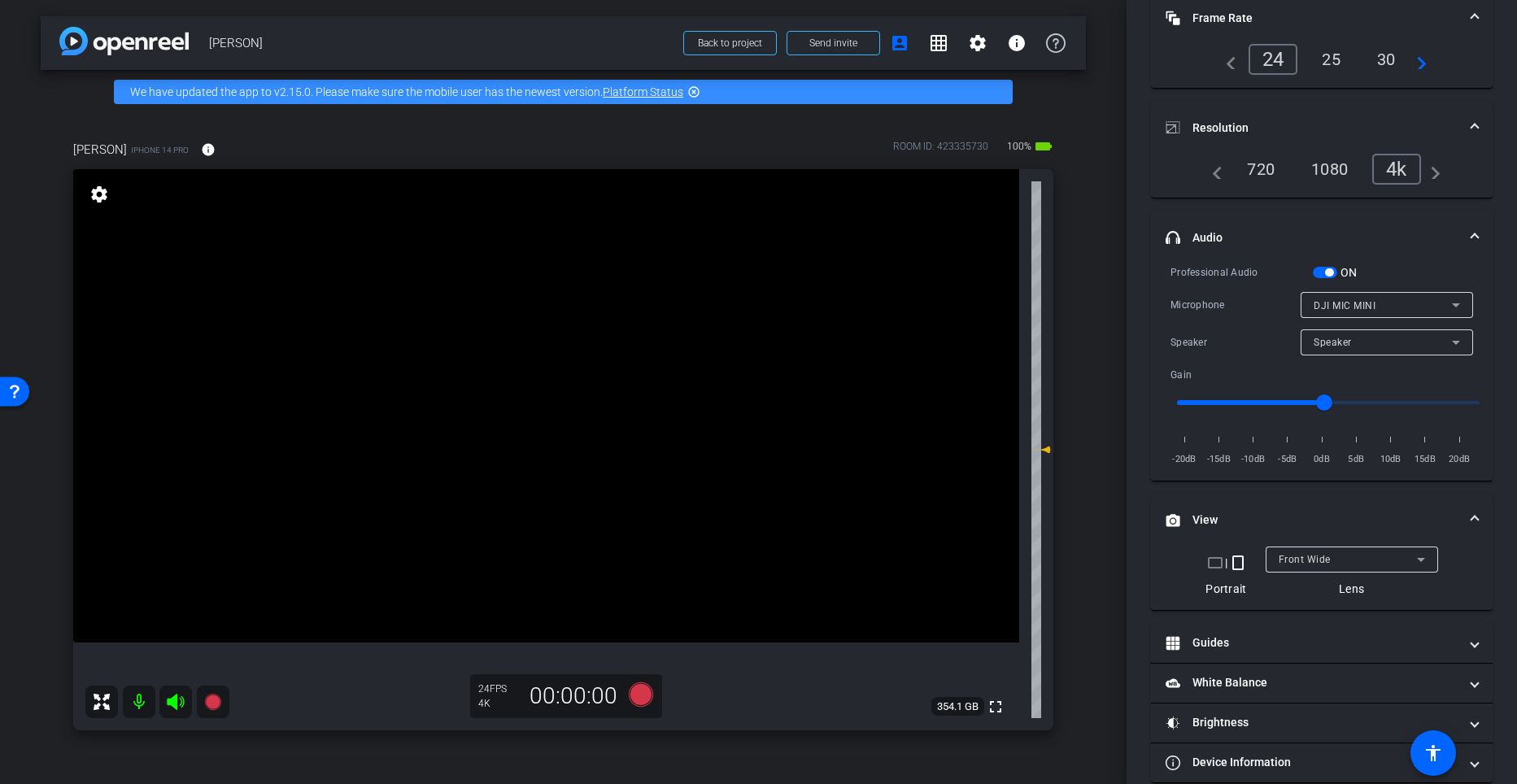 scroll, scrollTop: 147, scrollLeft: 0, axis: vertical 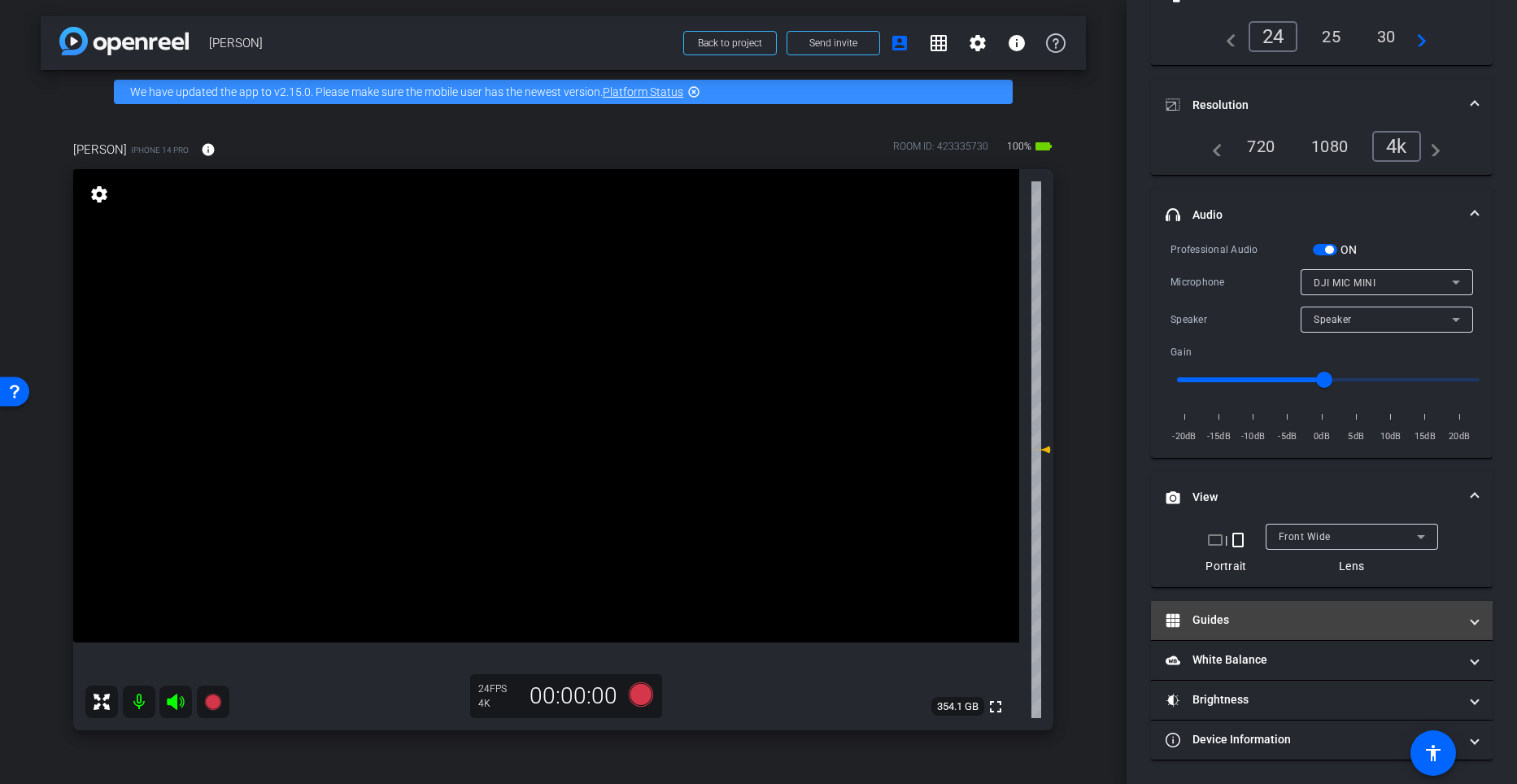 click on "Guides" at bounding box center (1312, 620) 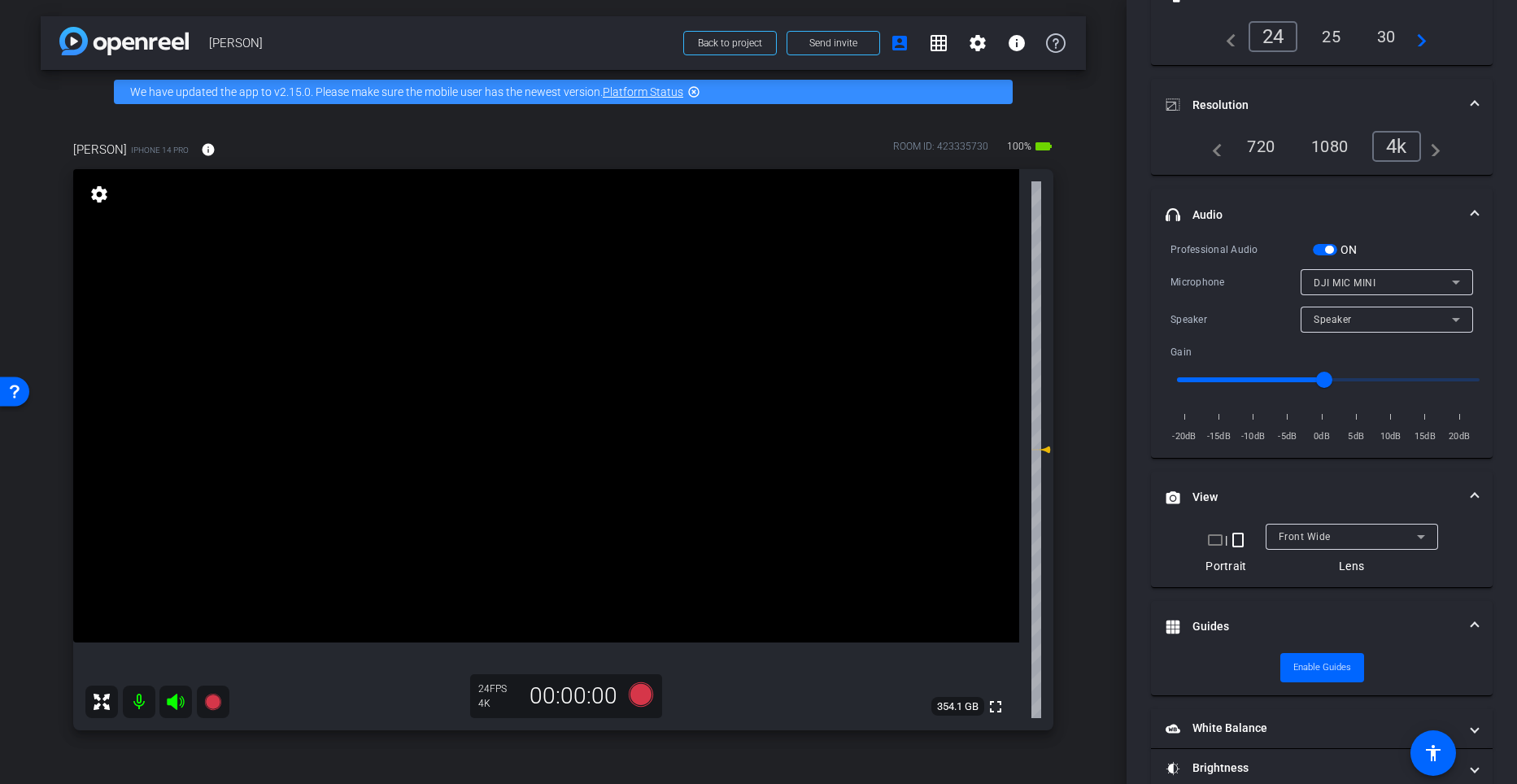 click on "Guides" at bounding box center [1312, 626] 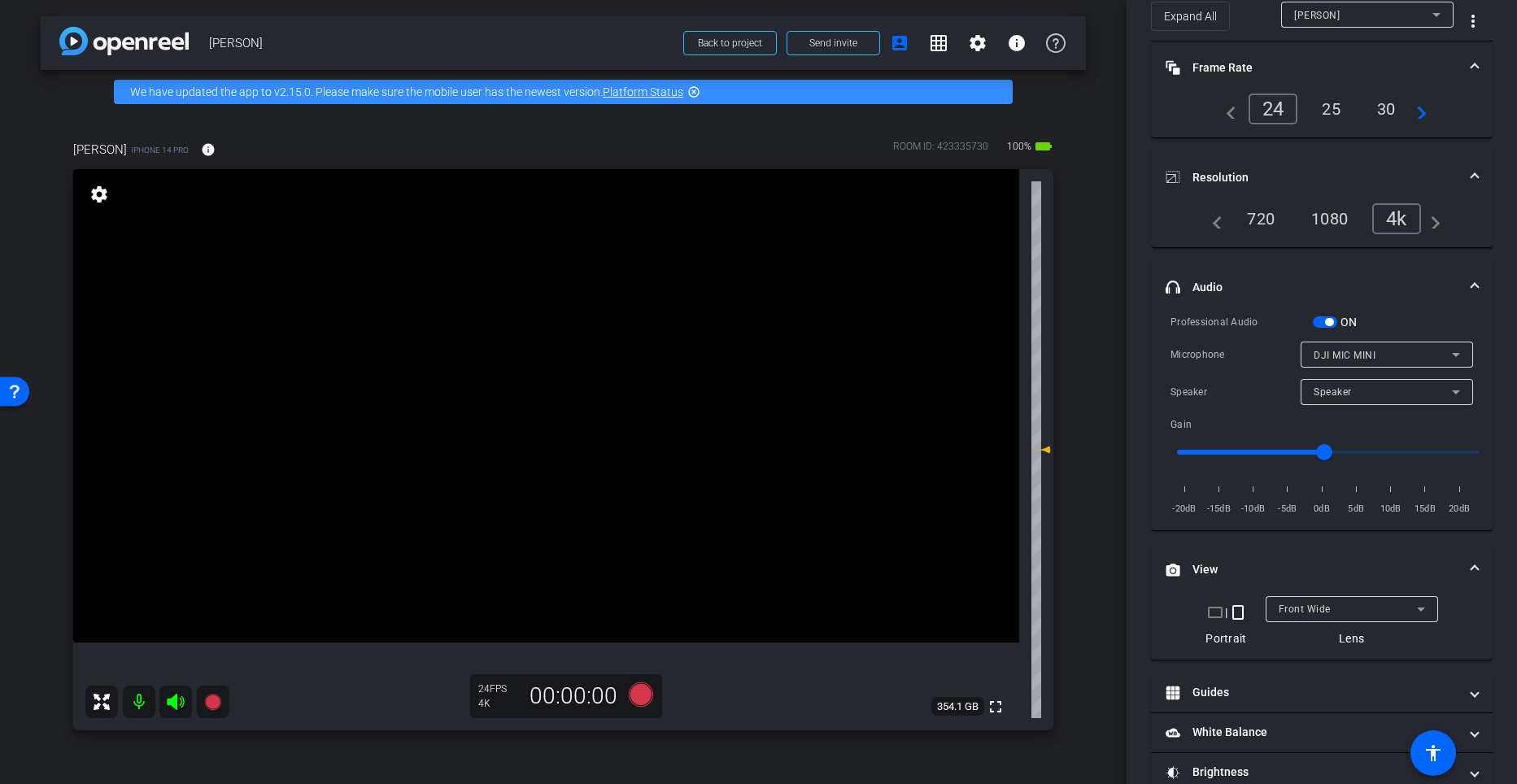 scroll, scrollTop: 74, scrollLeft: 0, axis: vertical 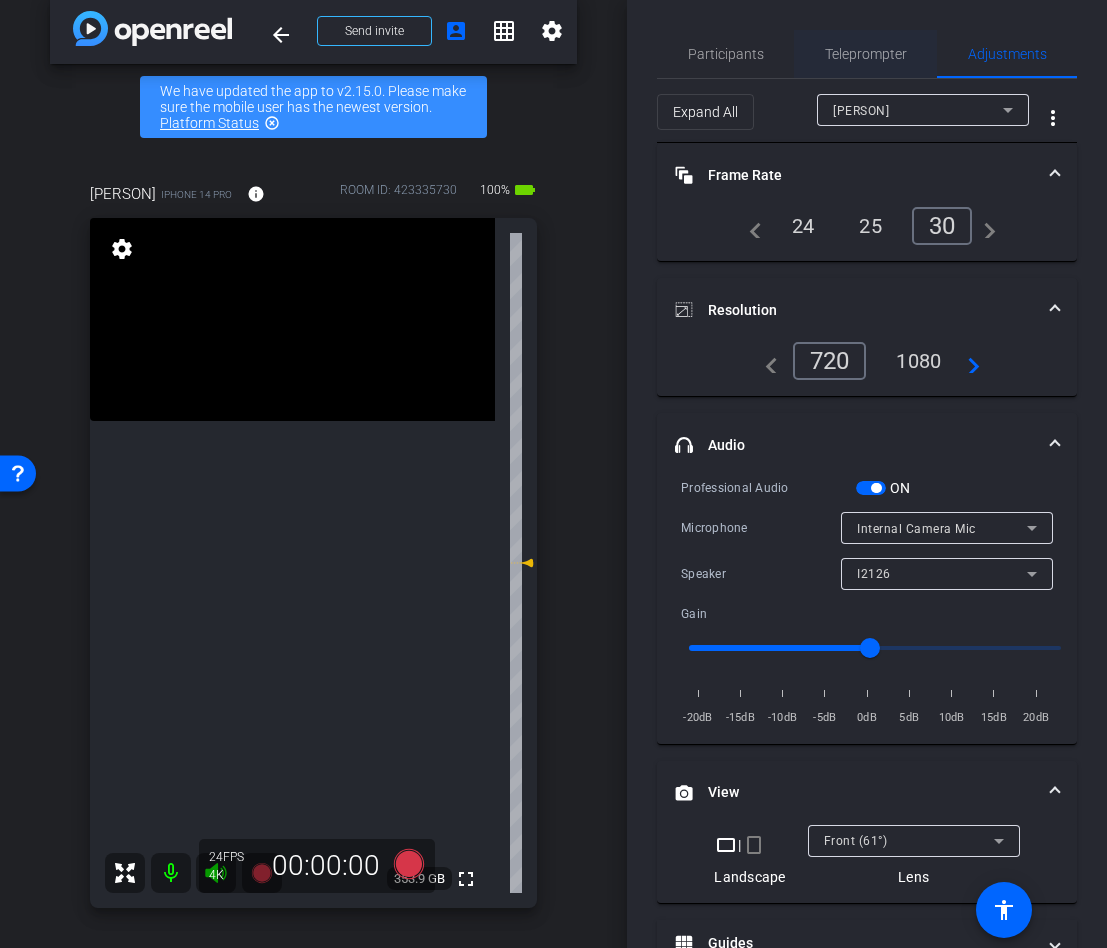 click on "Teleprompter" at bounding box center [866, 54] 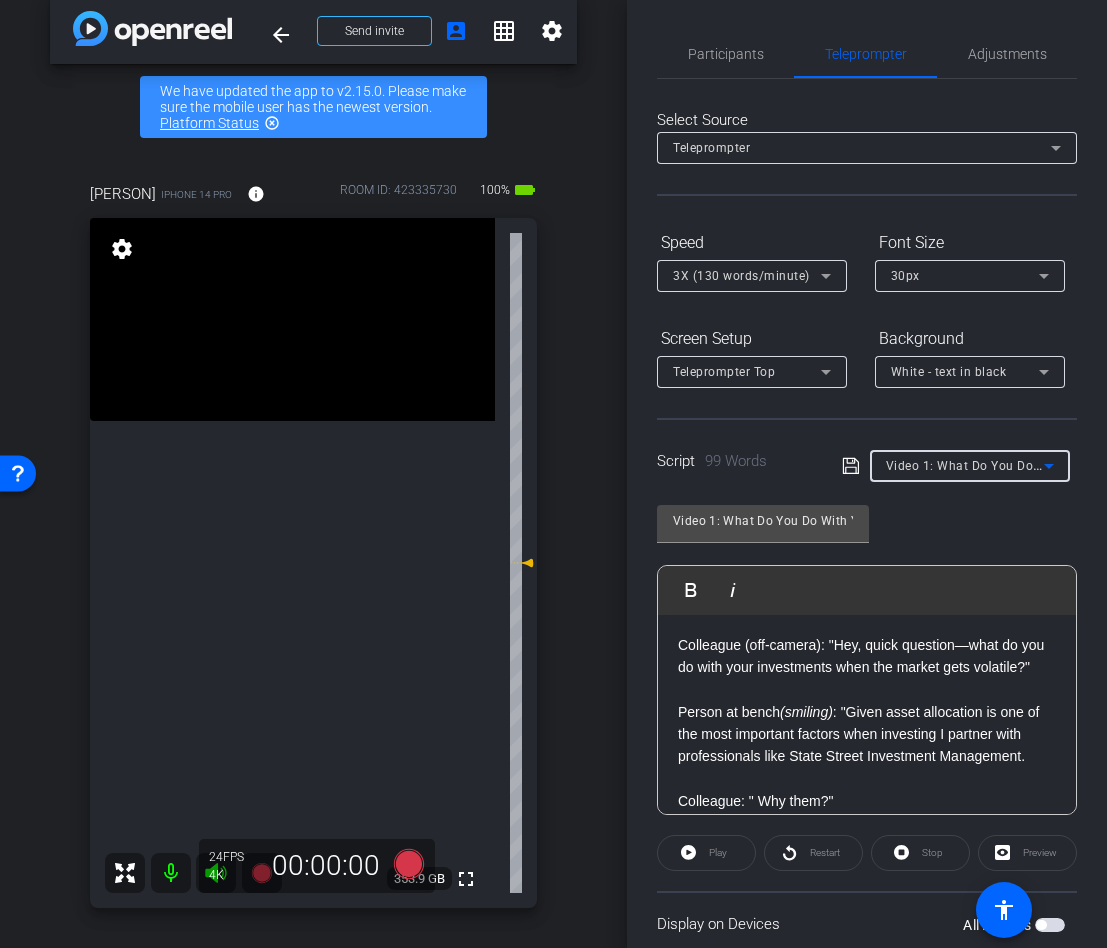 click on "Video 1: What Do You Do With Your Investments in a Volatile Market?" at bounding box center [1090, 465] 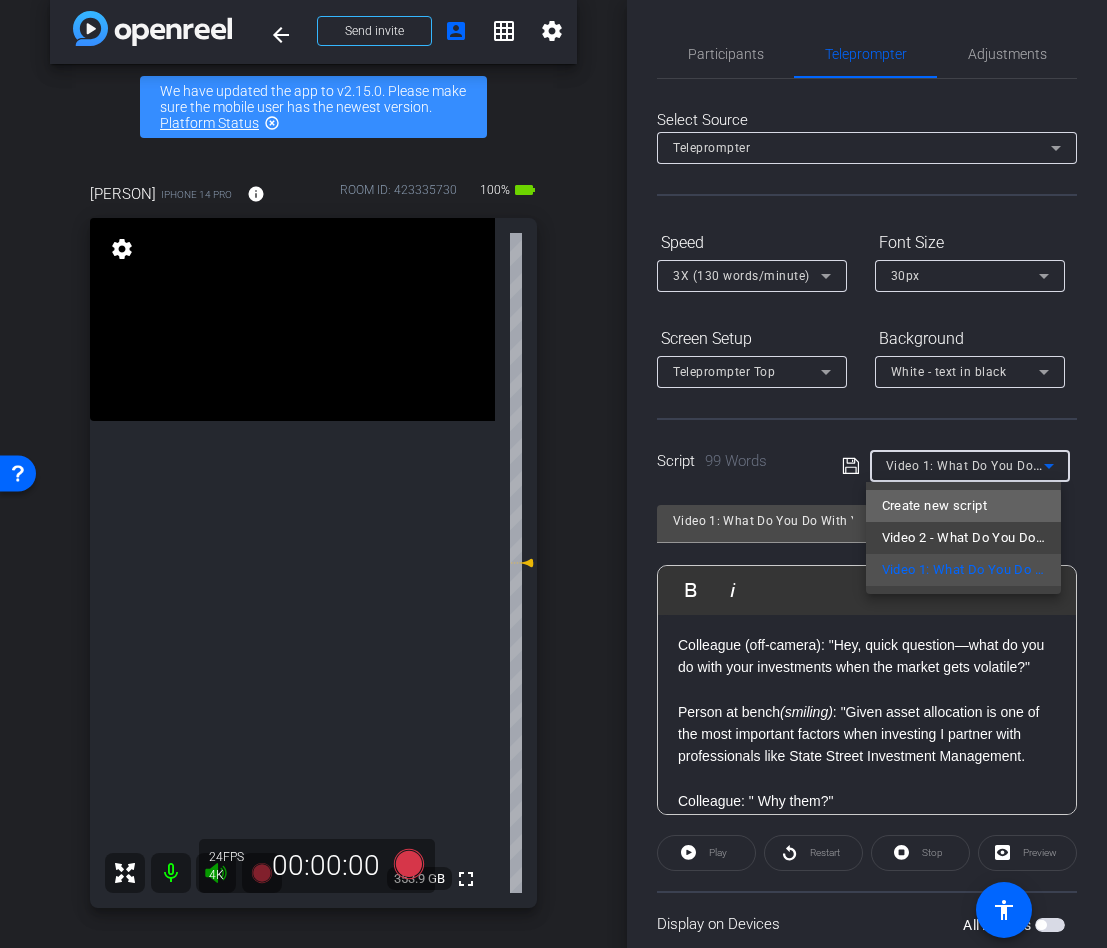 click on "Create new script" at bounding box center (934, 506) 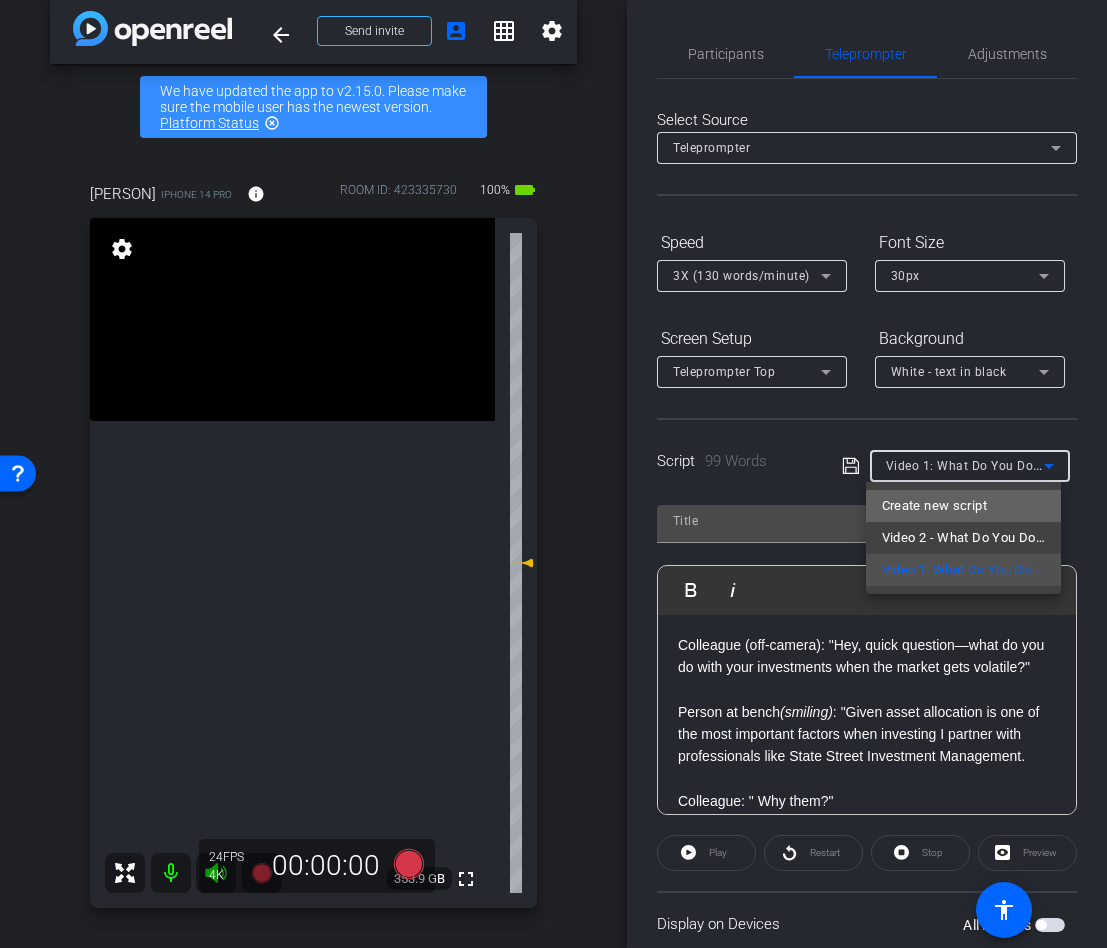 scroll, scrollTop: 0, scrollLeft: 0, axis: both 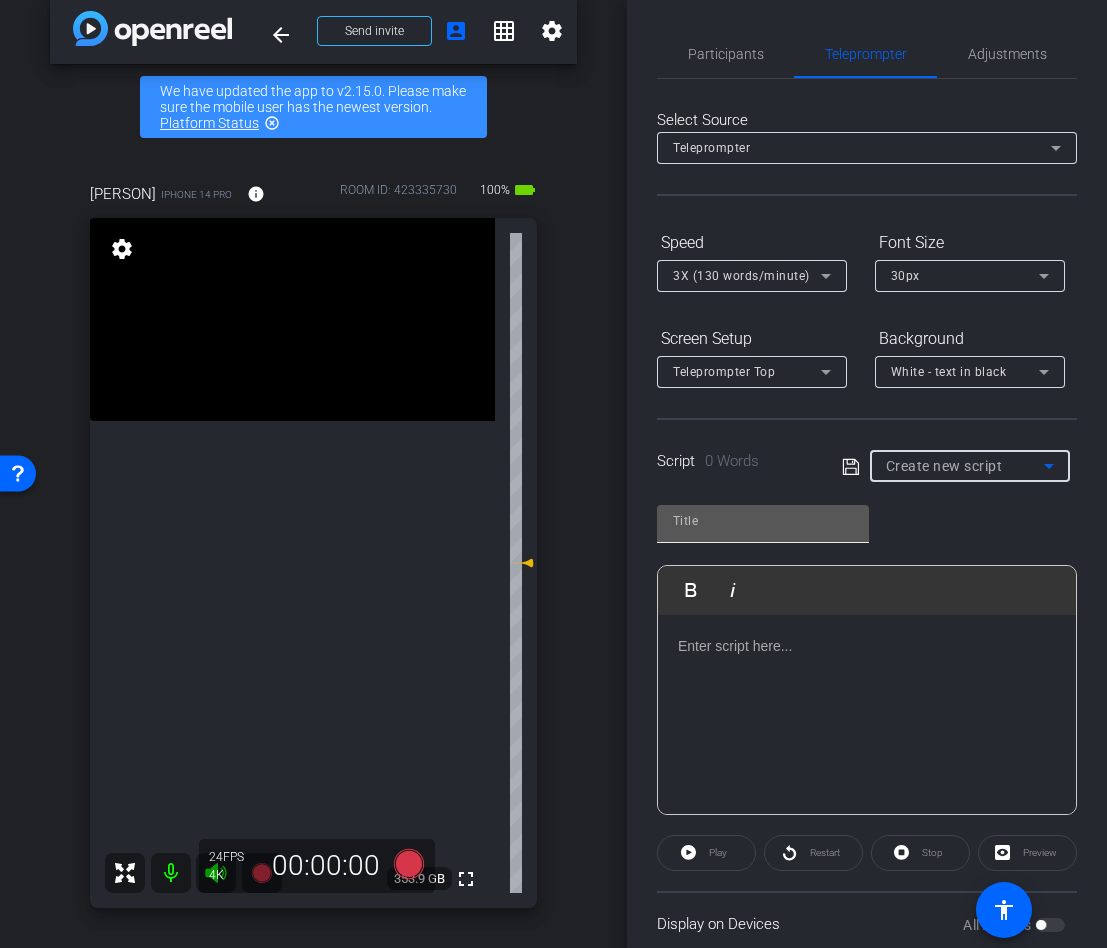 click at bounding box center [763, 521] 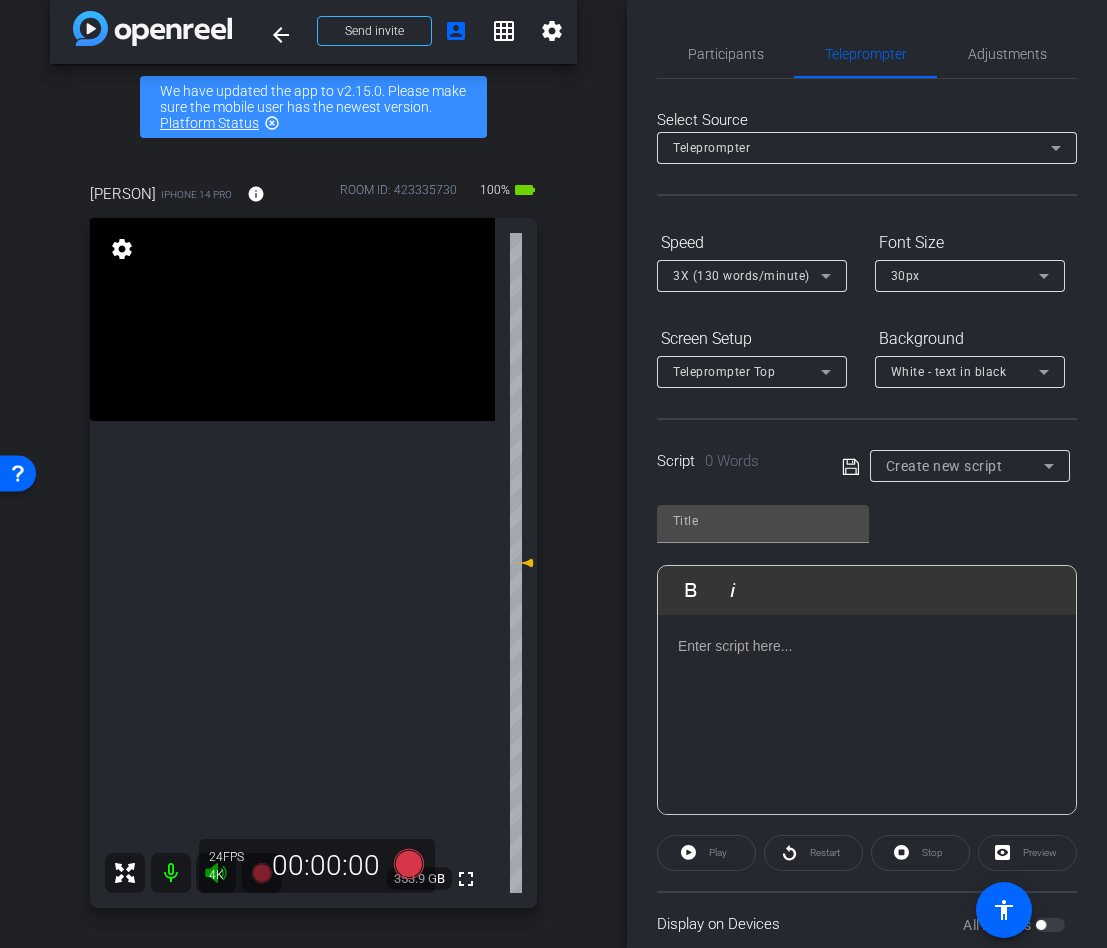 click 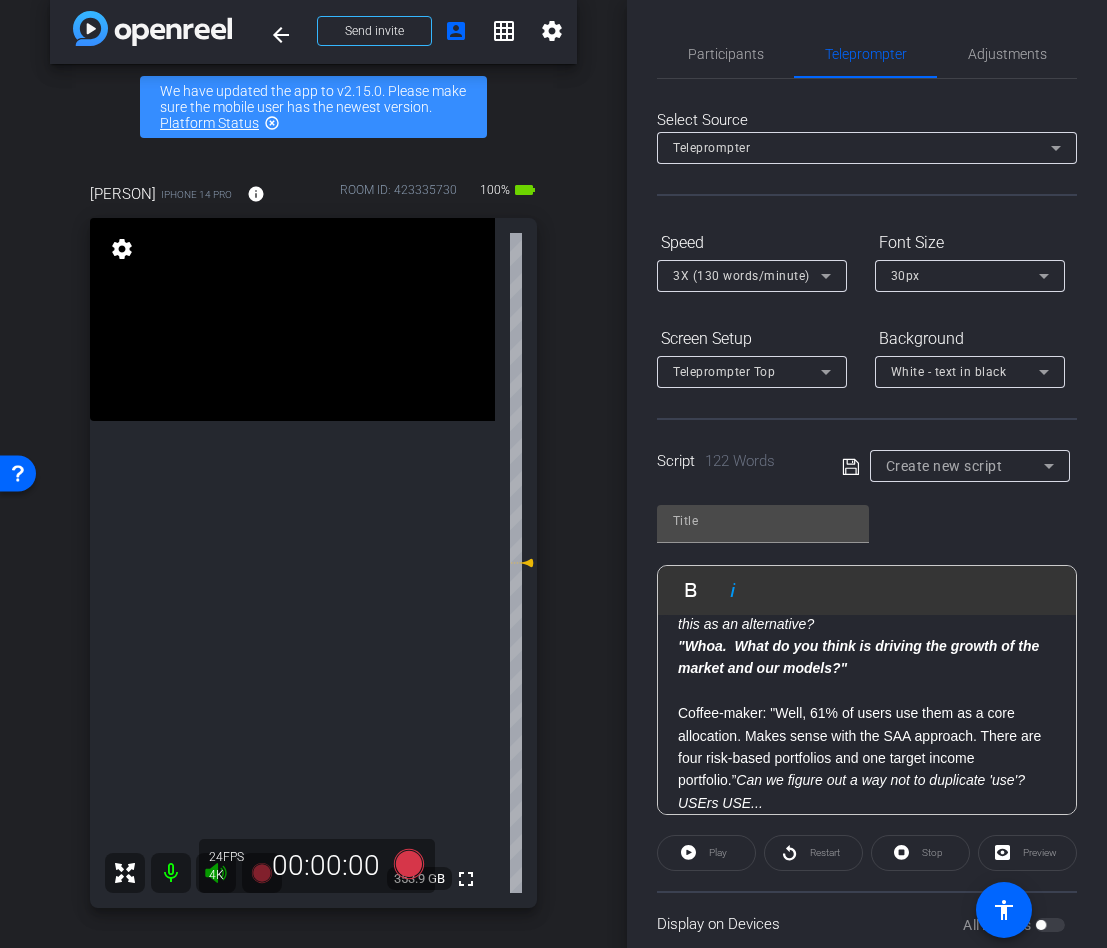 scroll, scrollTop: 0, scrollLeft: 0, axis: both 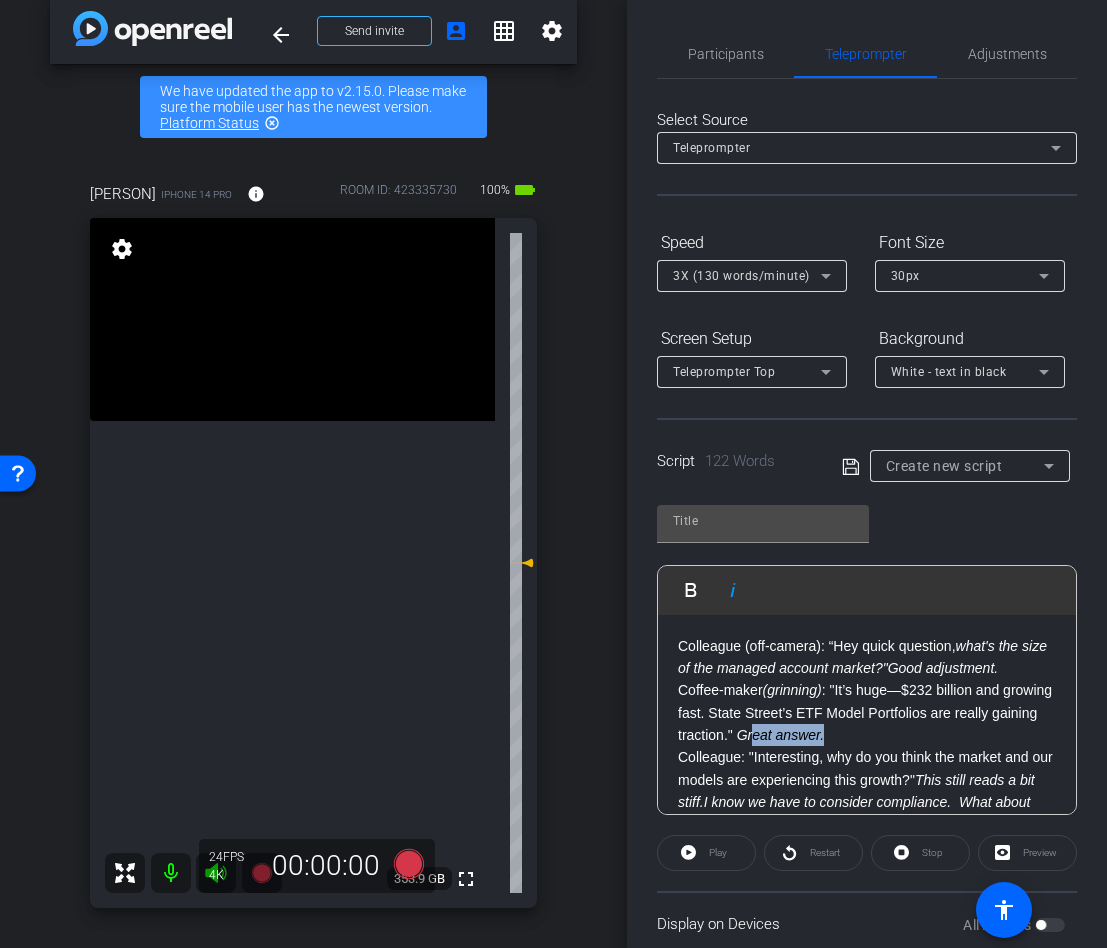 drag, startPoint x: 925, startPoint y: 738, endPoint x: 840, endPoint y: 732, distance: 85.2115 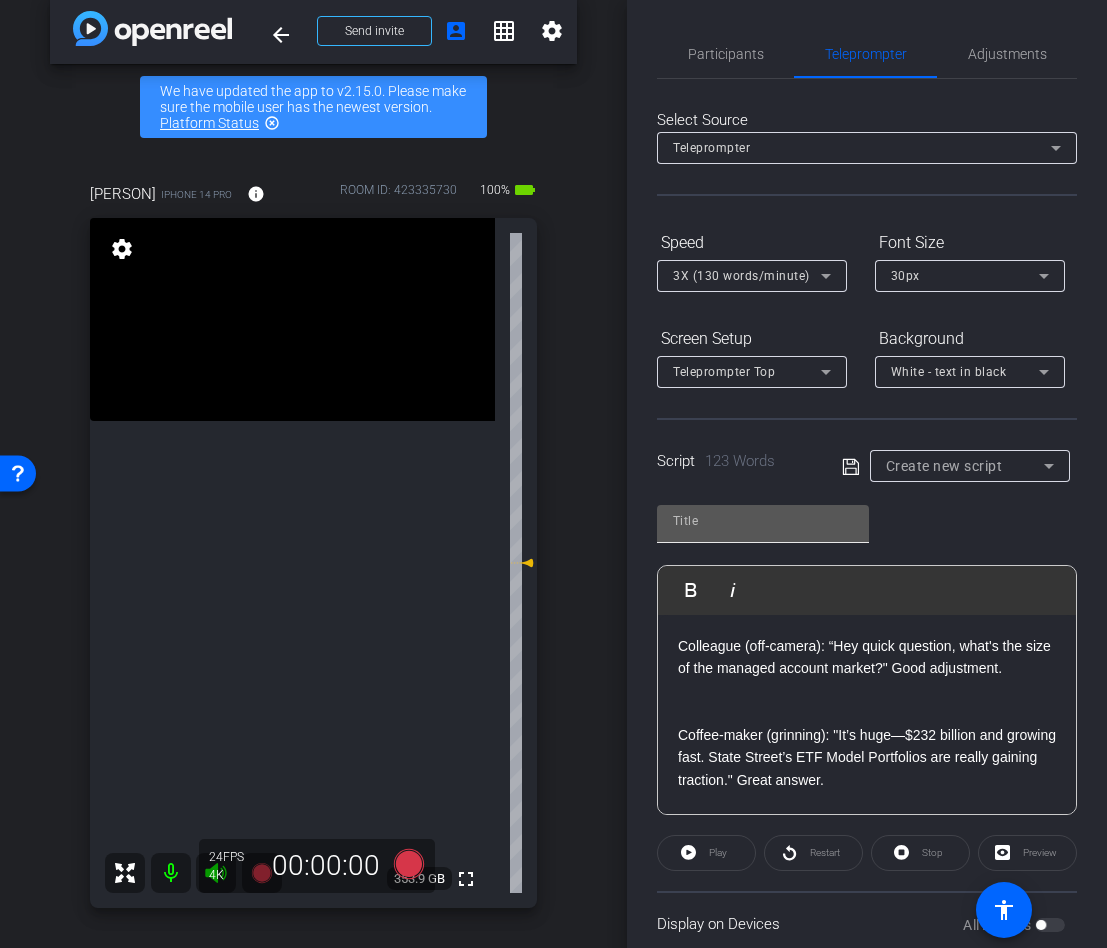 scroll, scrollTop: 336, scrollLeft: 0, axis: vertical 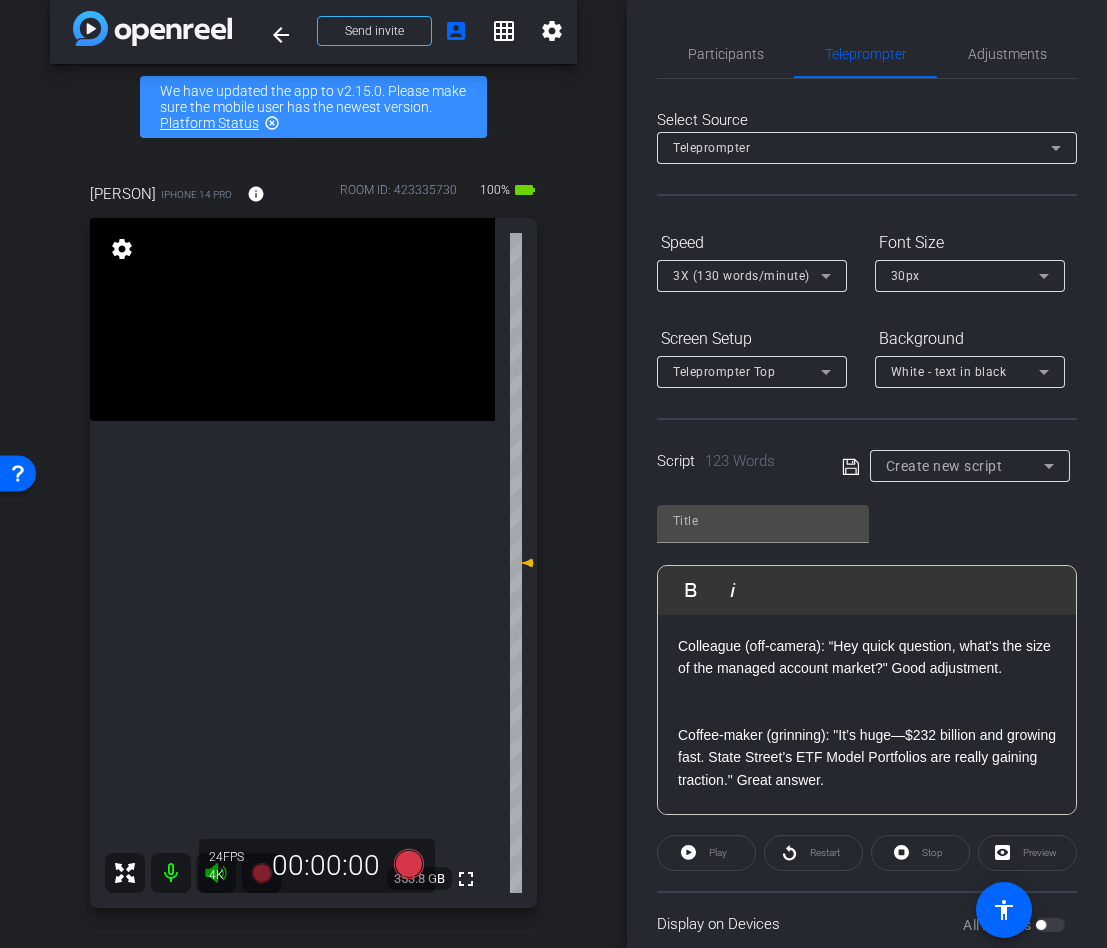 click 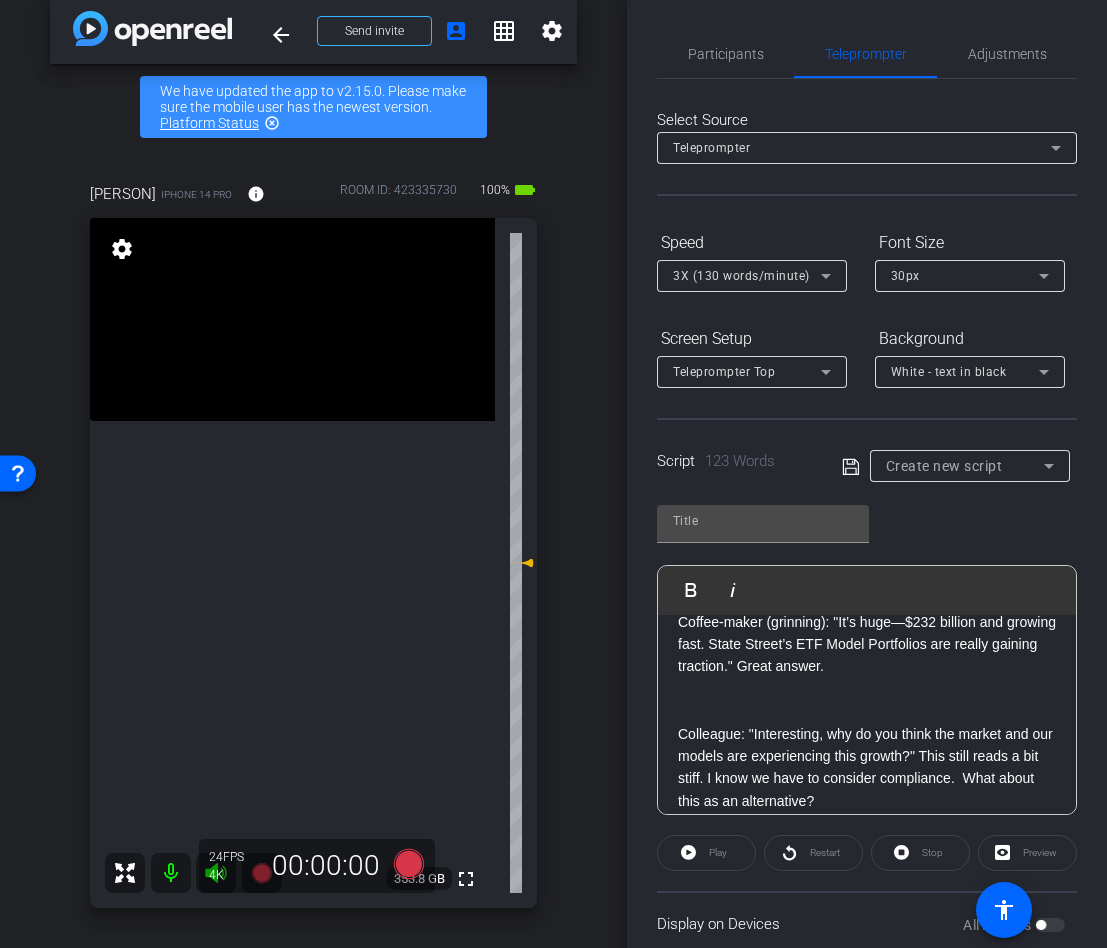 scroll, scrollTop: 104, scrollLeft: 0, axis: vertical 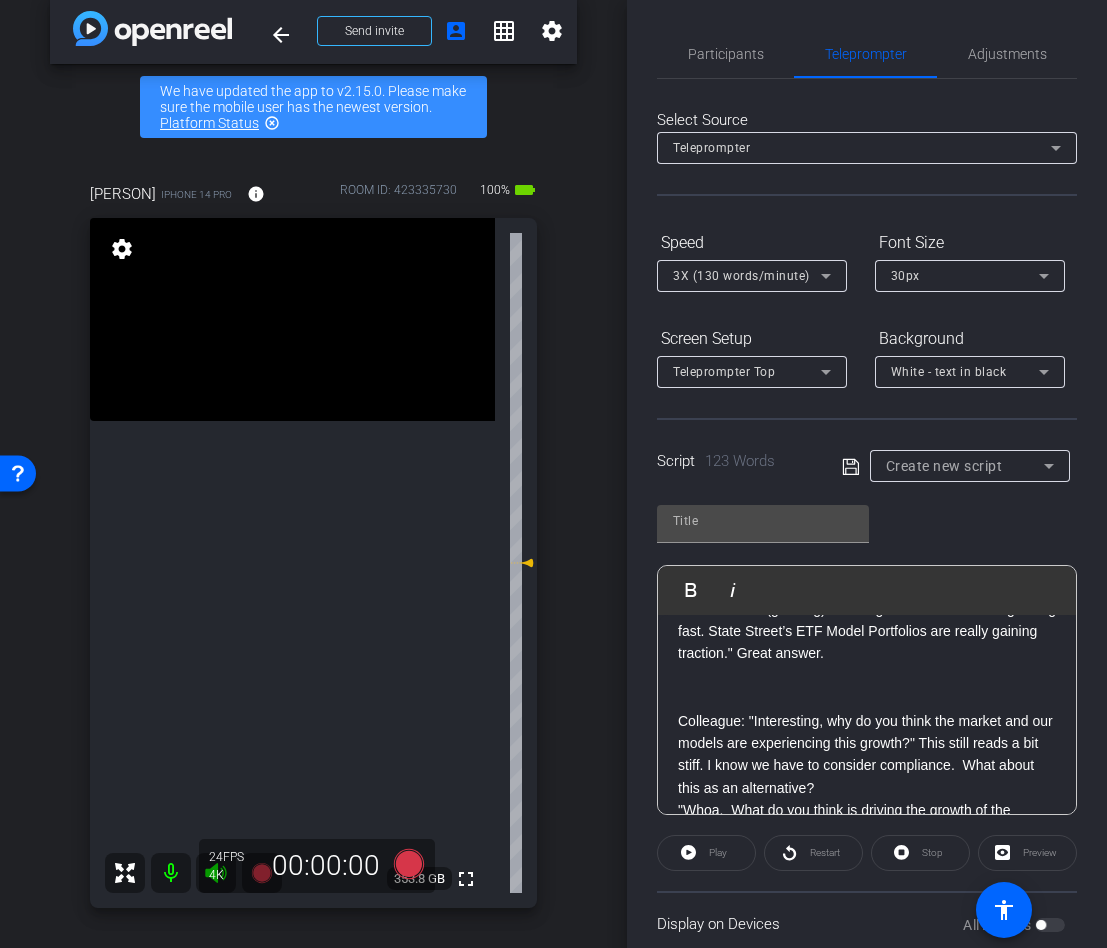 click 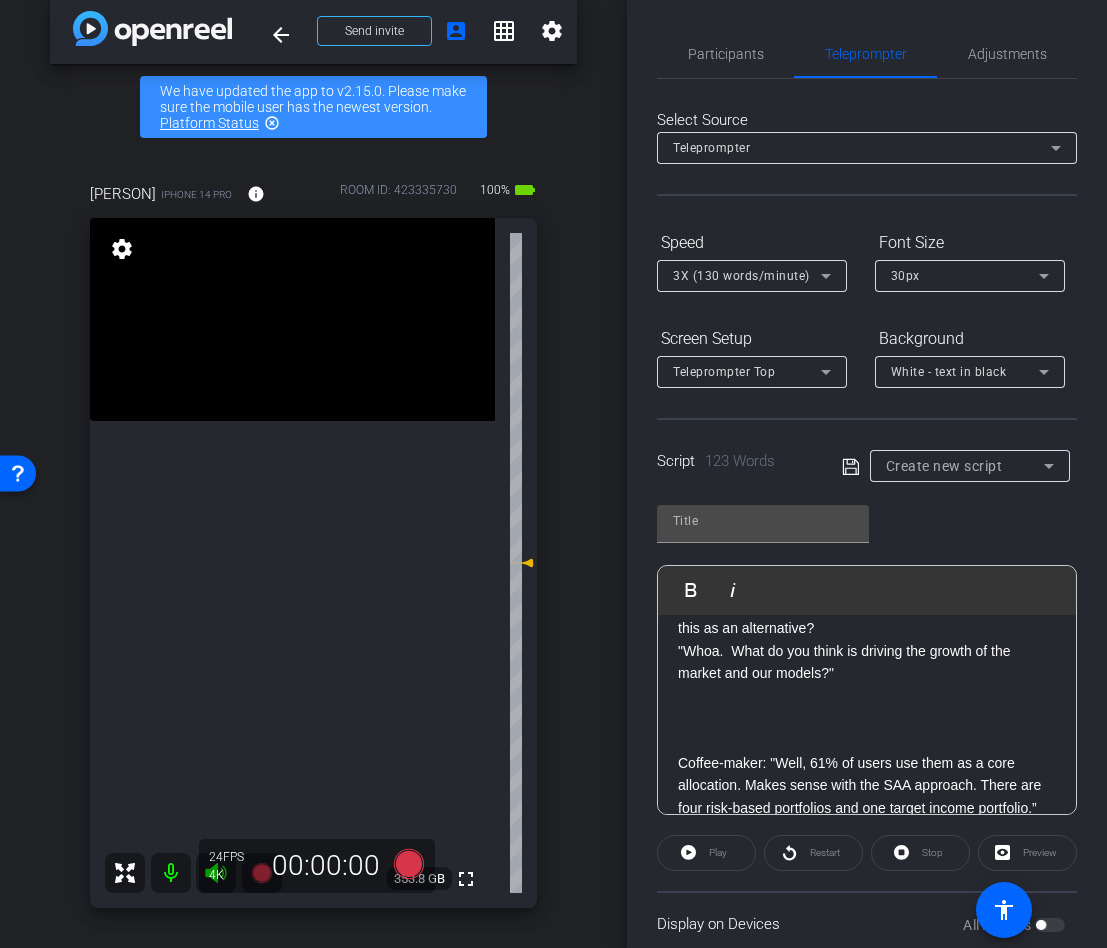 scroll, scrollTop: 245, scrollLeft: 0, axis: vertical 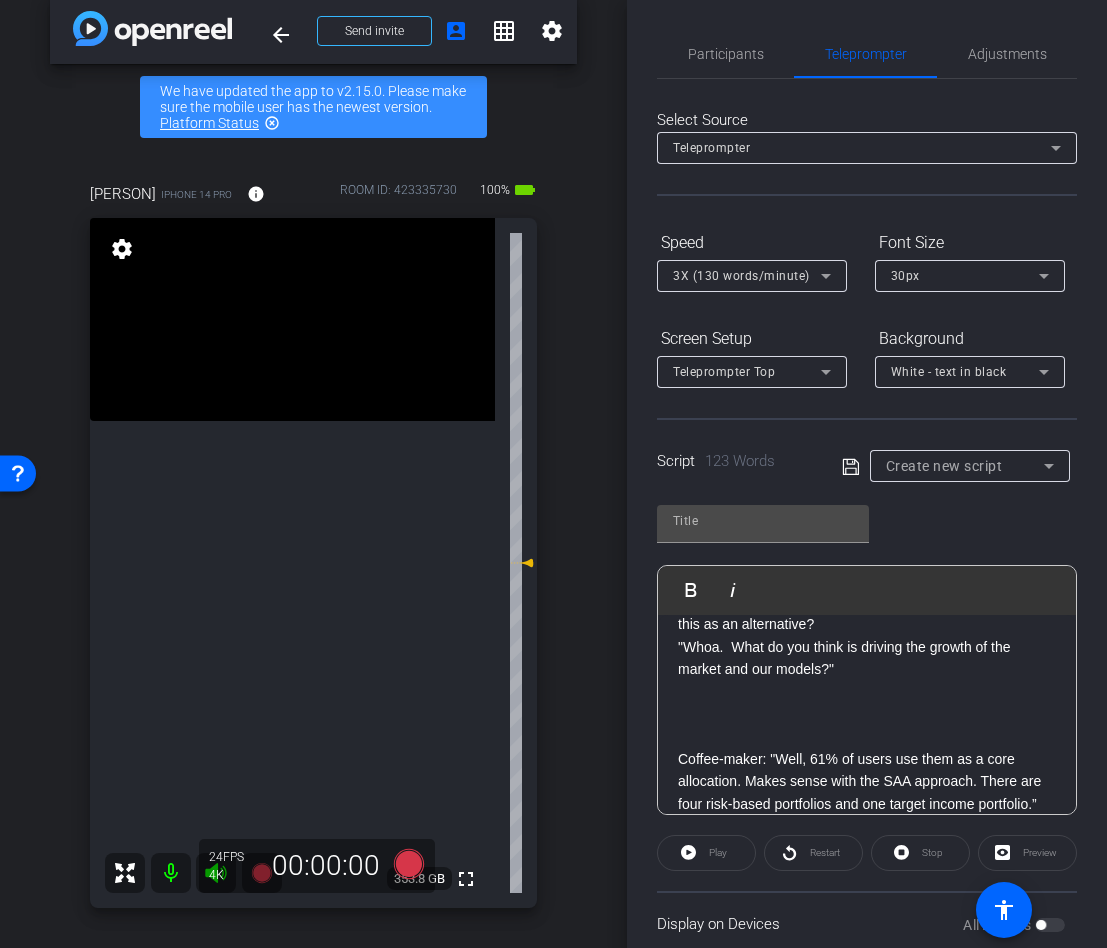 click 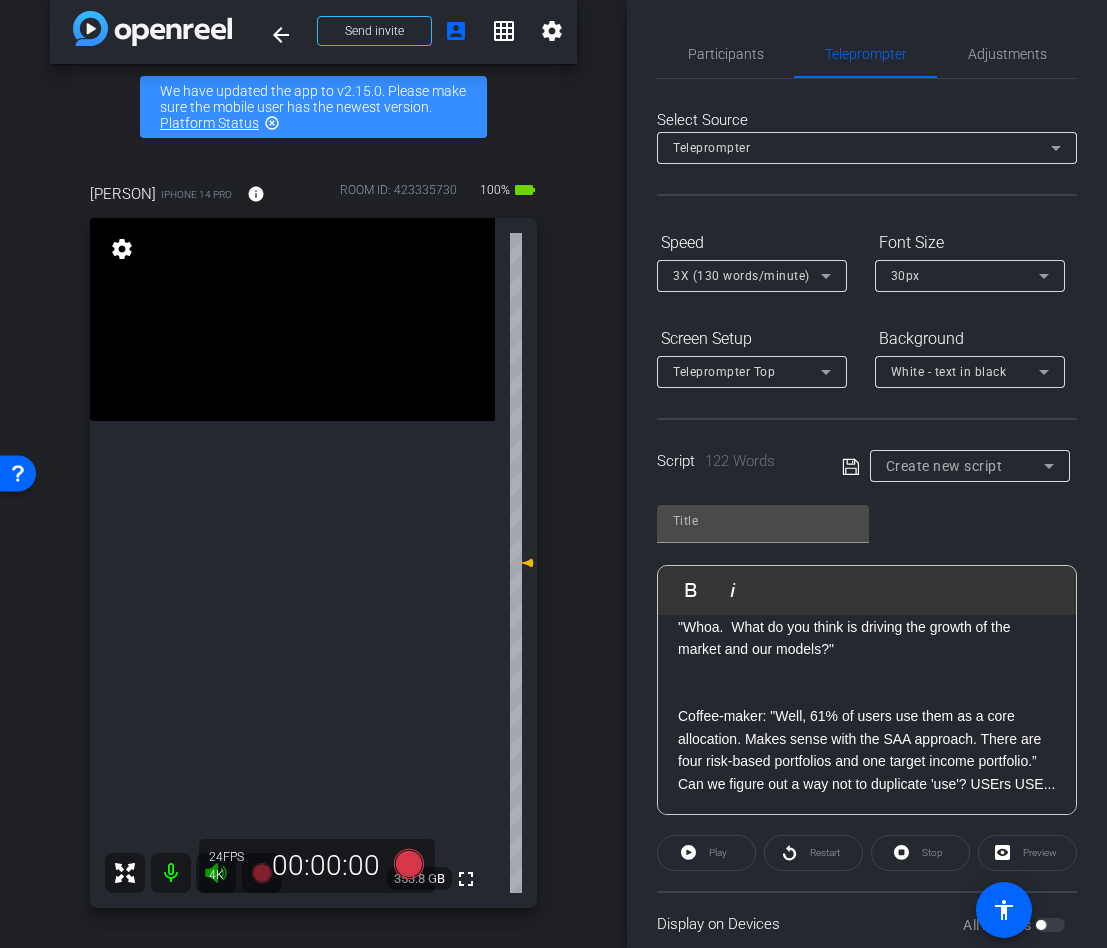 scroll, scrollTop: 286, scrollLeft: 0, axis: vertical 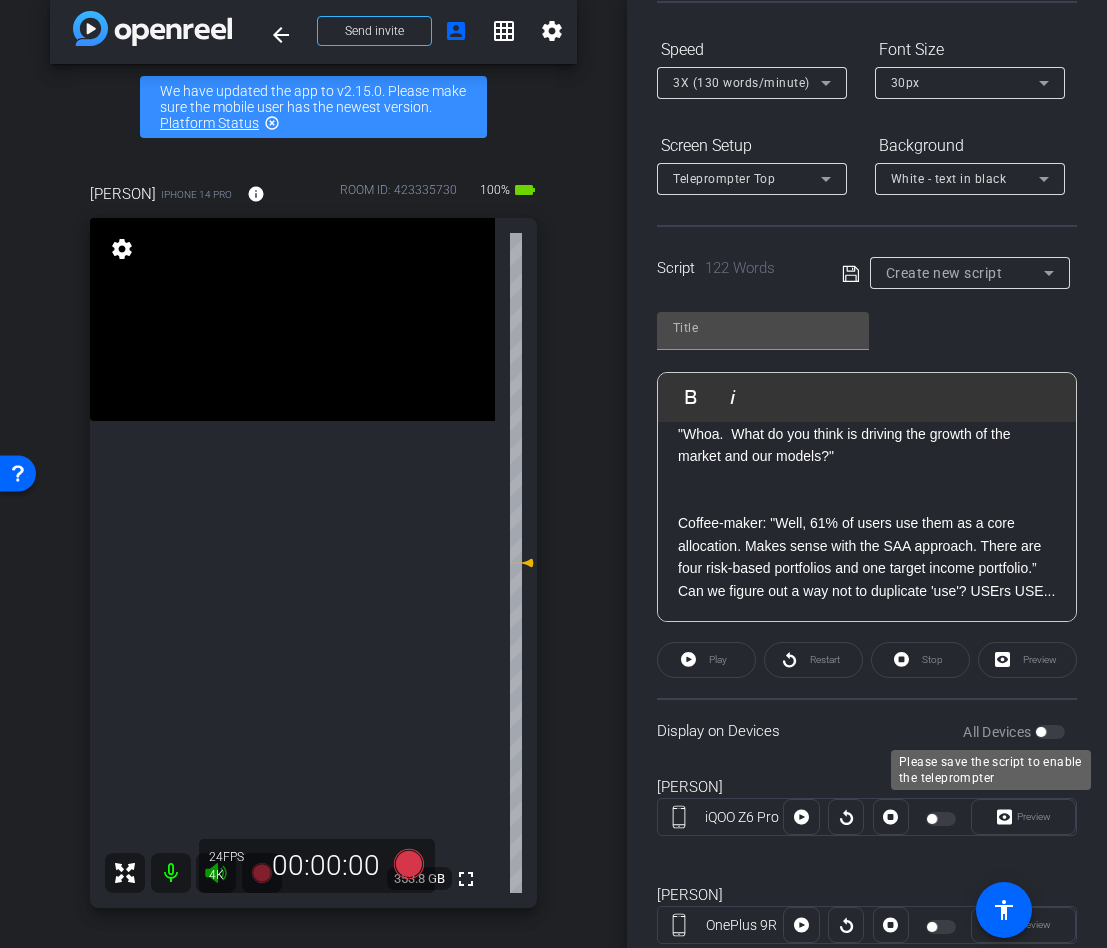 click on "All Devices" at bounding box center [1014, 732] 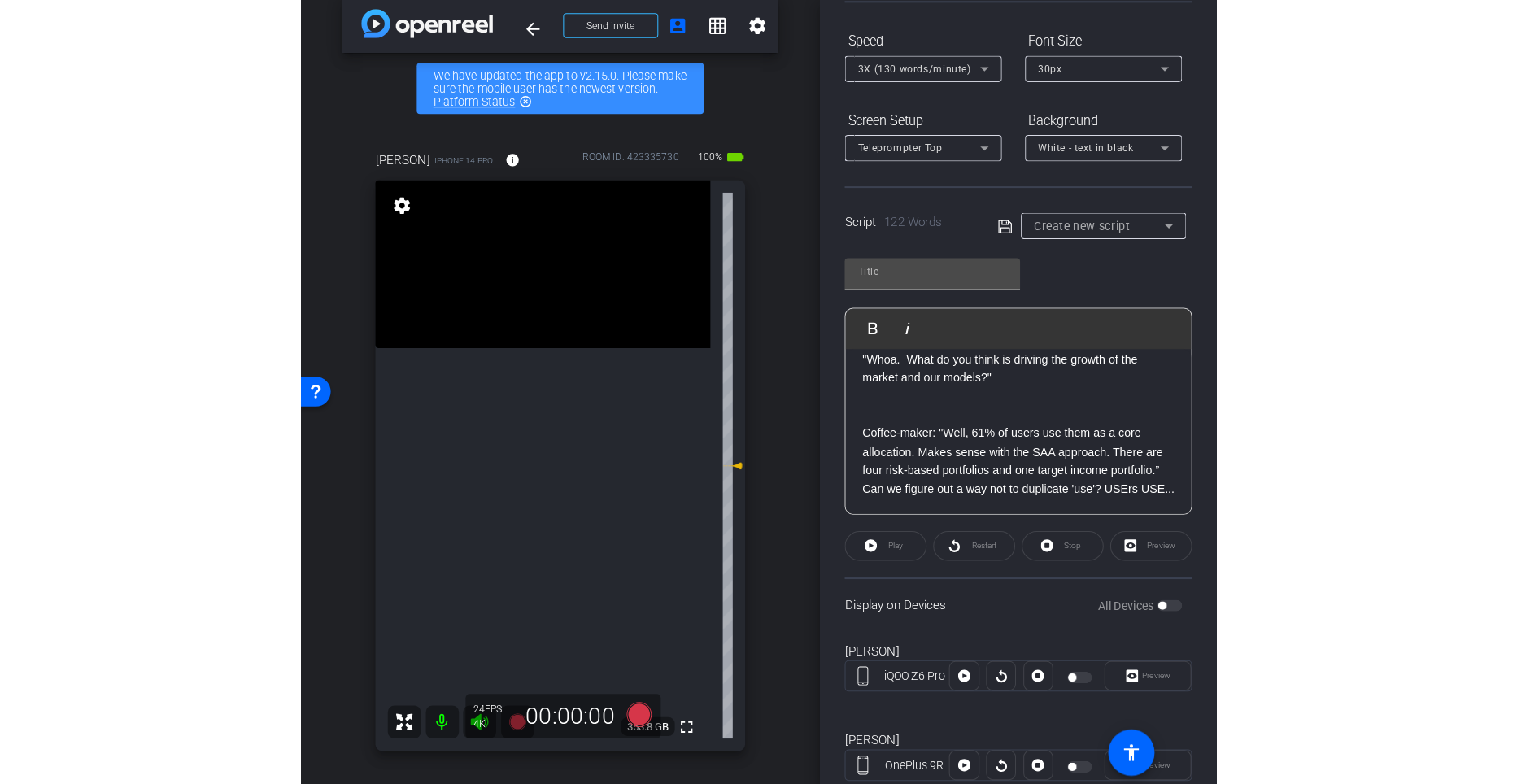 scroll, scrollTop: 294, scrollLeft: 0, axis: vertical 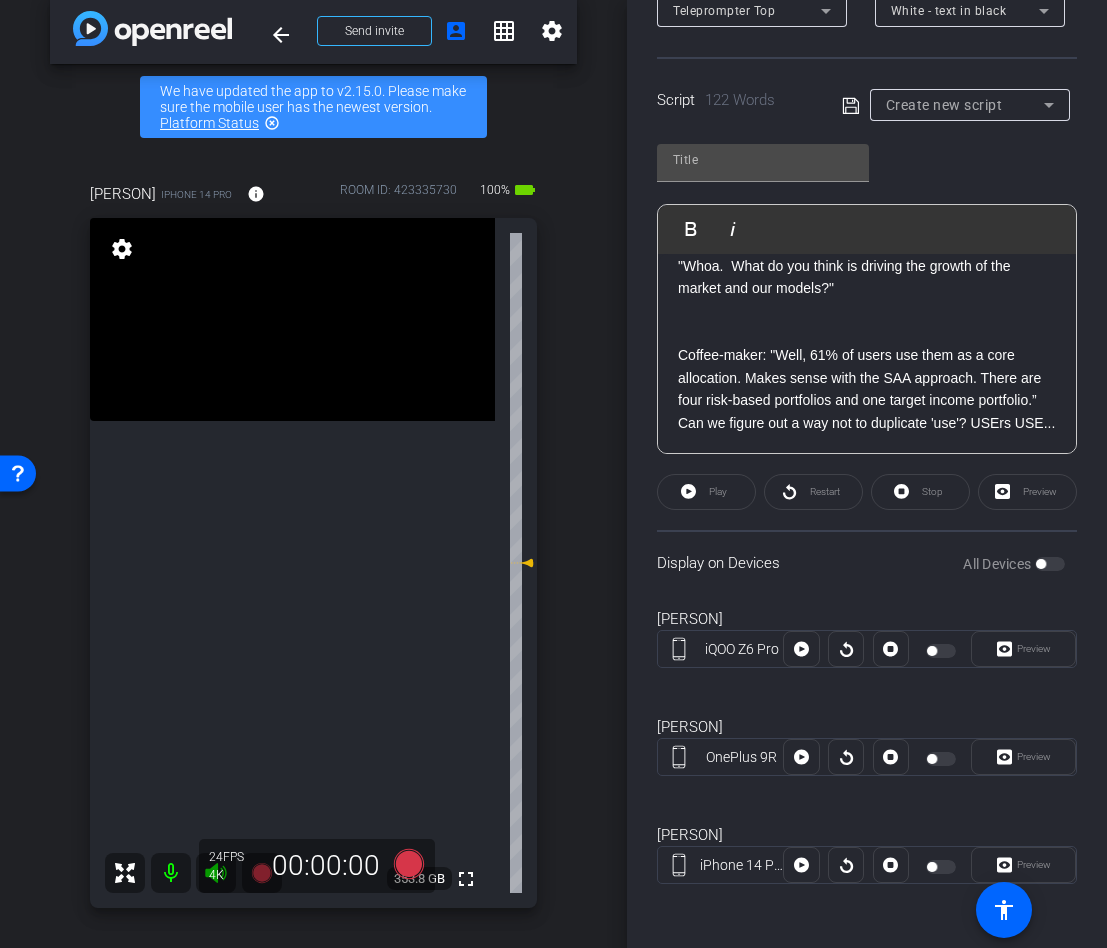 click on "Preview" 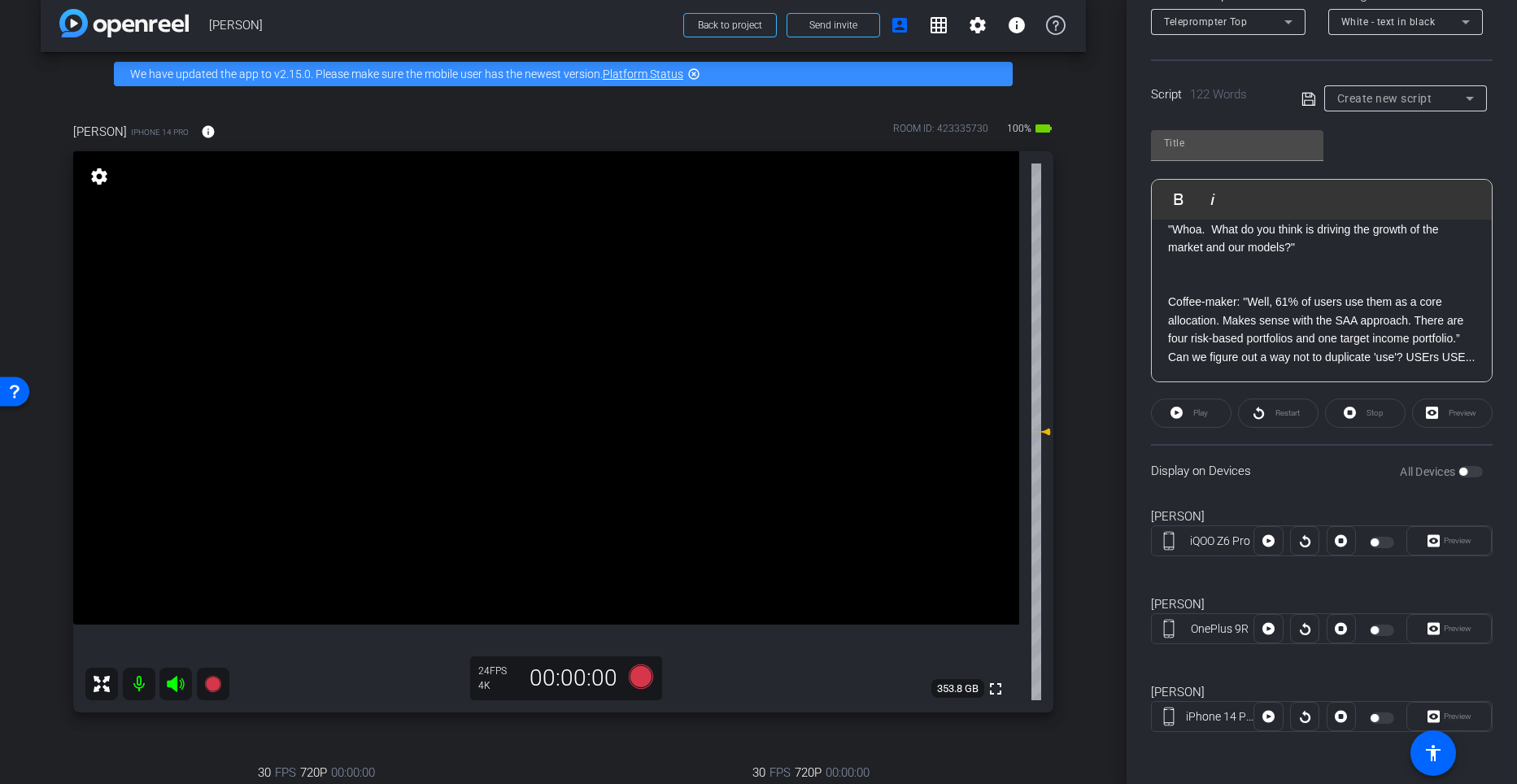 scroll, scrollTop: 281, scrollLeft: 0, axis: vertical 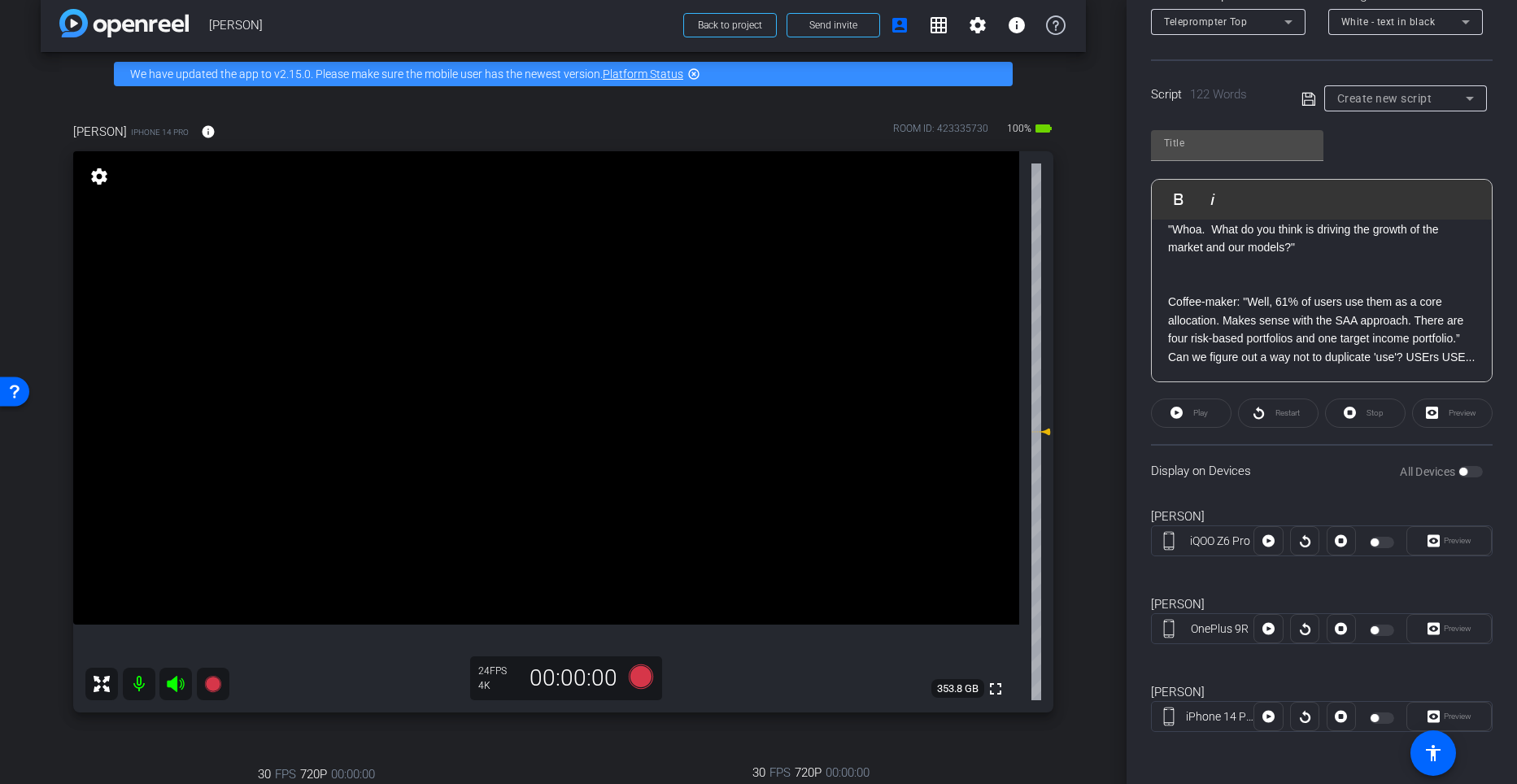 click on "Preview" 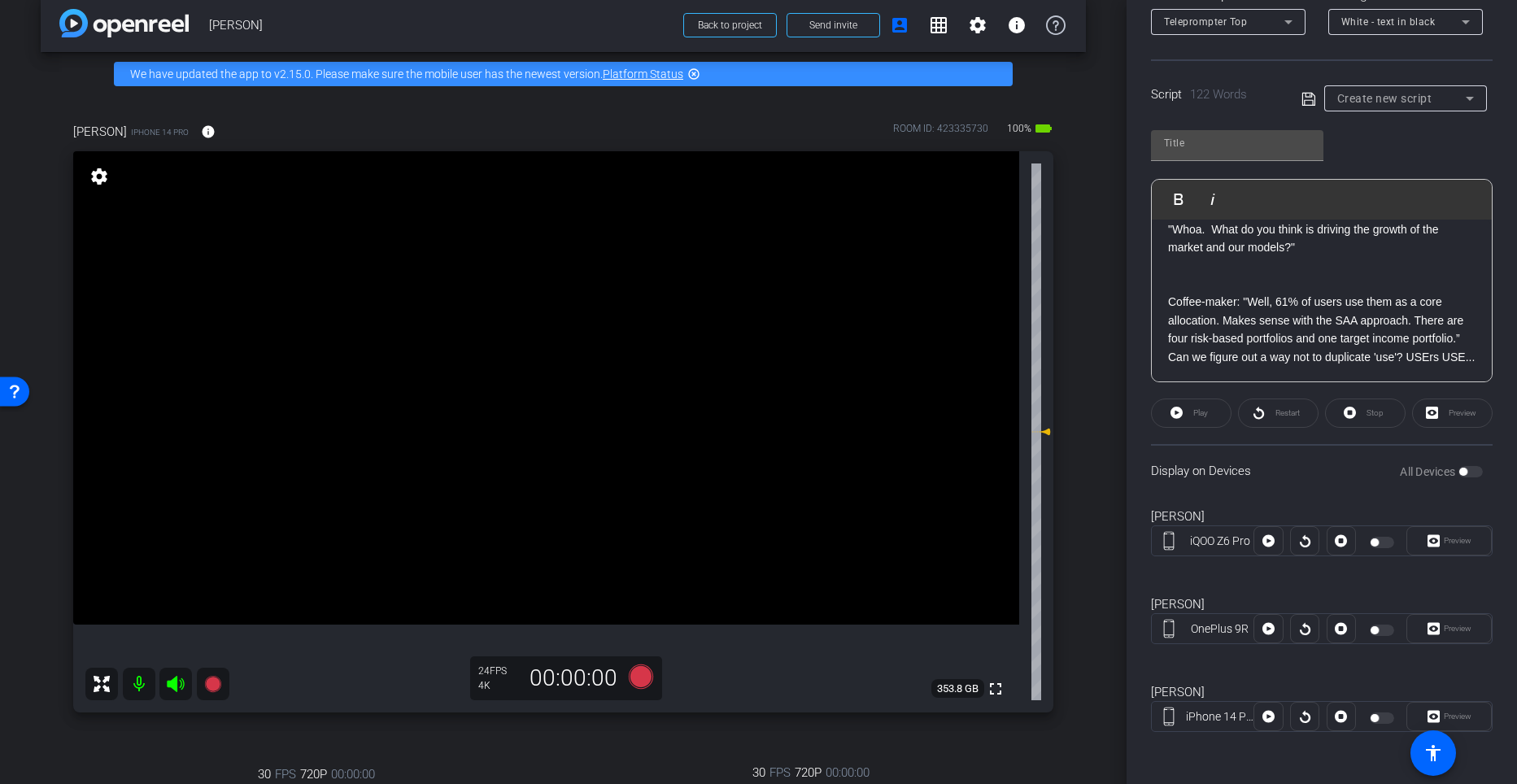drag, startPoint x: 1423, startPoint y: 719, endPoint x: 1357, endPoint y: 758, distance: 76.66159 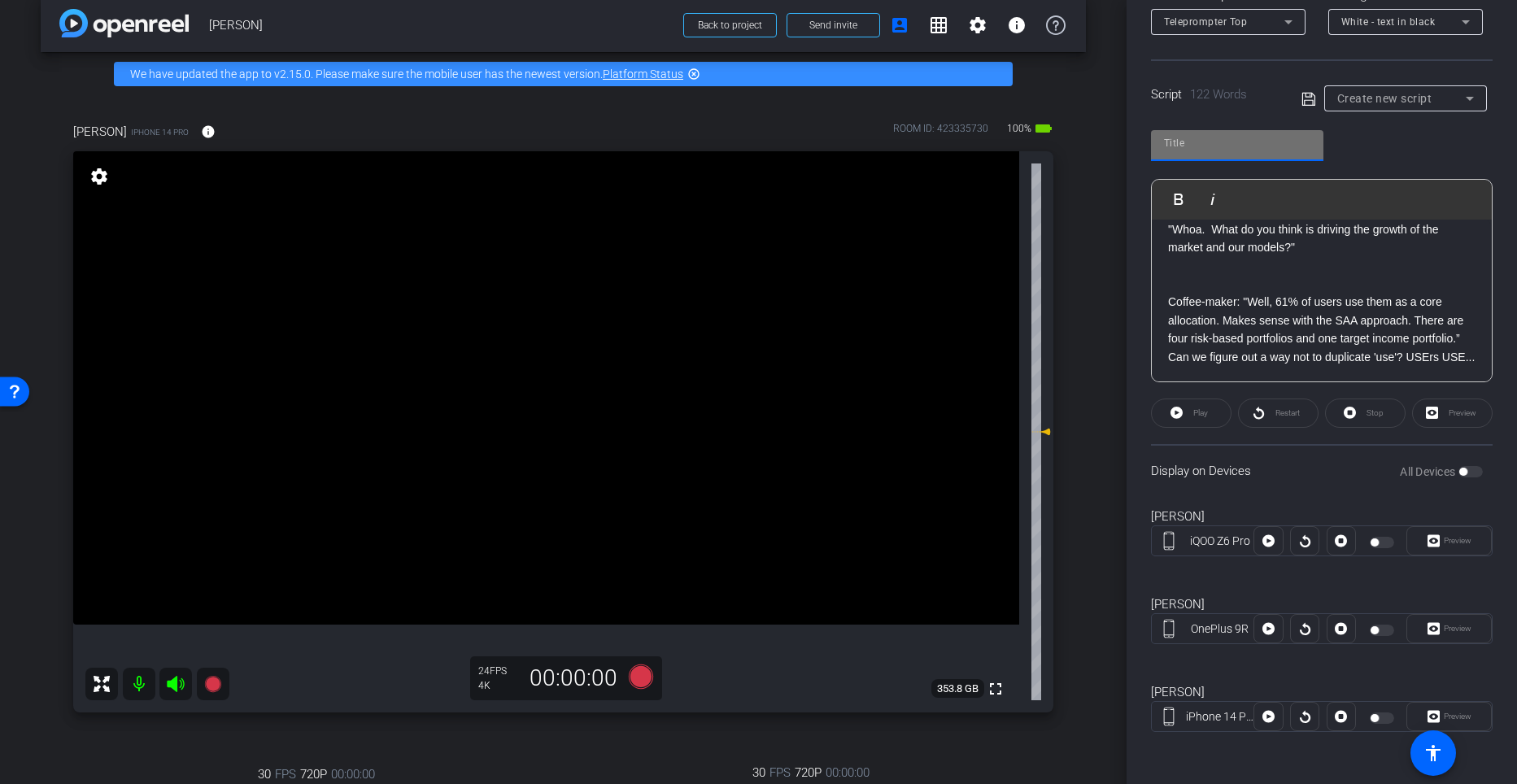 click at bounding box center (1237, 143) 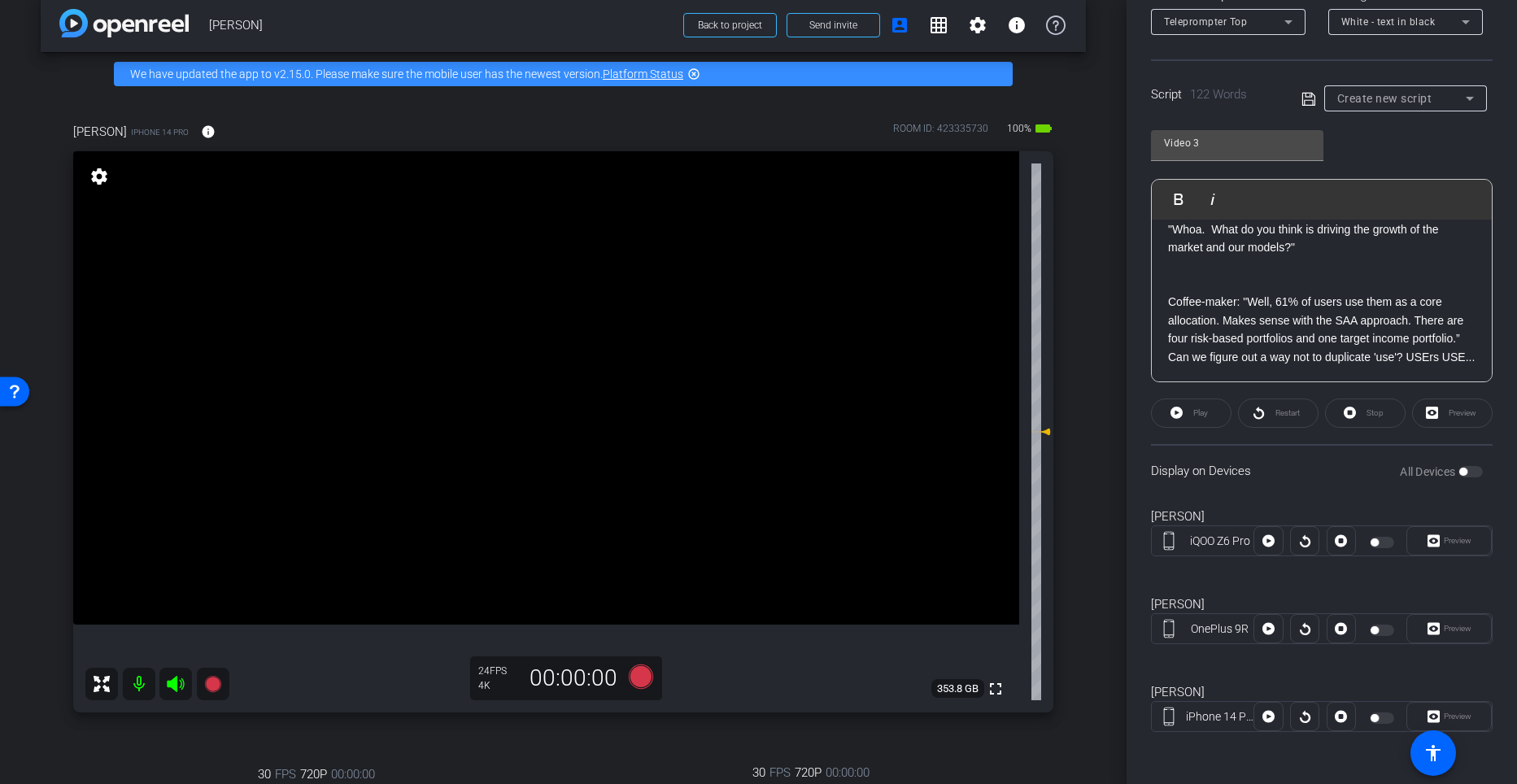 click 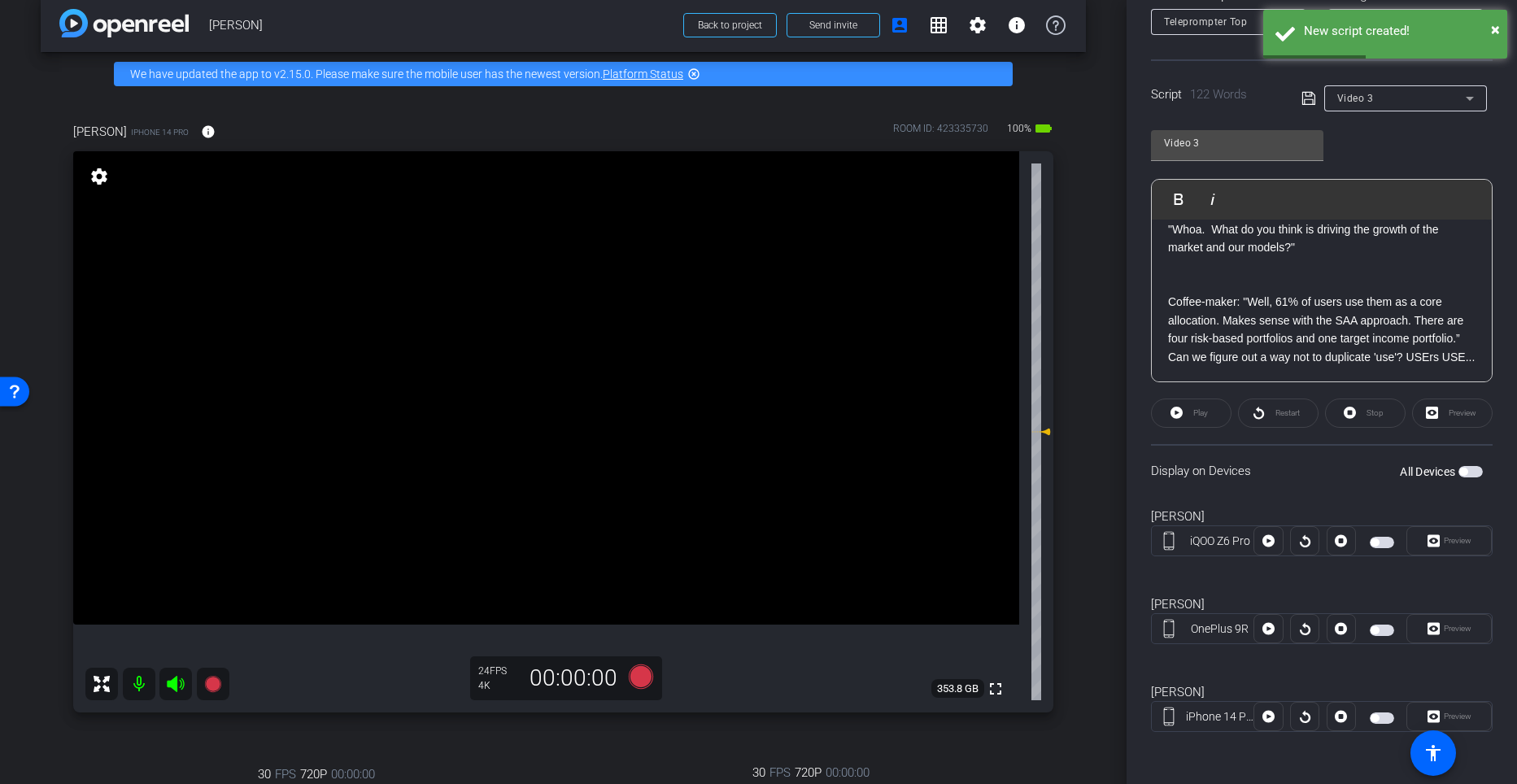 click at bounding box center (1471, 472) 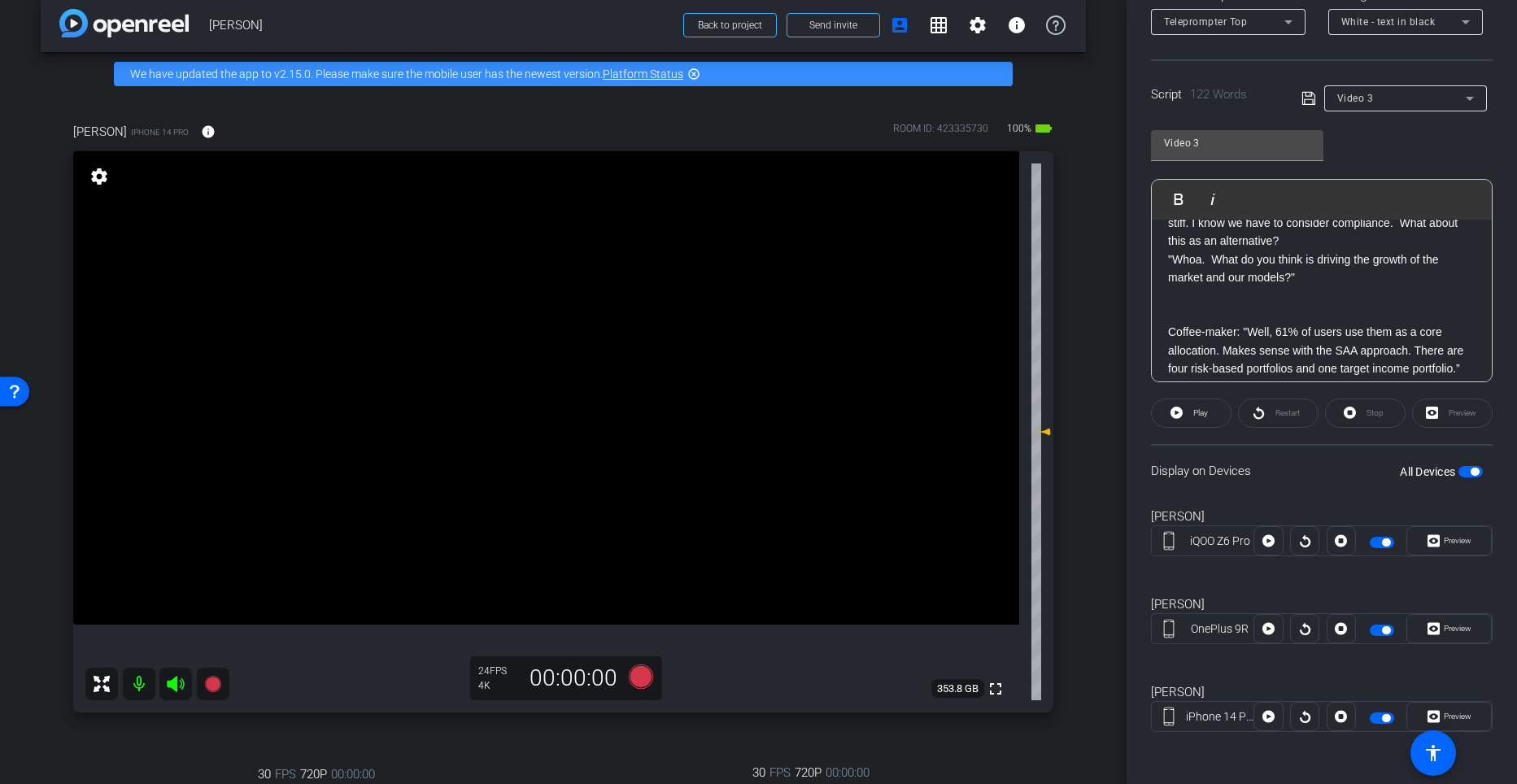 scroll, scrollTop: 171, scrollLeft: 0, axis: vertical 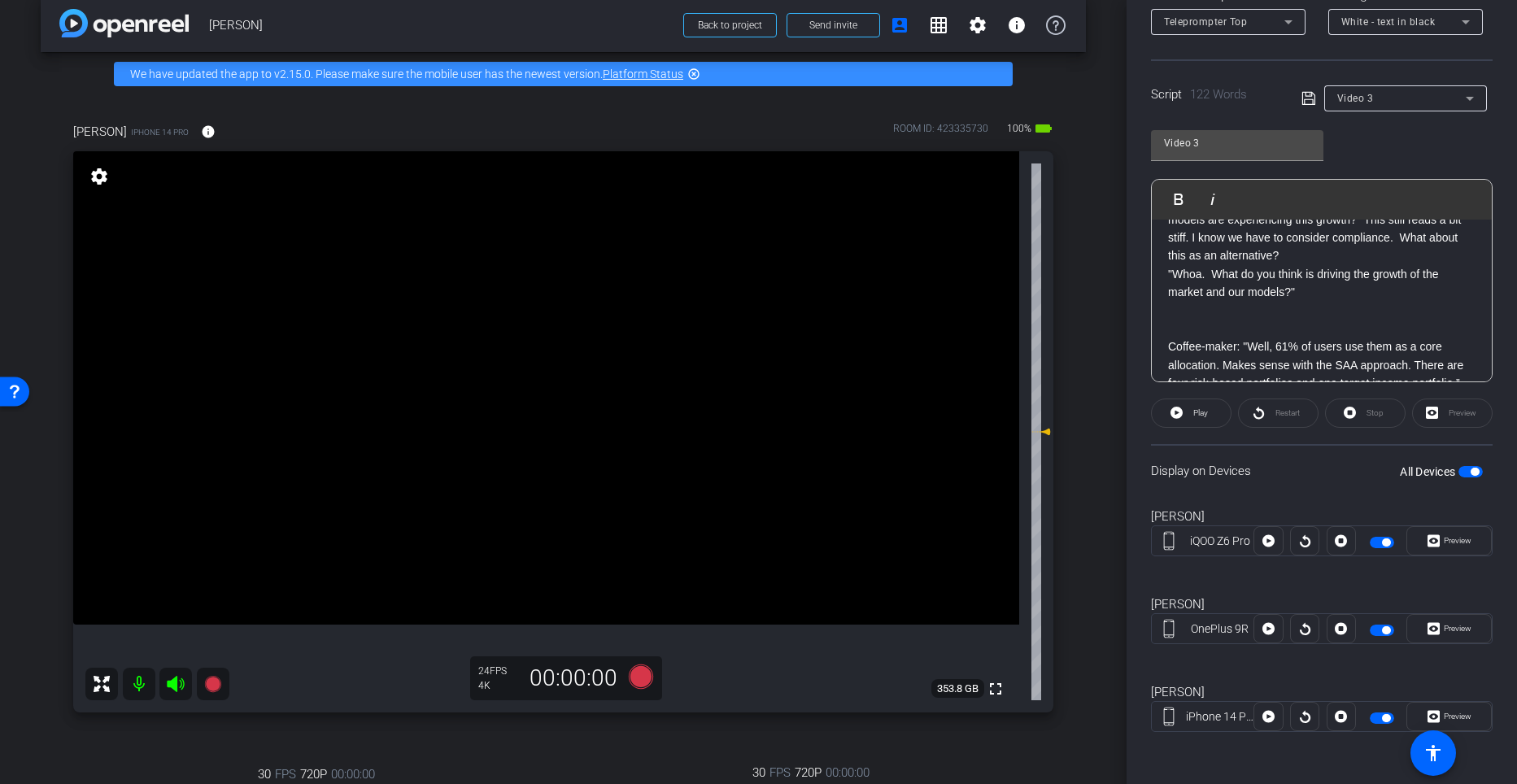 click 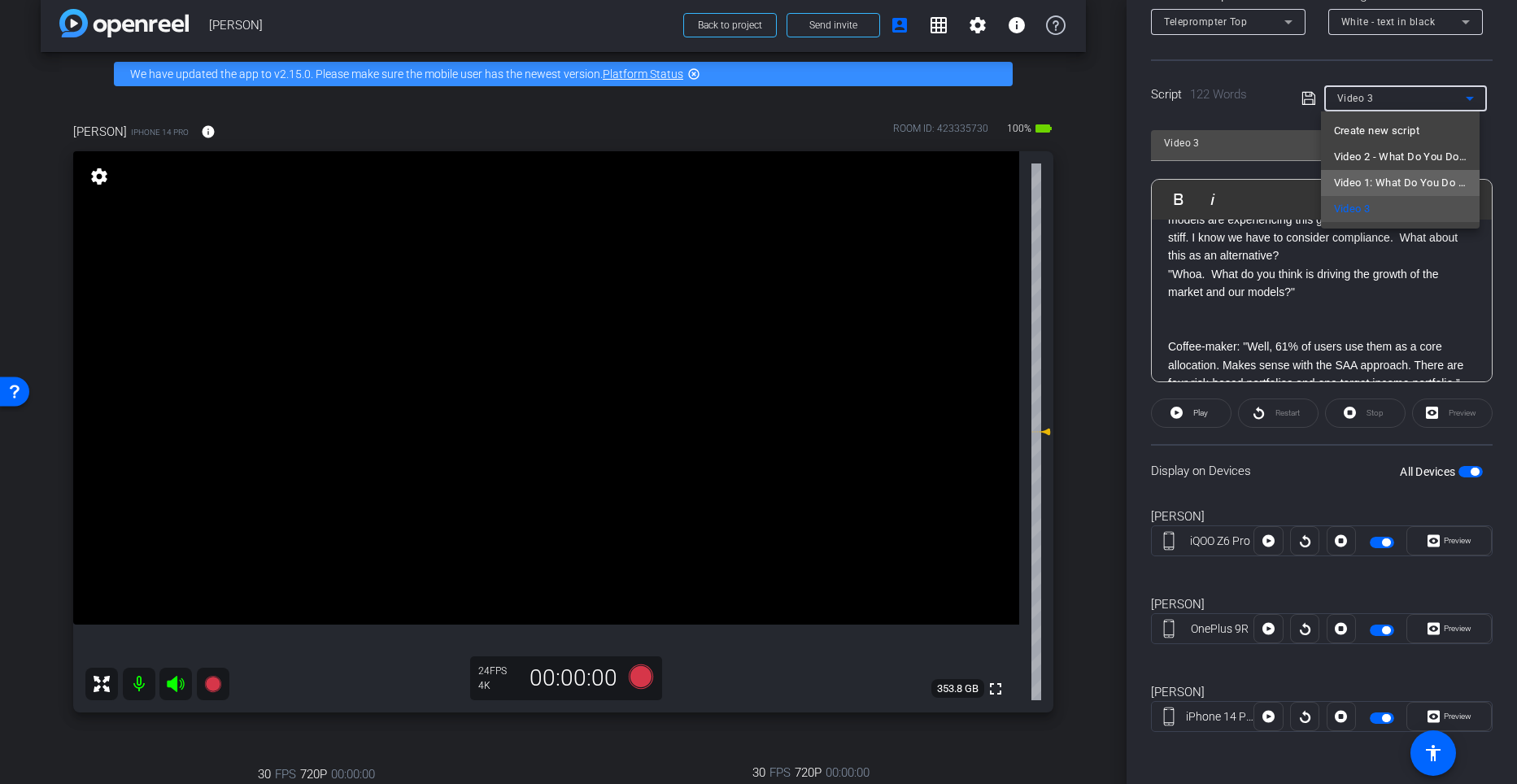 click on "Video 1: What Do You Do With Your Investments in a Volatile Market?" at bounding box center (1400, 183) 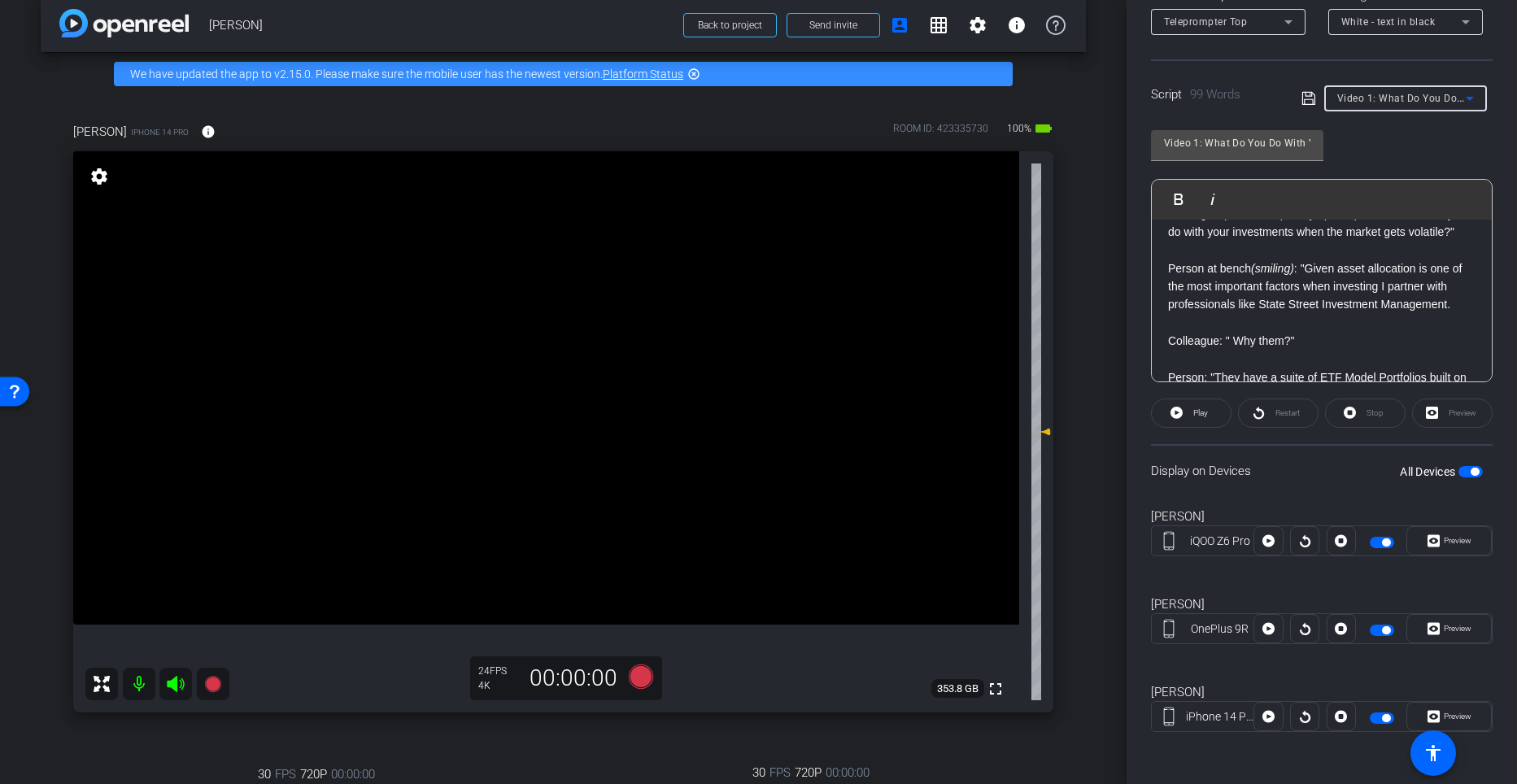 scroll, scrollTop: 0, scrollLeft: 0, axis: both 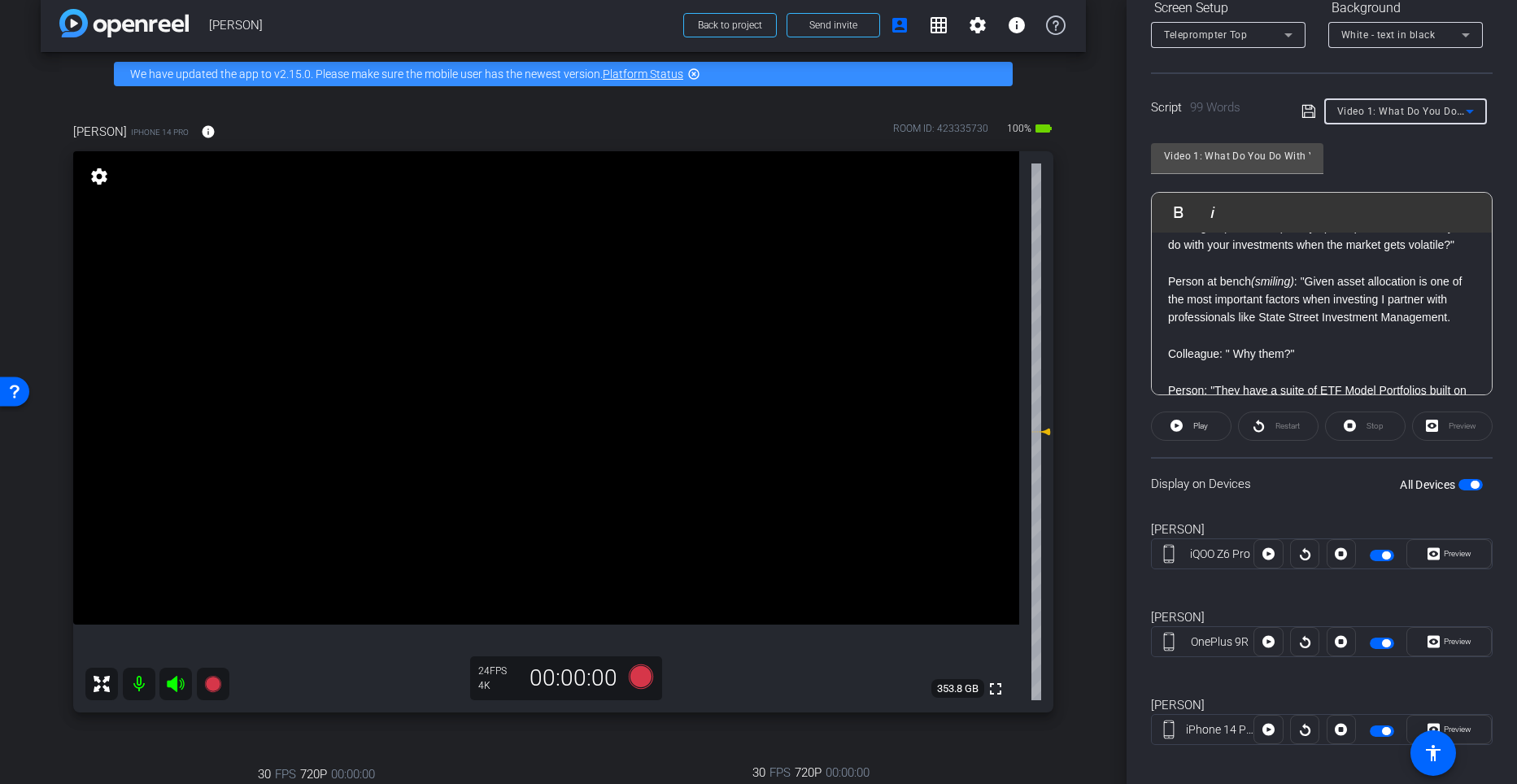 click 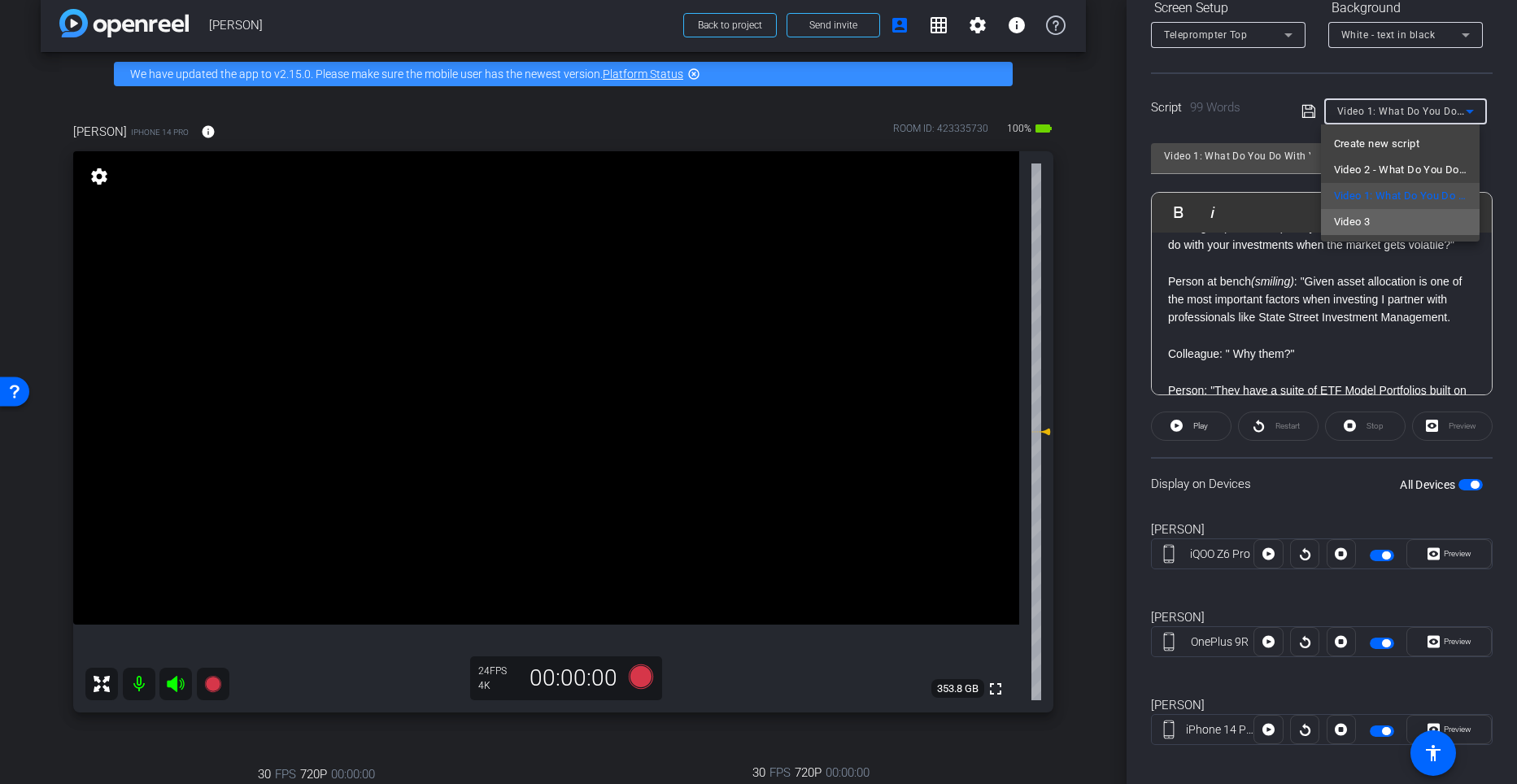 click on "Video 3" at bounding box center [1400, 222] 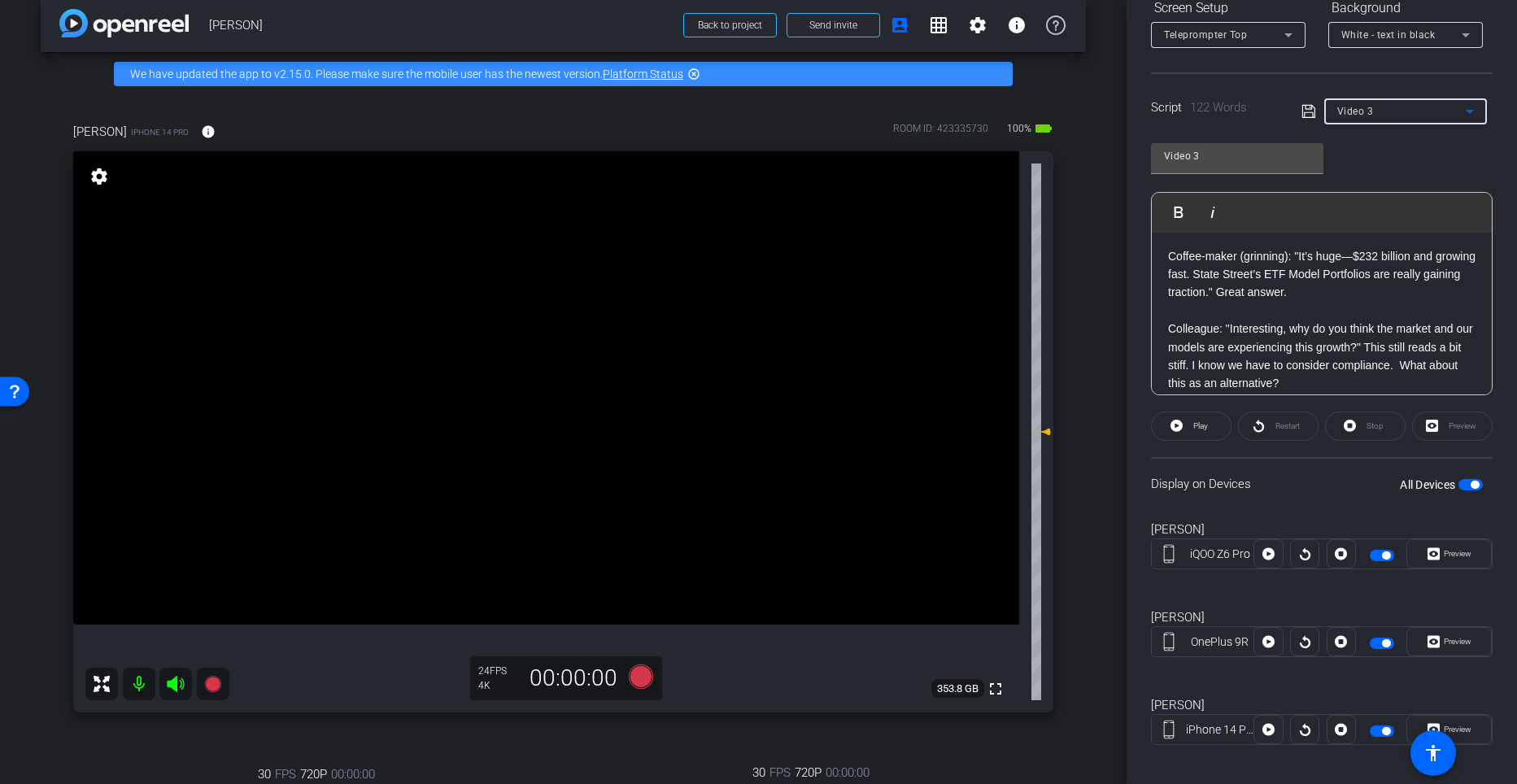 scroll, scrollTop: 0, scrollLeft: 0, axis: both 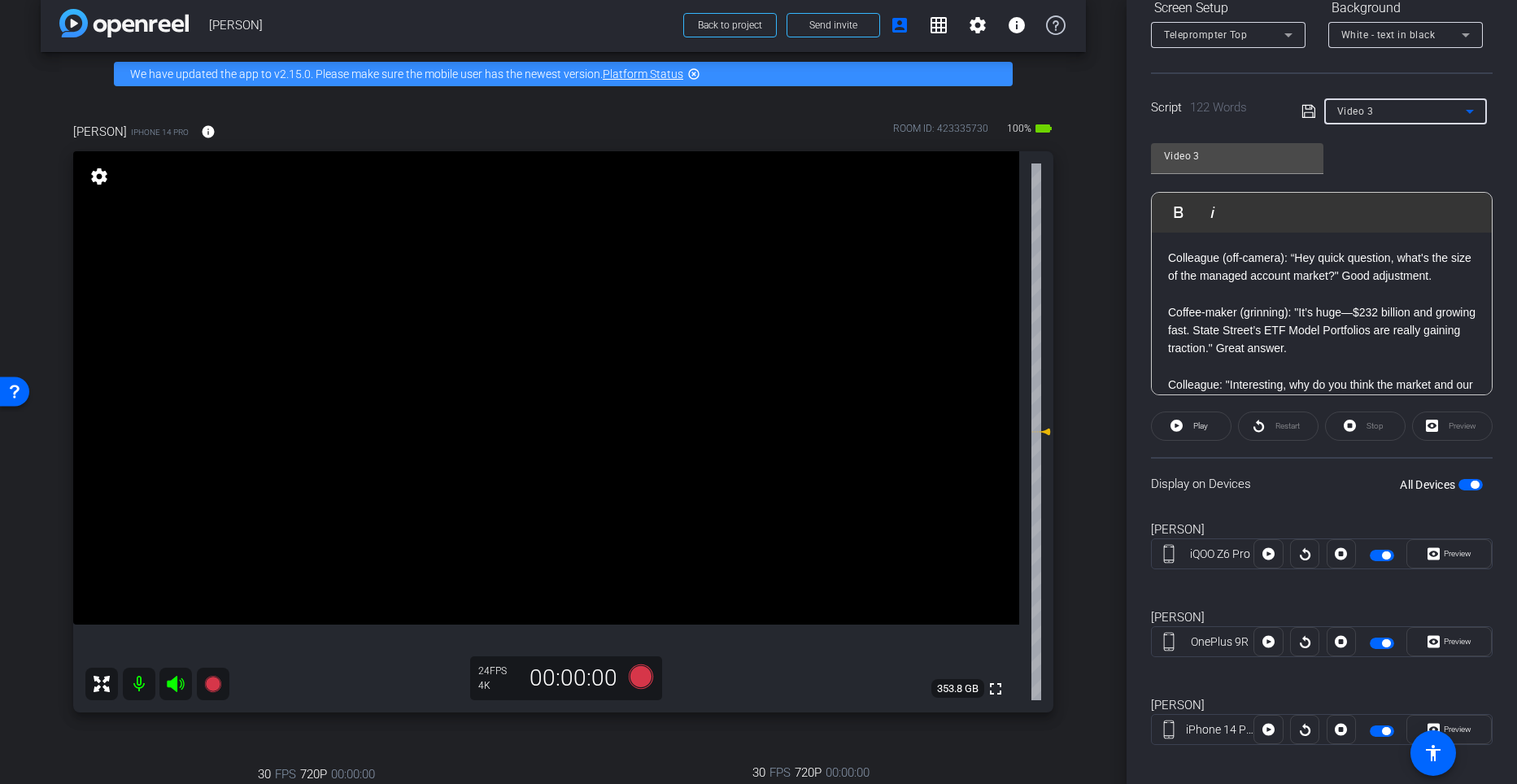 click 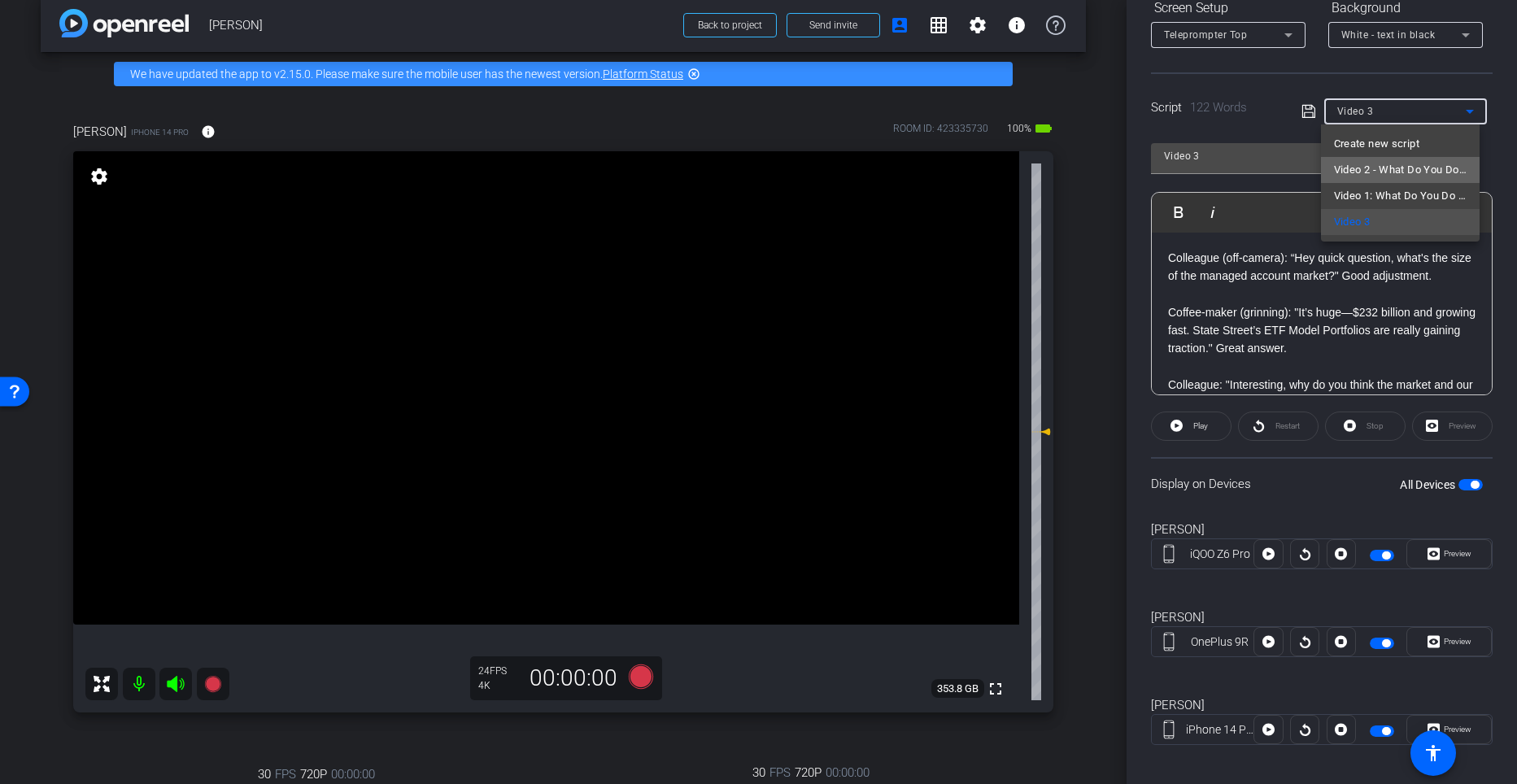 click on "Video 2 - What Do You Do Every Day?" at bounding box center (1400, 170) 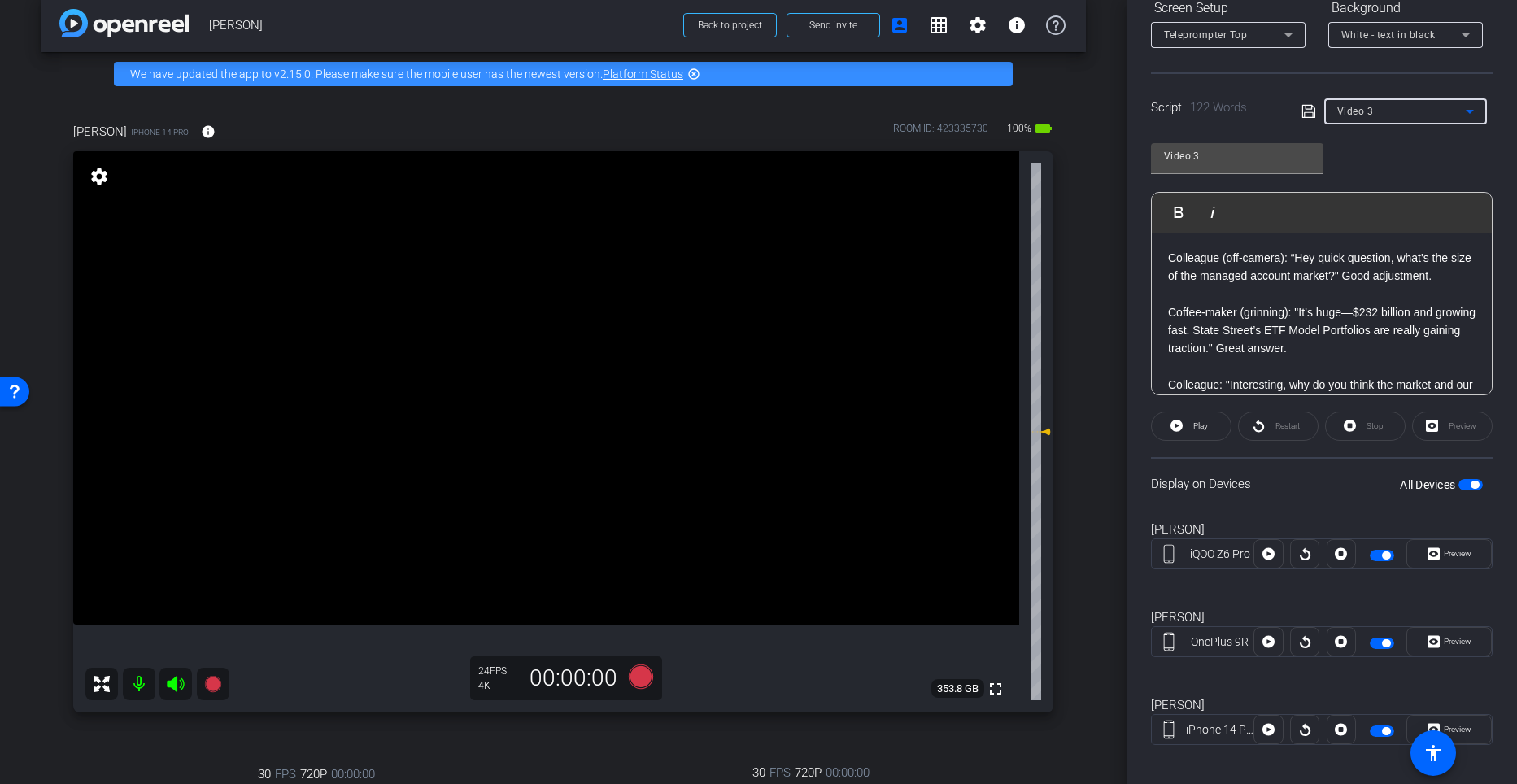 type on "Video 2 - What Do You Do Every Day?" 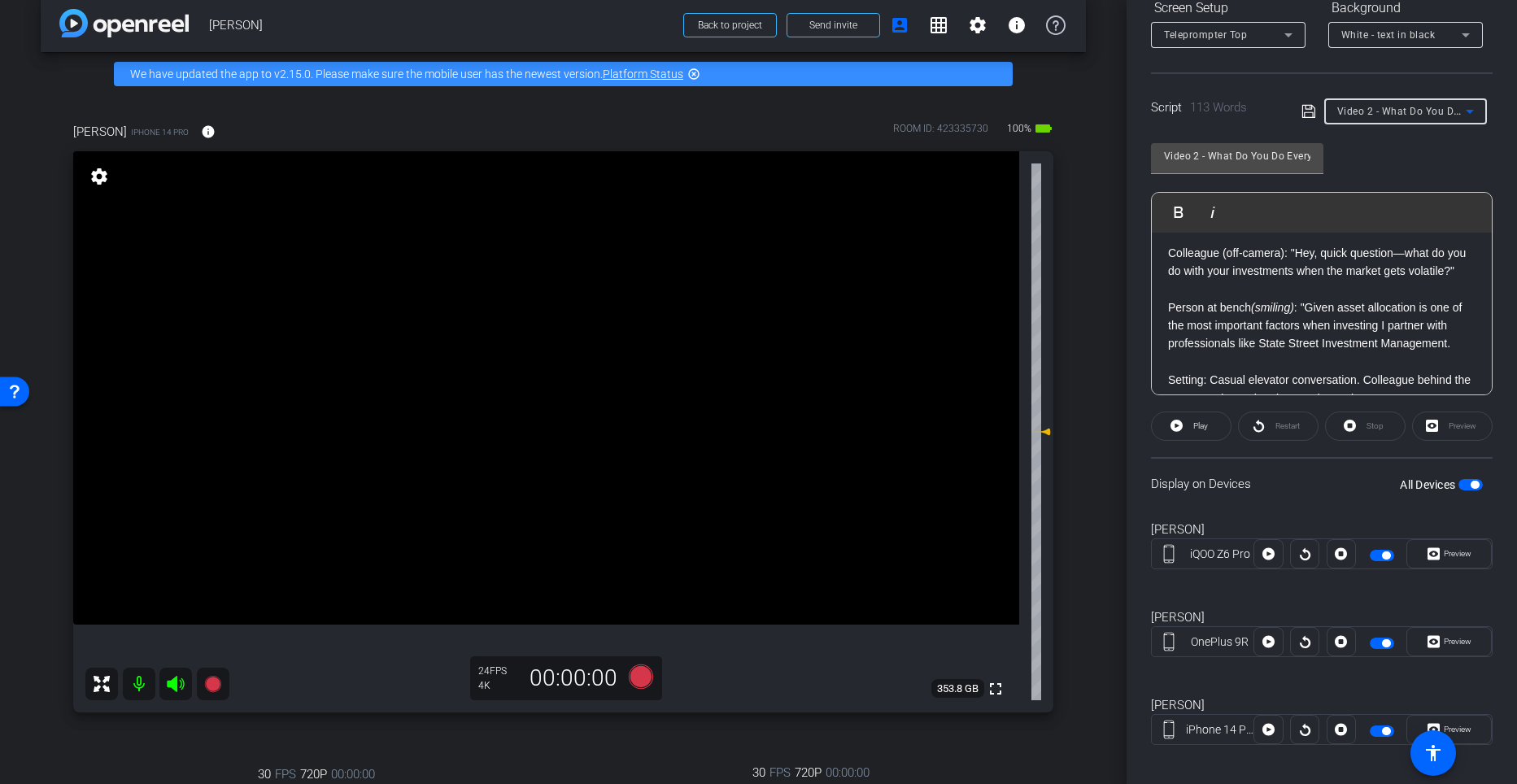 scroll, scrollTop: 0, scrollLeft: 0, axis: both 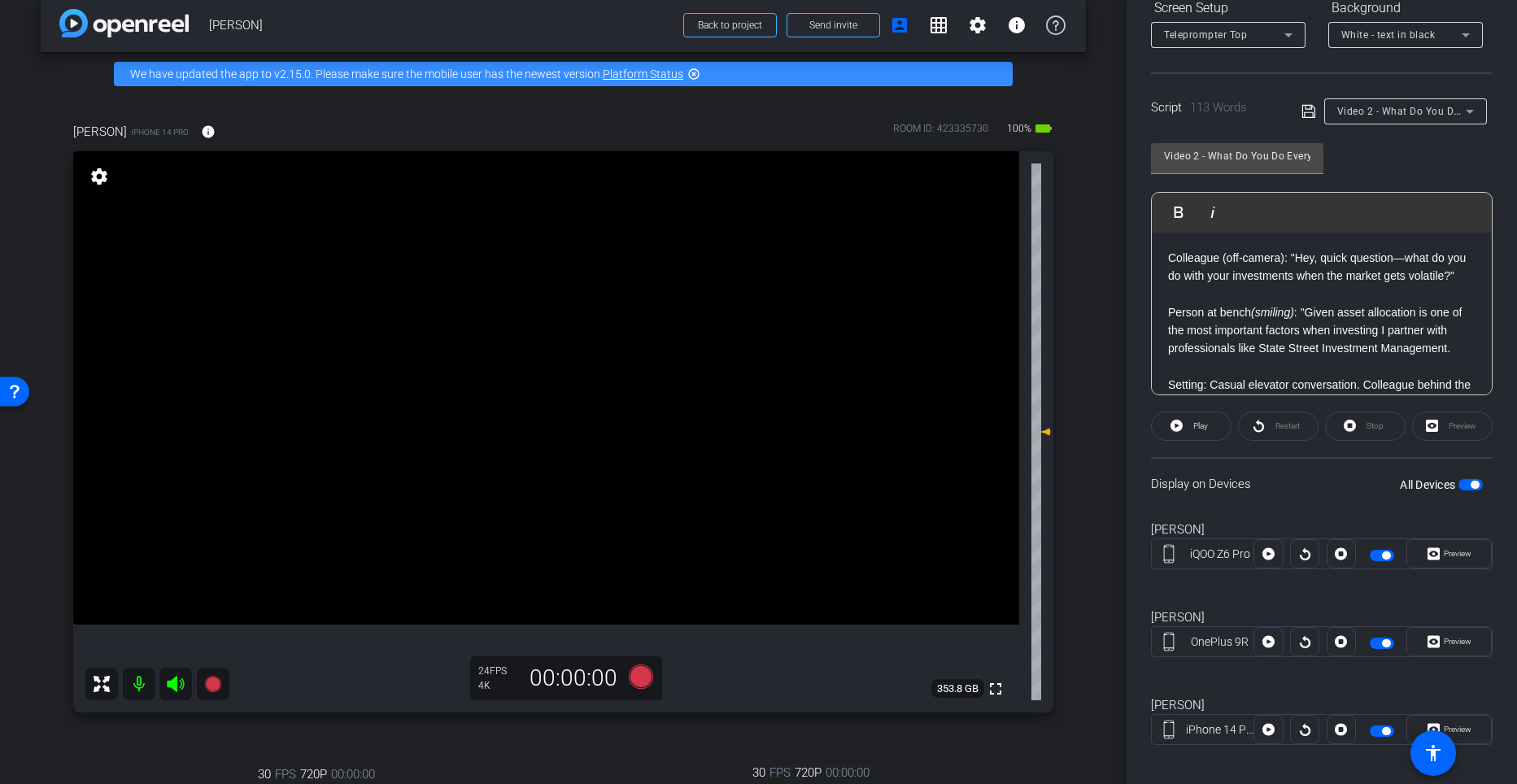 click on "Preview" 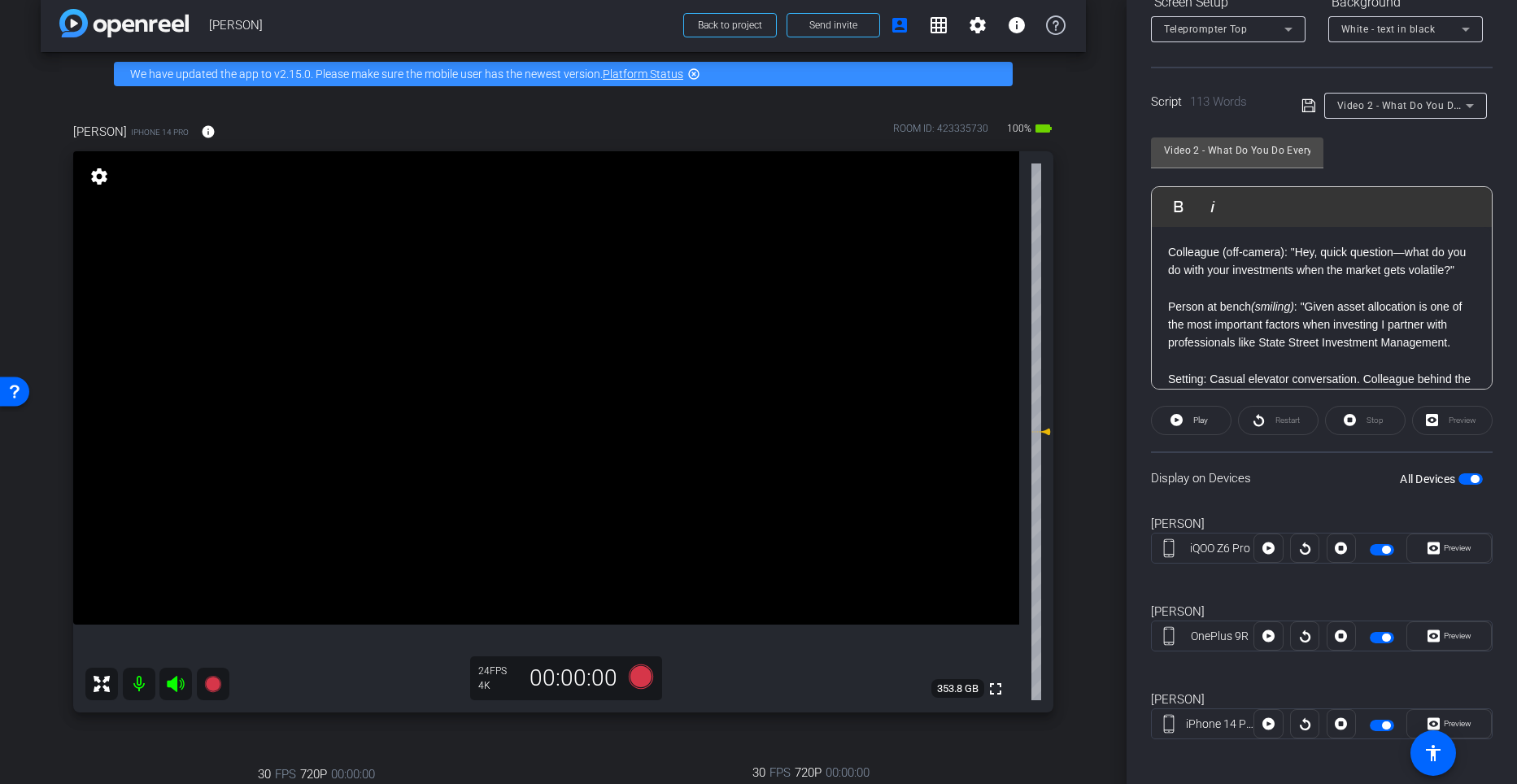 scroll, scrollTop: 272, scrollLeft: 0, axis: vertical 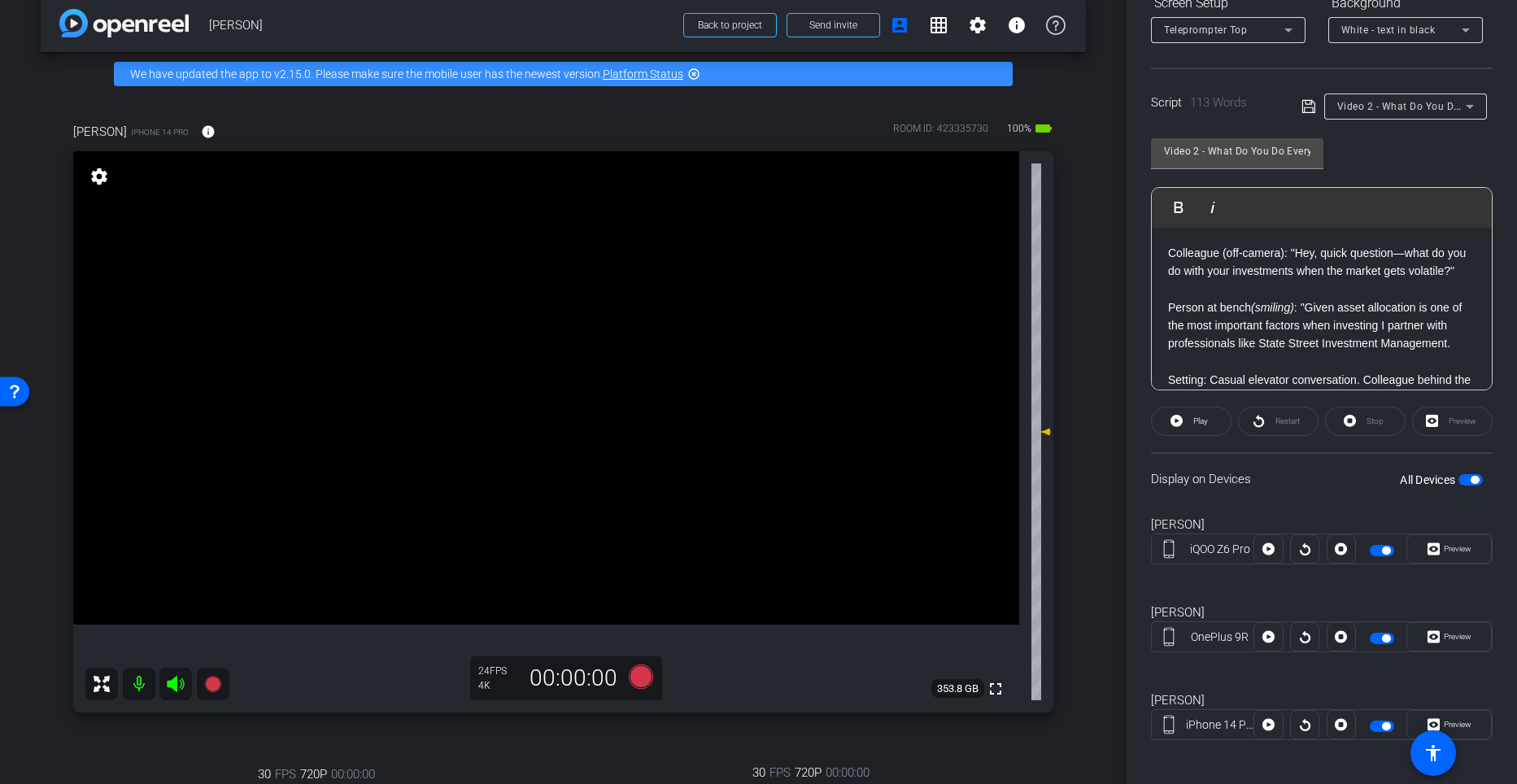 click on "Preview" 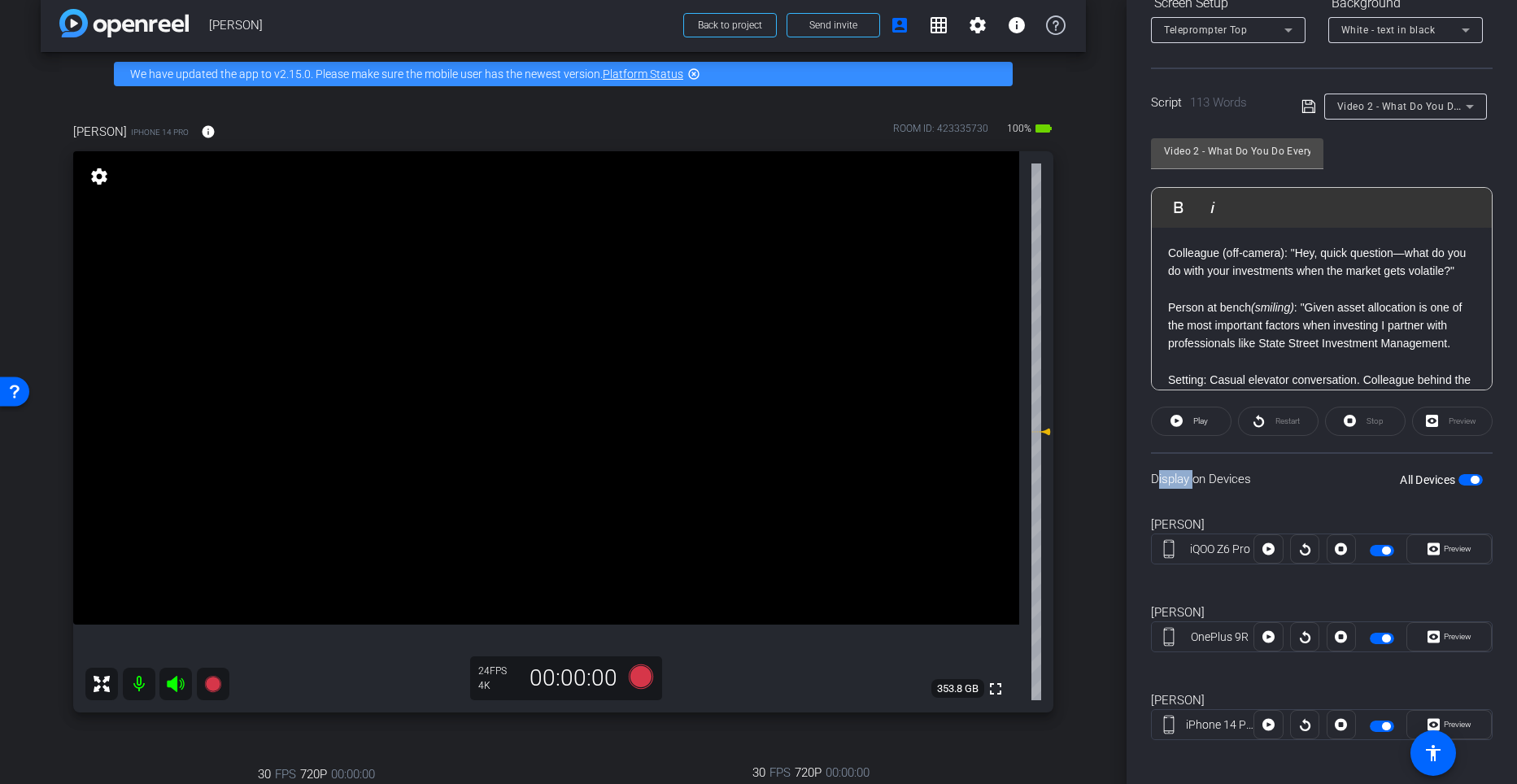 click on "Preview" 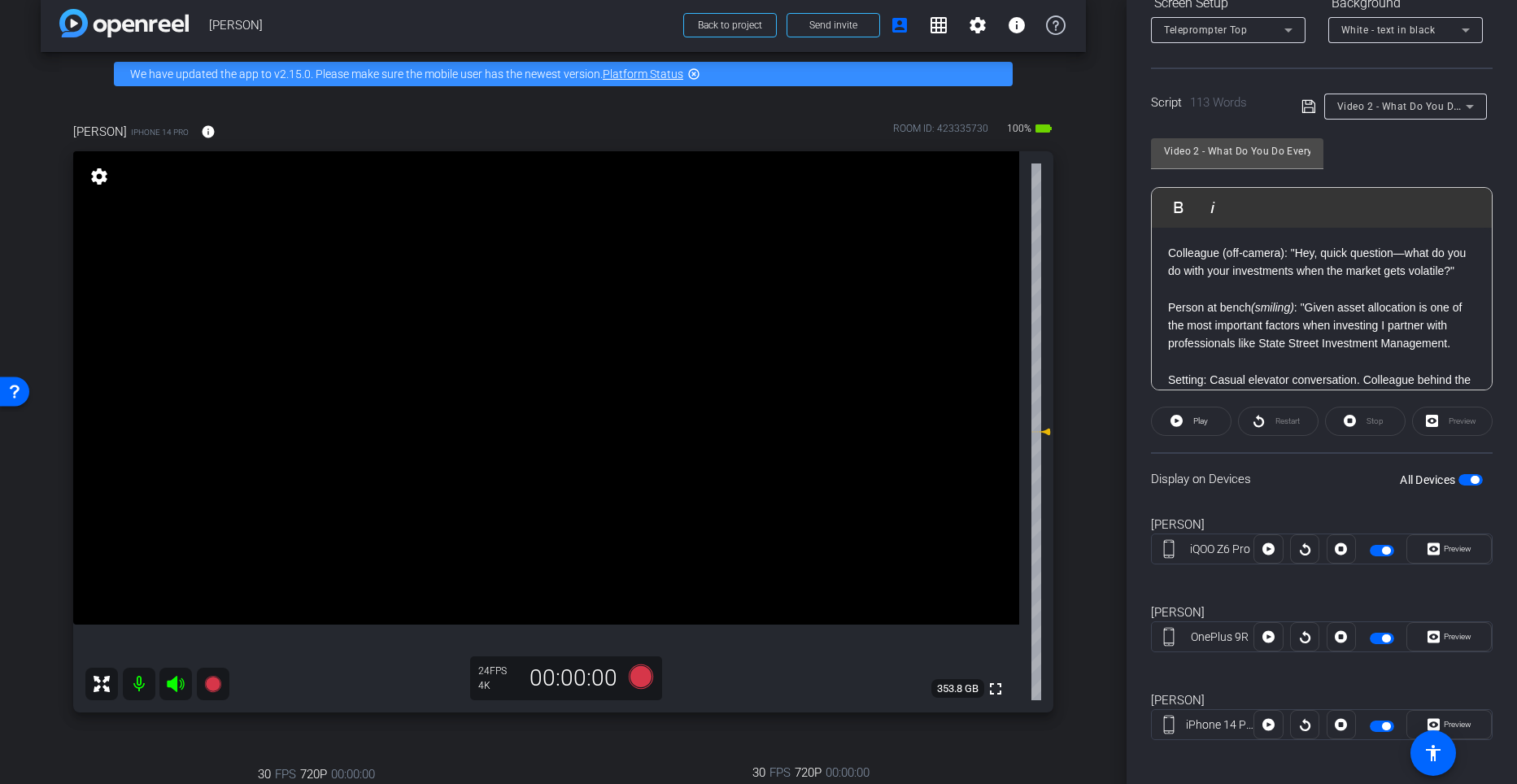 drag, startPoint x: 1427, startPoint y: 425, endPoint x: 1456, endPoint y: 432, distance: 29.832868 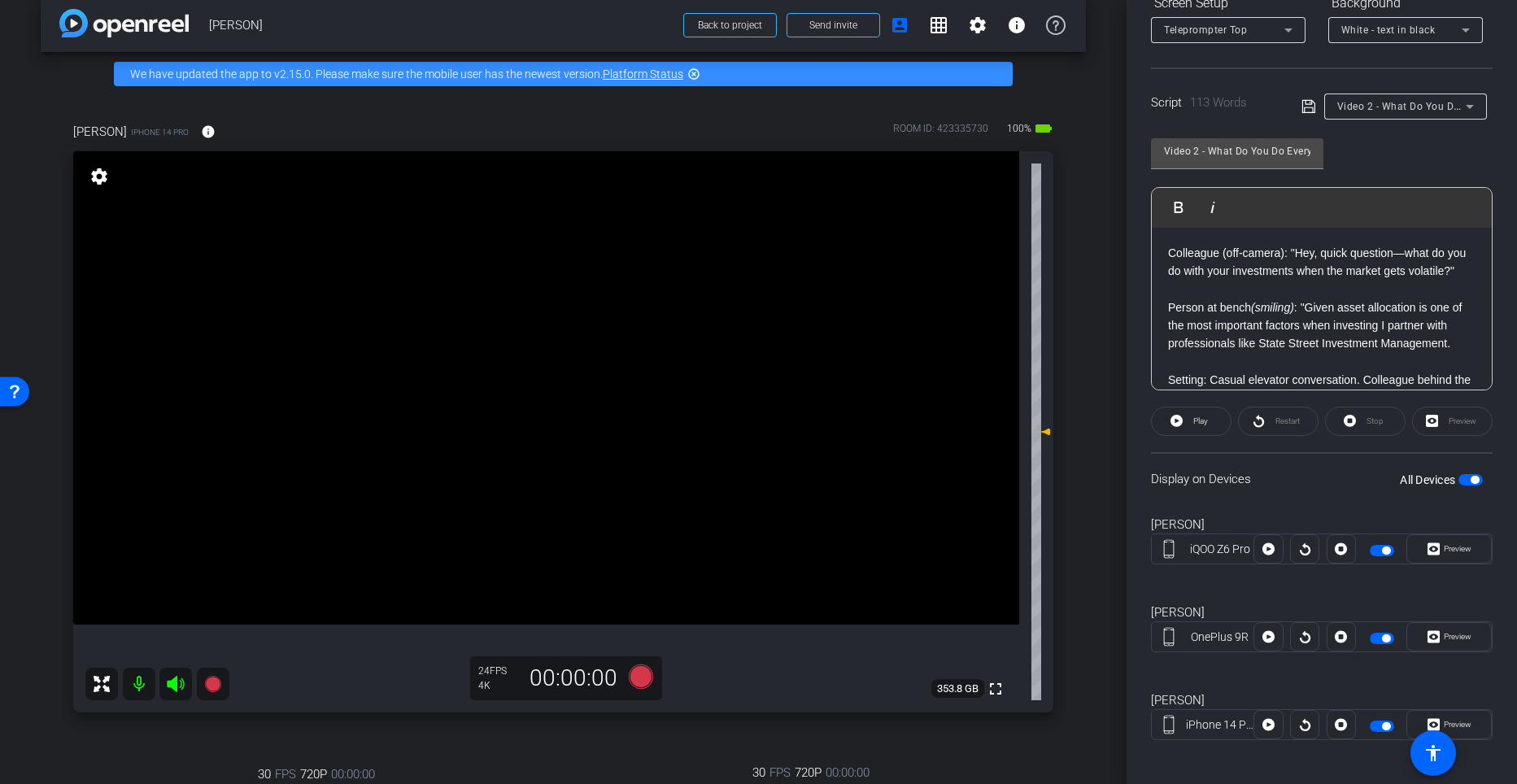 click on "Preview" 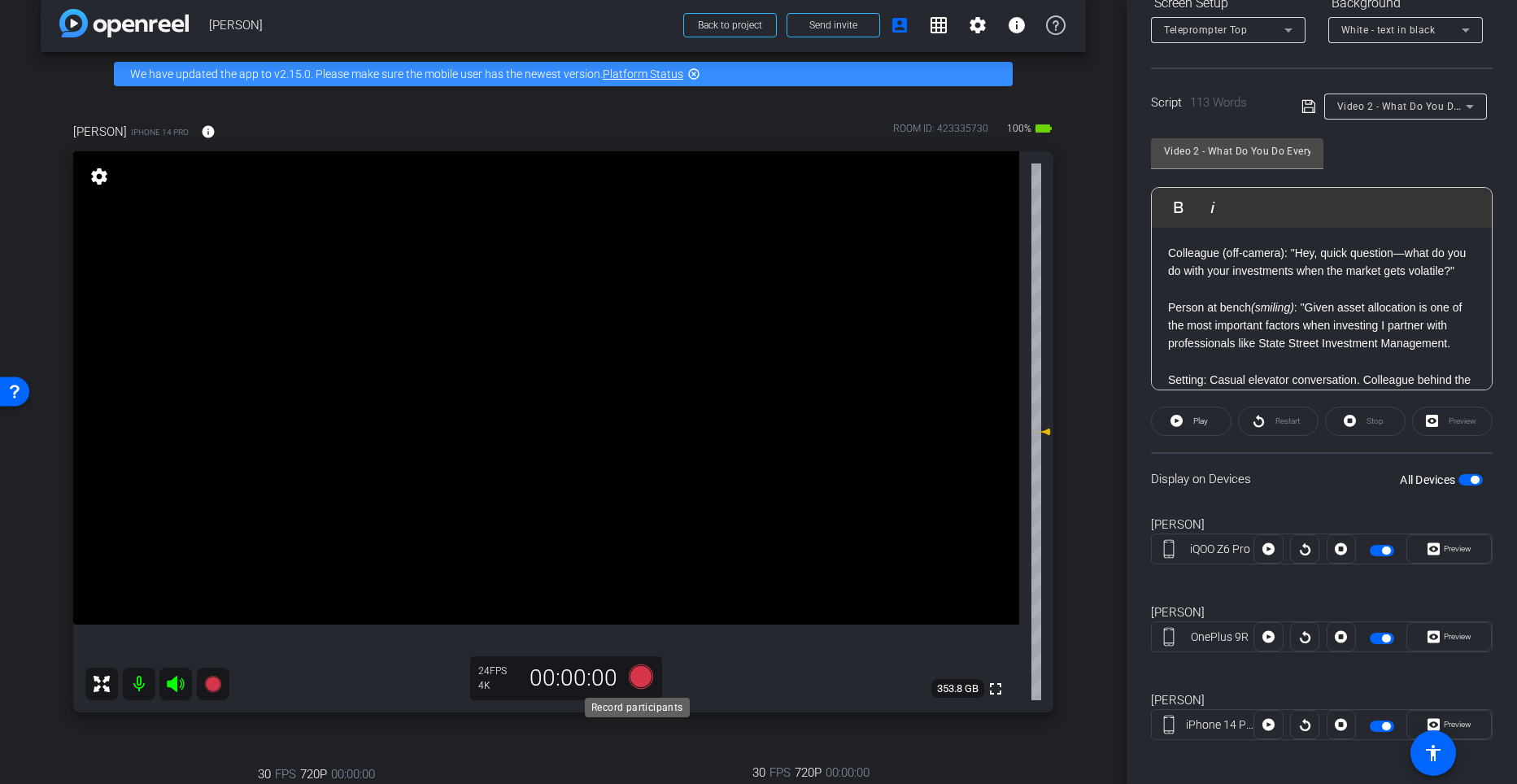 click 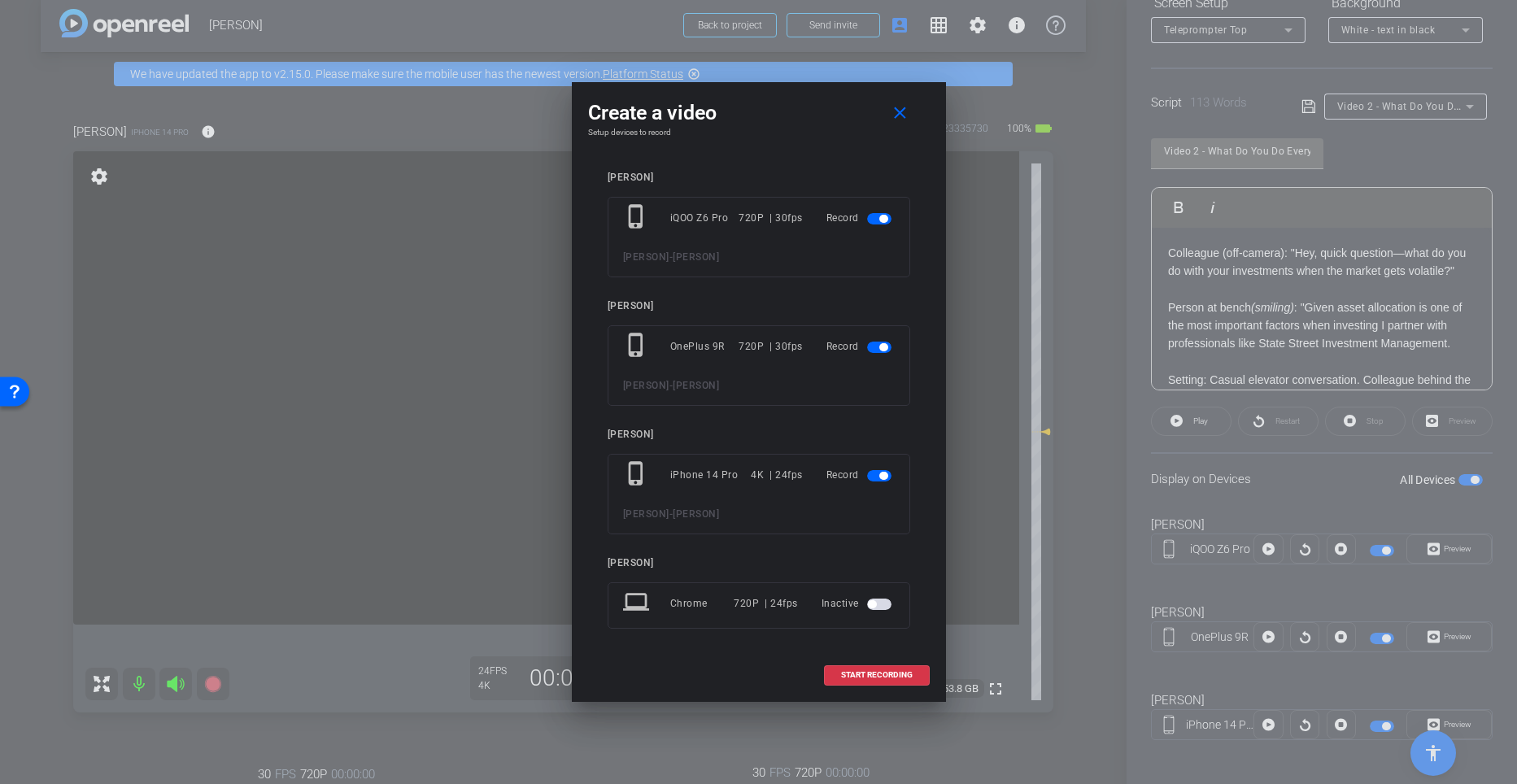 click at bounding box center (881, 218) 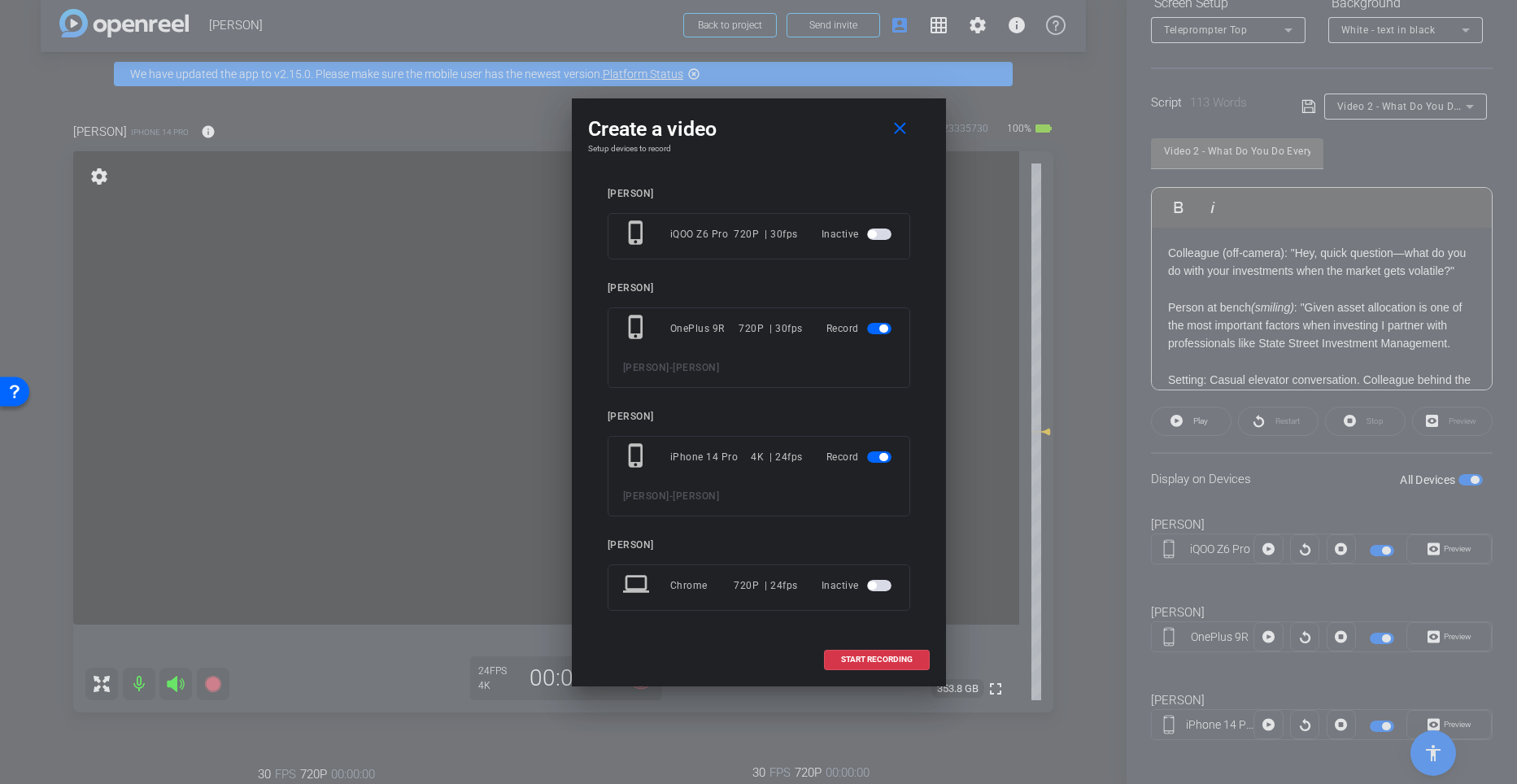 click at bounding box center [883, 329] 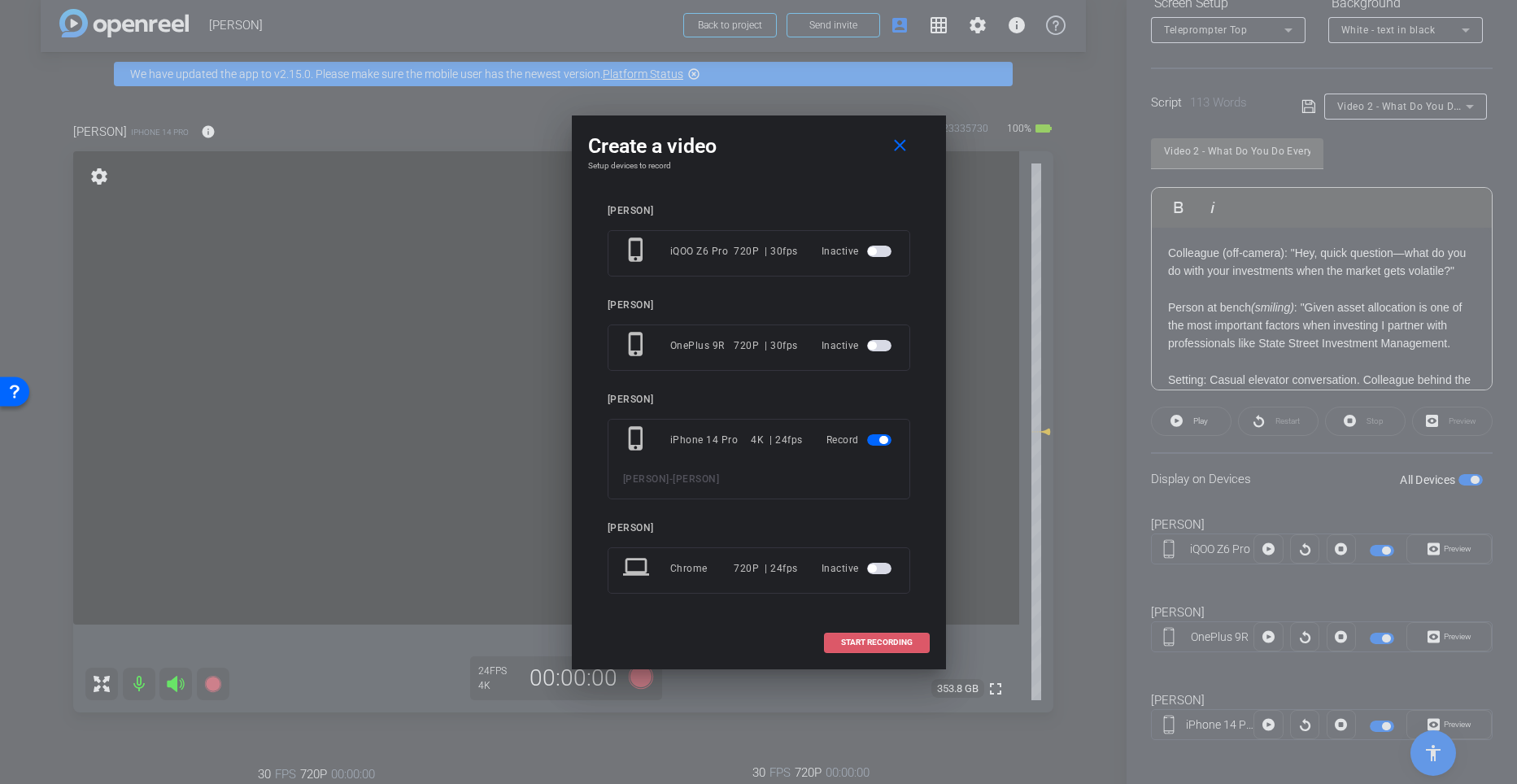 click on "START RECORDING" at bounding box center [877, 642] 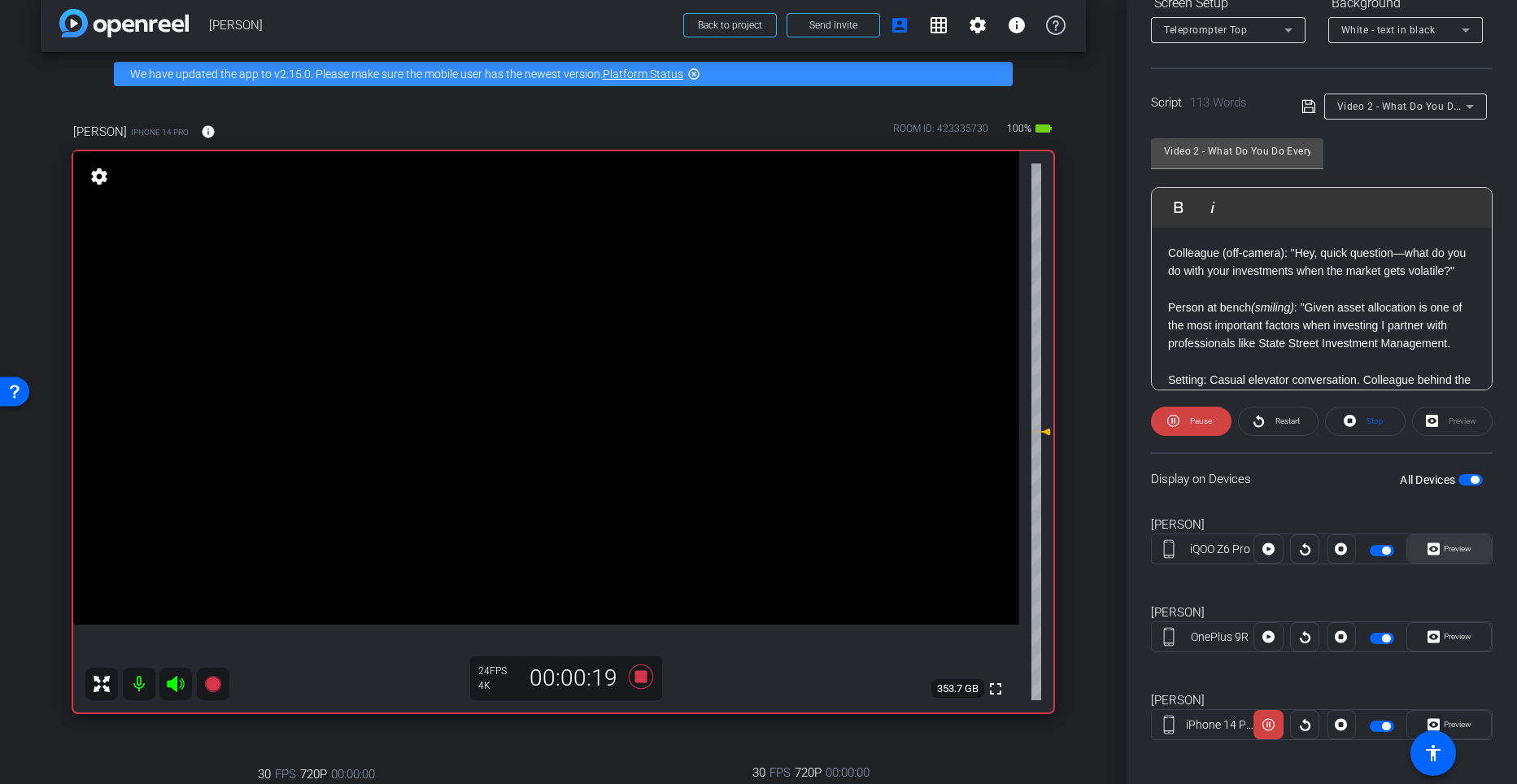 scroll, scrollTop: 281, scrollLeft: 0, axis: vertical 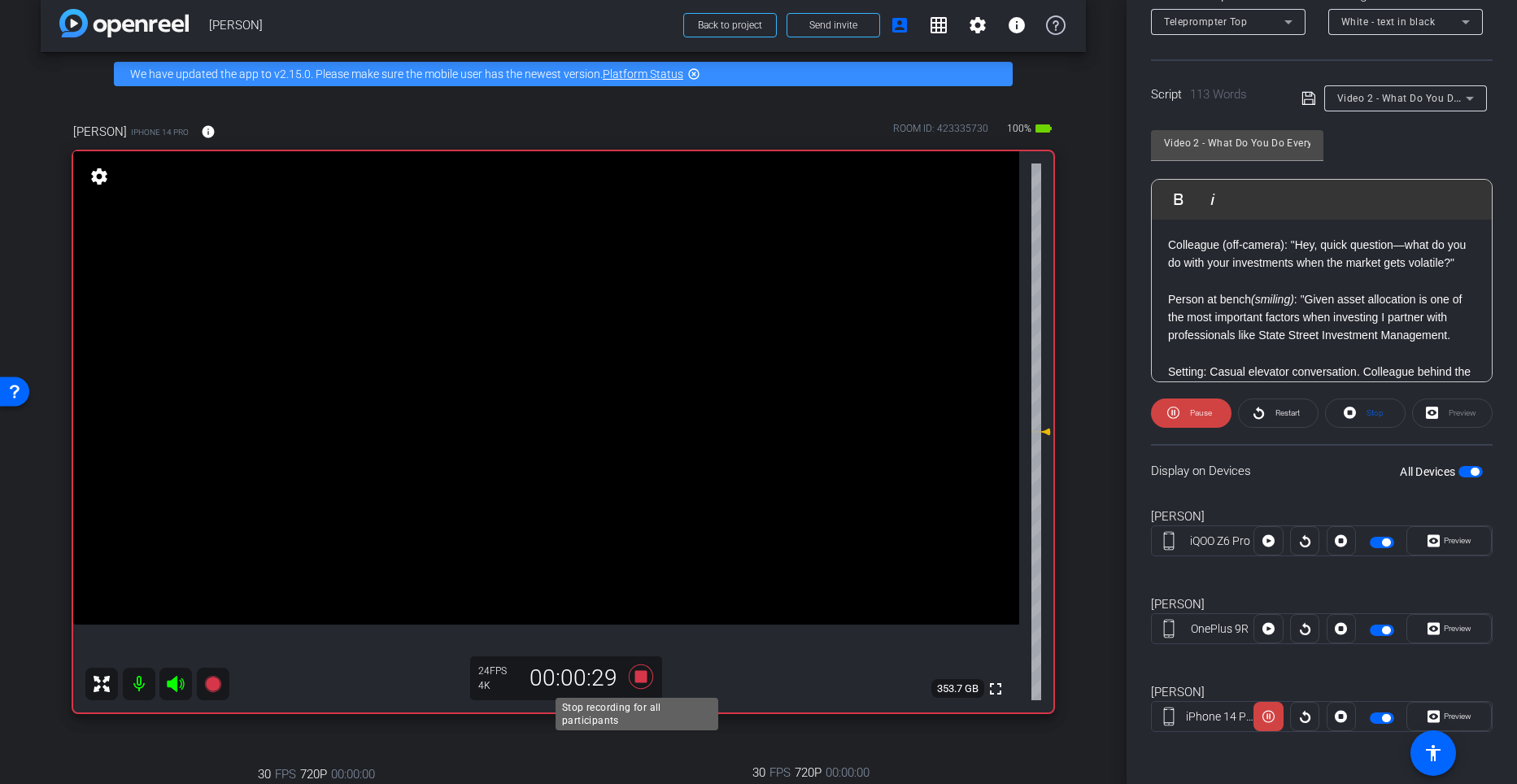 click 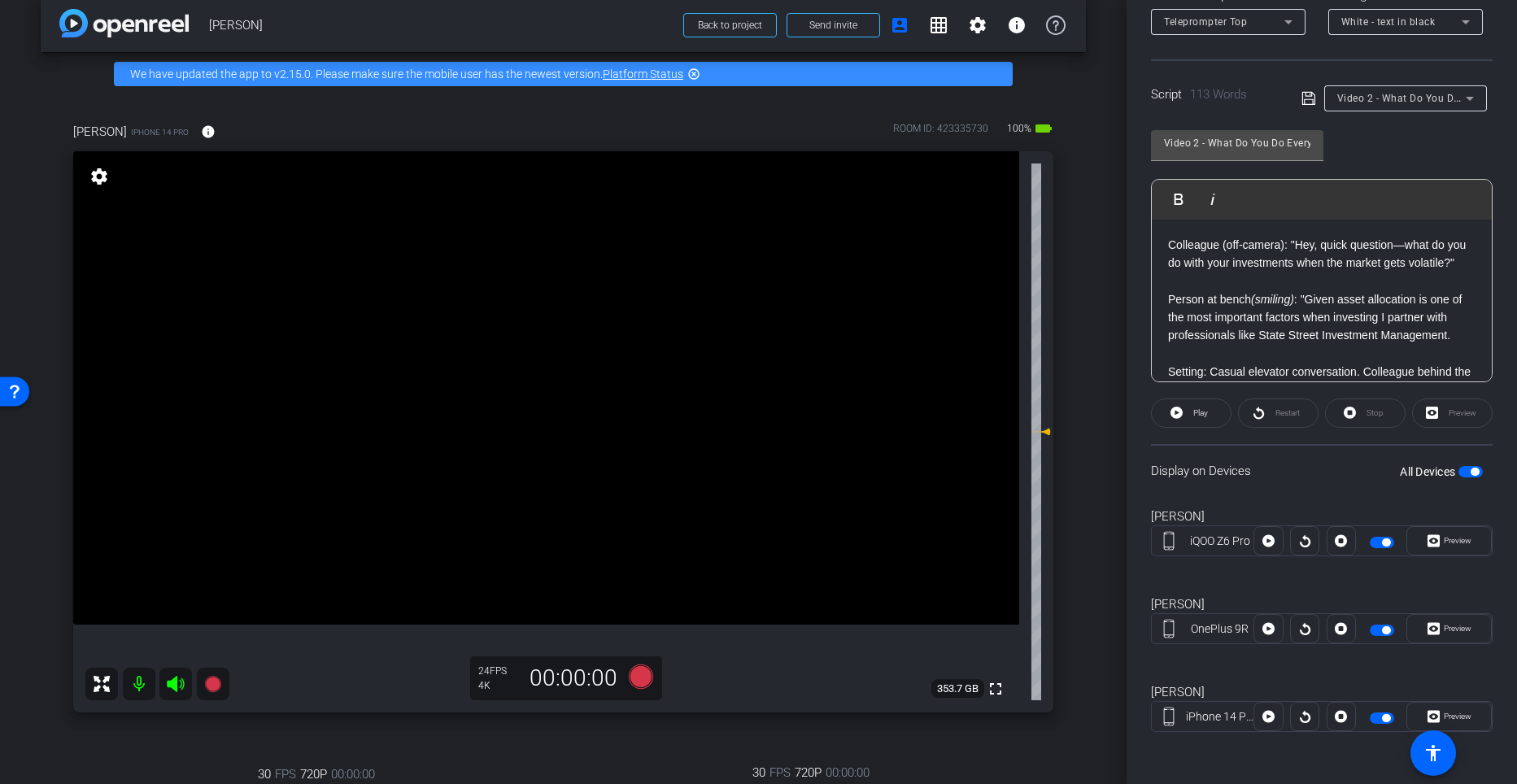 click at bounding box center [1475, 472] 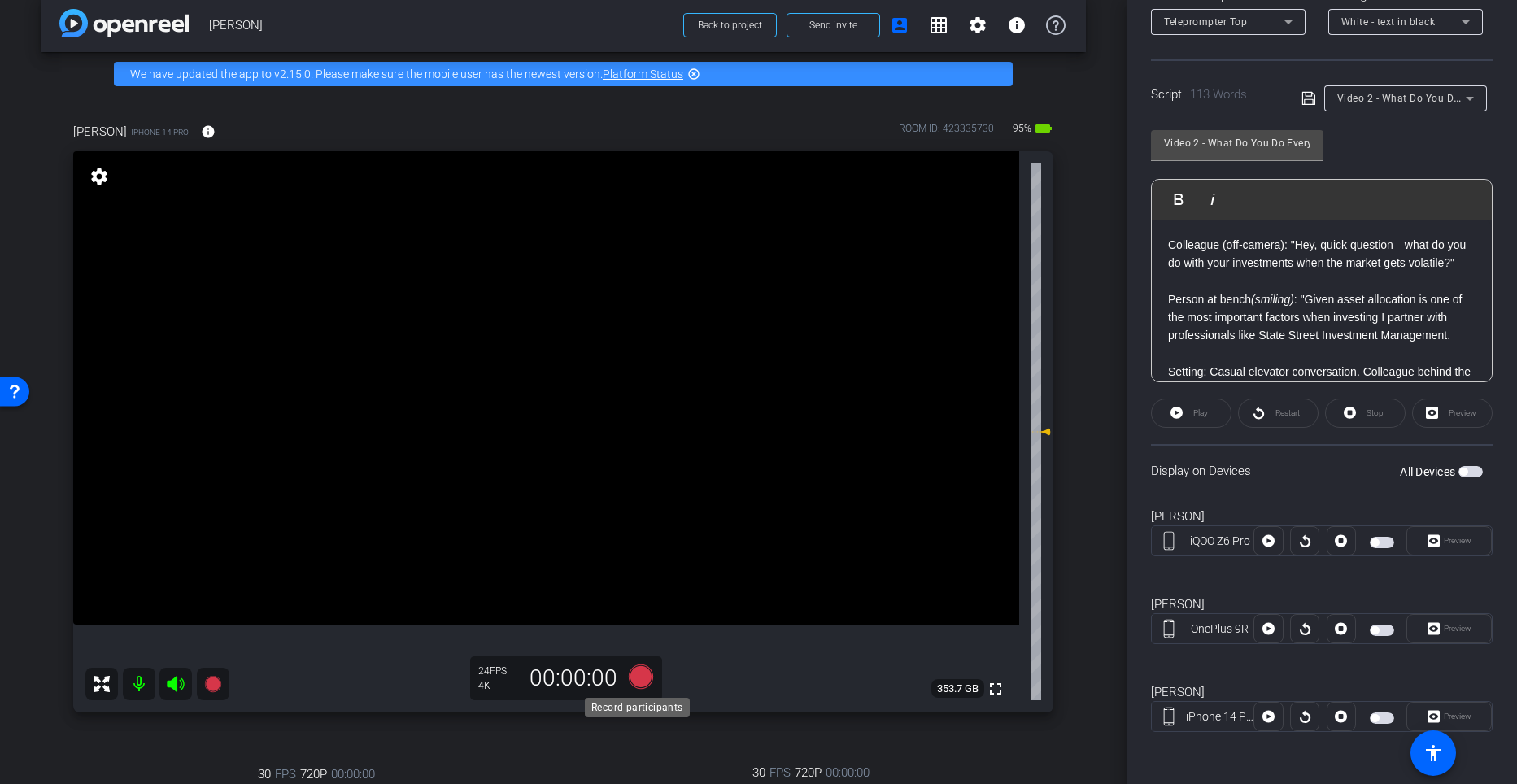 click 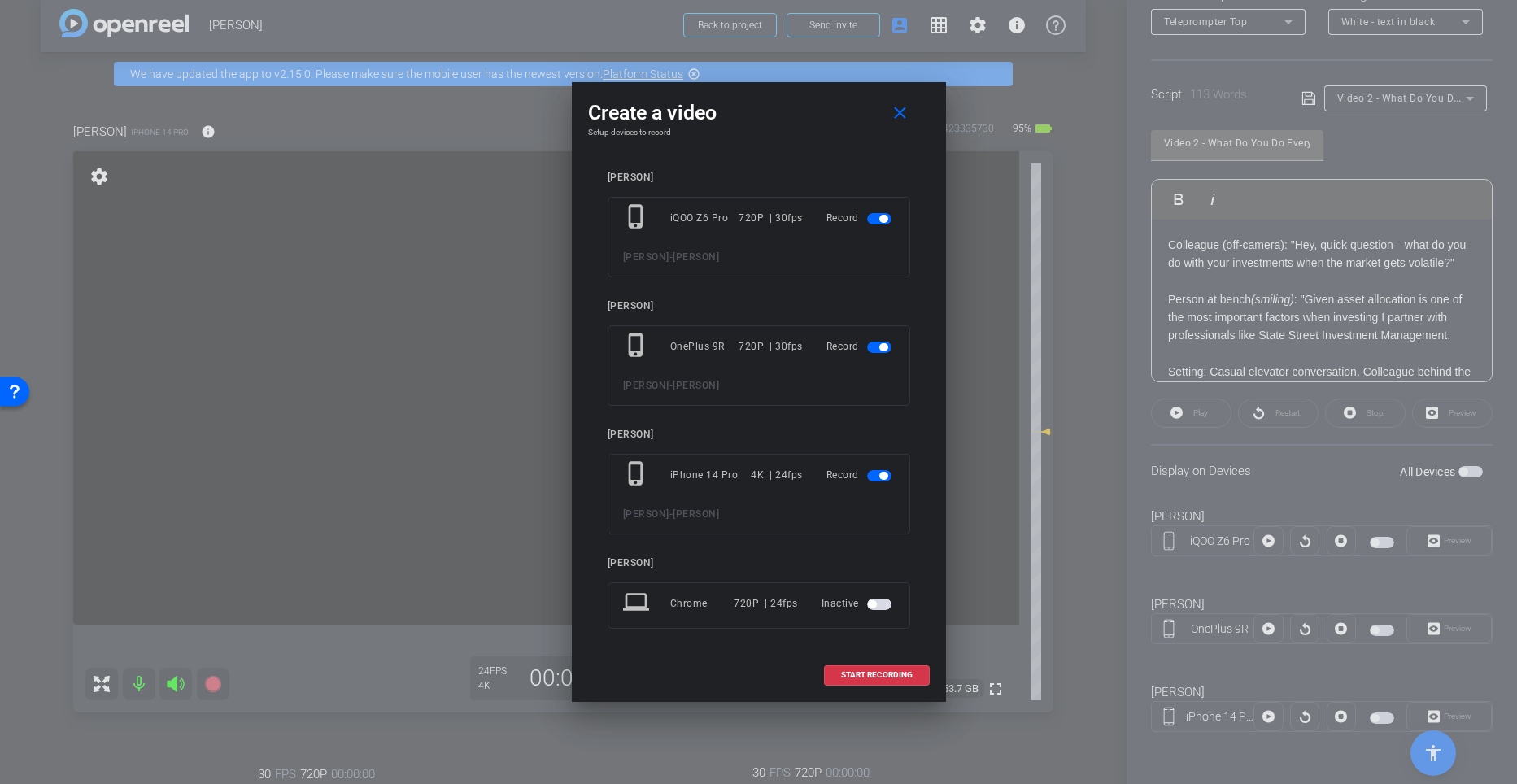 click at bounding box center (883, 219) 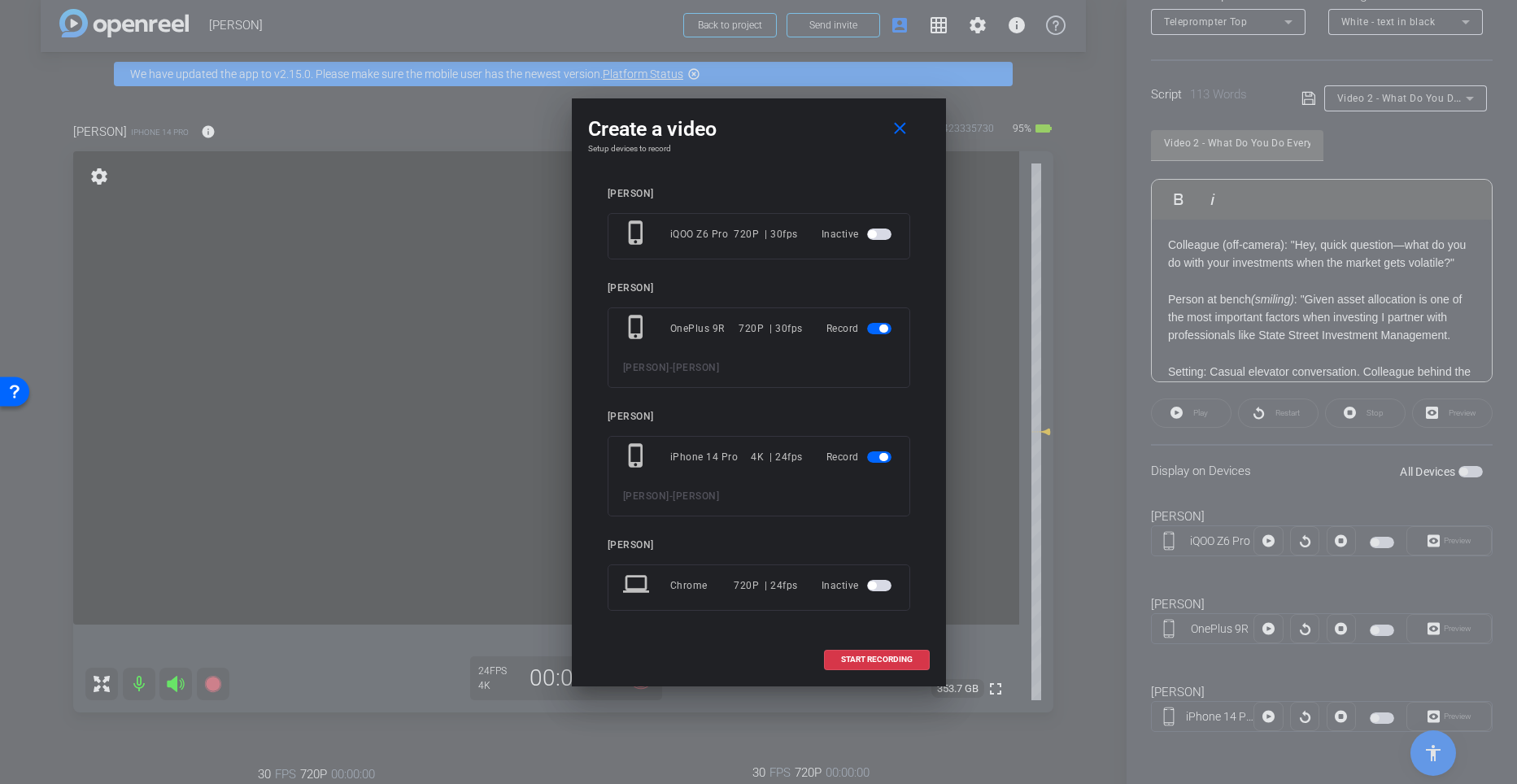 click at bounding box center [883, 329] 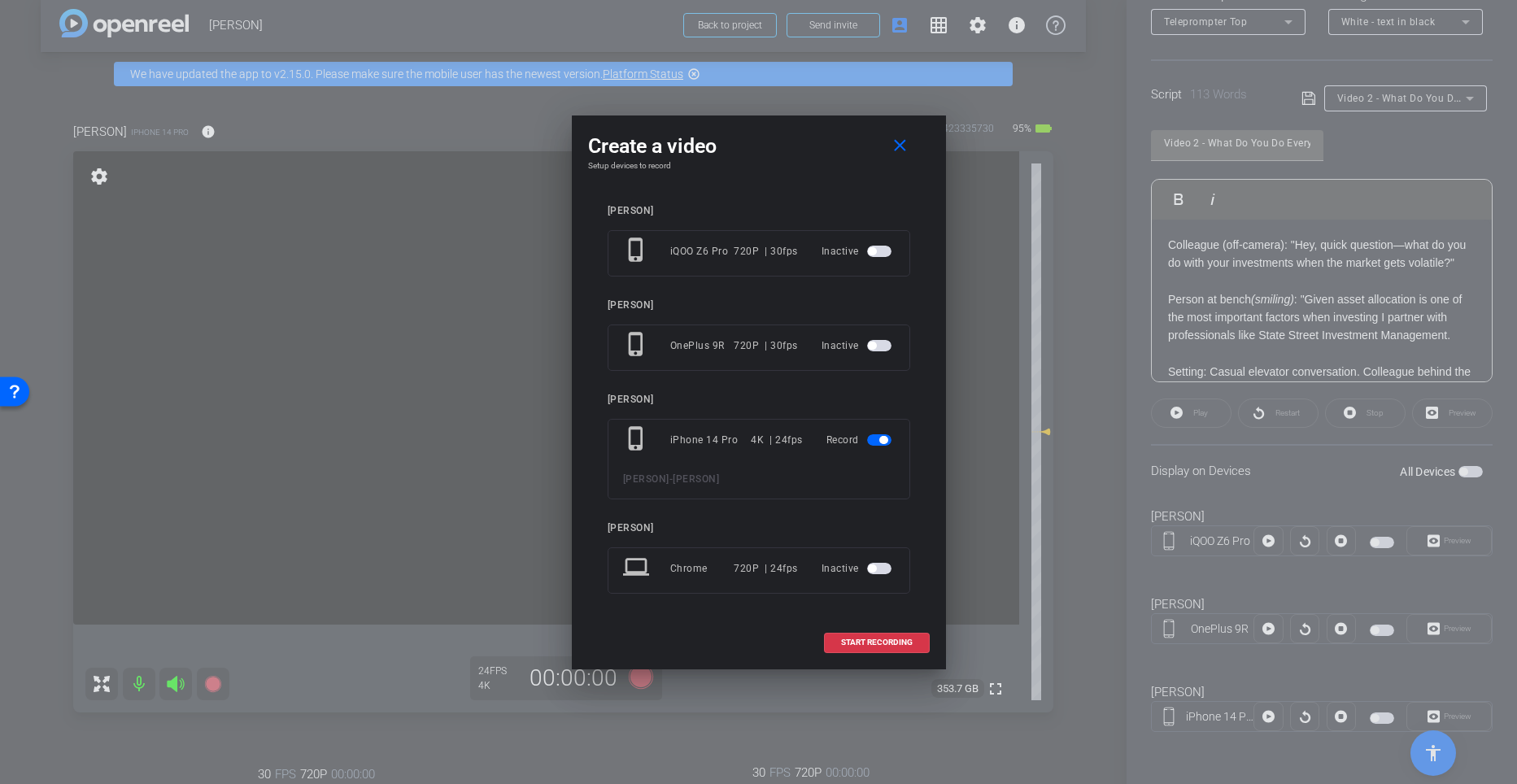 click at bounding box center [879, 440] 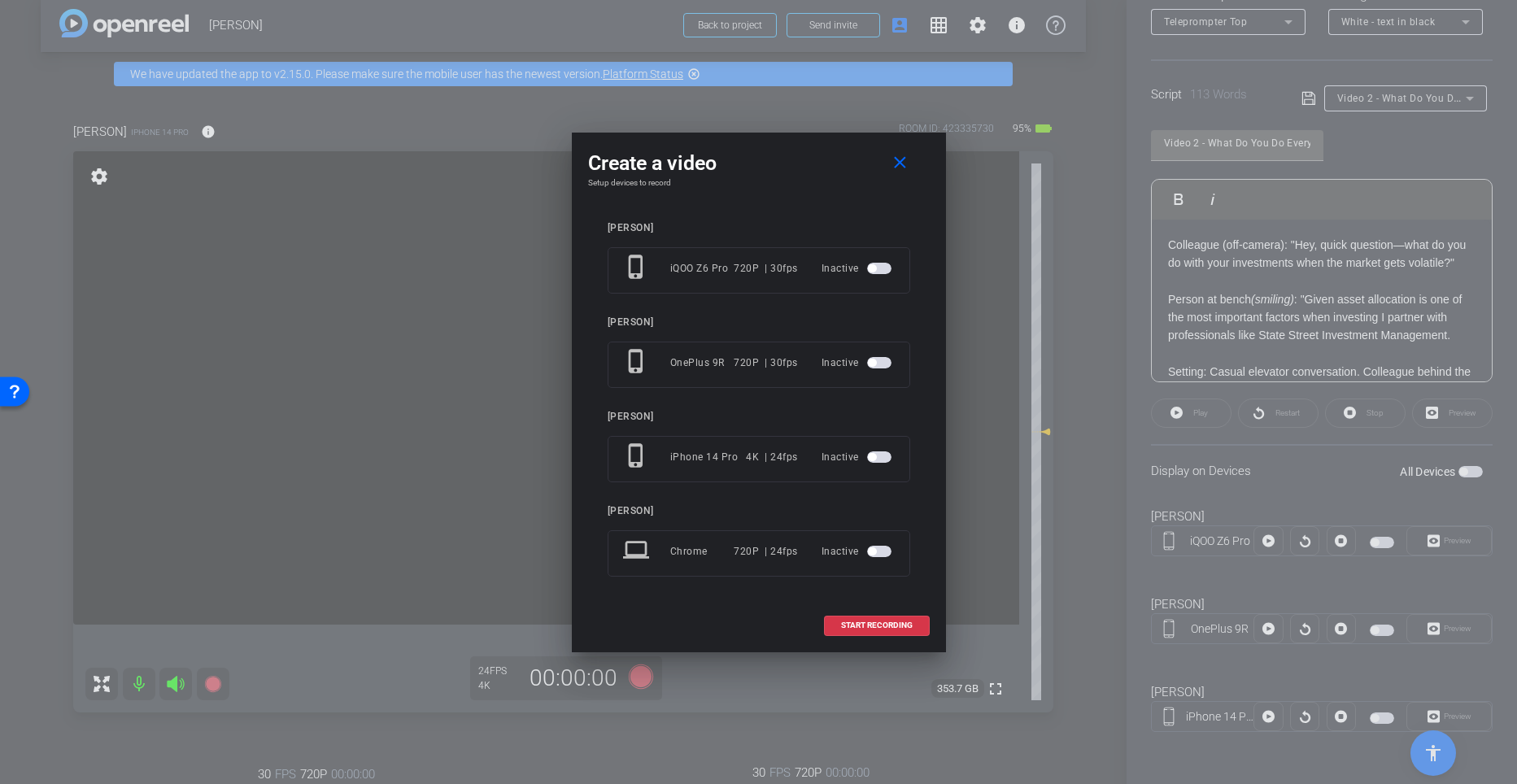 click at bounding box center [879, 457] 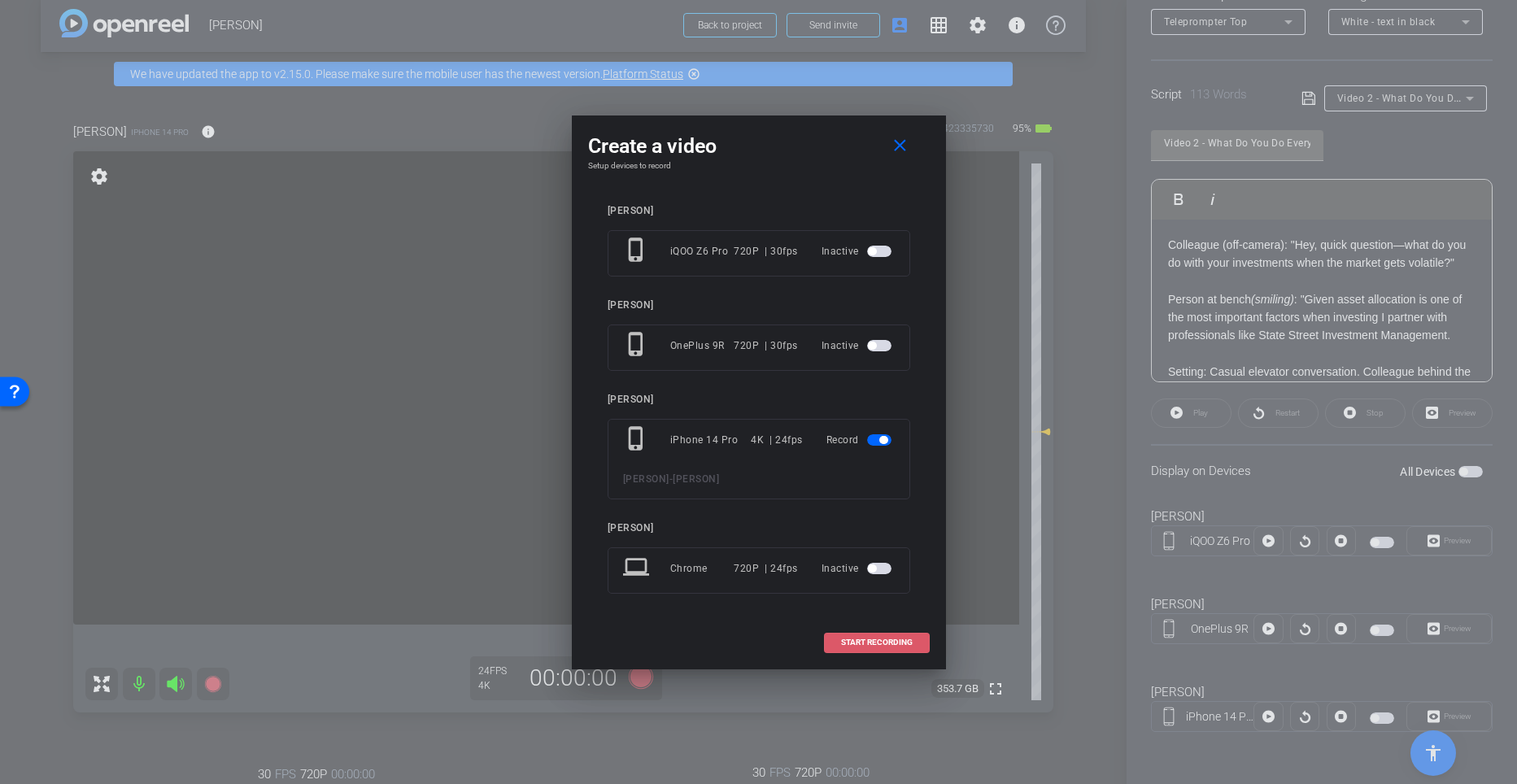 click on "START RECORDING" at bounding box center [877, 642] 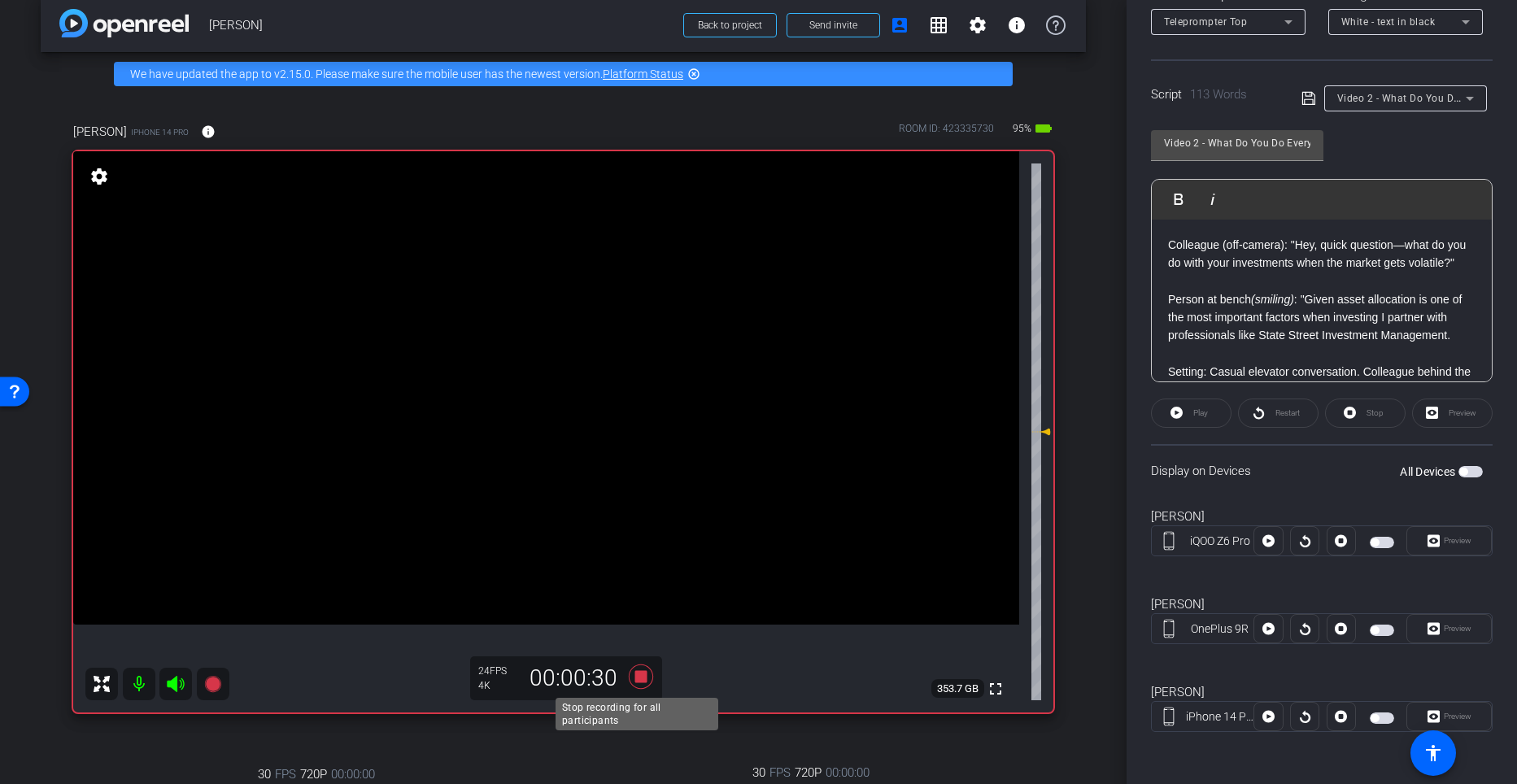 click 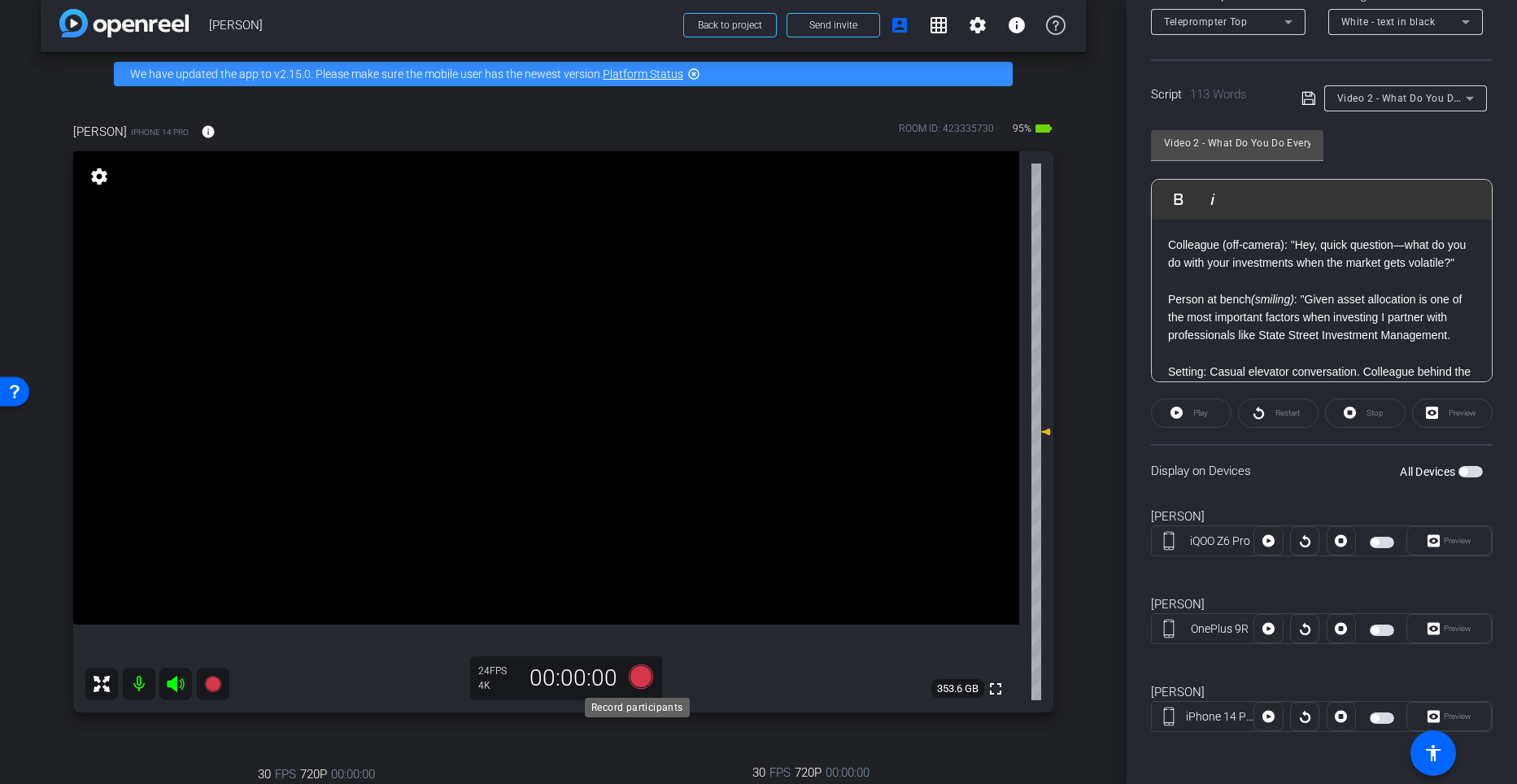 click 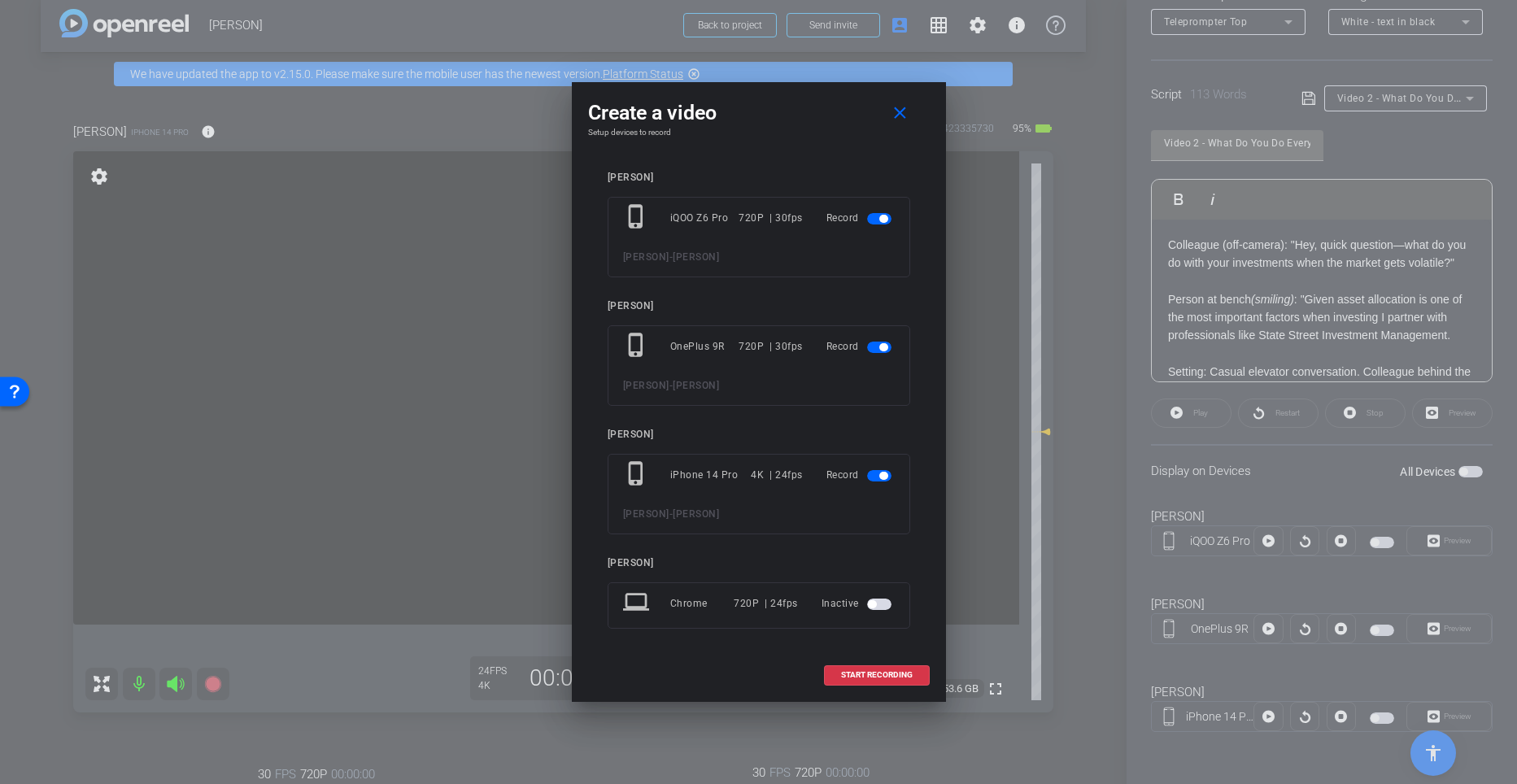 click at bounding box center (883, 219) 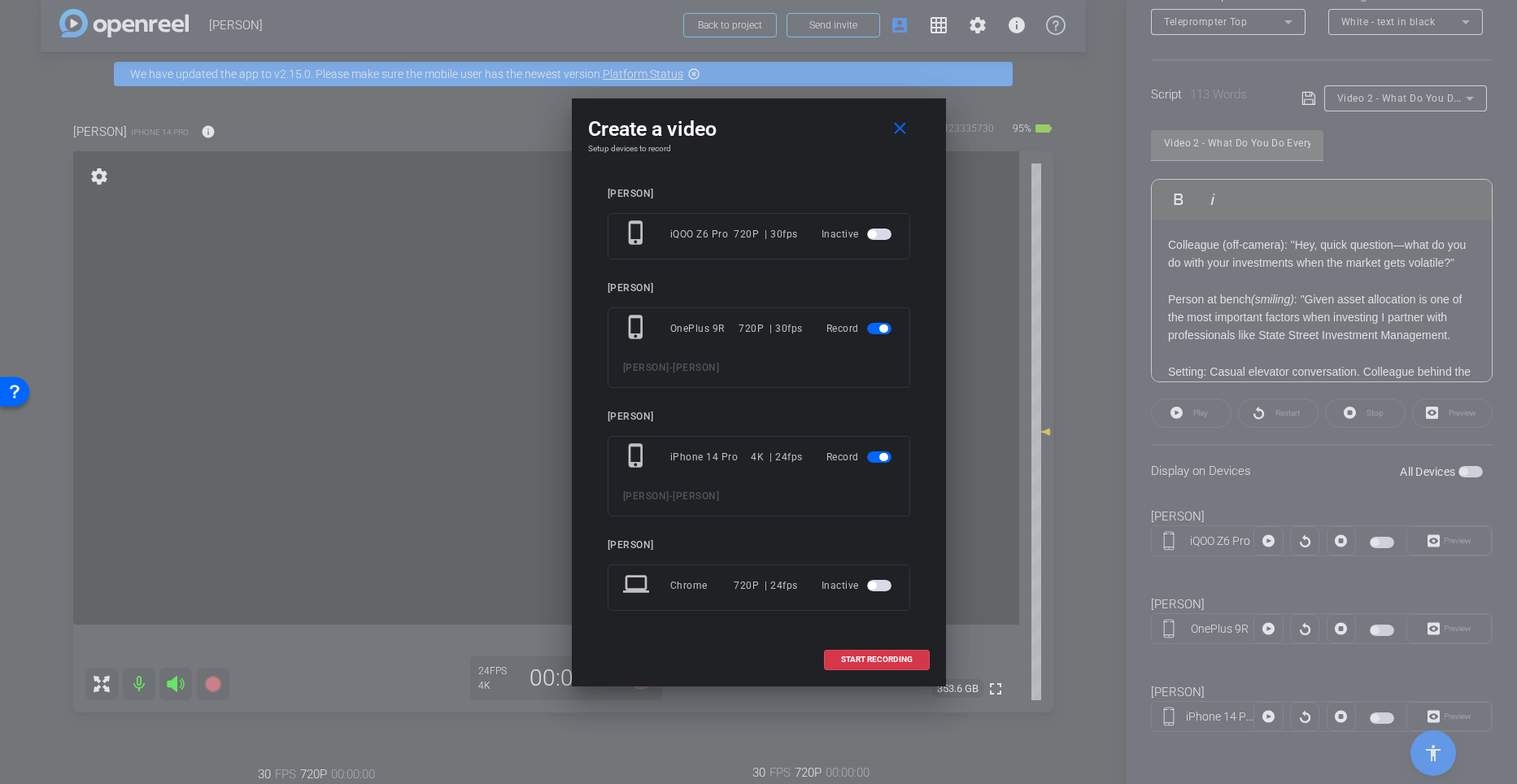 click at bounding box center (883, 329) 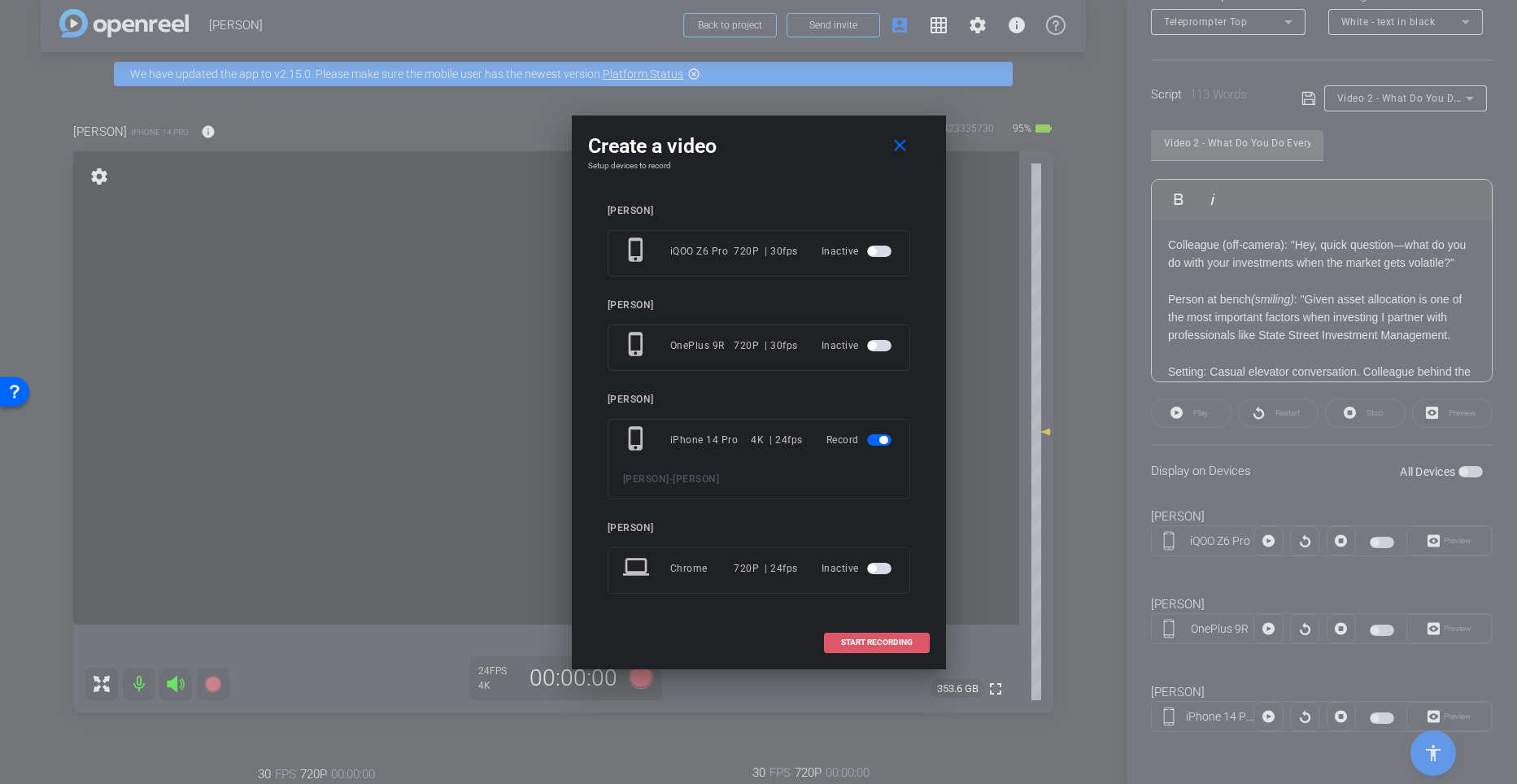 click at bounding box center [877, 642] 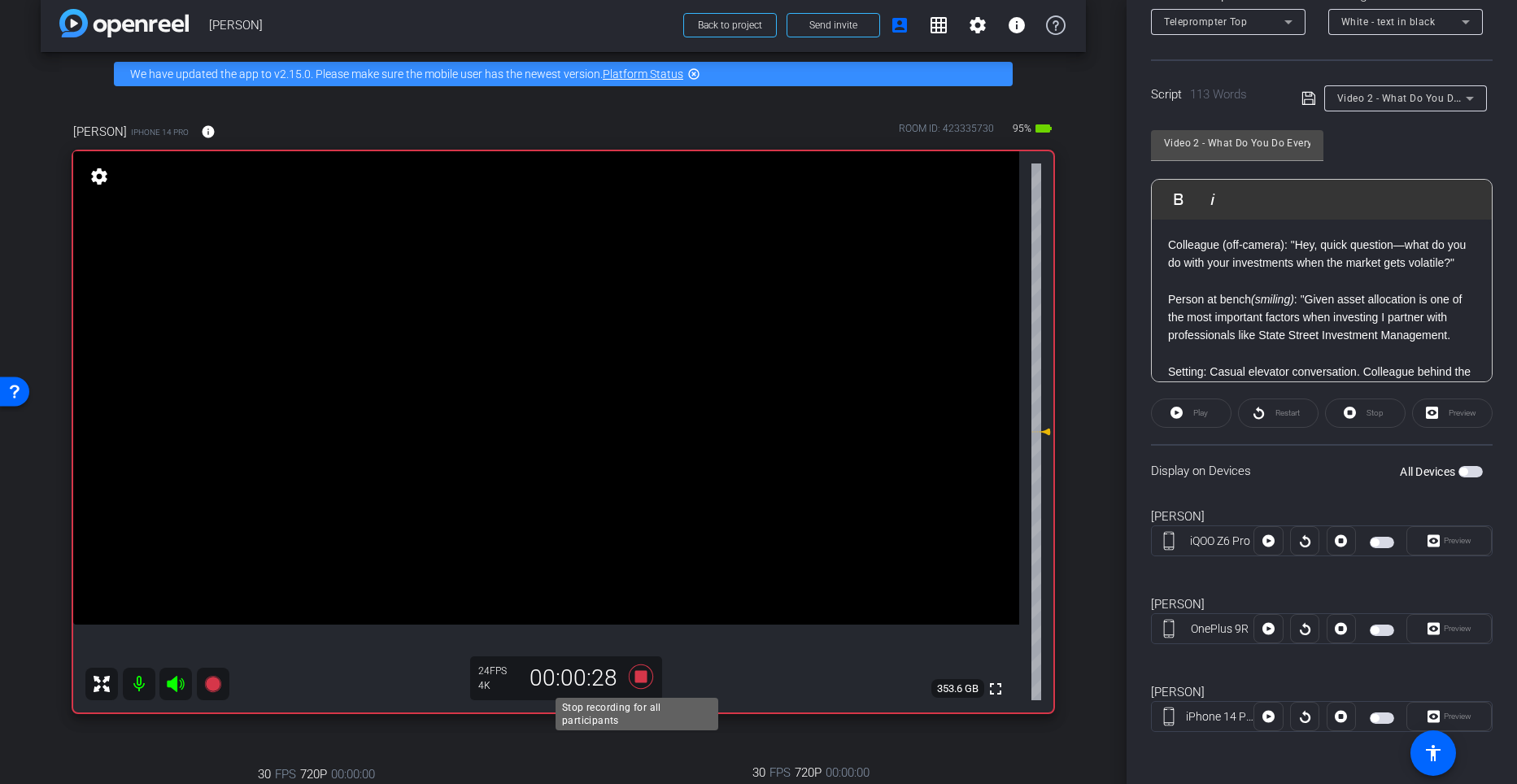 click 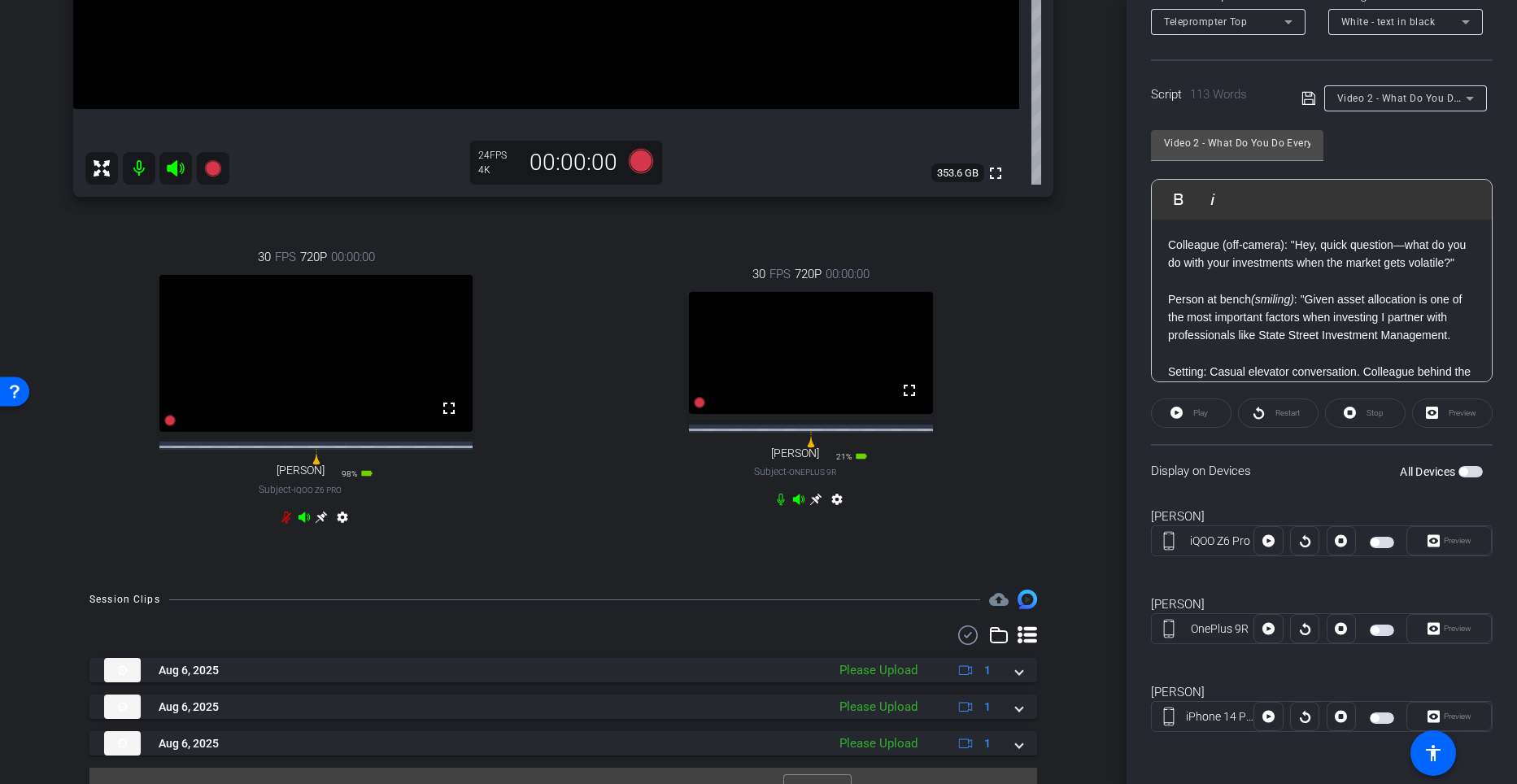 scroll, scrollTop: 577, scrollLeft: 0, axis: vertical 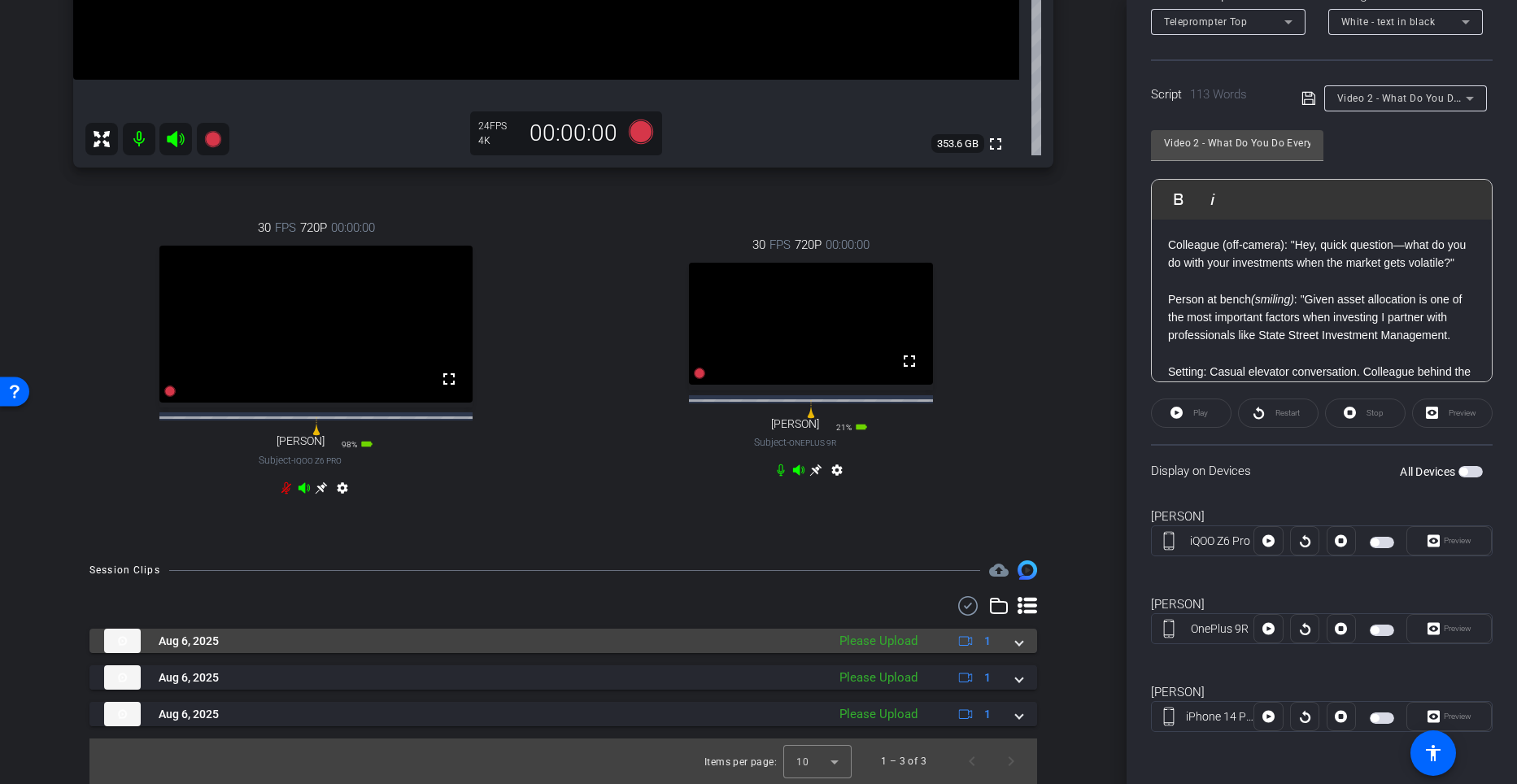 click at bounding box center [1019, 641] 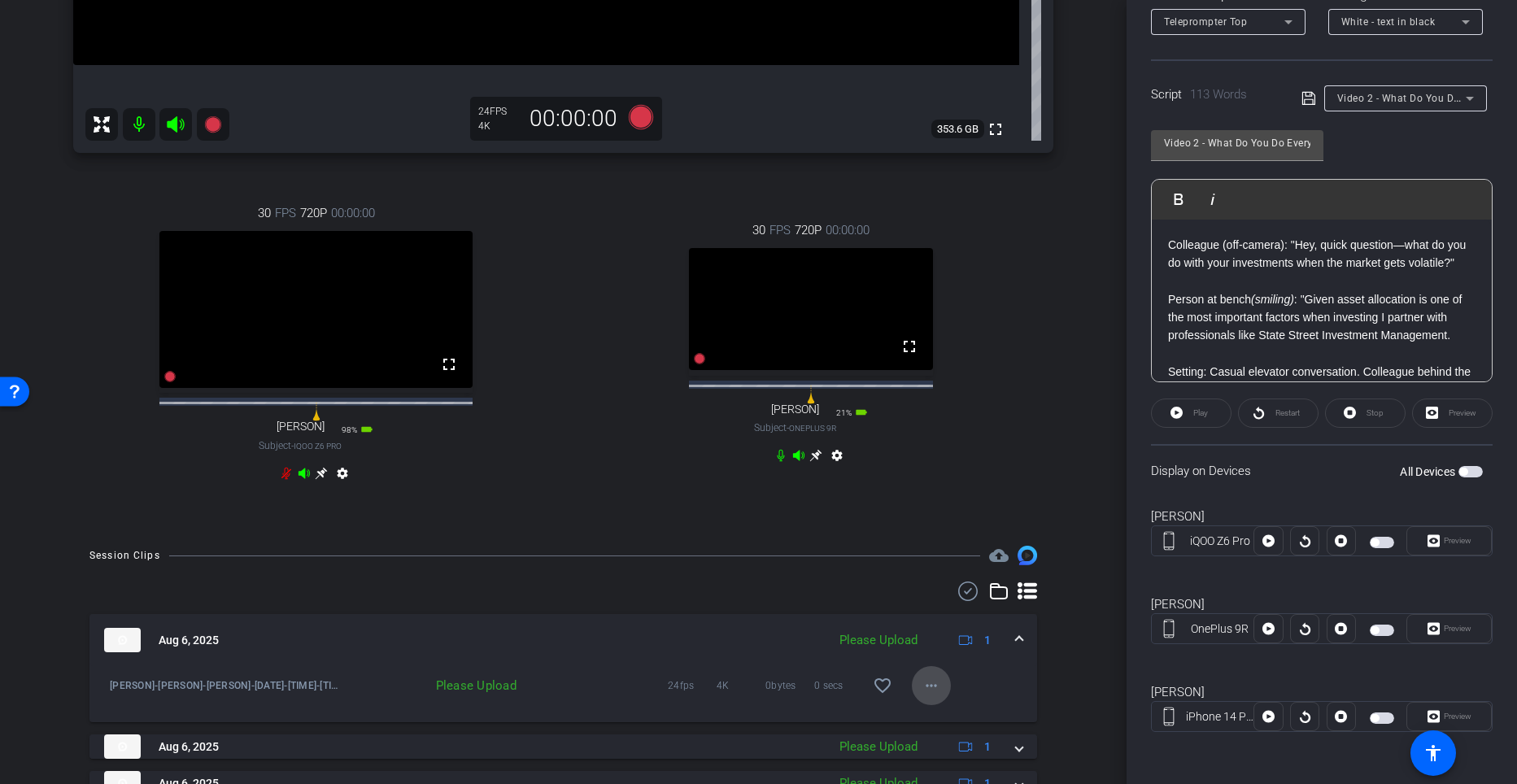click on "more_horiz" at bounding box center (931, 686) 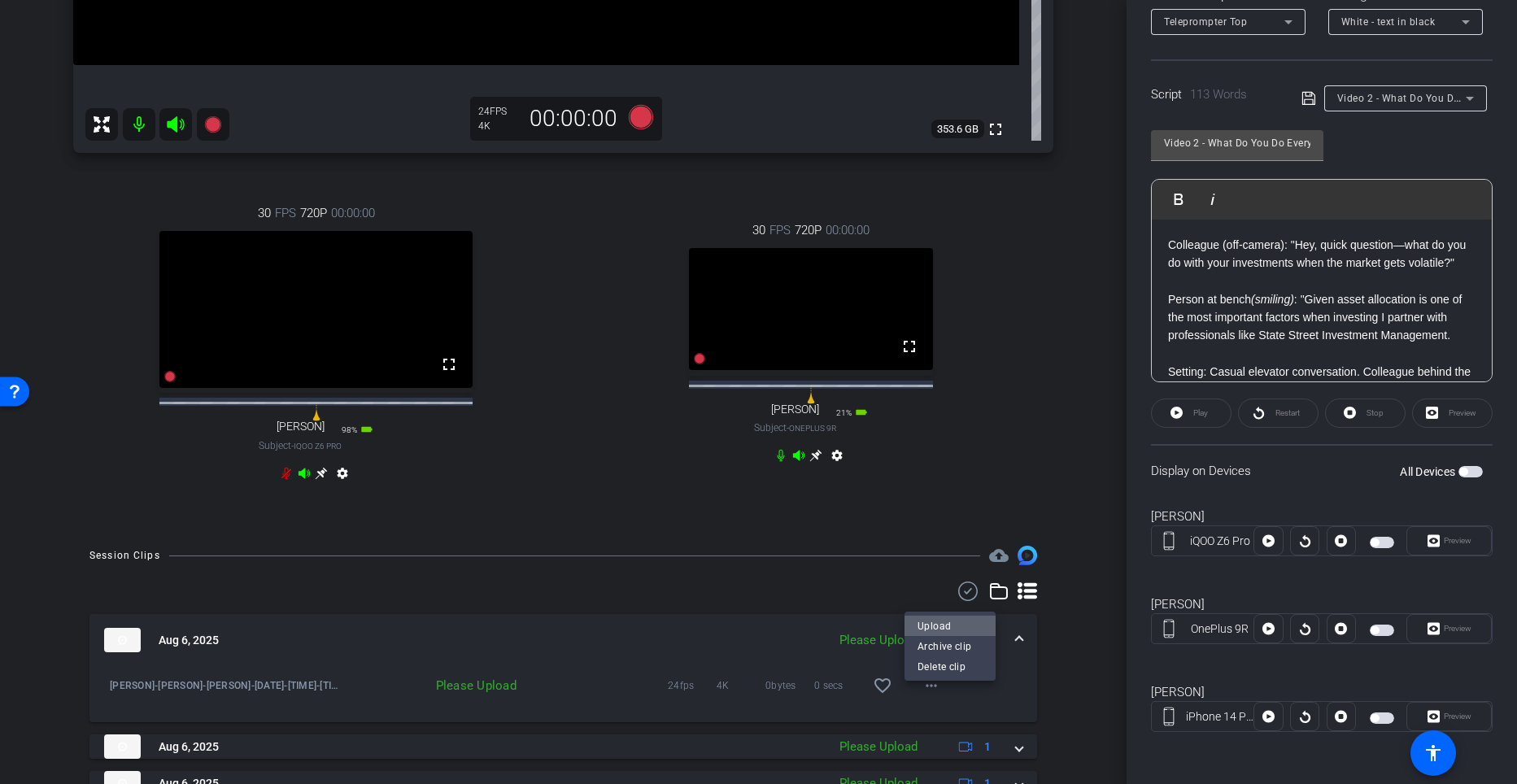 click on "Upload" at bounding box center (950, 625) 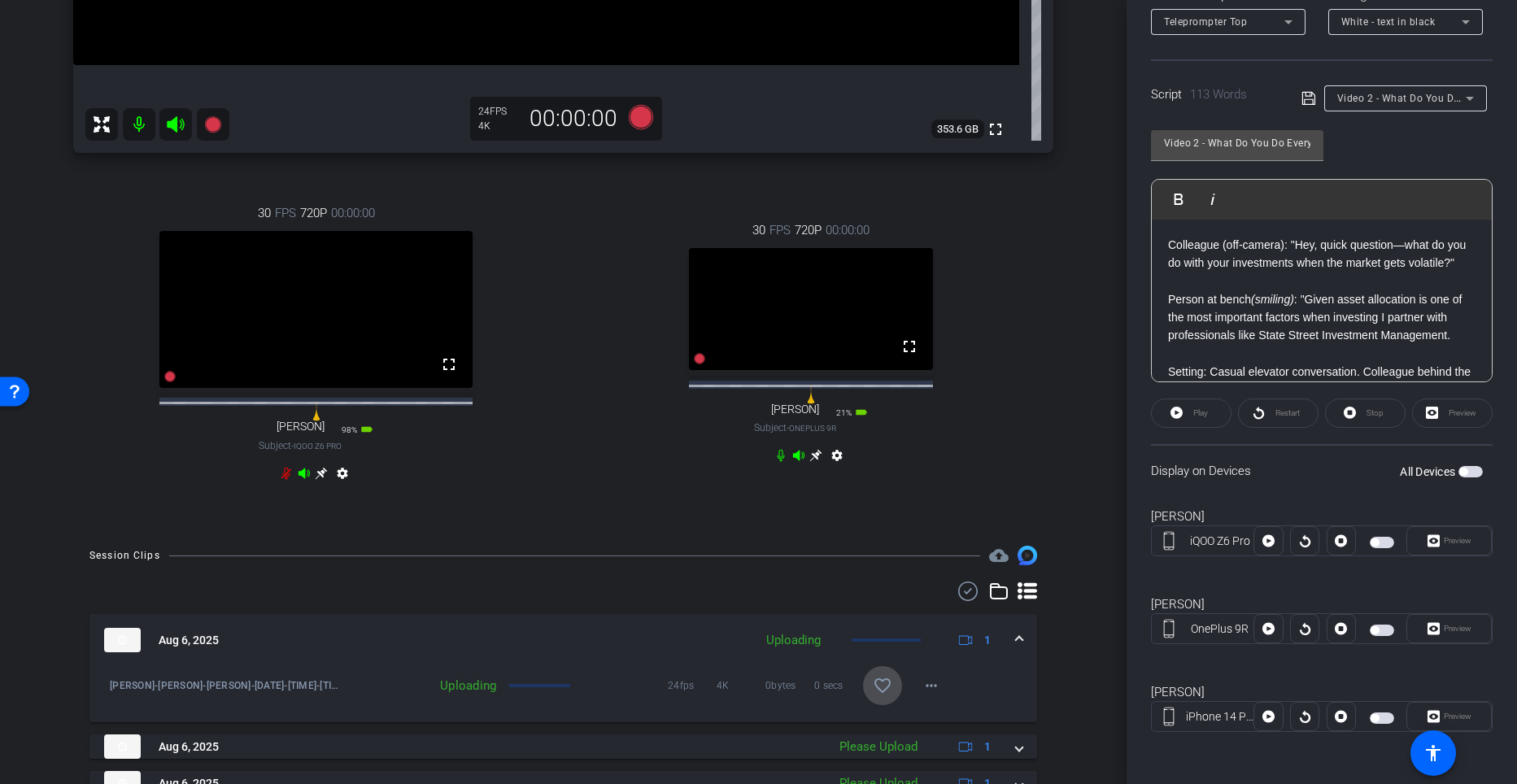 click on "favorite_border" at bounding box center [883, 686] 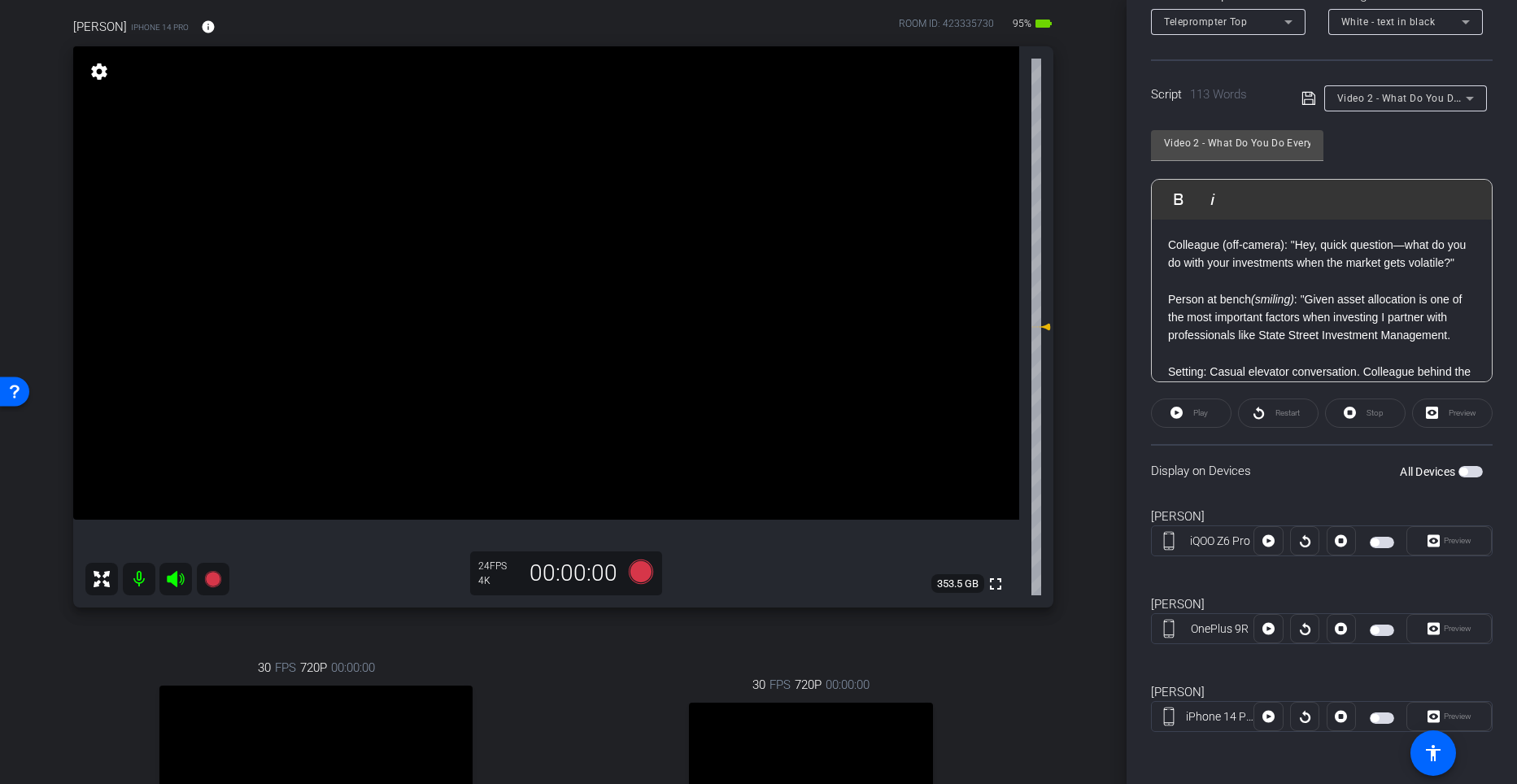 scroll, scrollTop: 124, scrollLeft: 0, axis: vertical 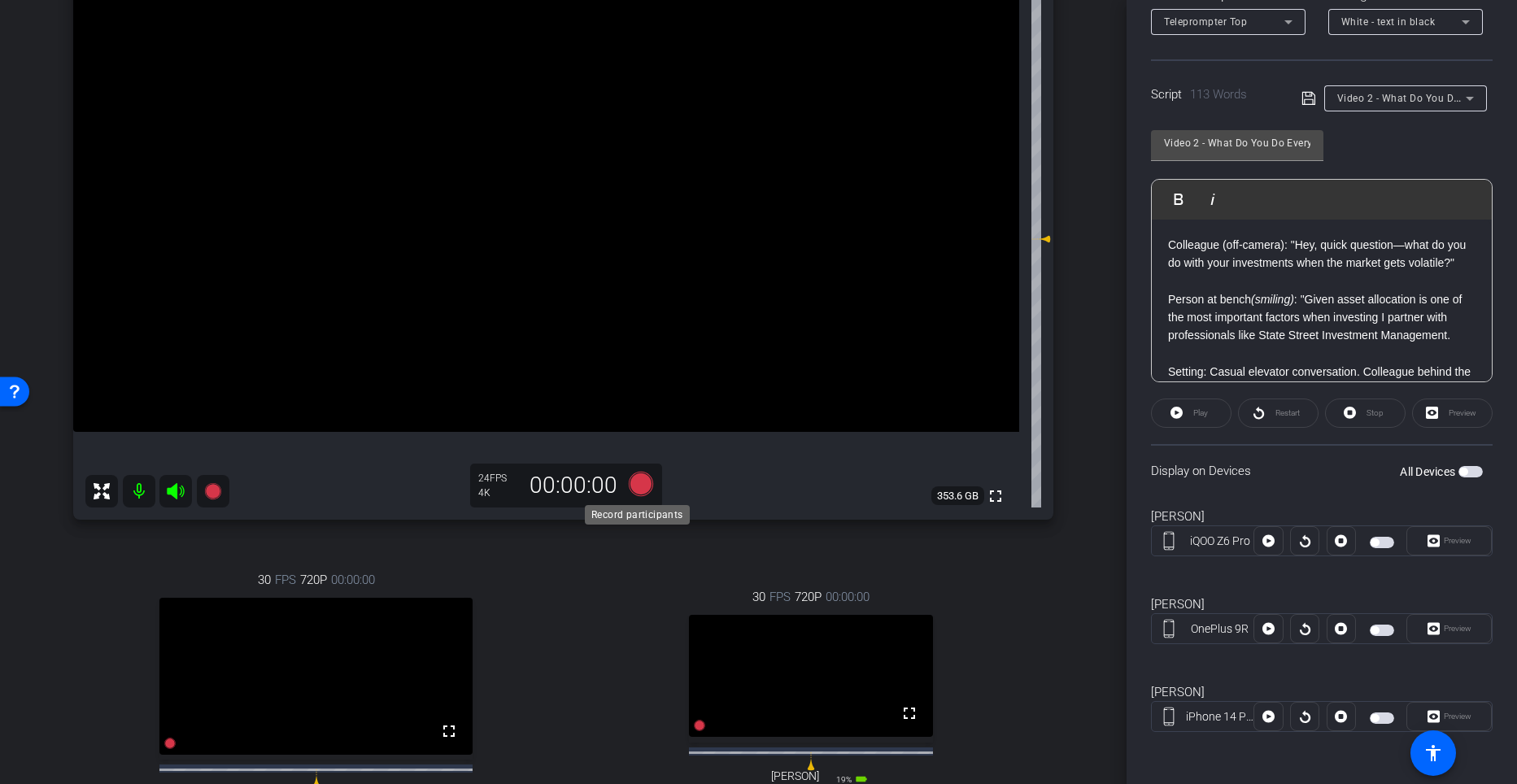 click 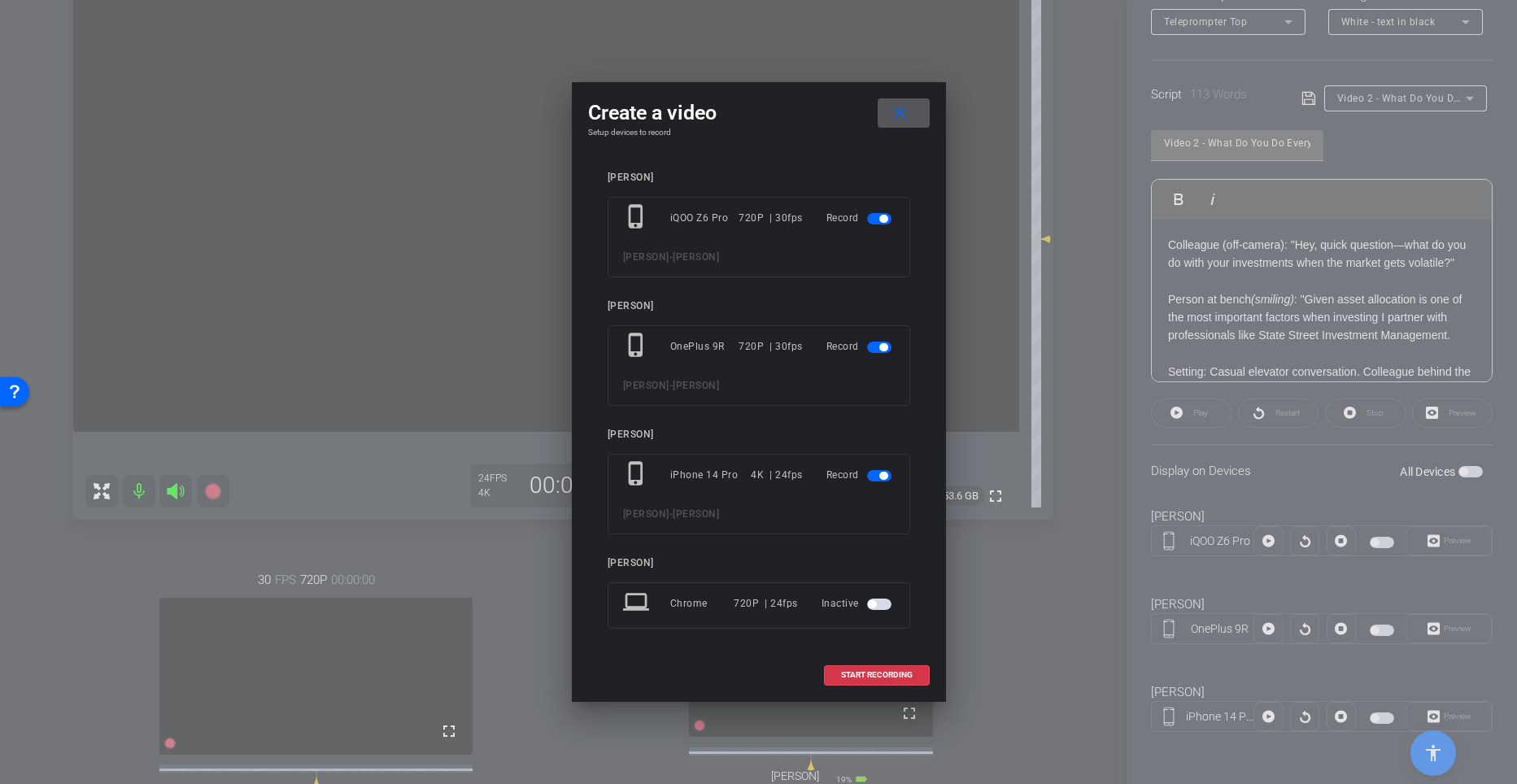 click at bounding box center [883, 219] 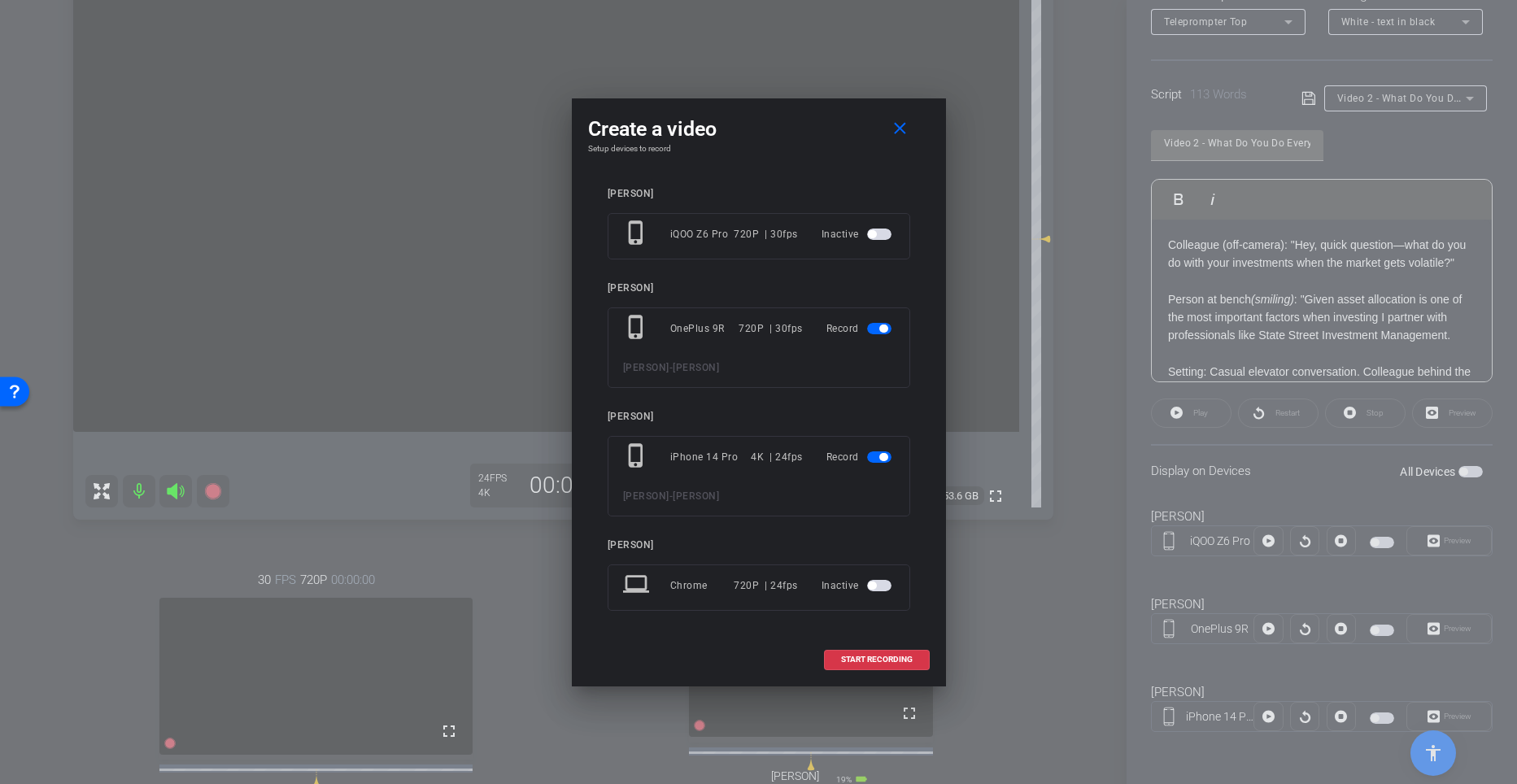 click at bounding box center [883, 329] 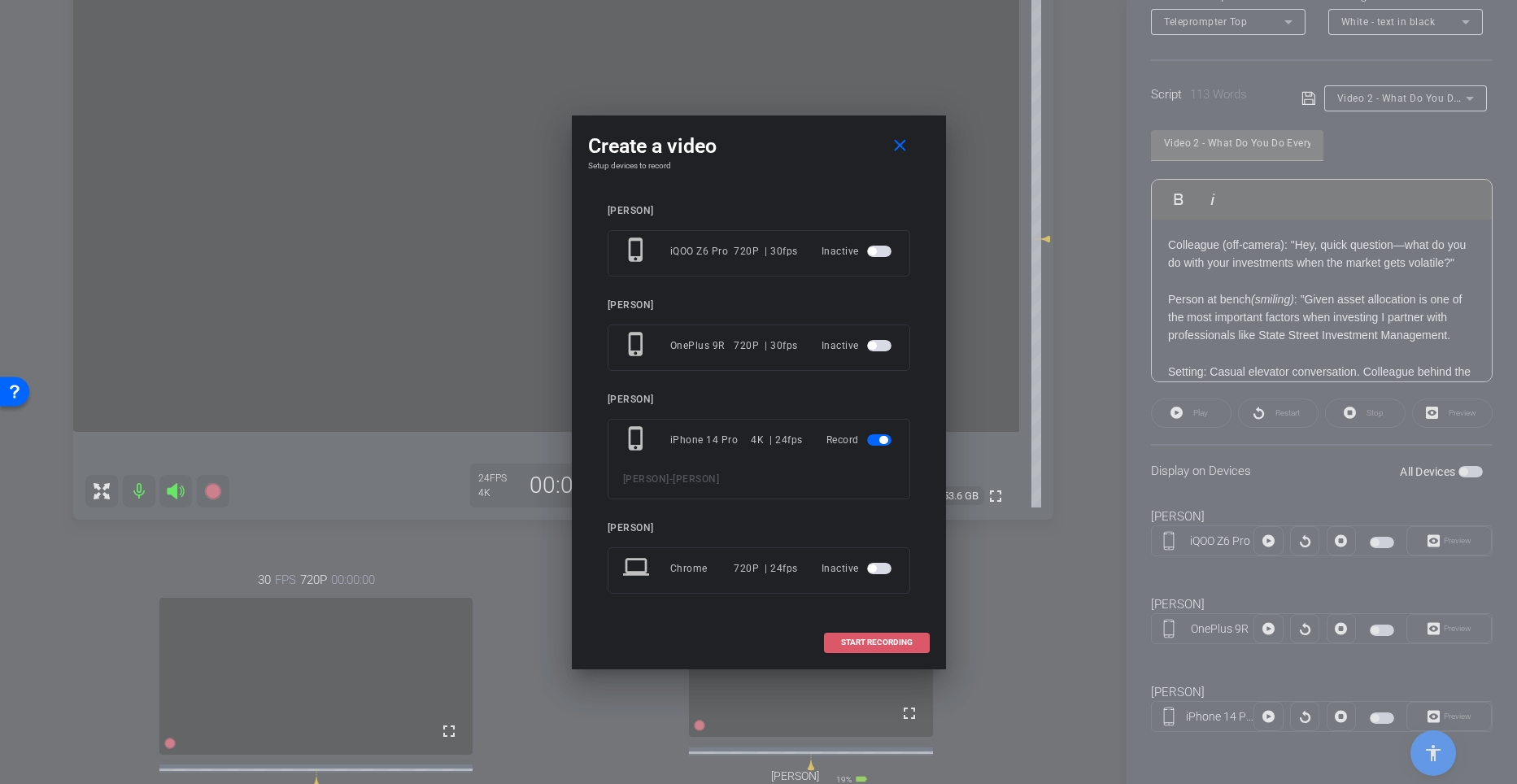 click on "START RECORDING" at bounding box center (877, 642) 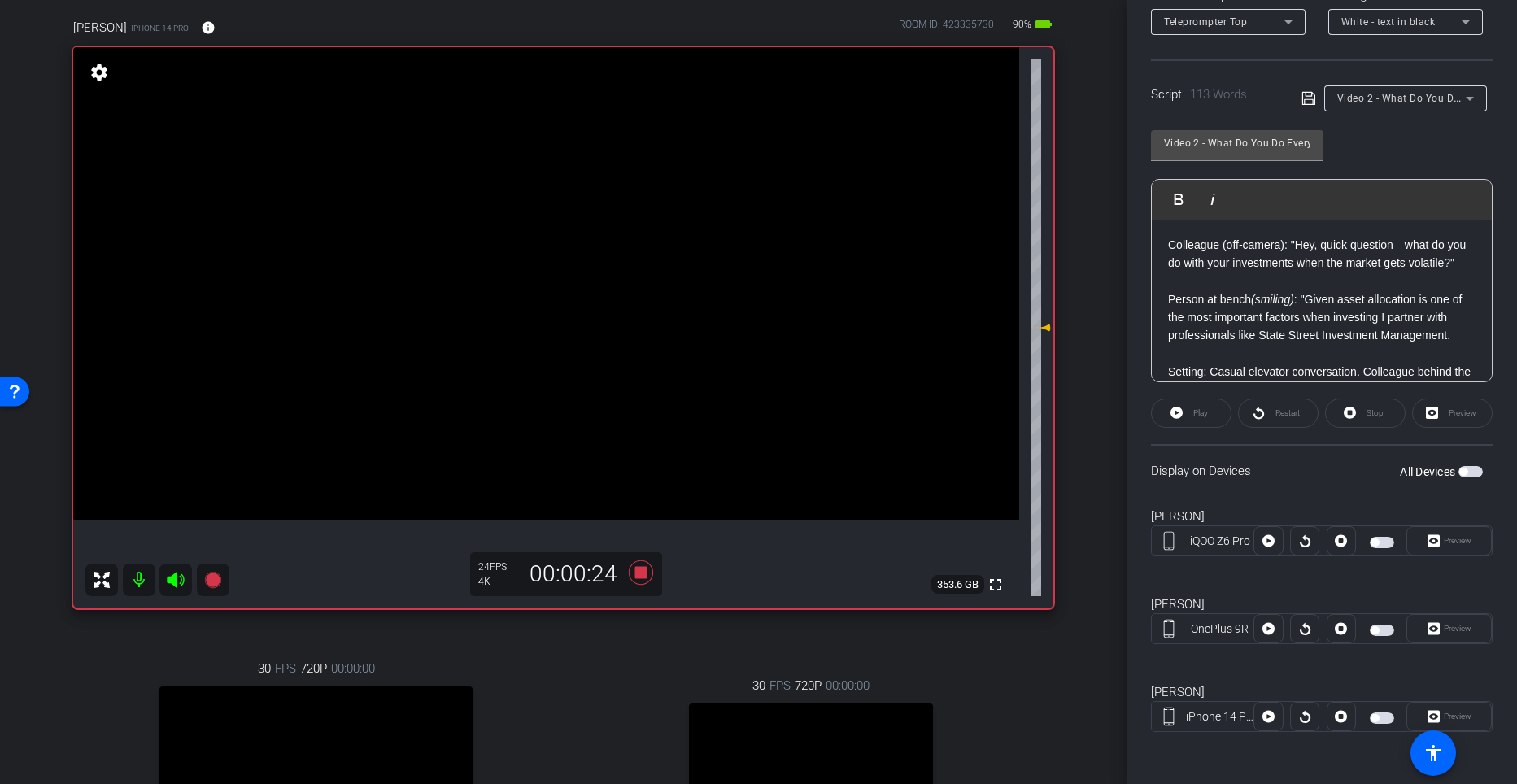 scroll, scrollTop: 120, scrollLeft: 0, axis: vertical 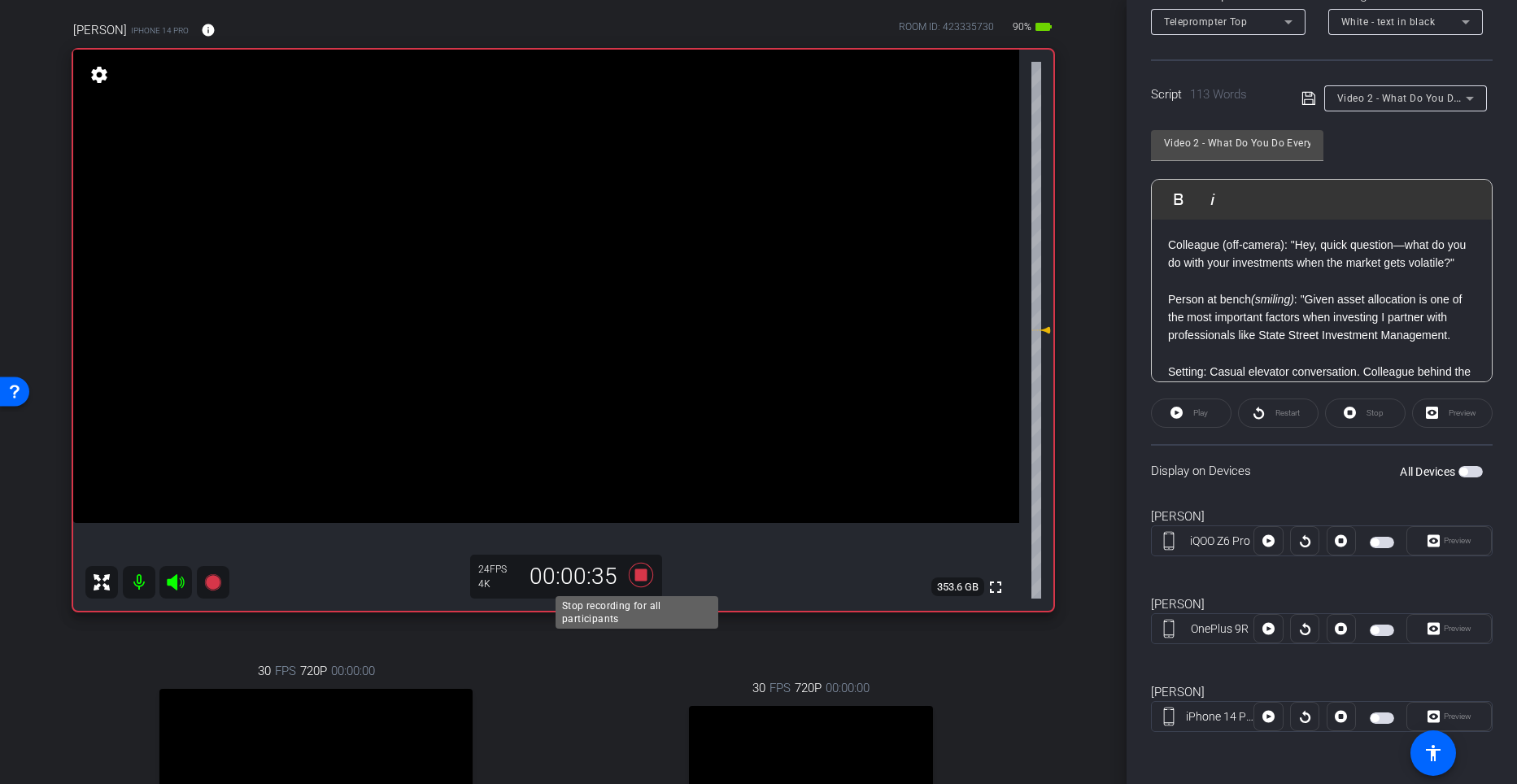 click 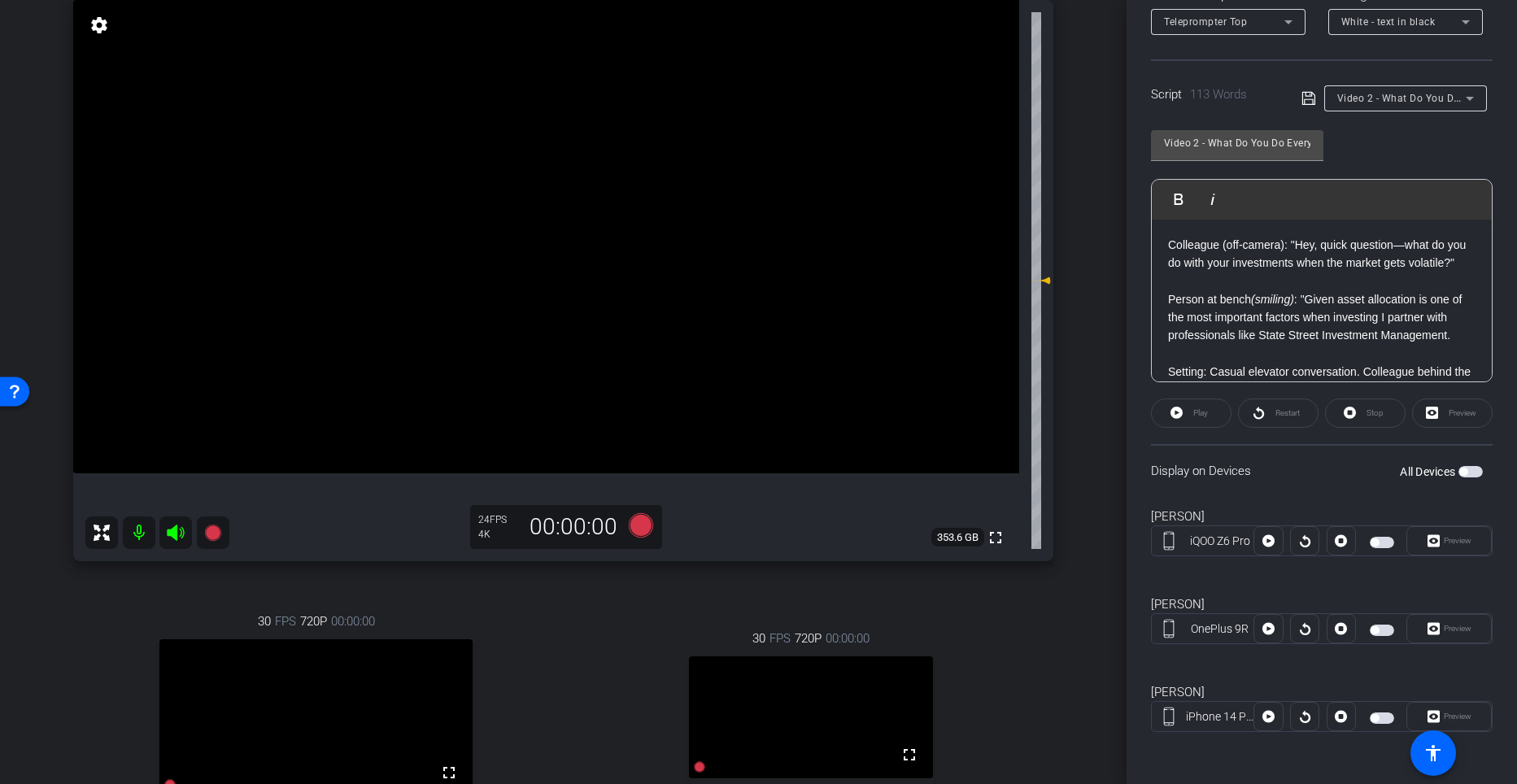 scroll, scrollTop: 171, scrollLeft: 0, axis: vertical 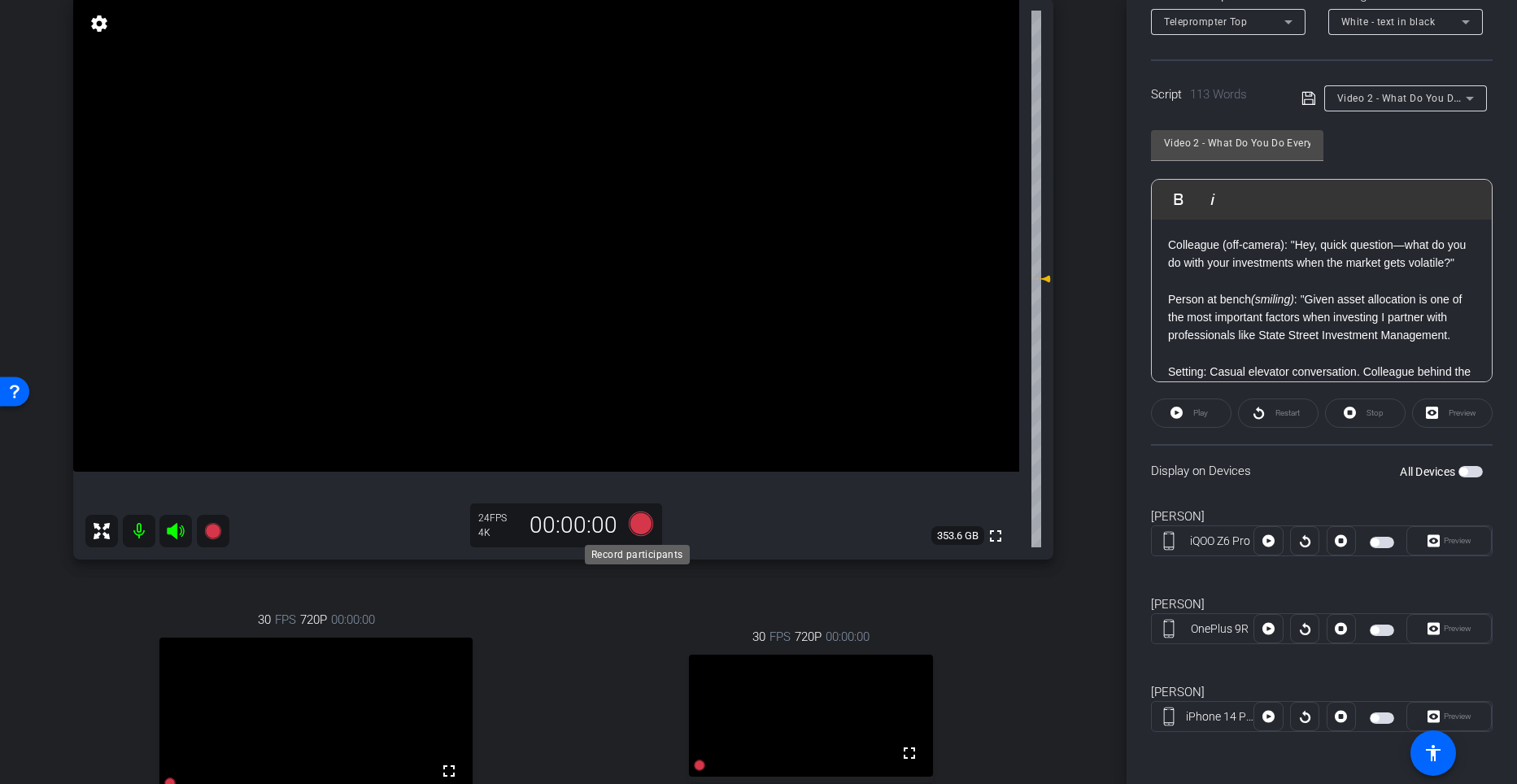 click 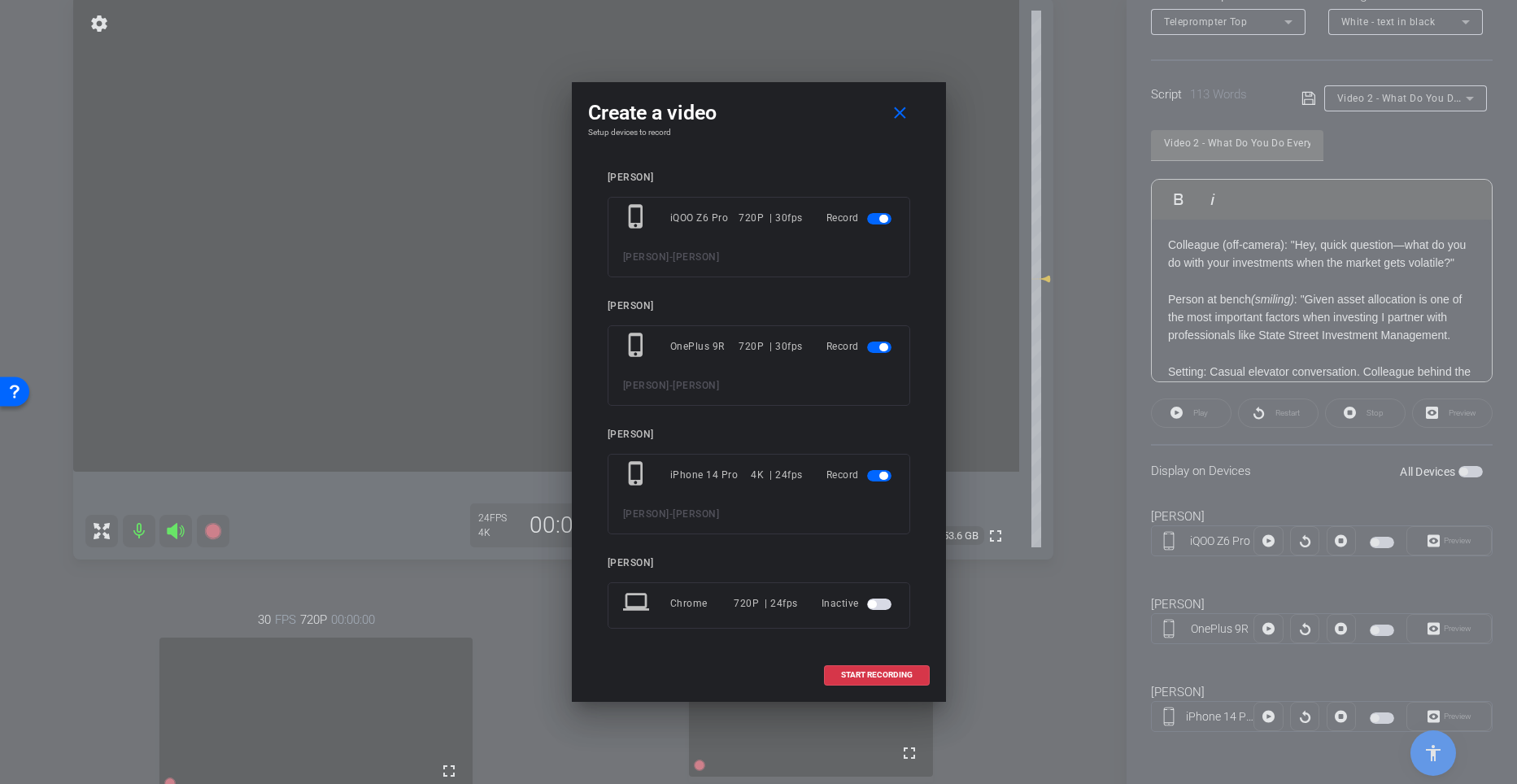 click at bounding box center [883, 219] 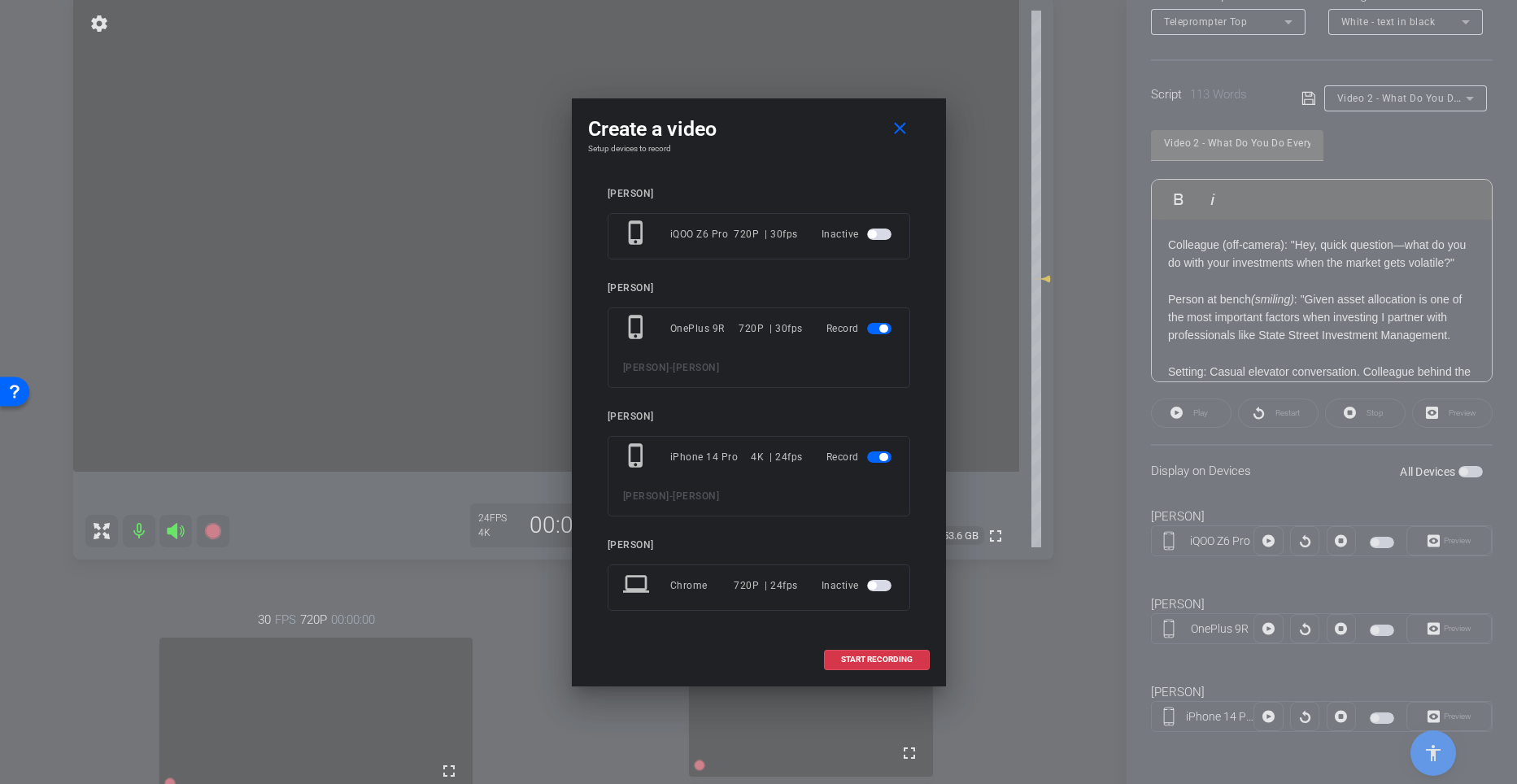 click at bounding box center [883, 329] 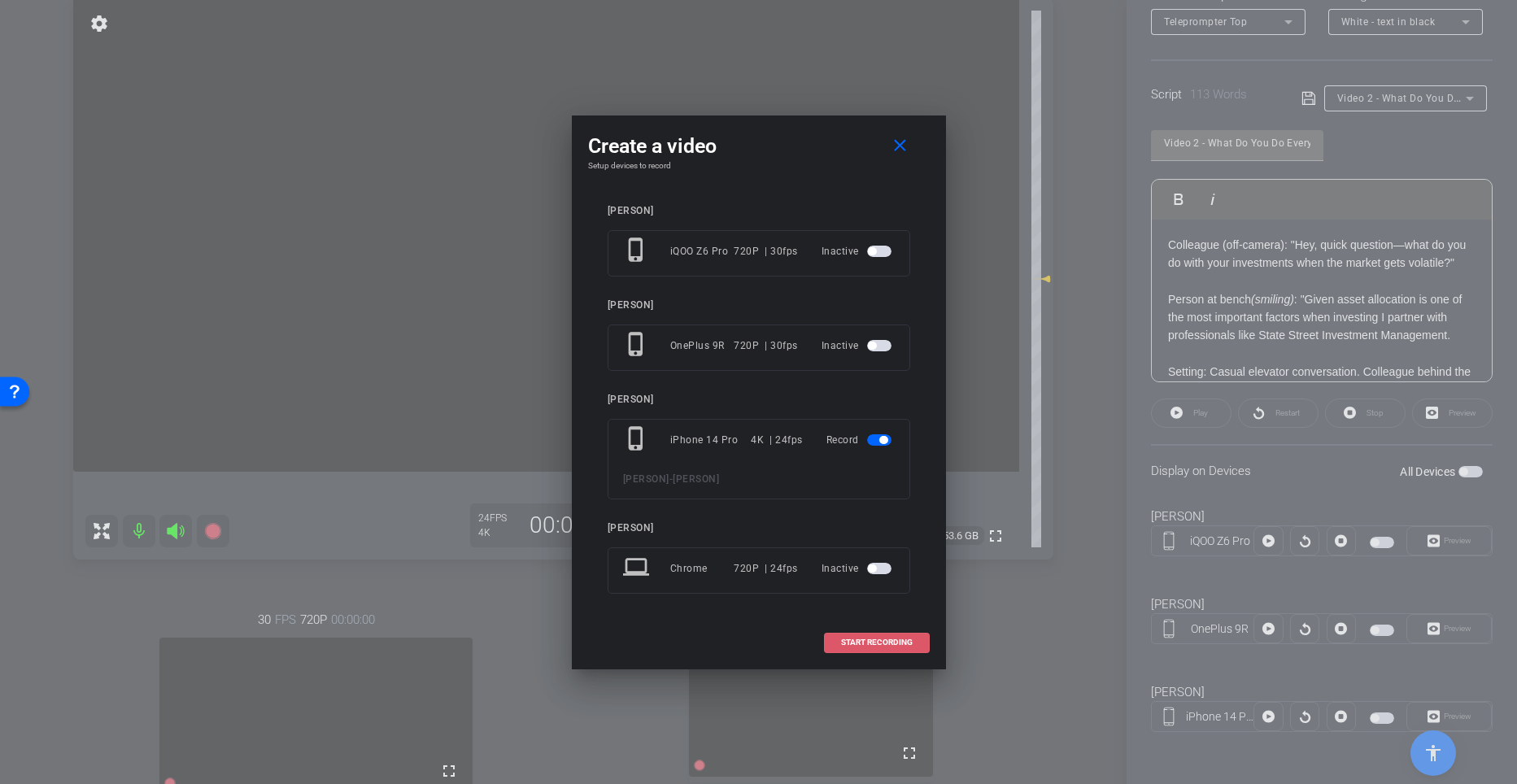 click on "START RECORDING" at bounding box center [877, 642] 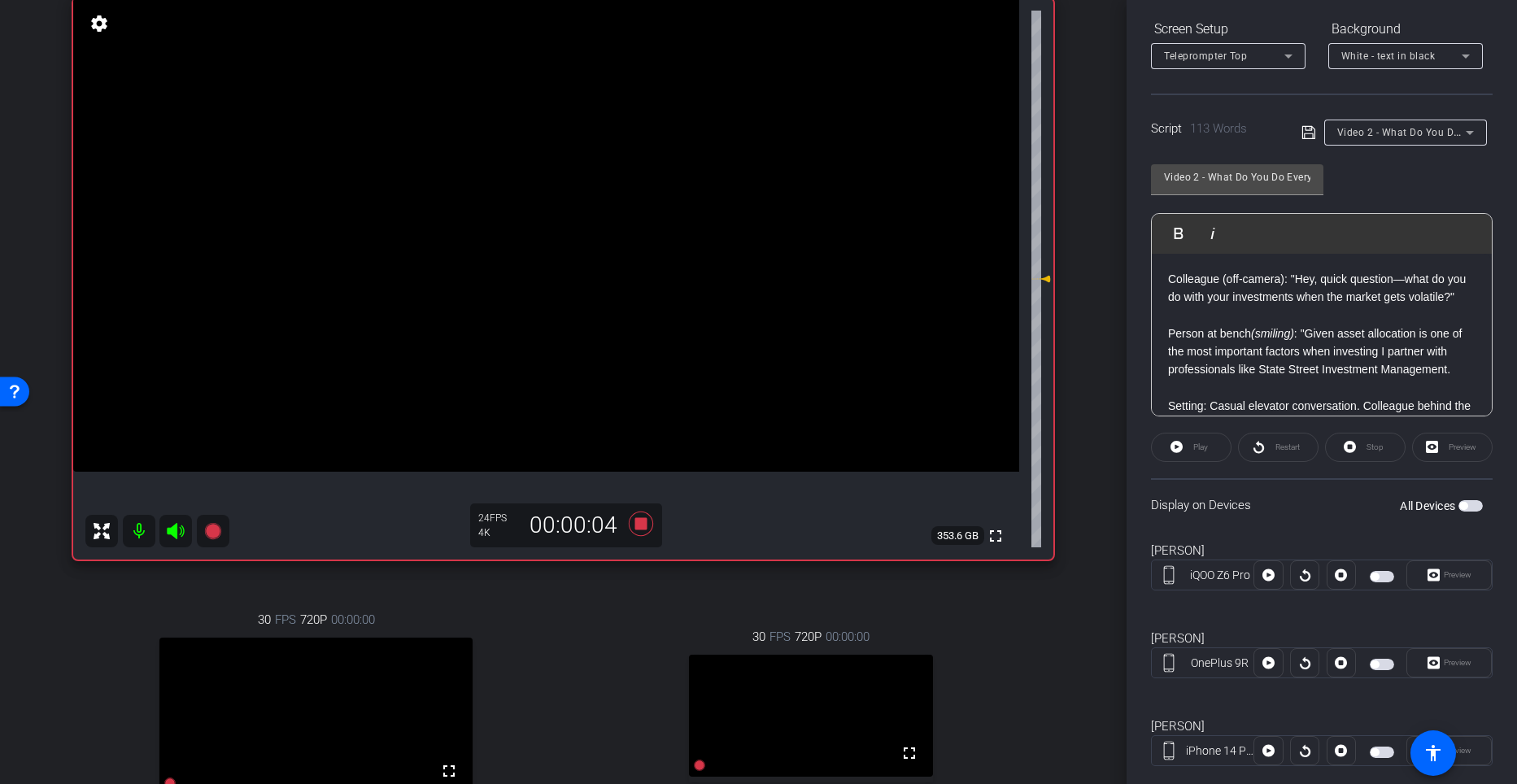 scroll, scrollTop: 121, scrollLeft: 0, axis: vertical 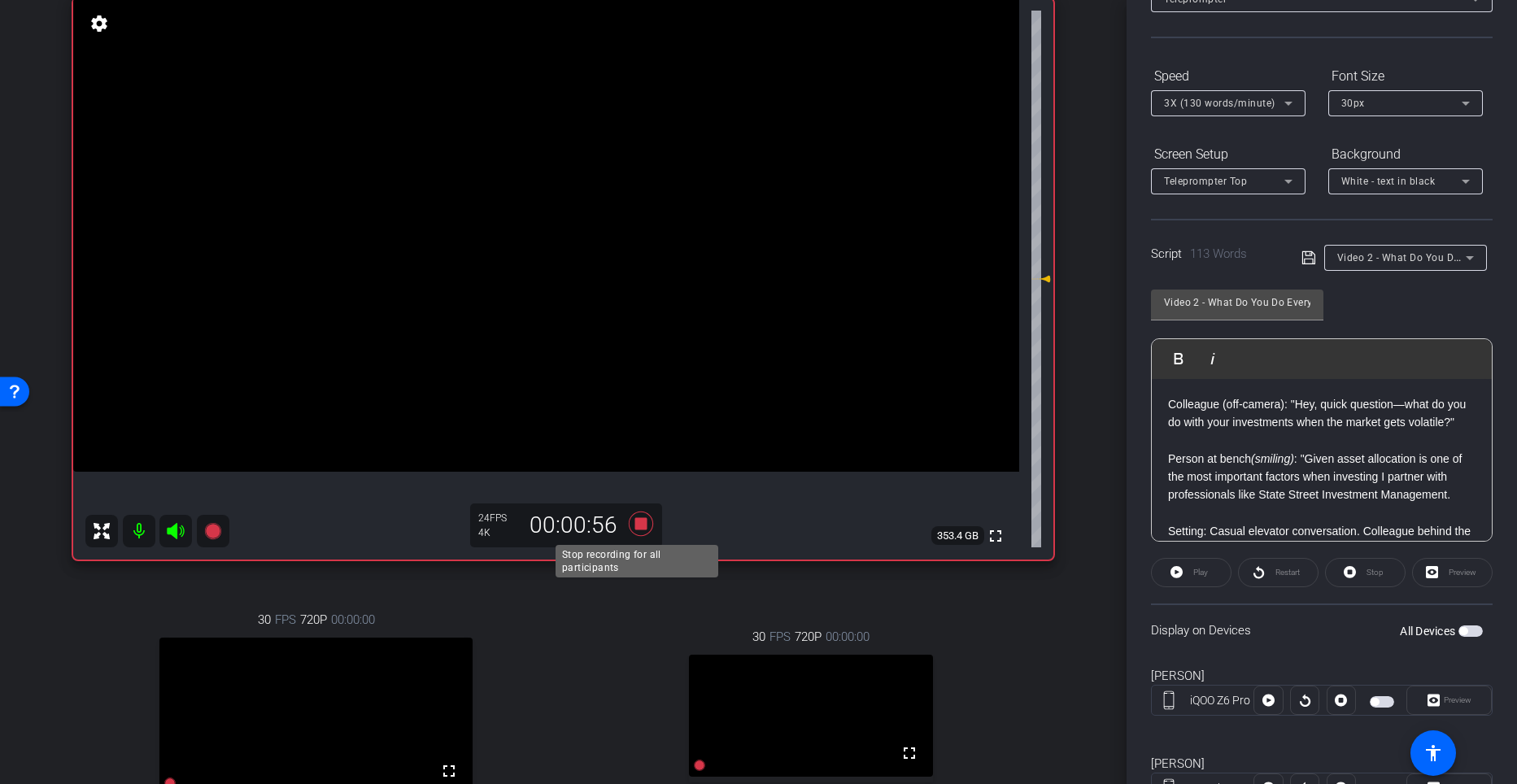 click 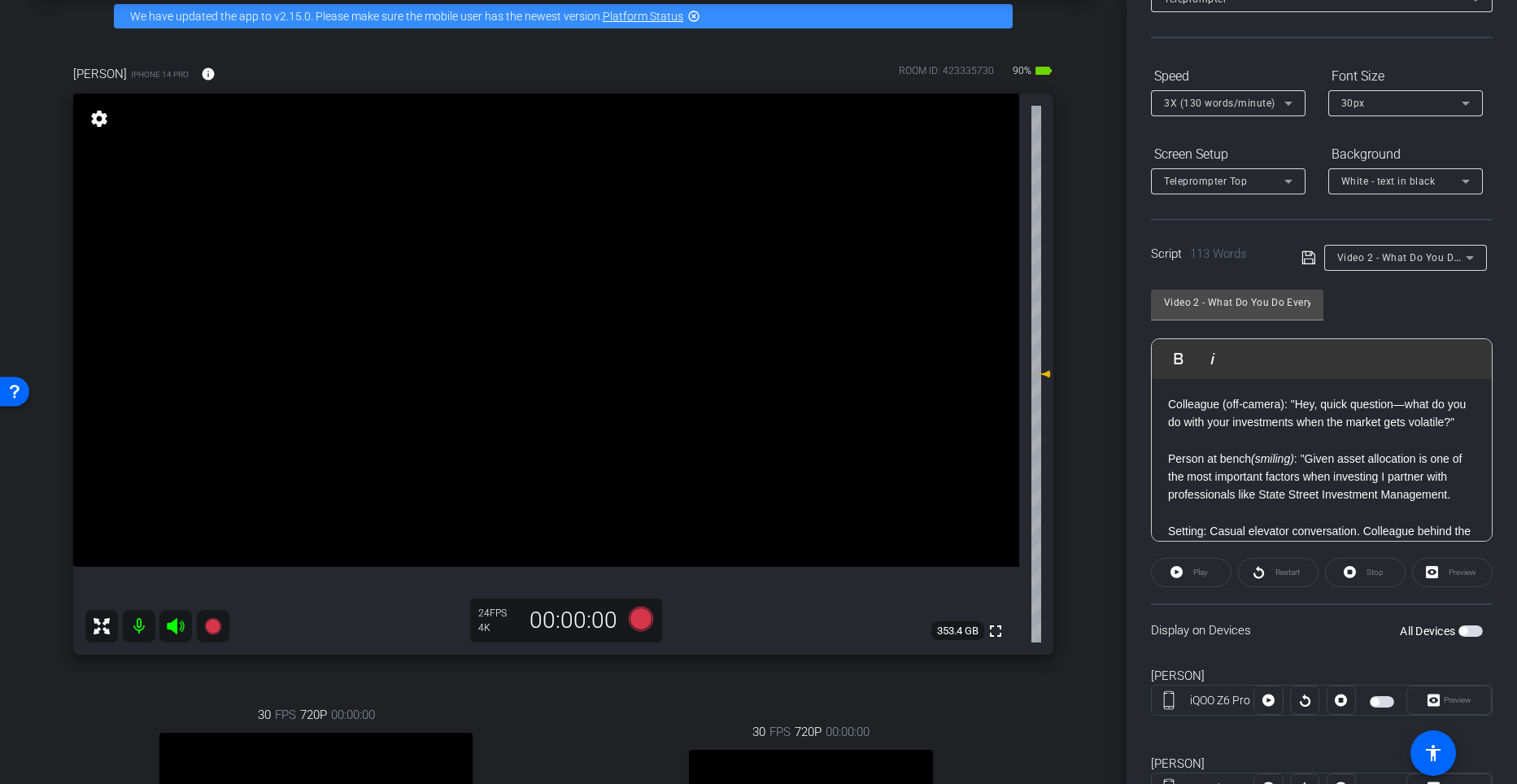 scroll, scrollTop: 75, scrollLeft: 0, axis: vertical 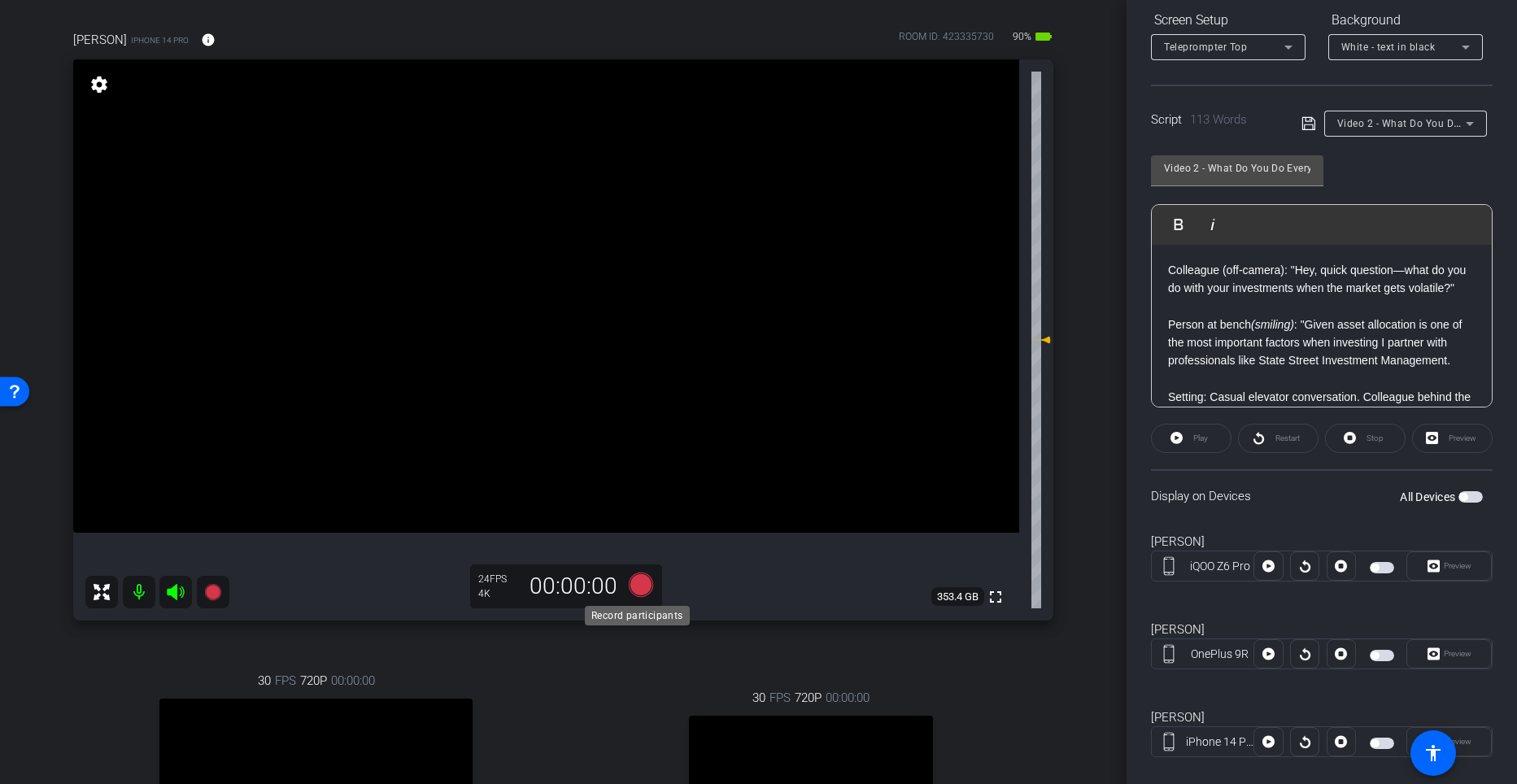 click 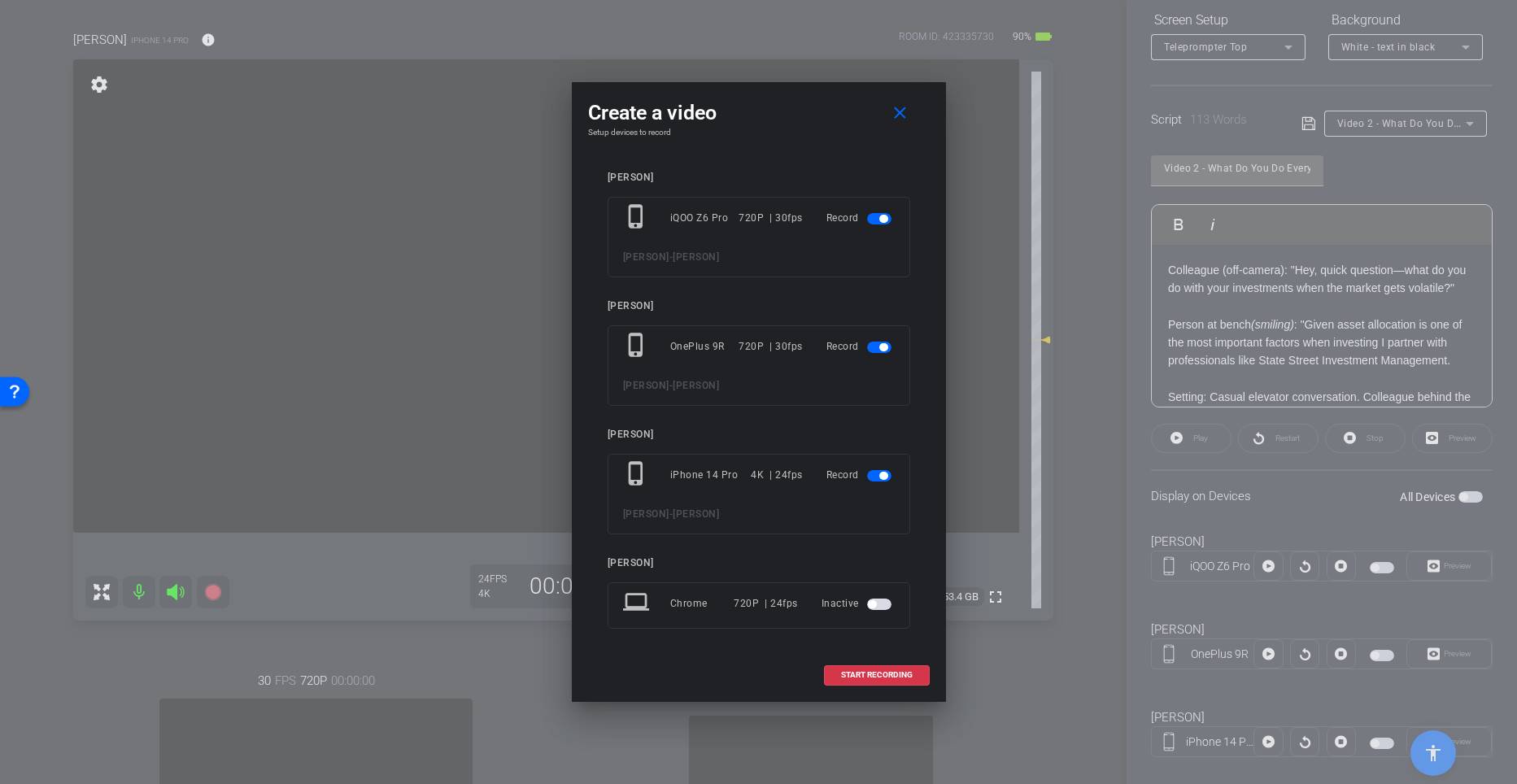 click at bounding box center (883, 219) 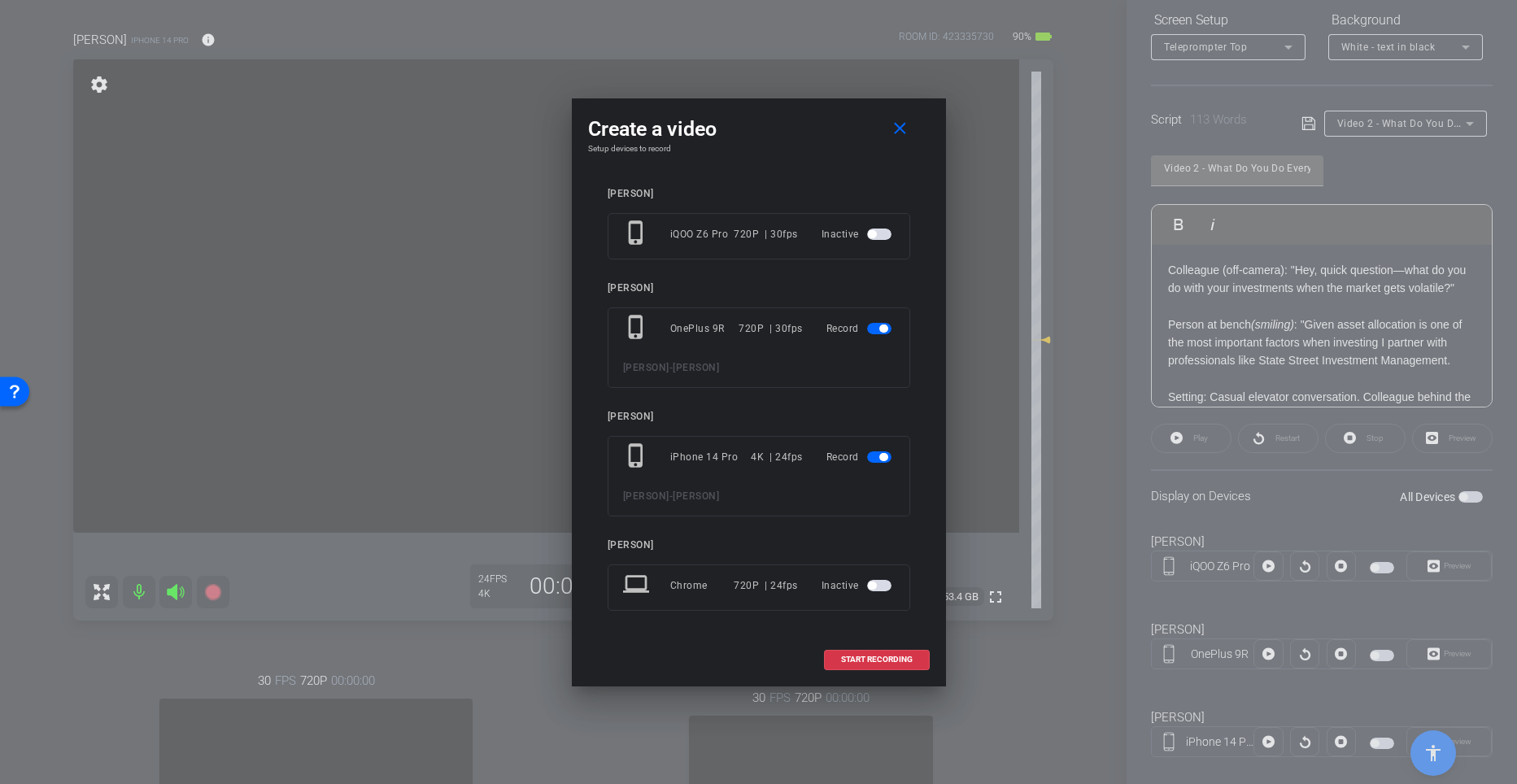 click at bounding box center (883, 329) 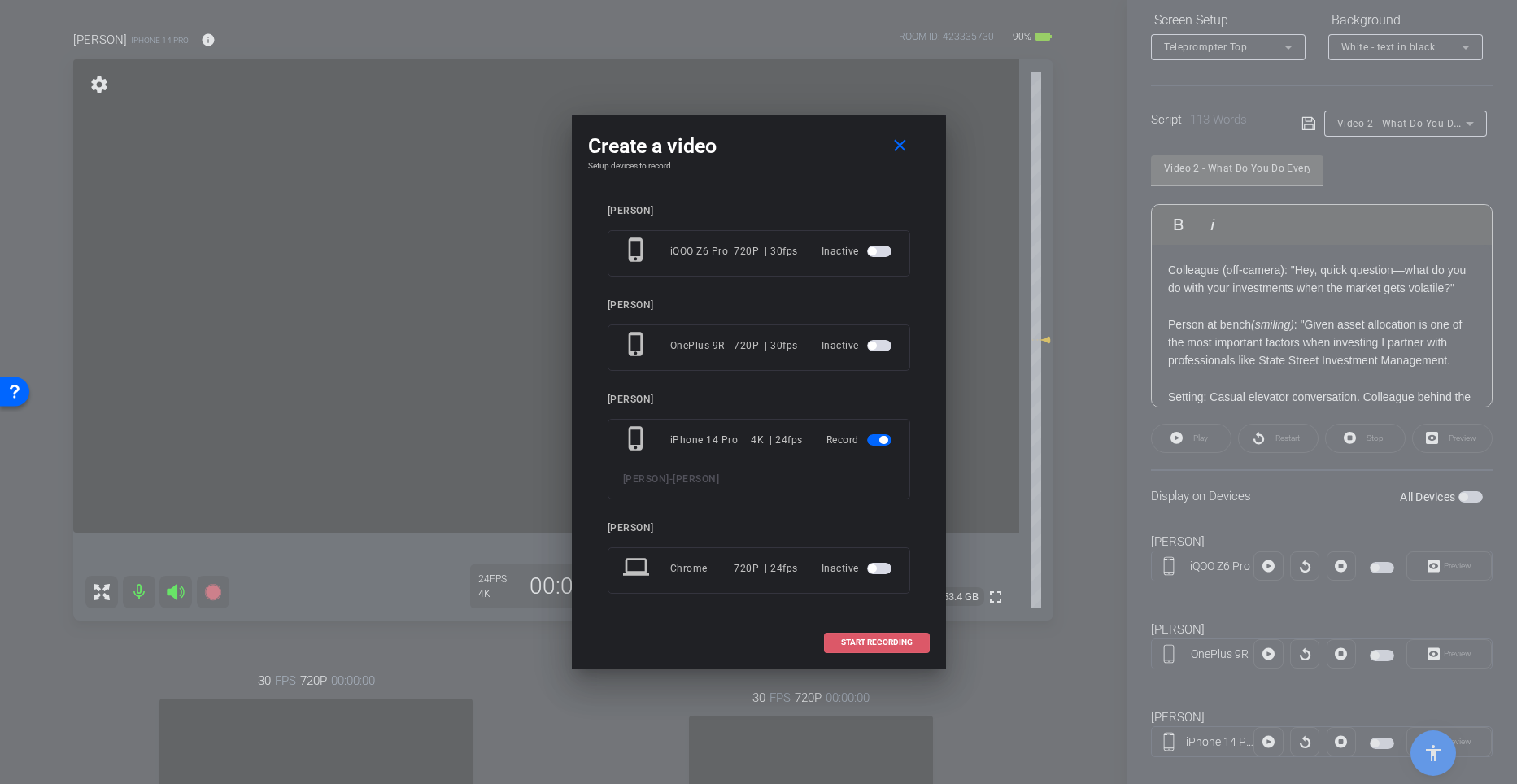 click at bounding box center [877, 642] 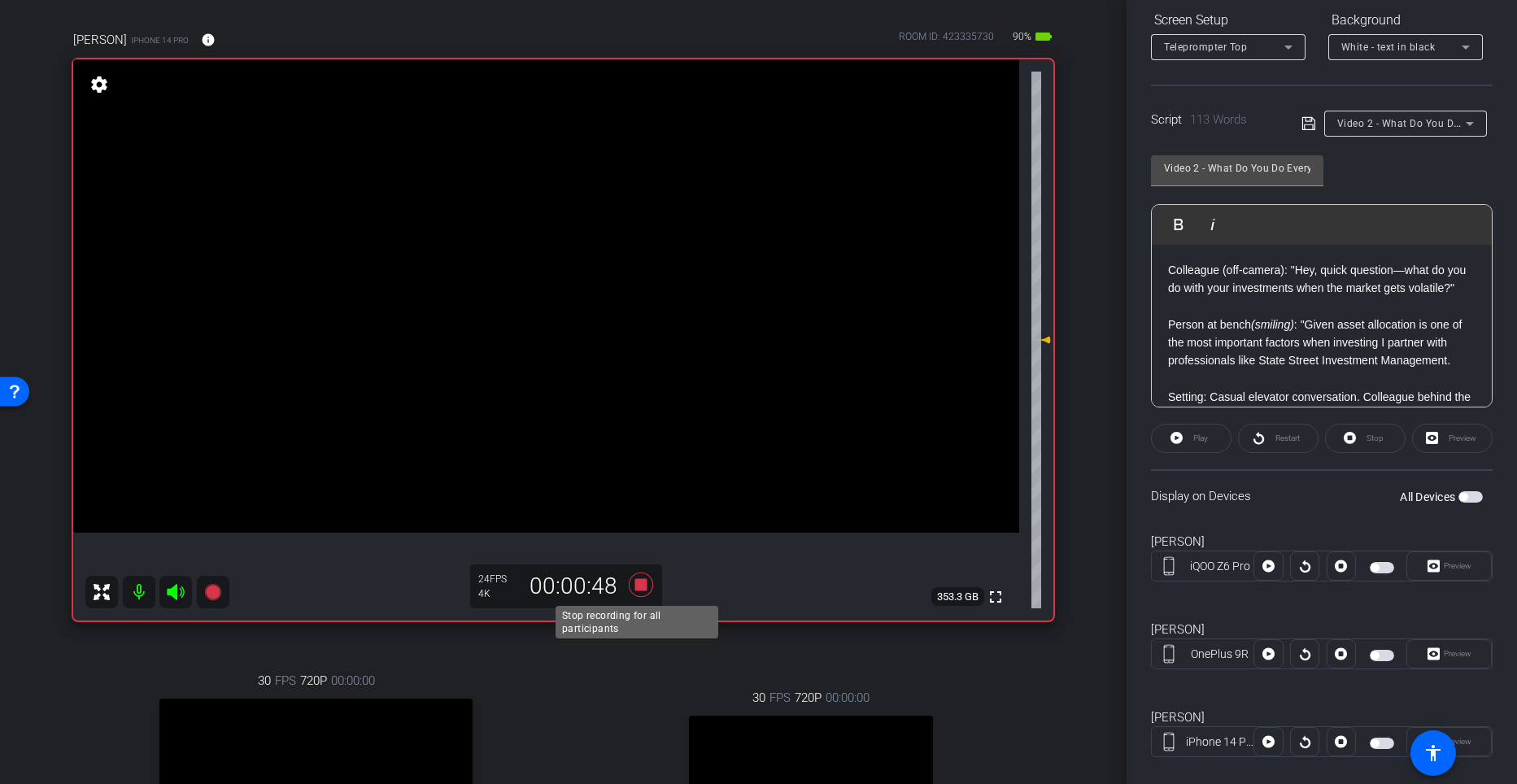 click 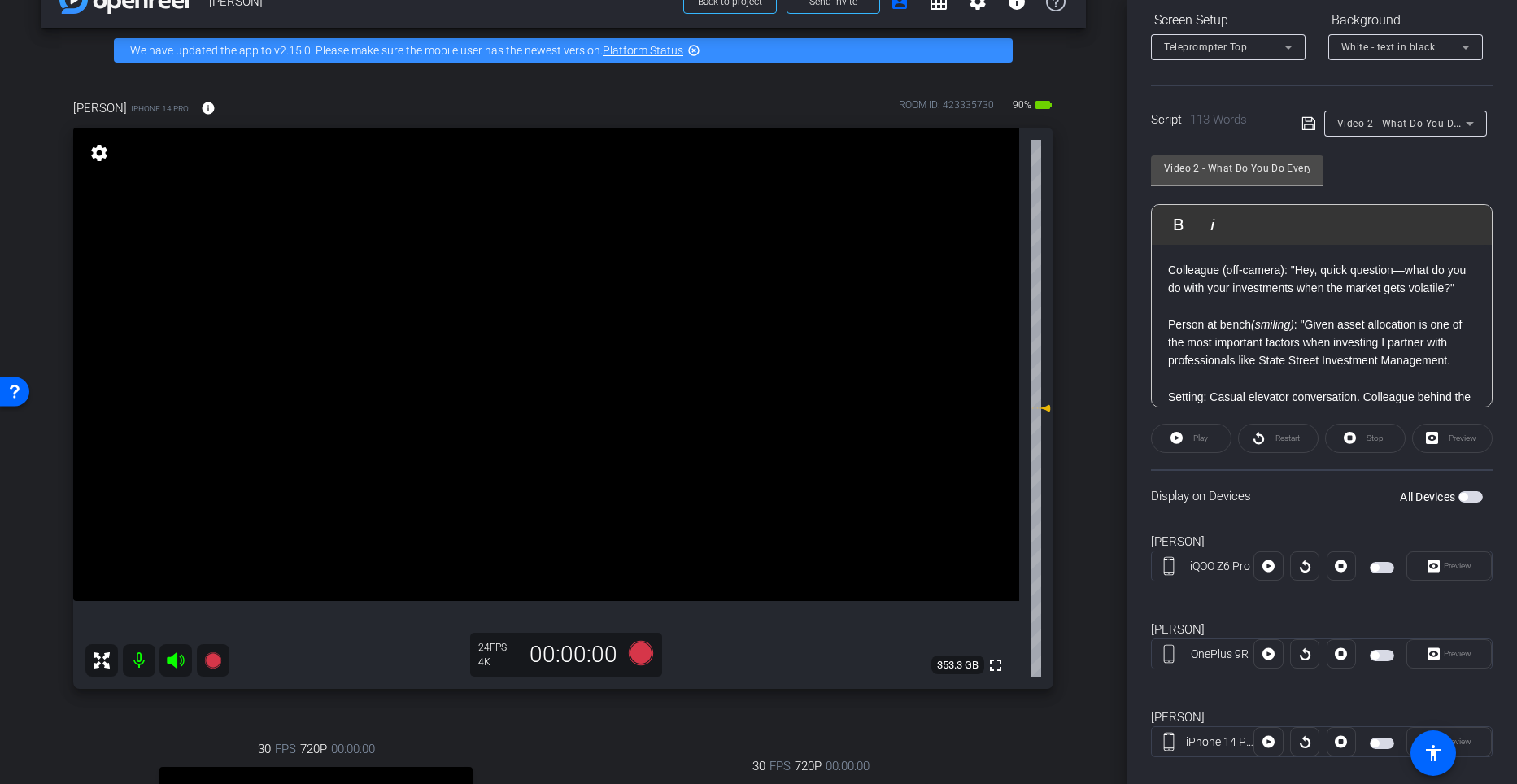 scroll, scrollTop: 41, scrollLeft: 0, axis: vertical 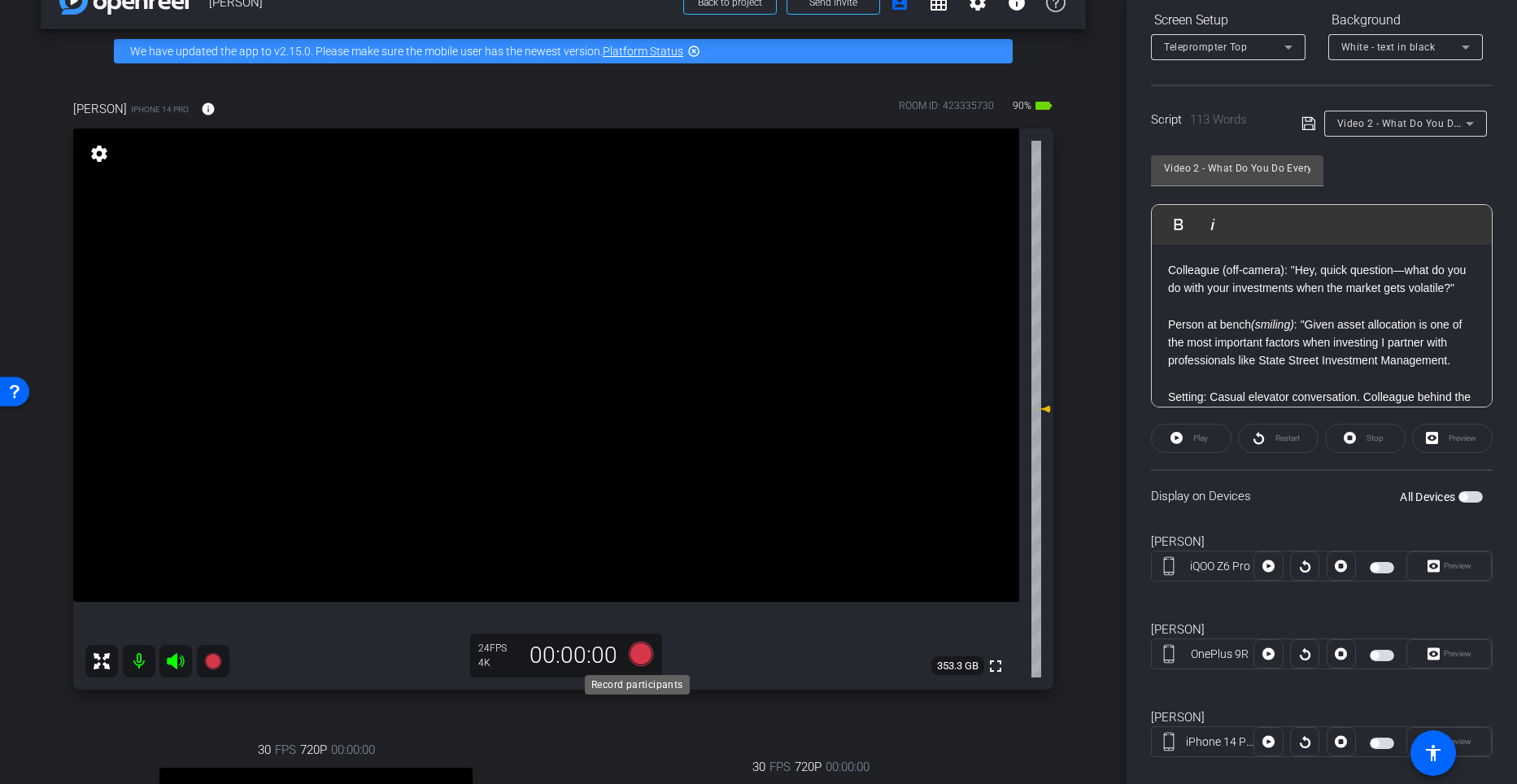 click 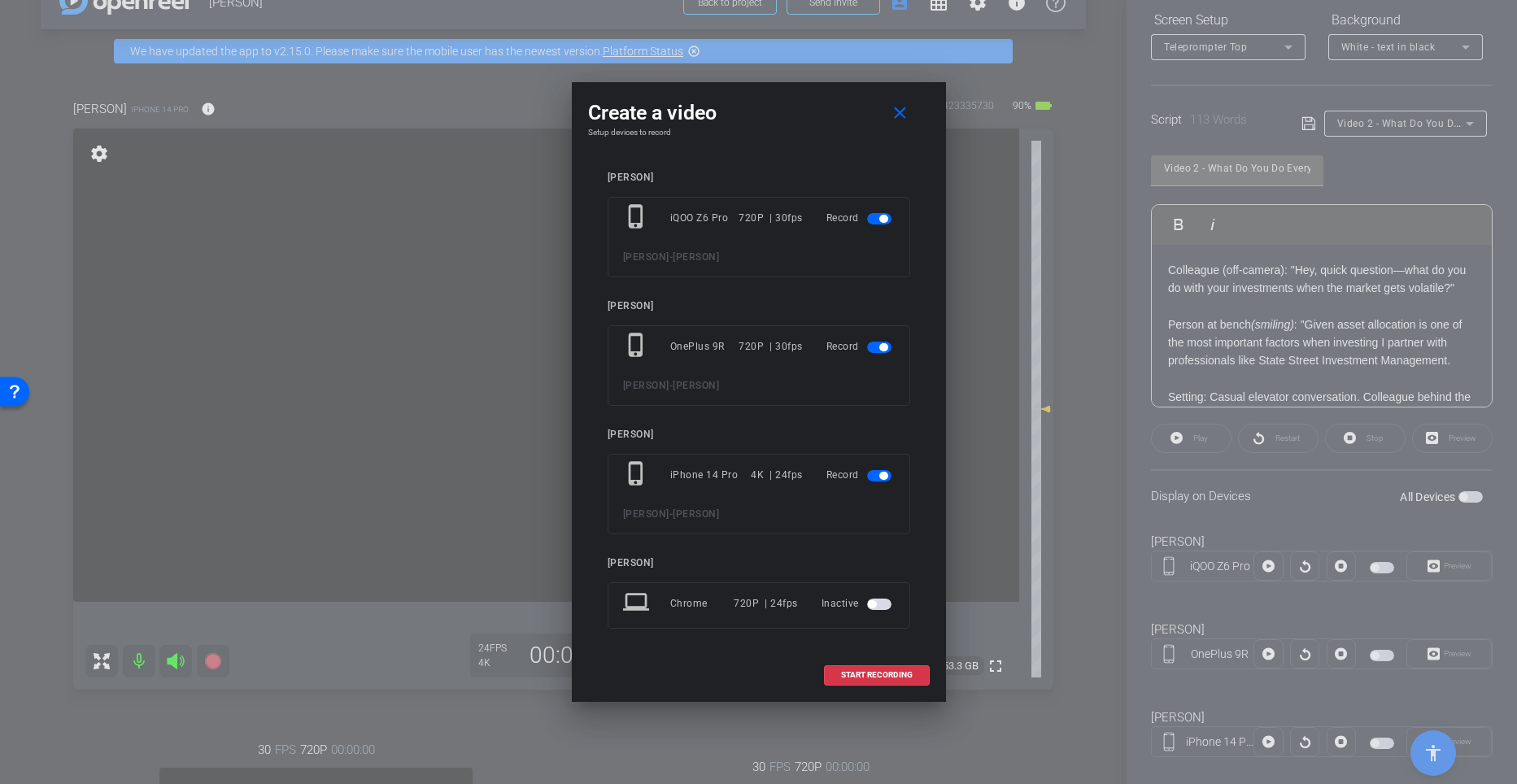 click at bounding box center [883, 219] 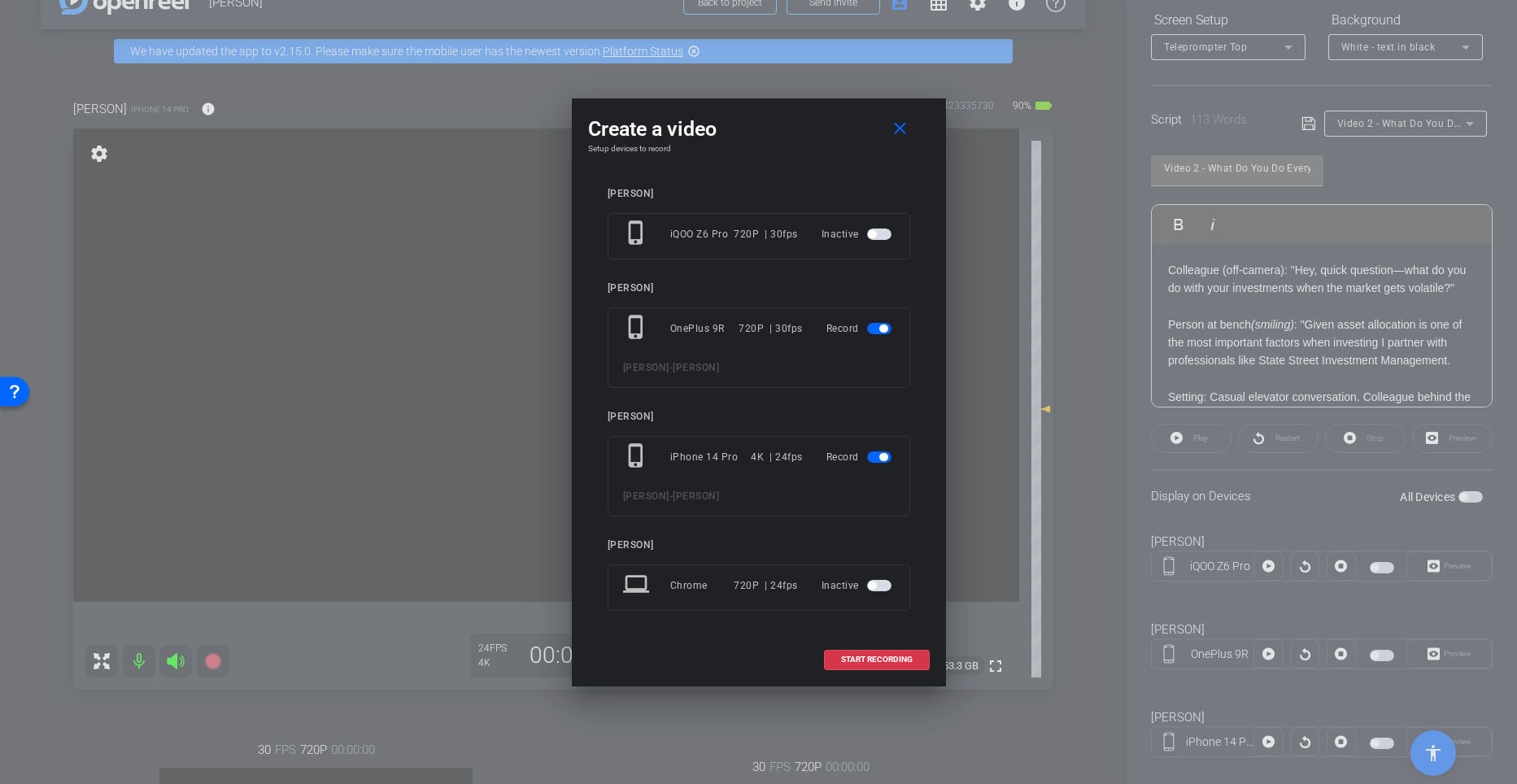 click at bounding box center (883, 329) 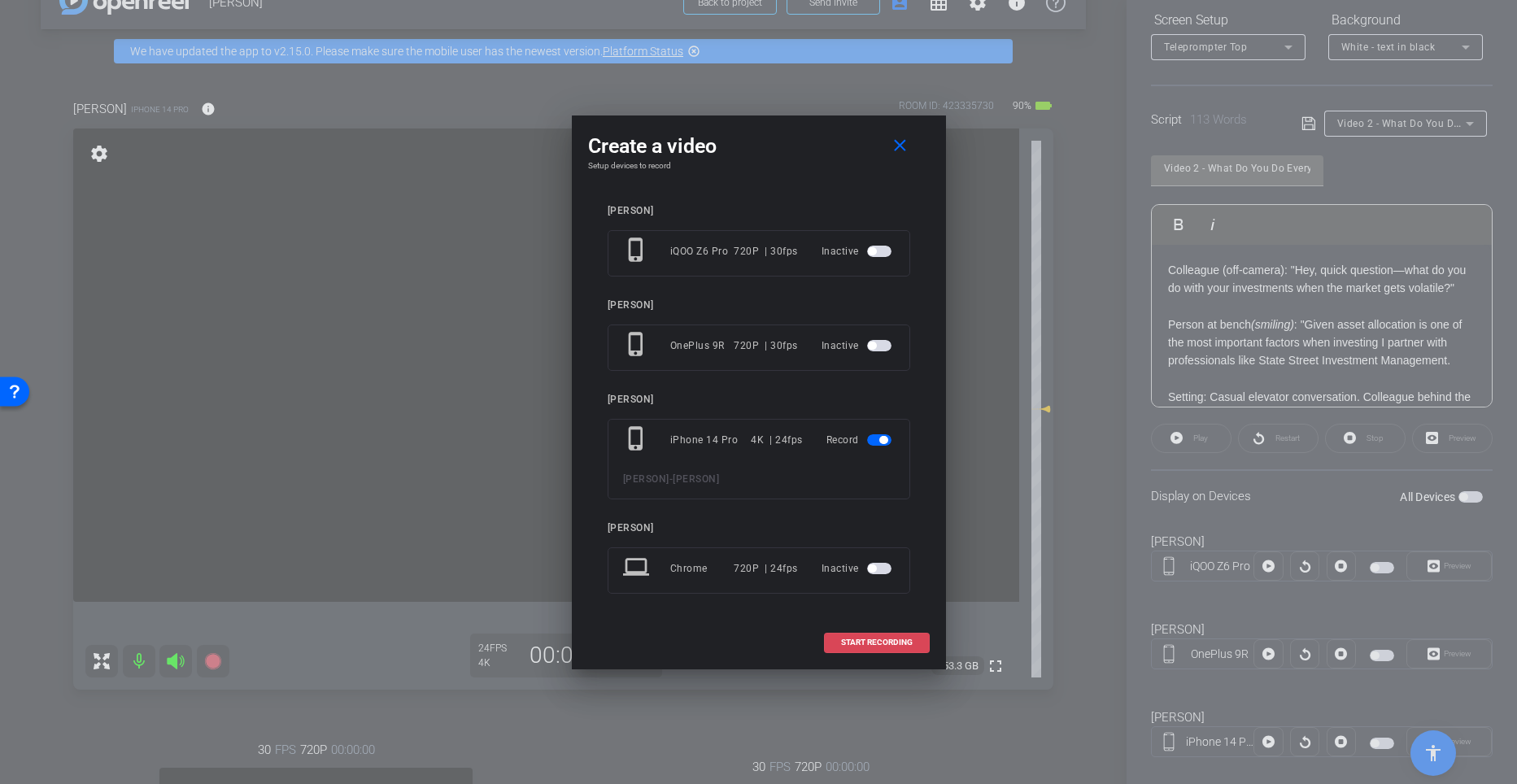 click on "START RECORDING" at bounding box center (877, 642) 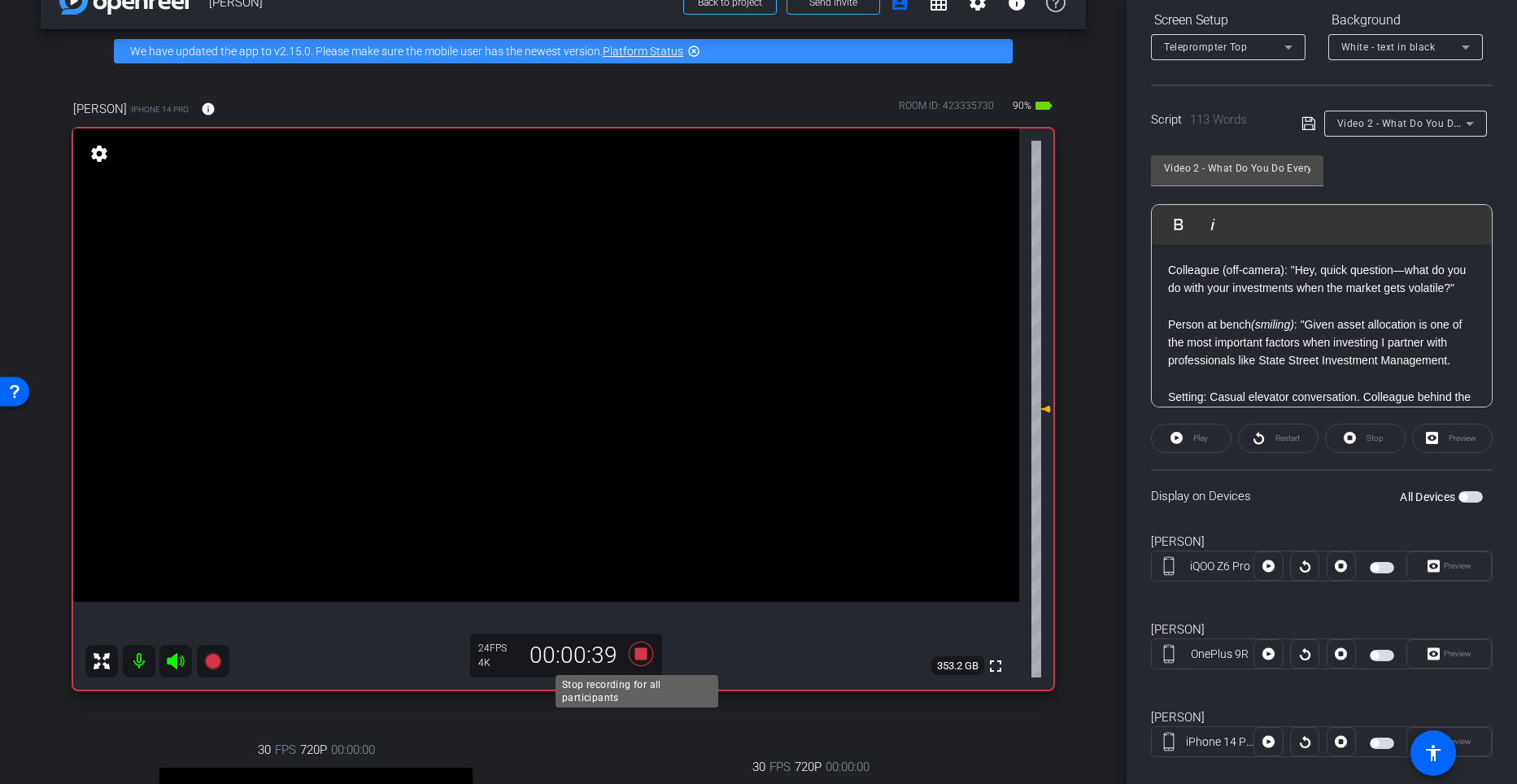 click 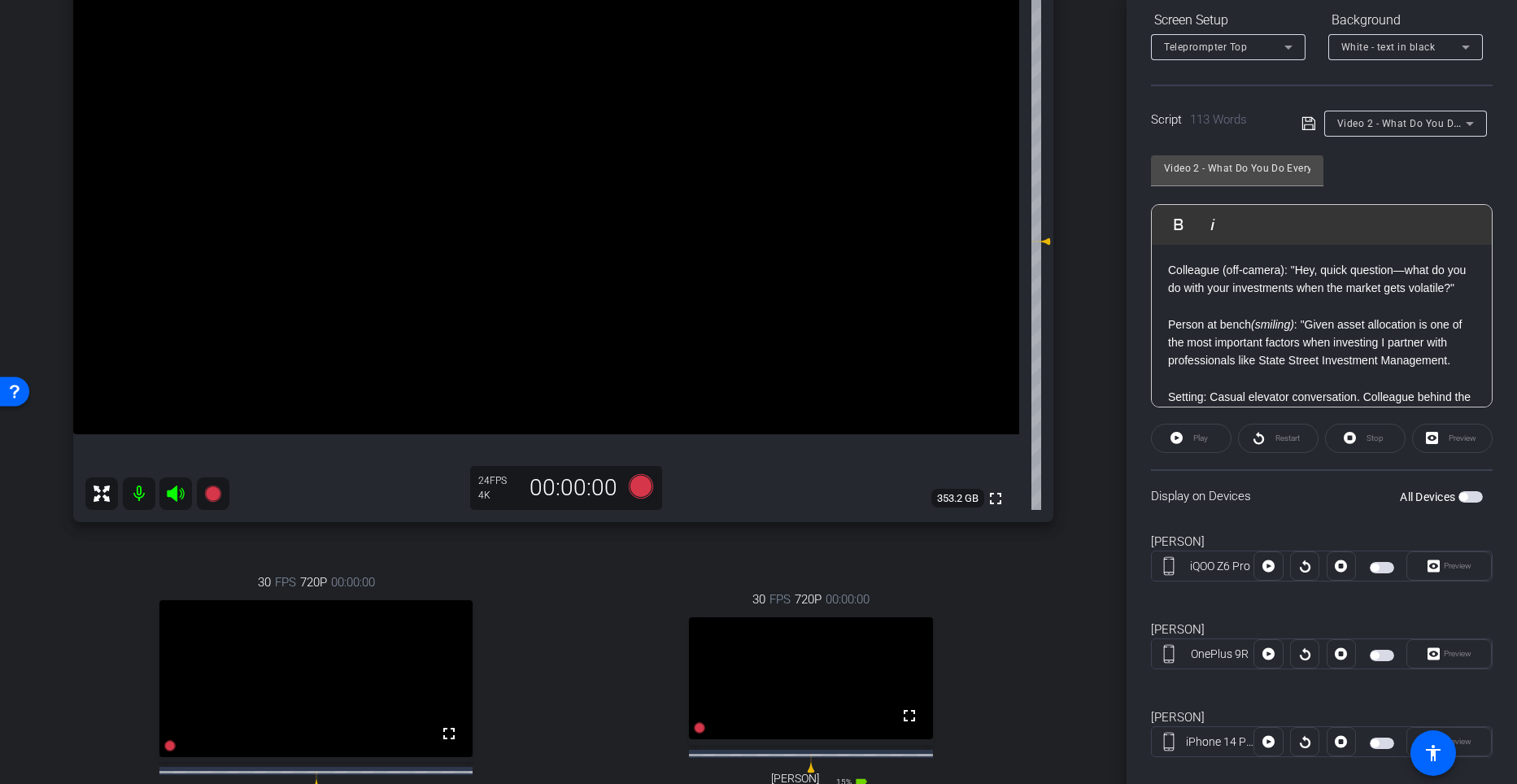 scroll, scrollTop: 138, scrollLeft: 0, axis: vertical 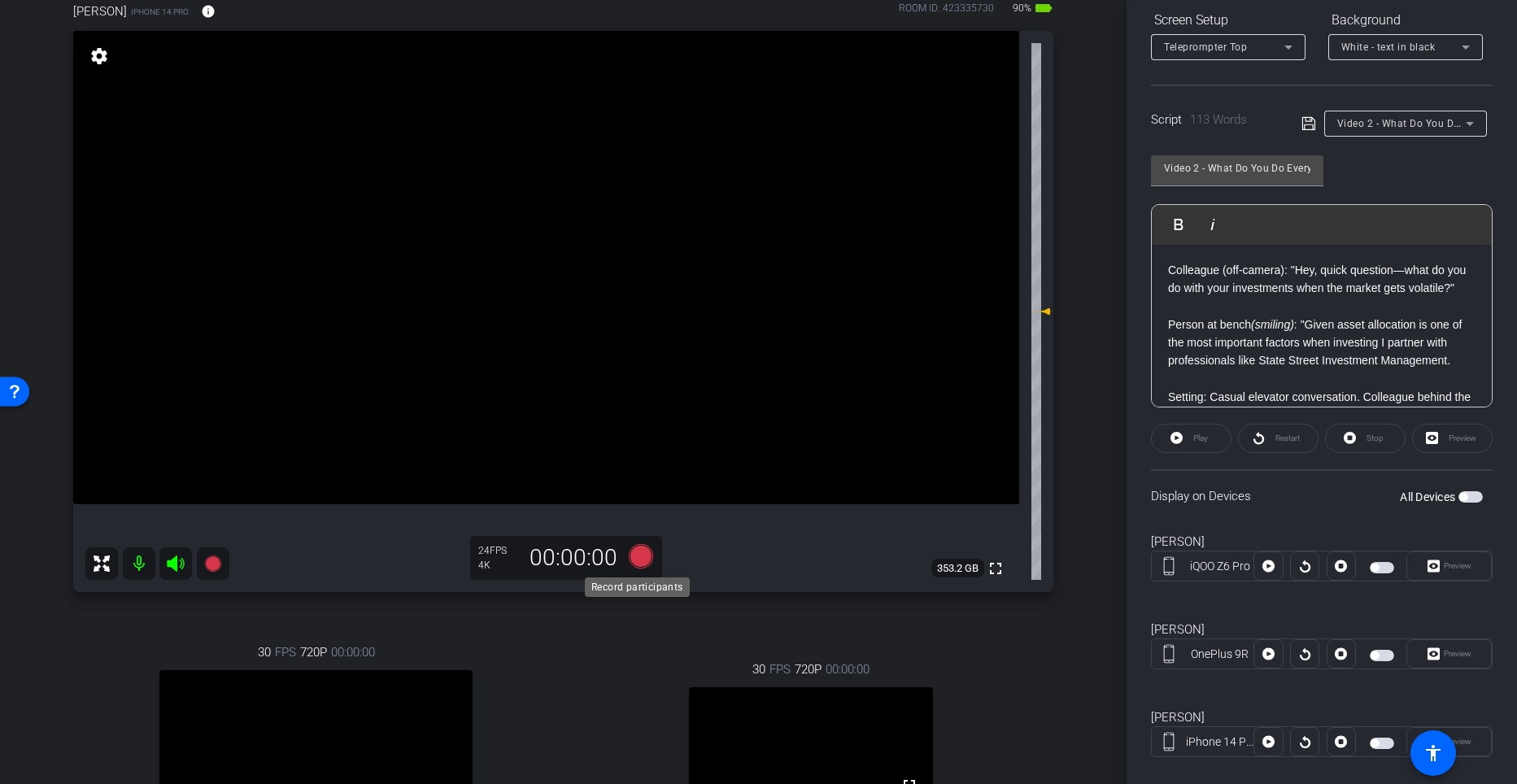 click 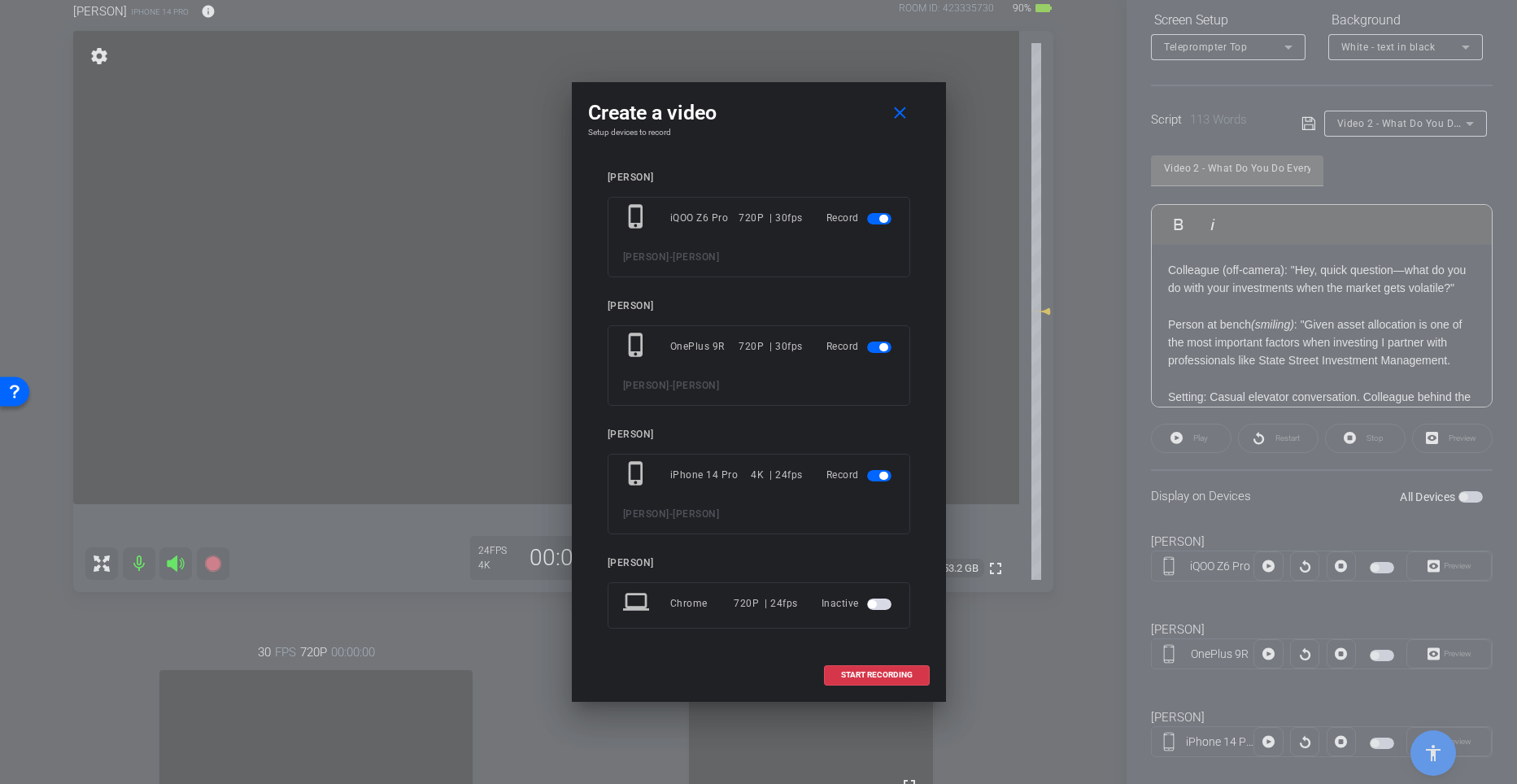 click at bounding box center [883, 219] 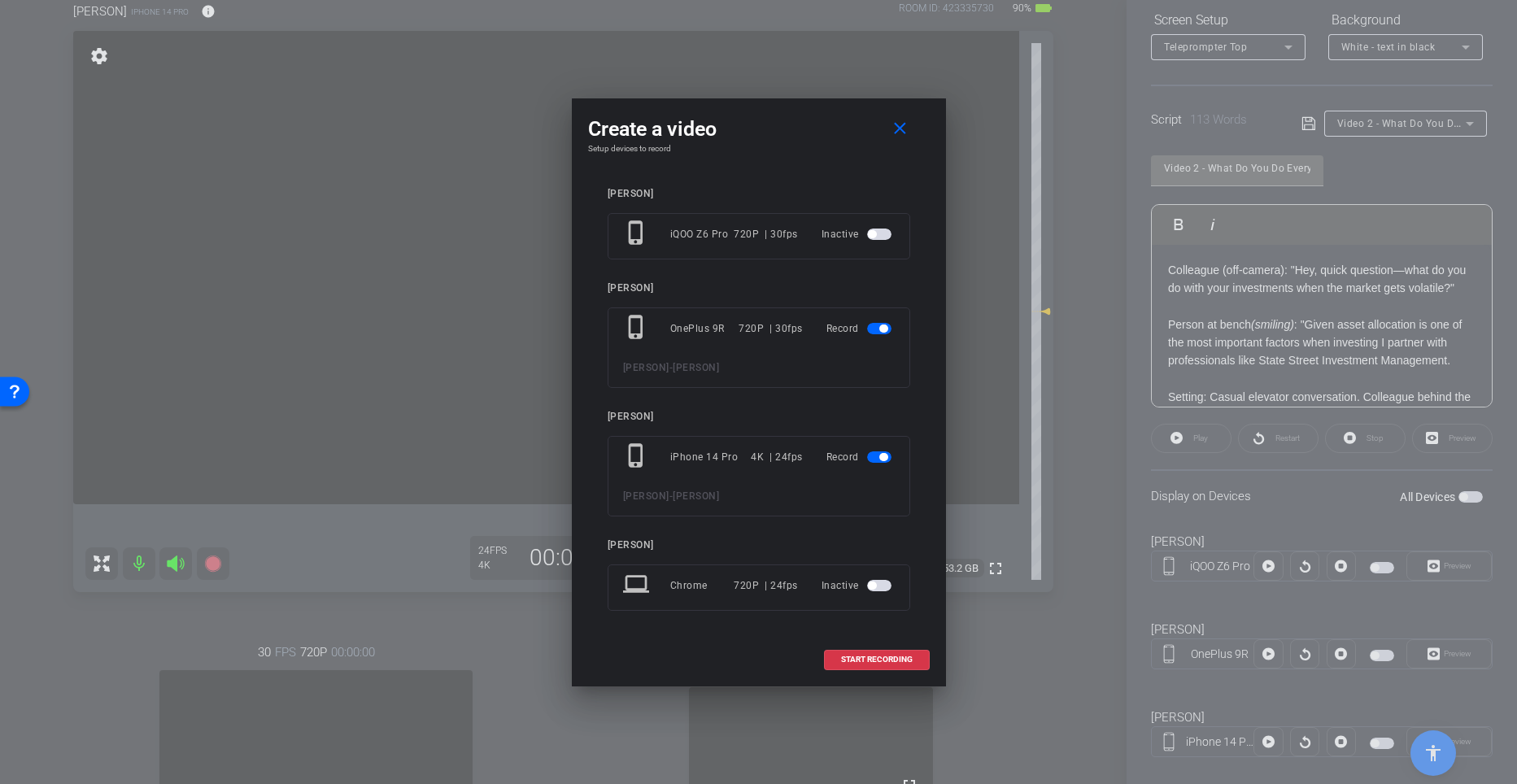 click at bounding box center [883, 329] 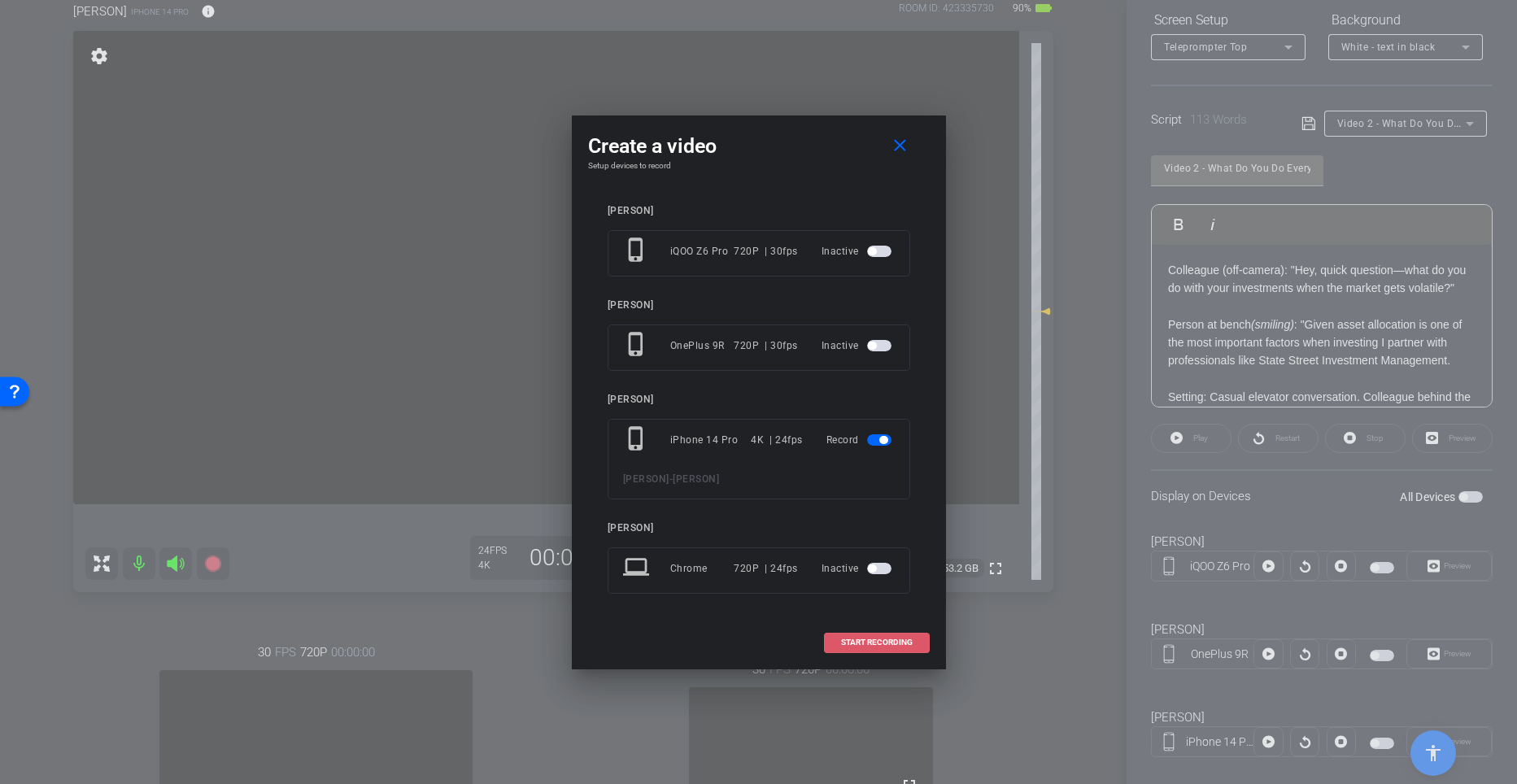 click at bounding box center (877, 642) 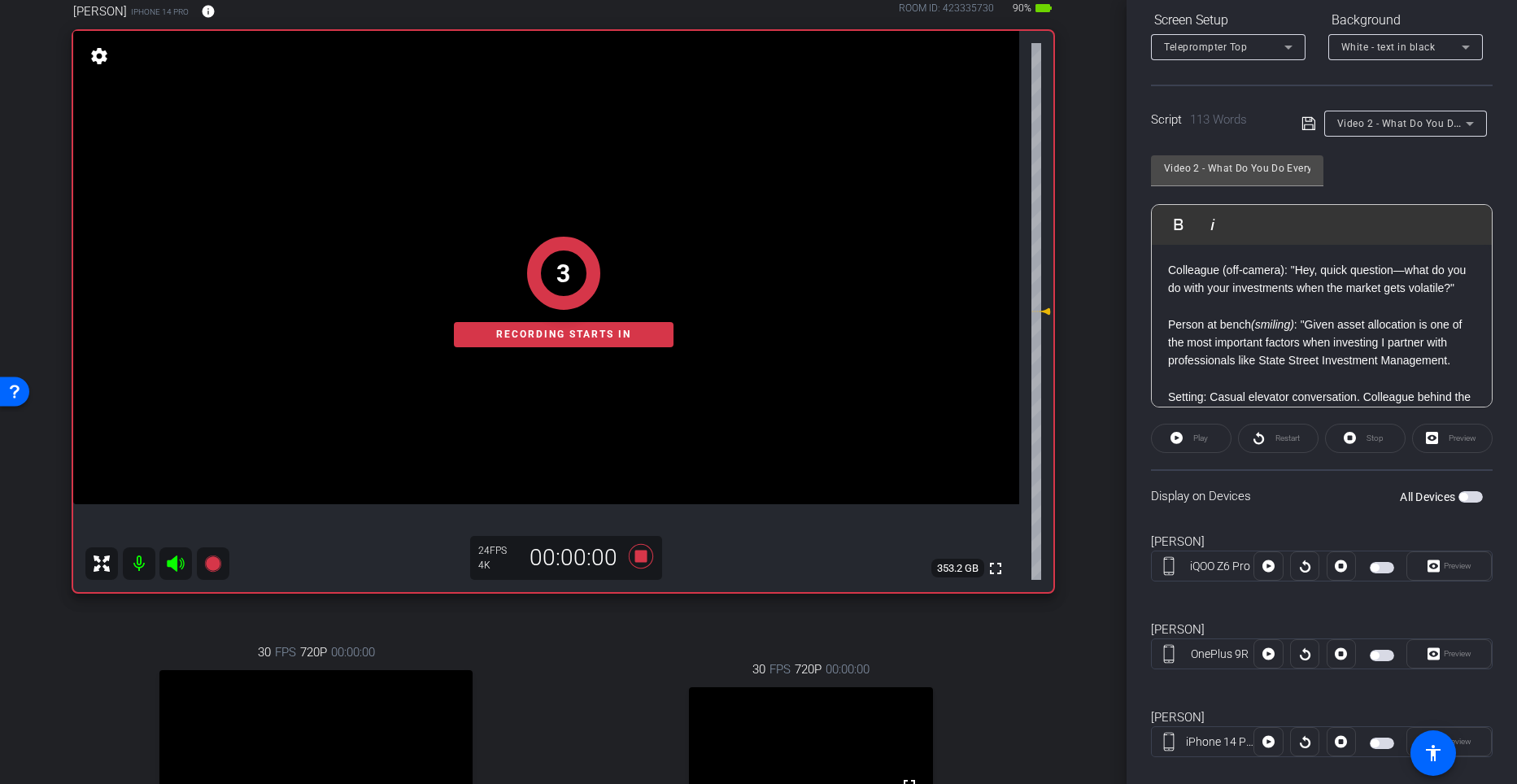scroll, scrollTop: 64, scrollLeft: 0, axis: vertical 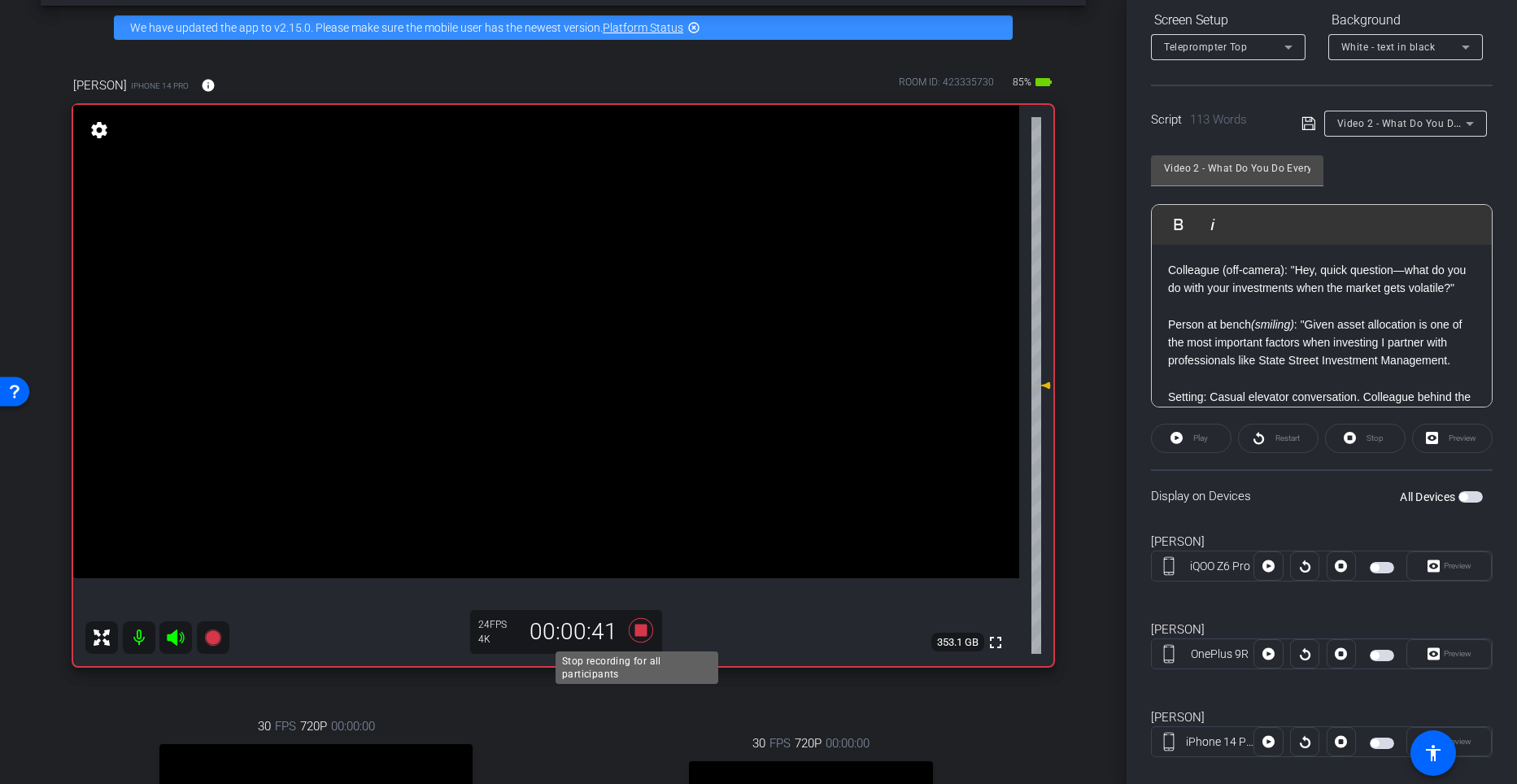 click 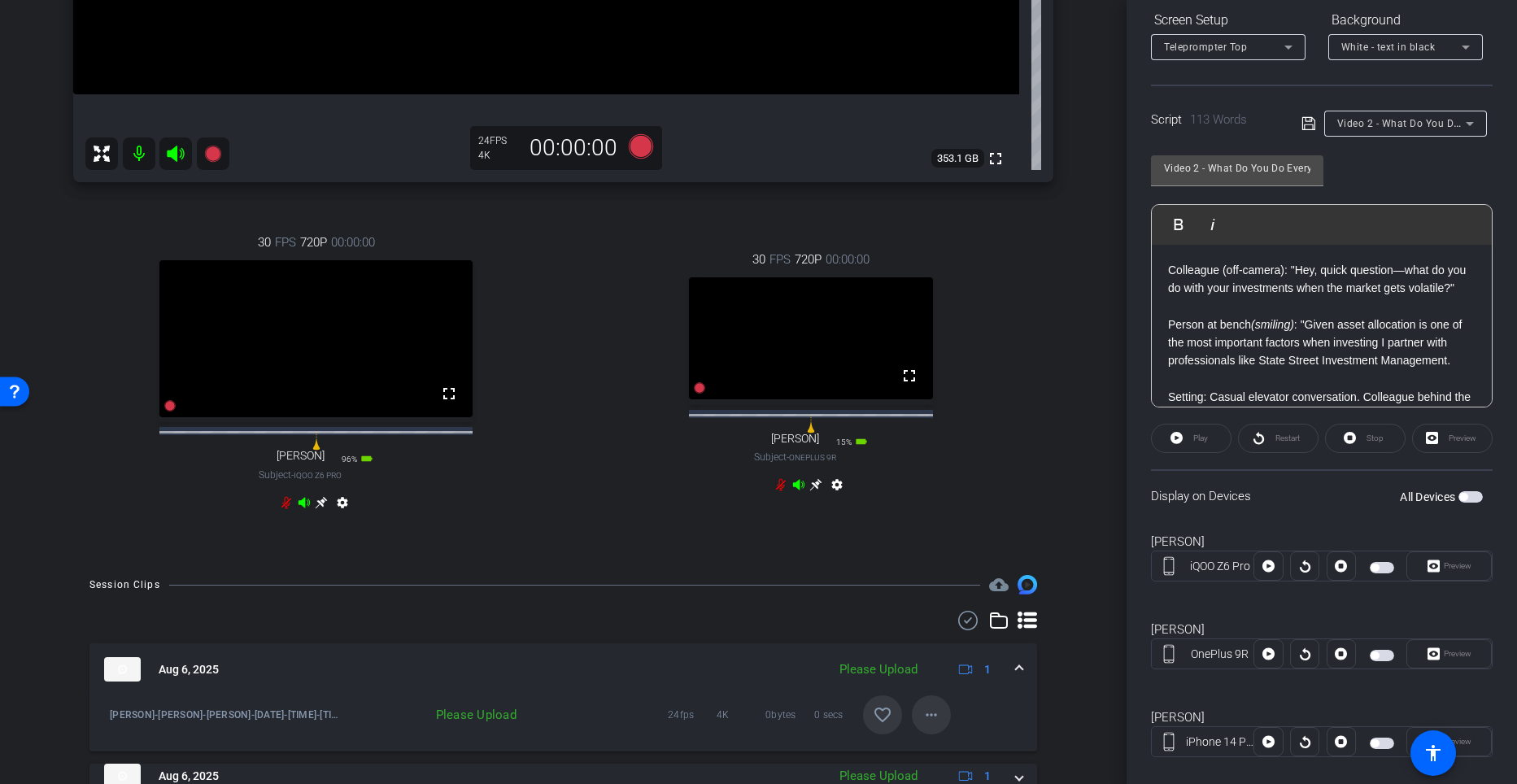 scroll, scrollTop: 549, scrollLeft: 0, axis: vertical 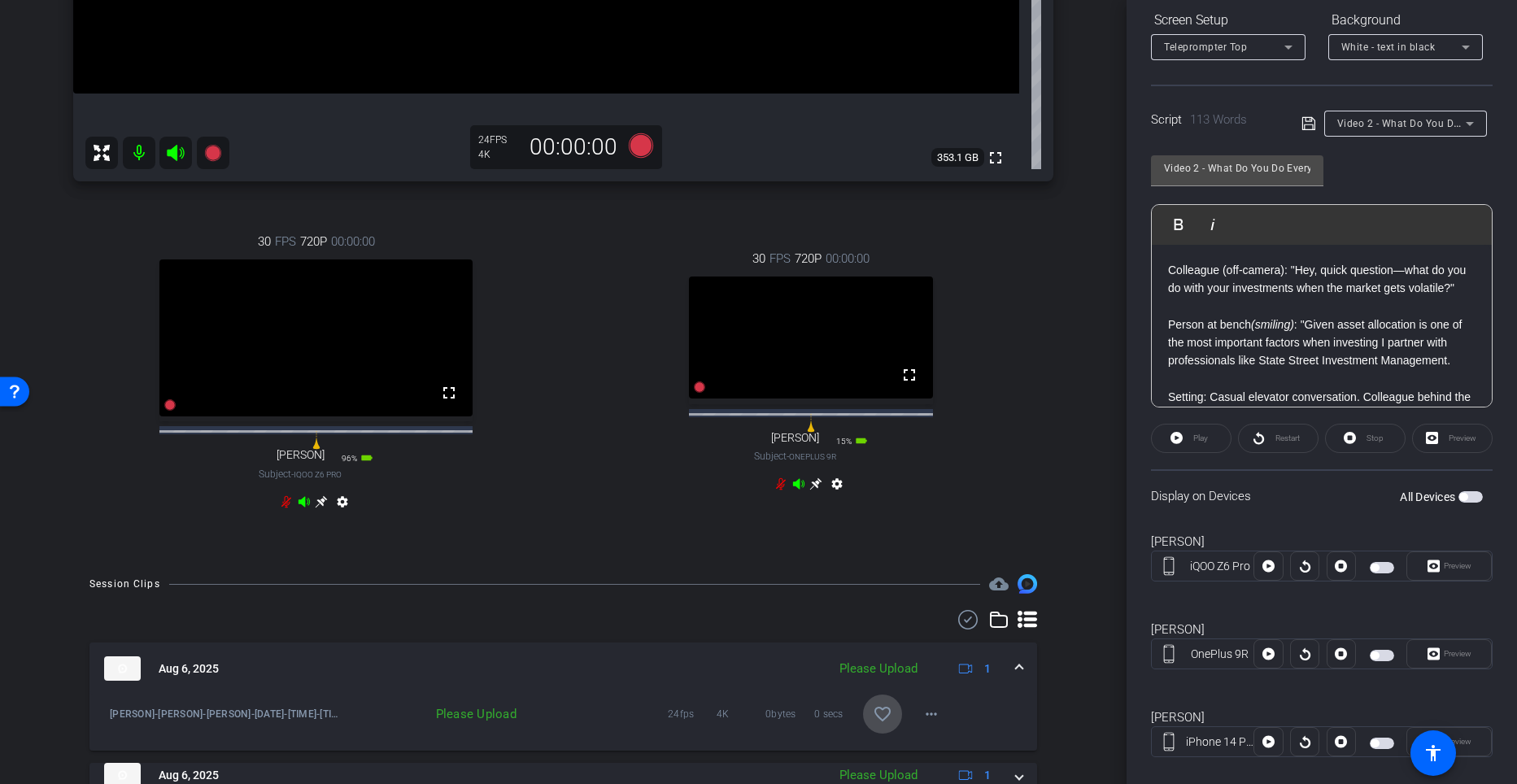 click on "favorite_border" at bounding box center (883, 714) 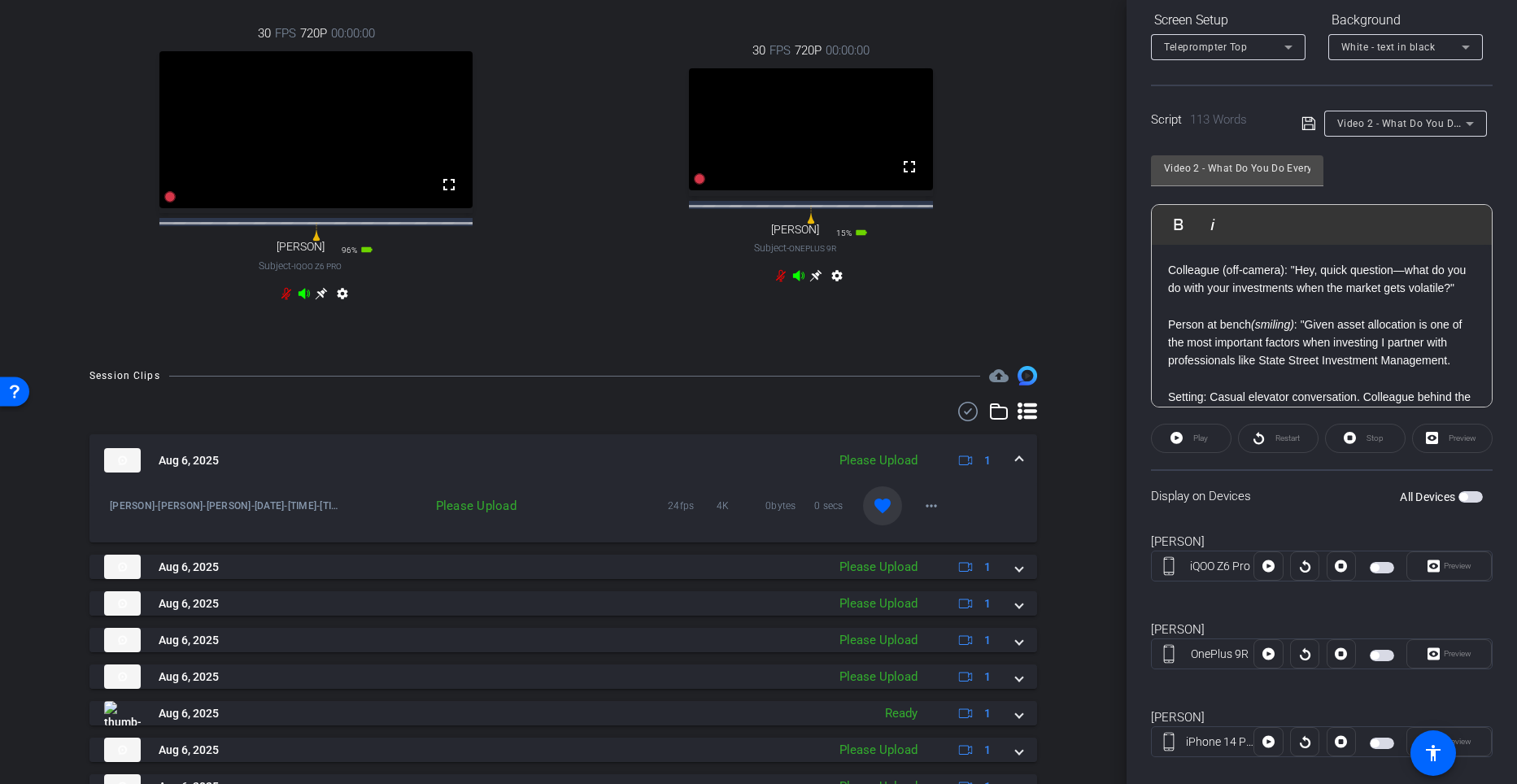 scroll, scrollTop: 757, scrollLeft: 0, axis: vertical 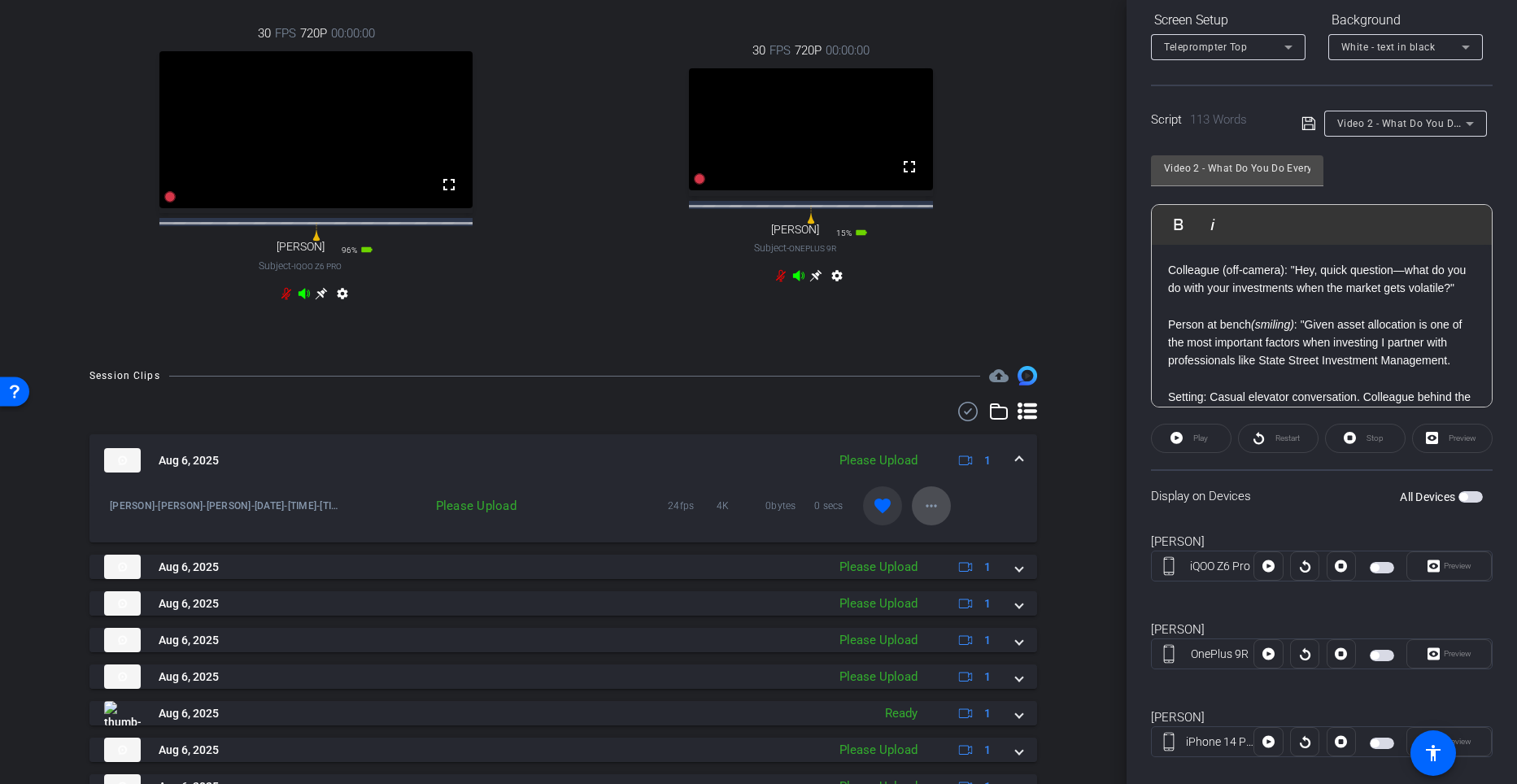 click on "more_horiz" at bounding box center (931, 506) 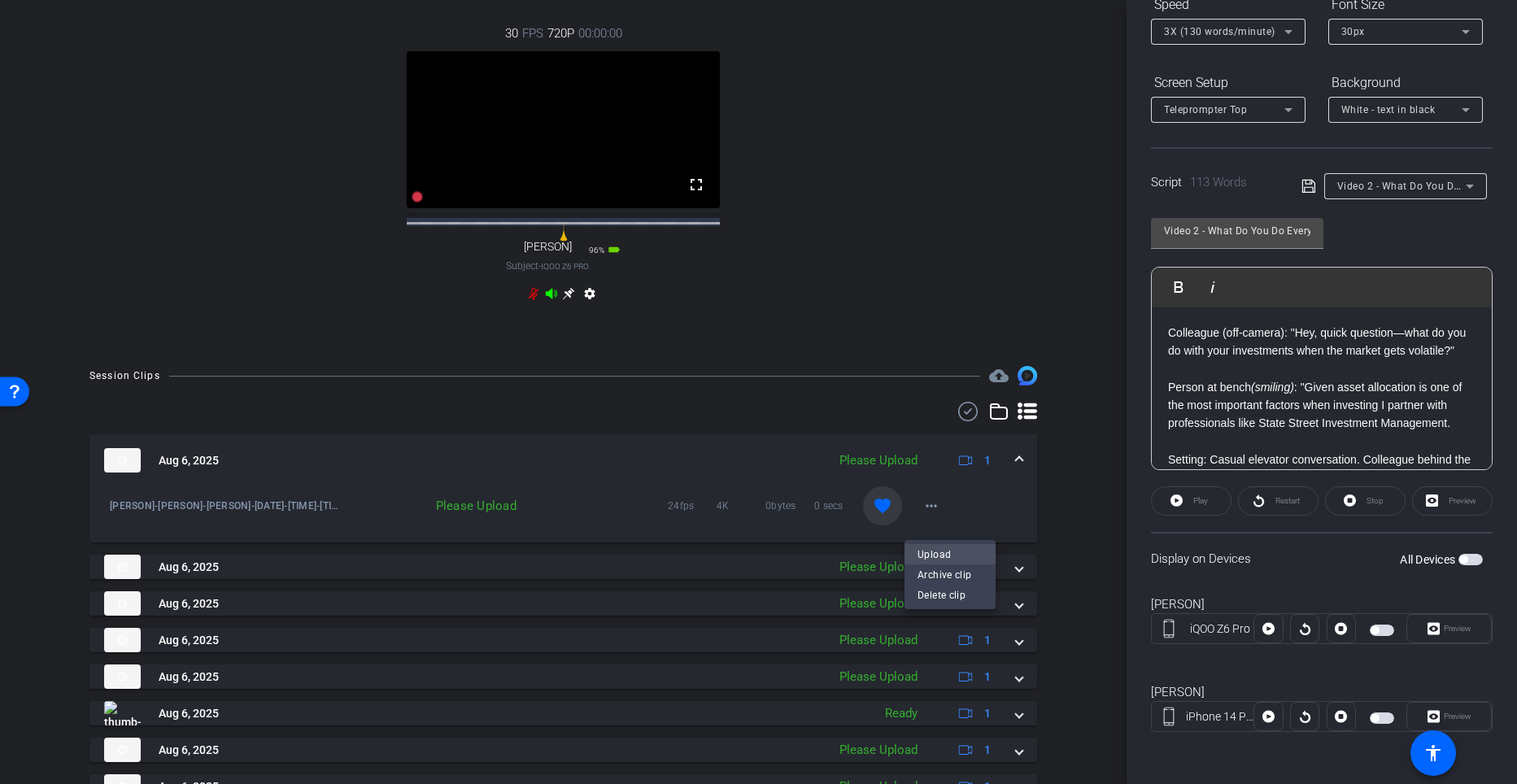 scroll, scrollTop: 193, scrollLeft: 0, axis: vertical 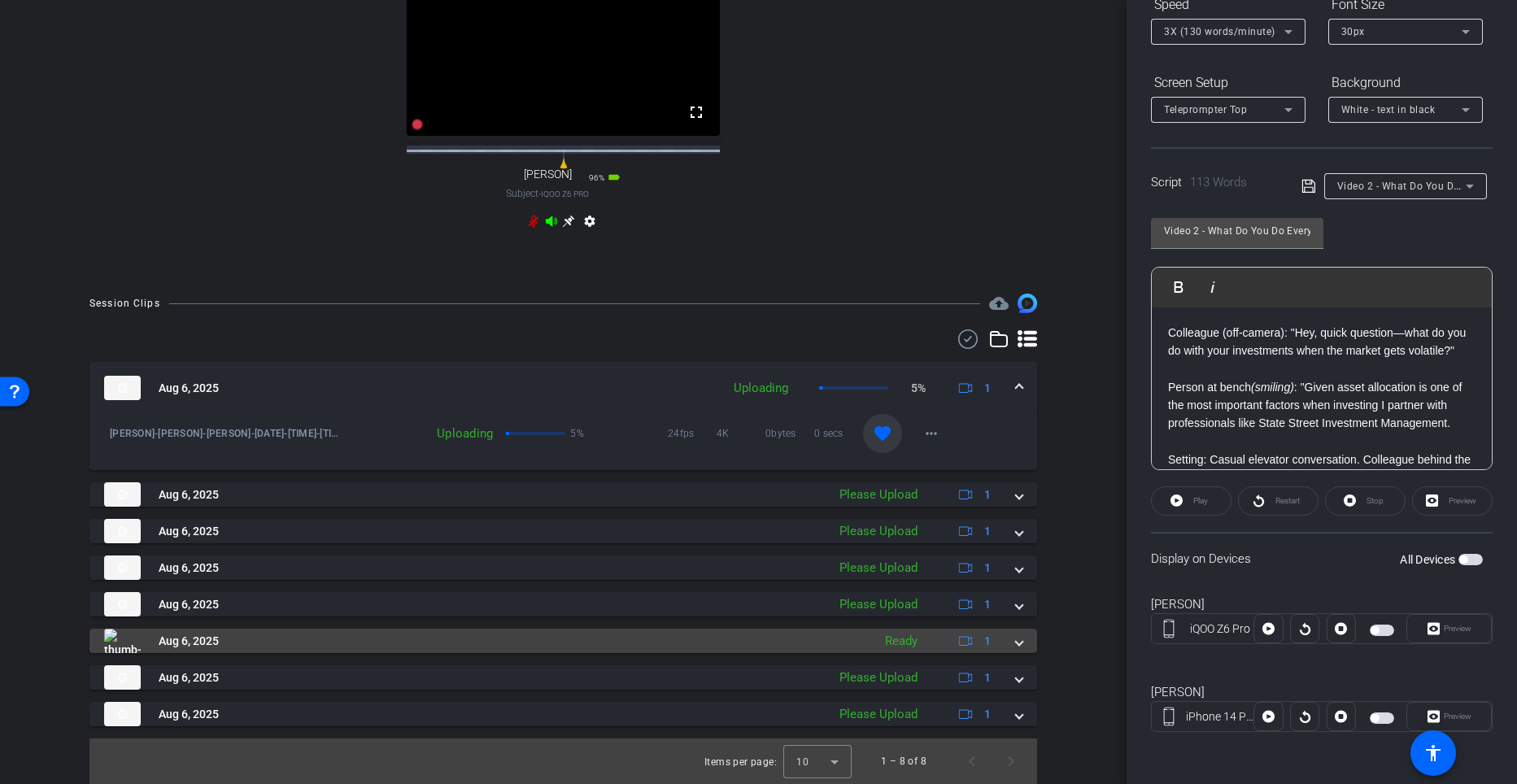 click at bounding box center [122, 641] 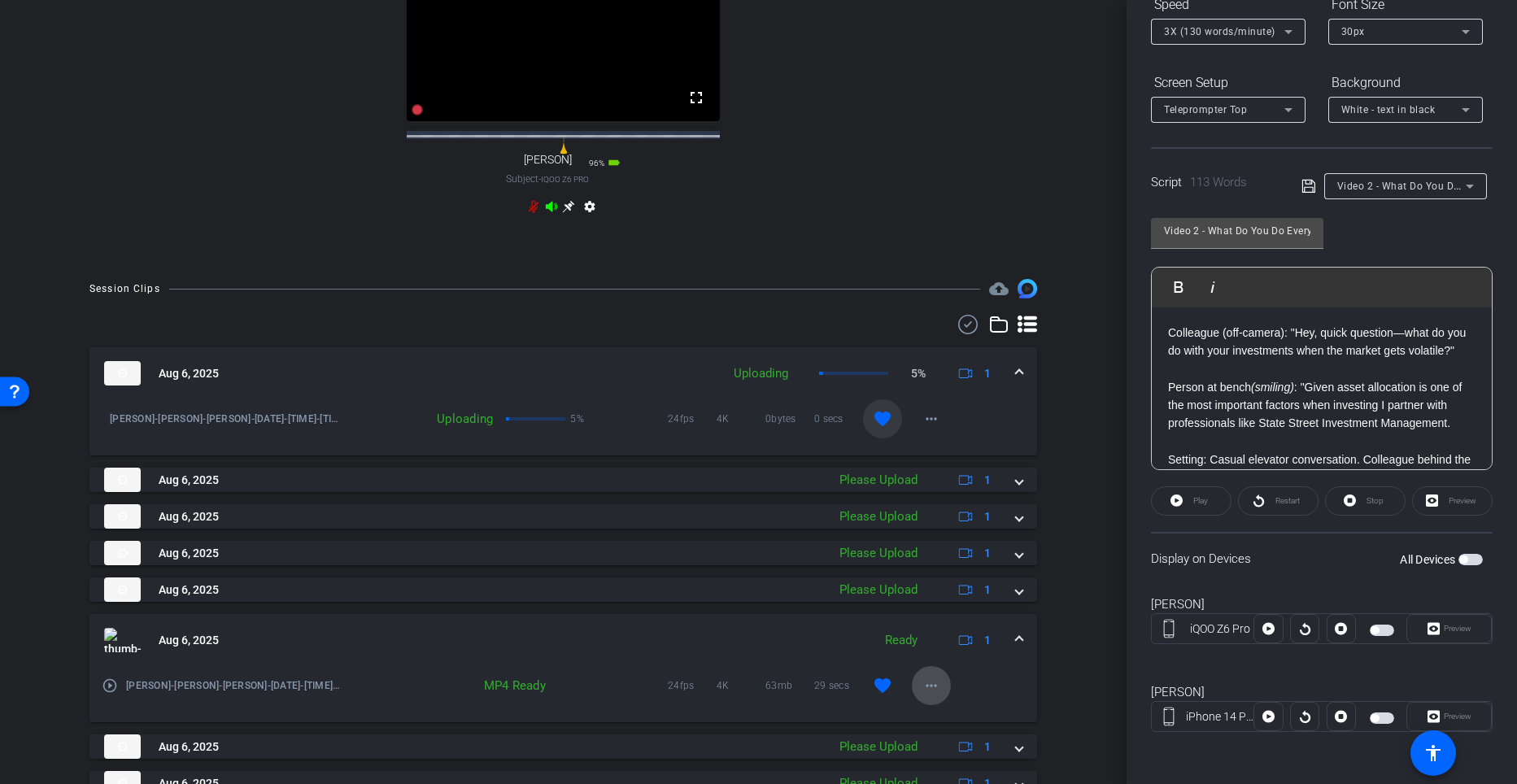click on "more_horiz" at bounding box center (931, 686) 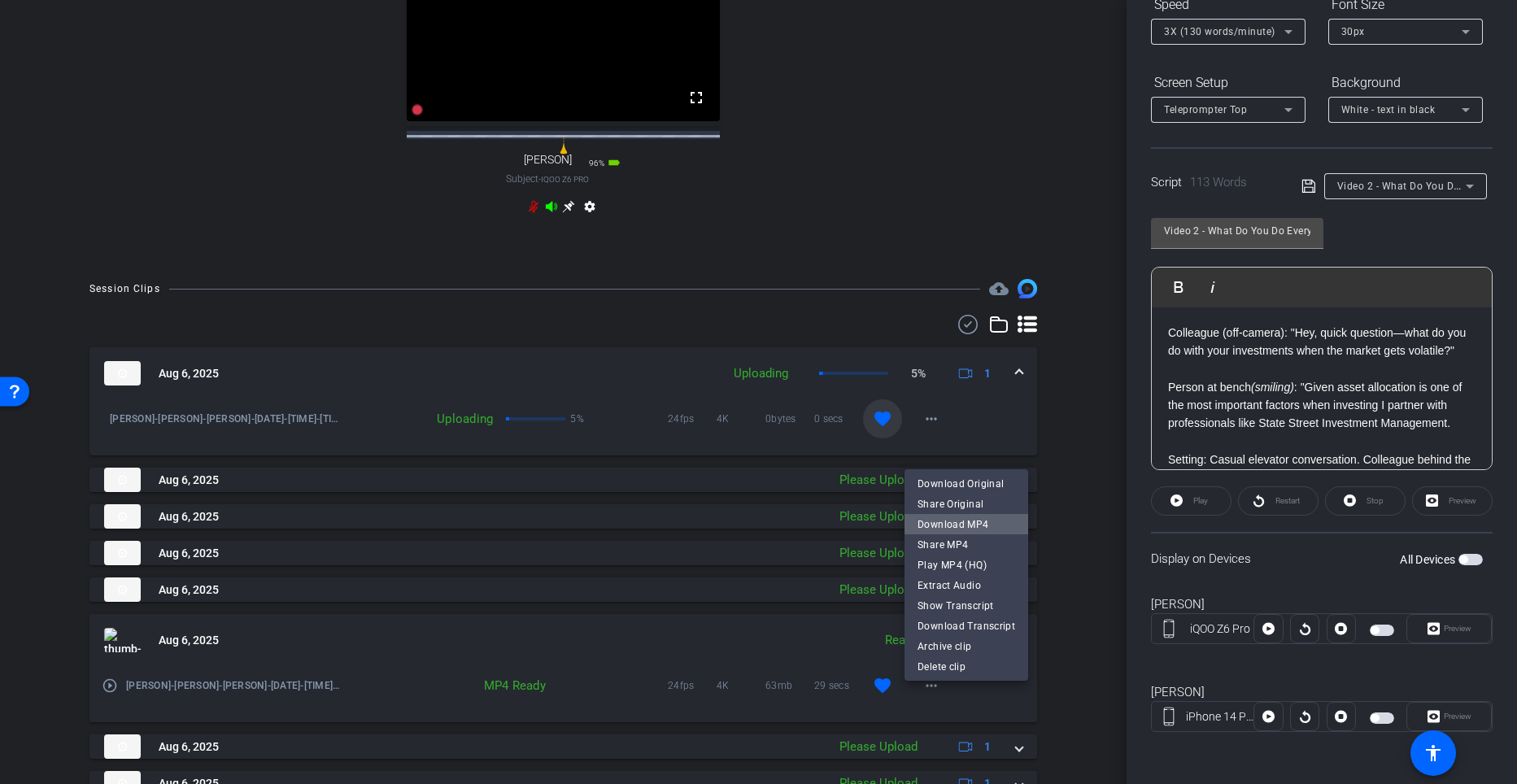 click on "Download MP4" at bounding box center [966, 524] 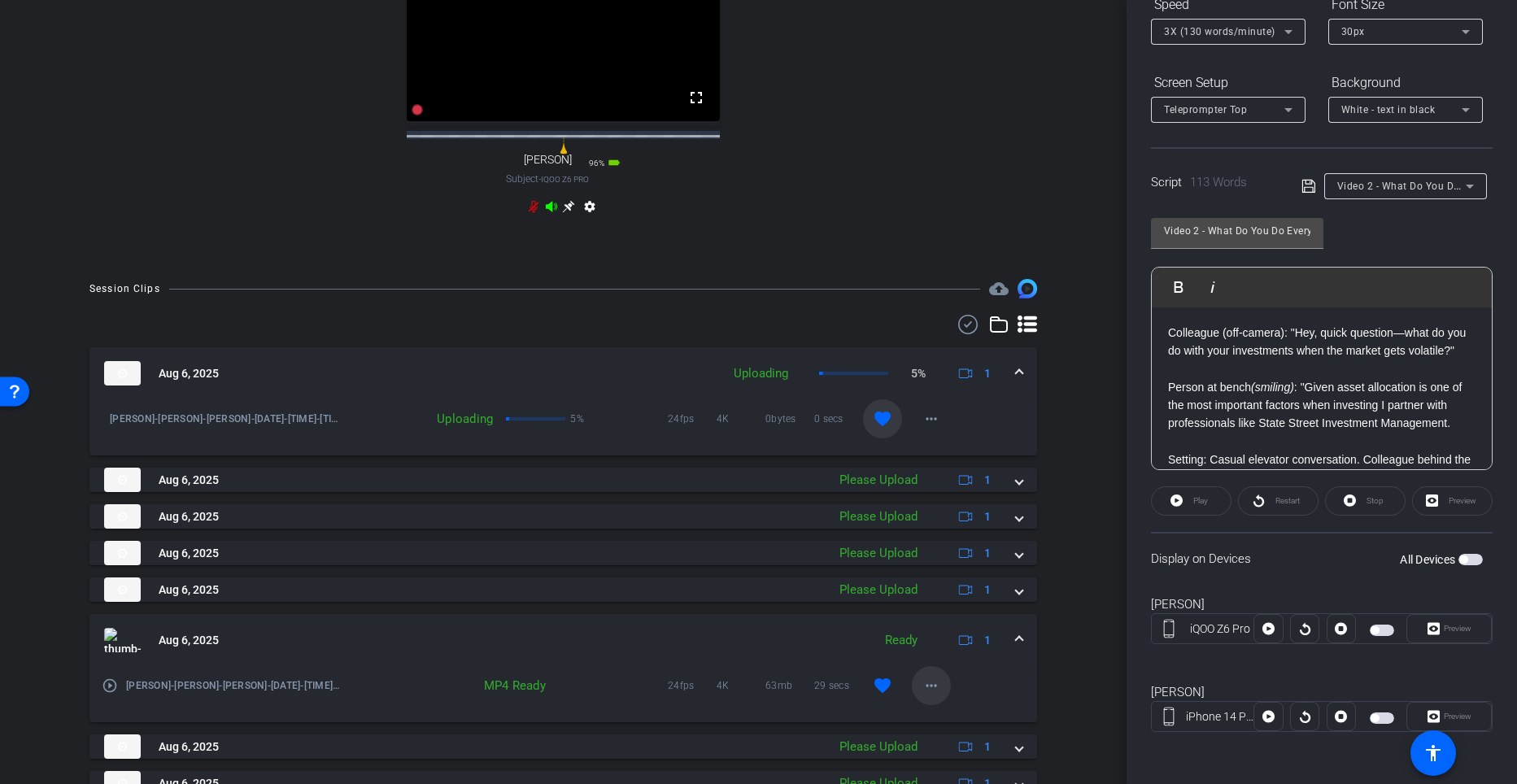 click on "more_horiz" at bounding box center (931, 686) 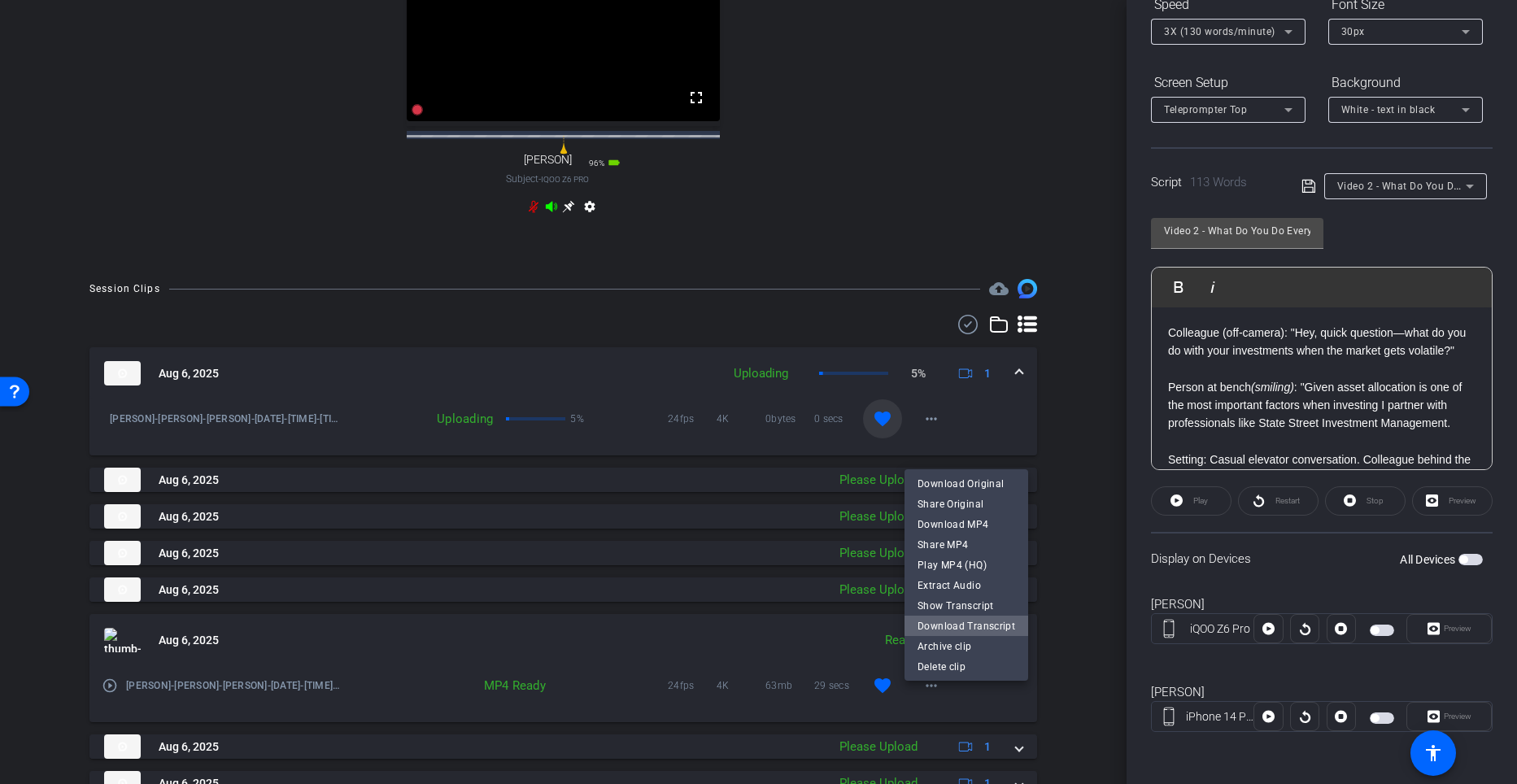 click on "Download Transcript" at bounding box center [966, 625] 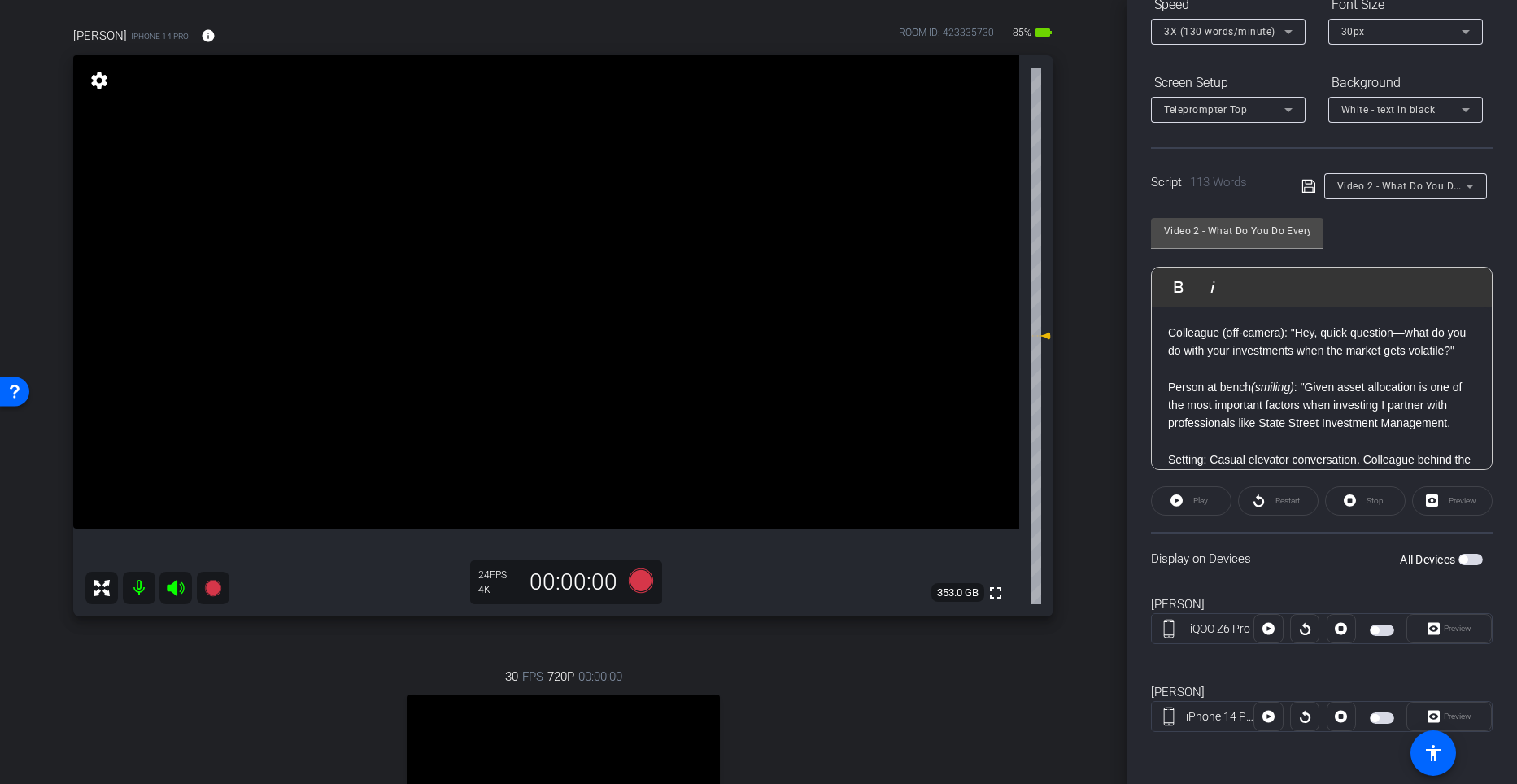 scroll, scrollTop: 114, scrollLeft: 0, axis: vertical 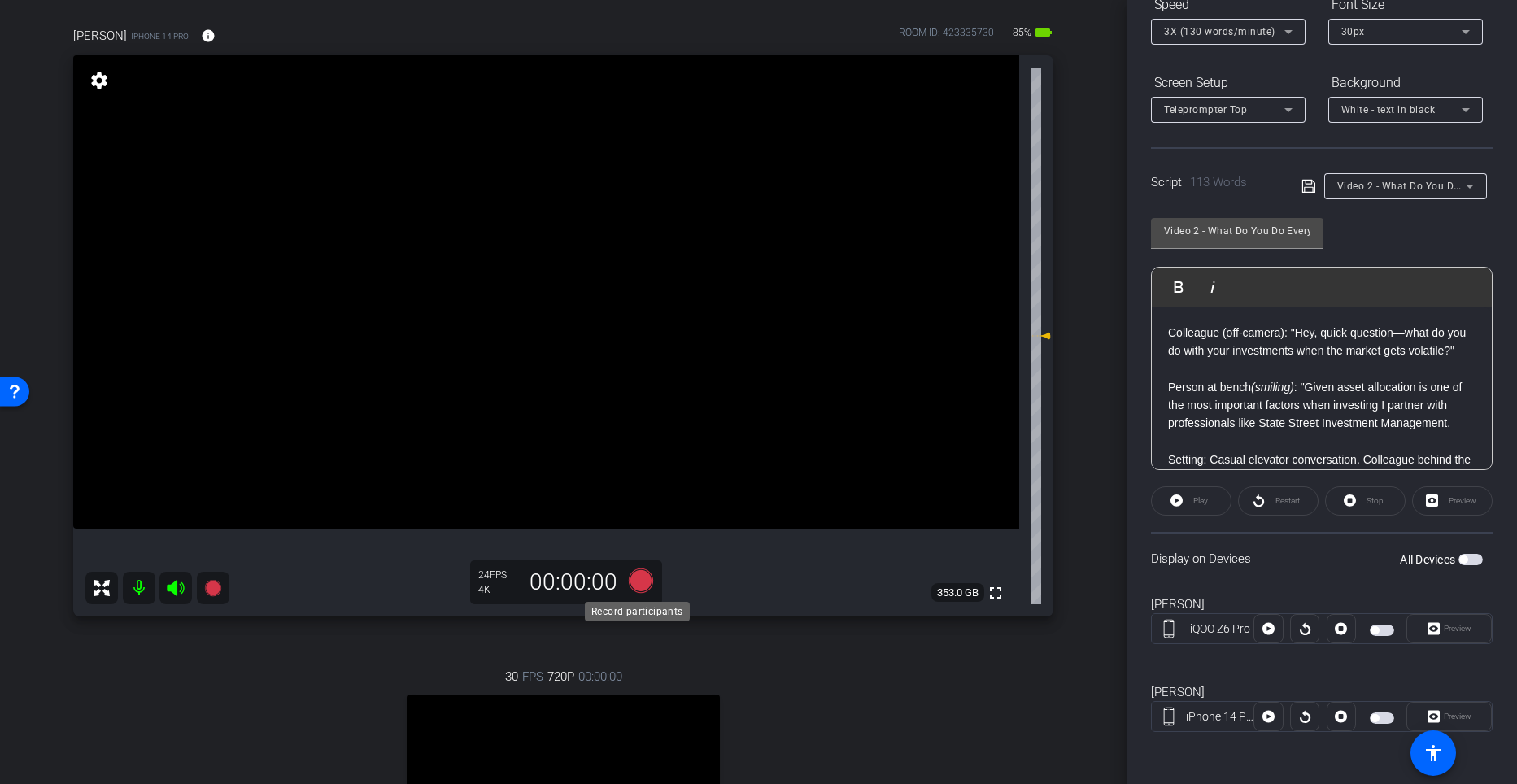 click 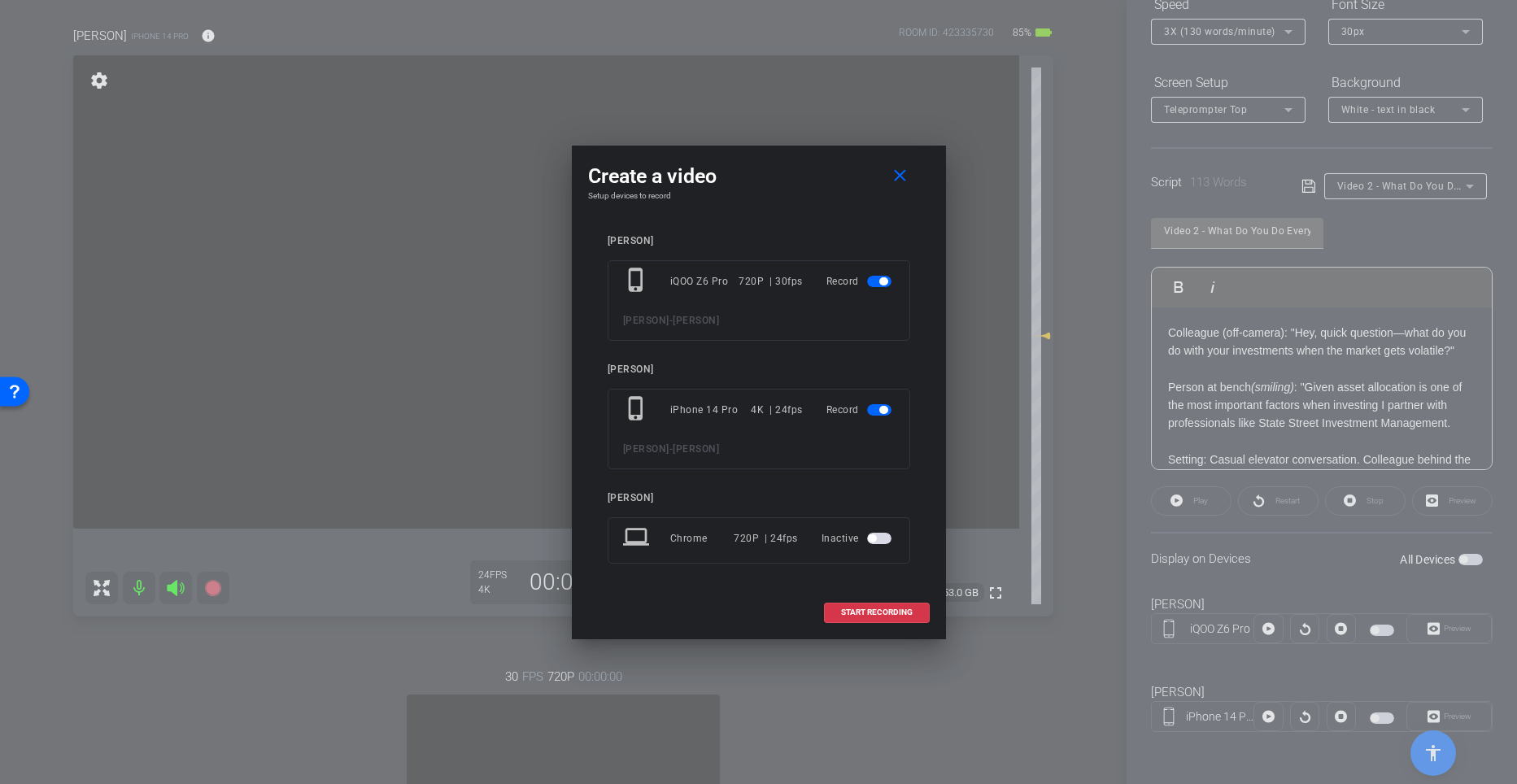 click at bounding box center [883, 281] 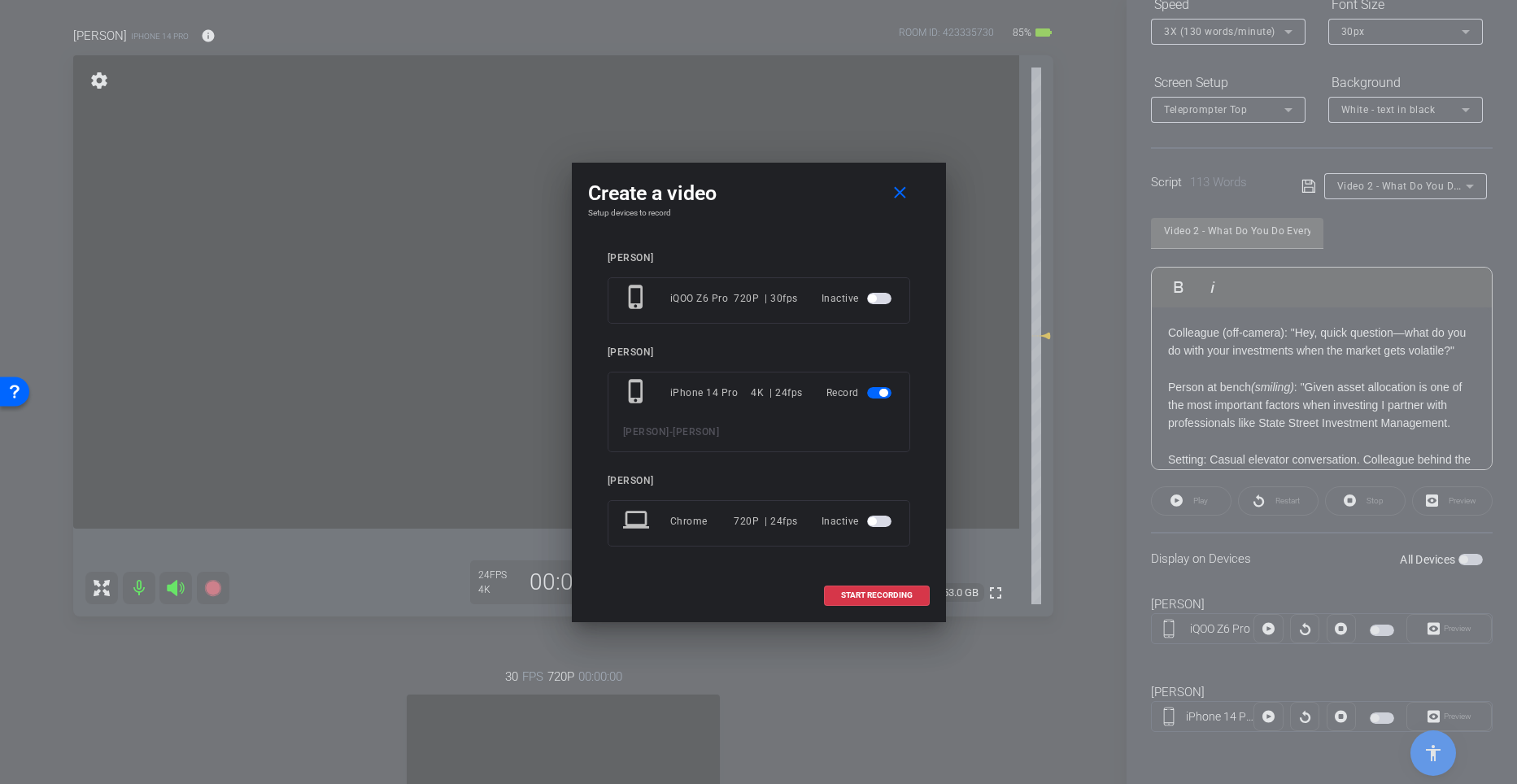 scroll, scrollTop: 255, scrollLeft: 0, axis: vertical 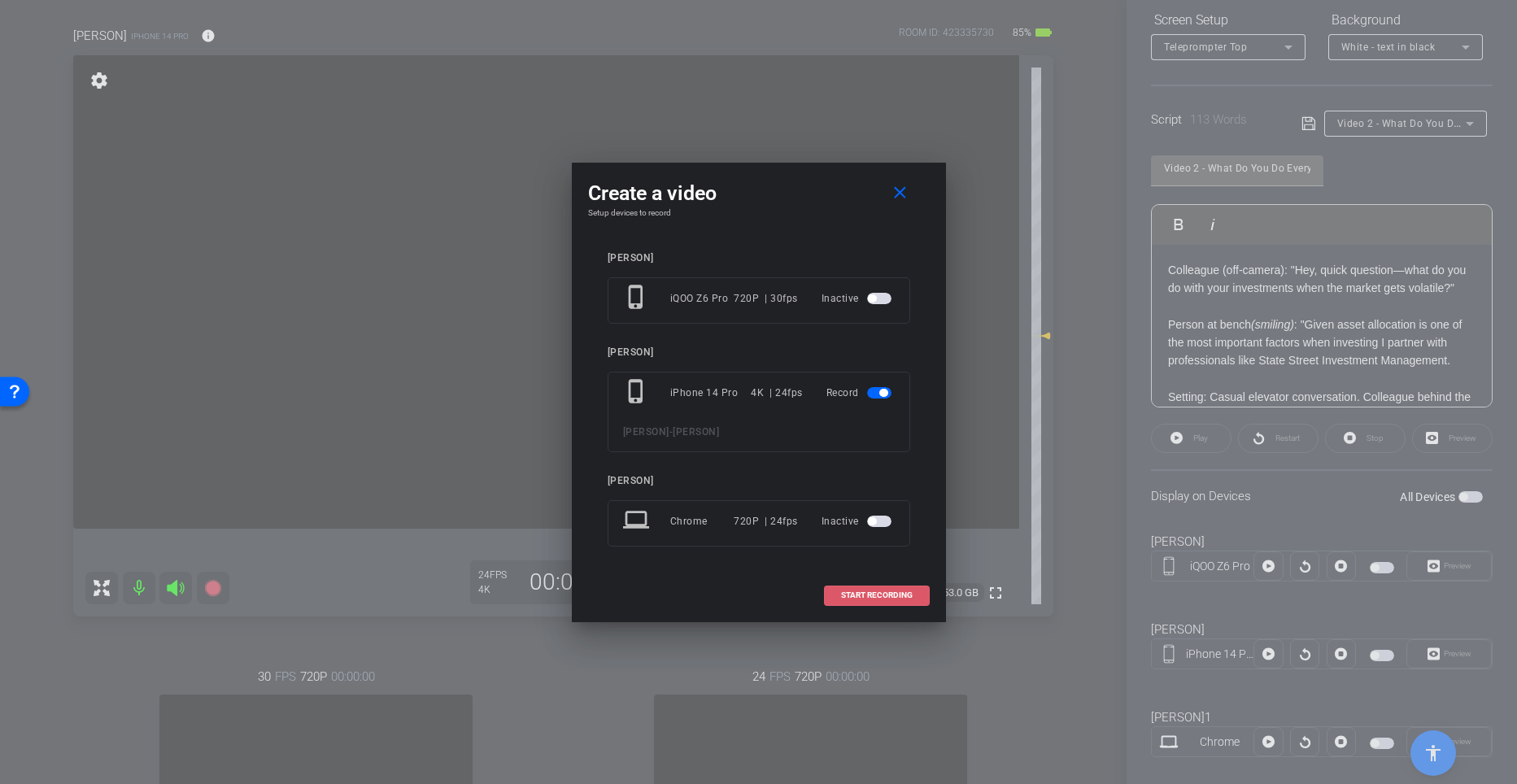 click on "START RECORDING" at bounding box center (877, 595) 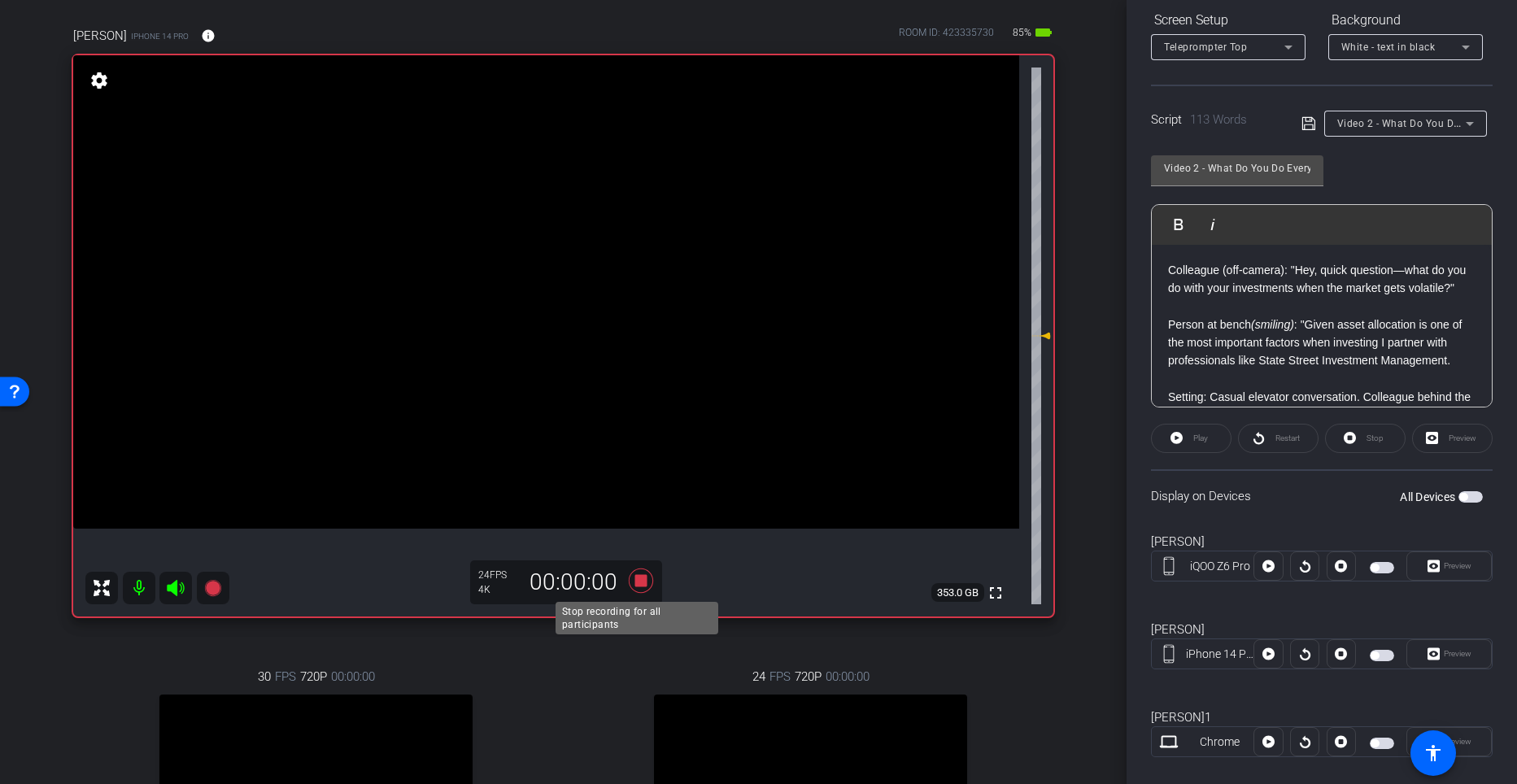 click 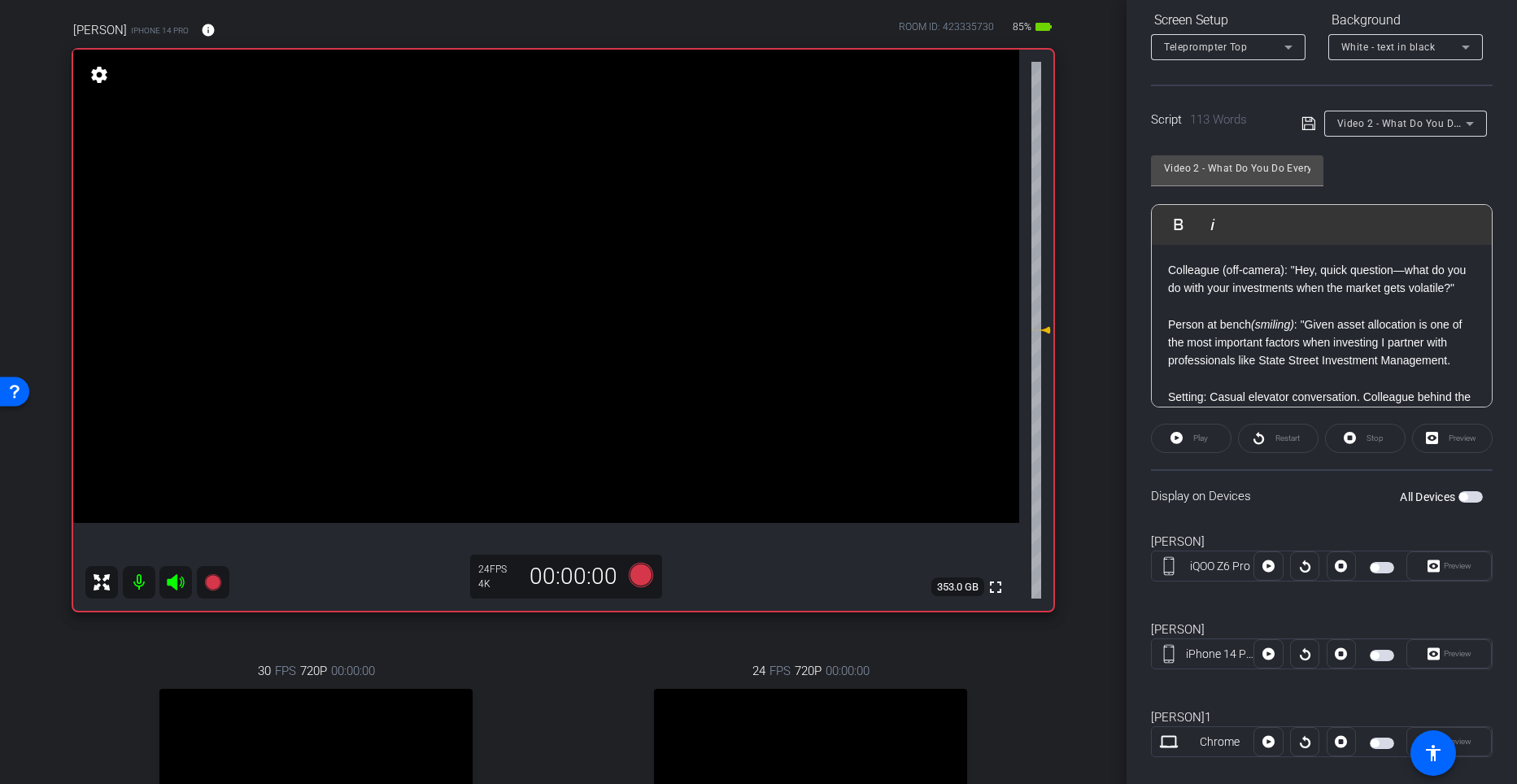 scroll, scrollTop: 119, scrollLeft: 0, axis: vertical 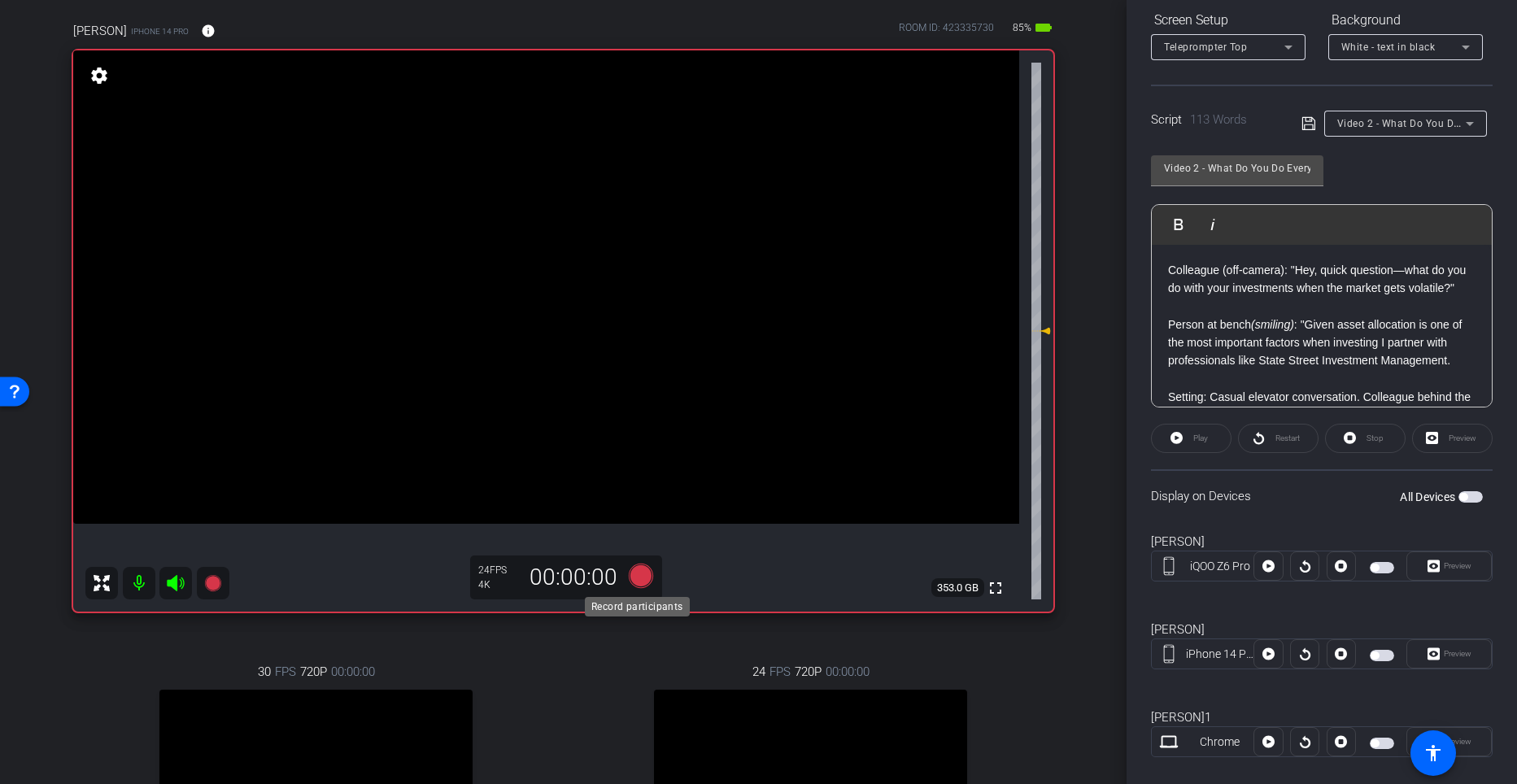 click 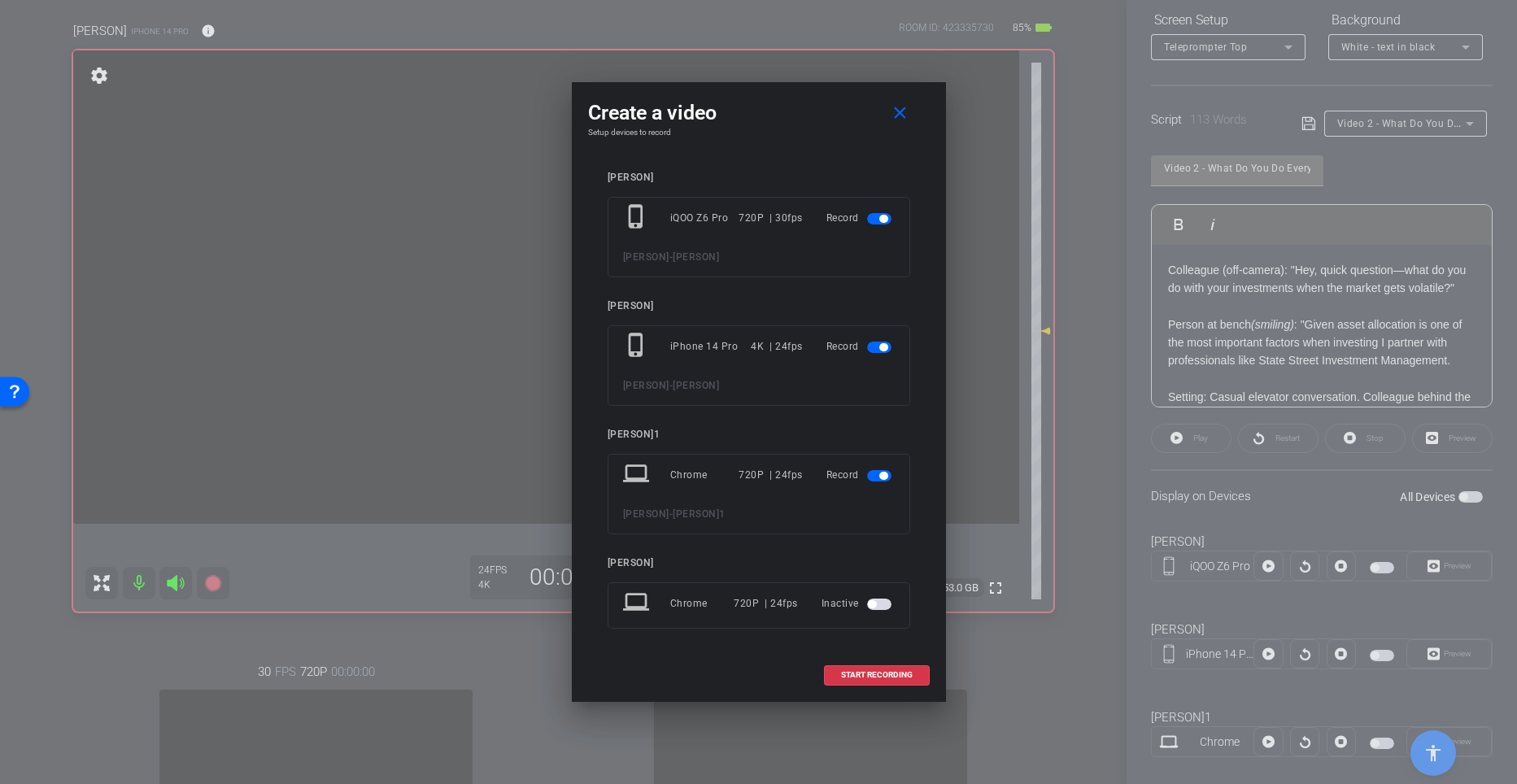 click at bounding box center (883, 219) 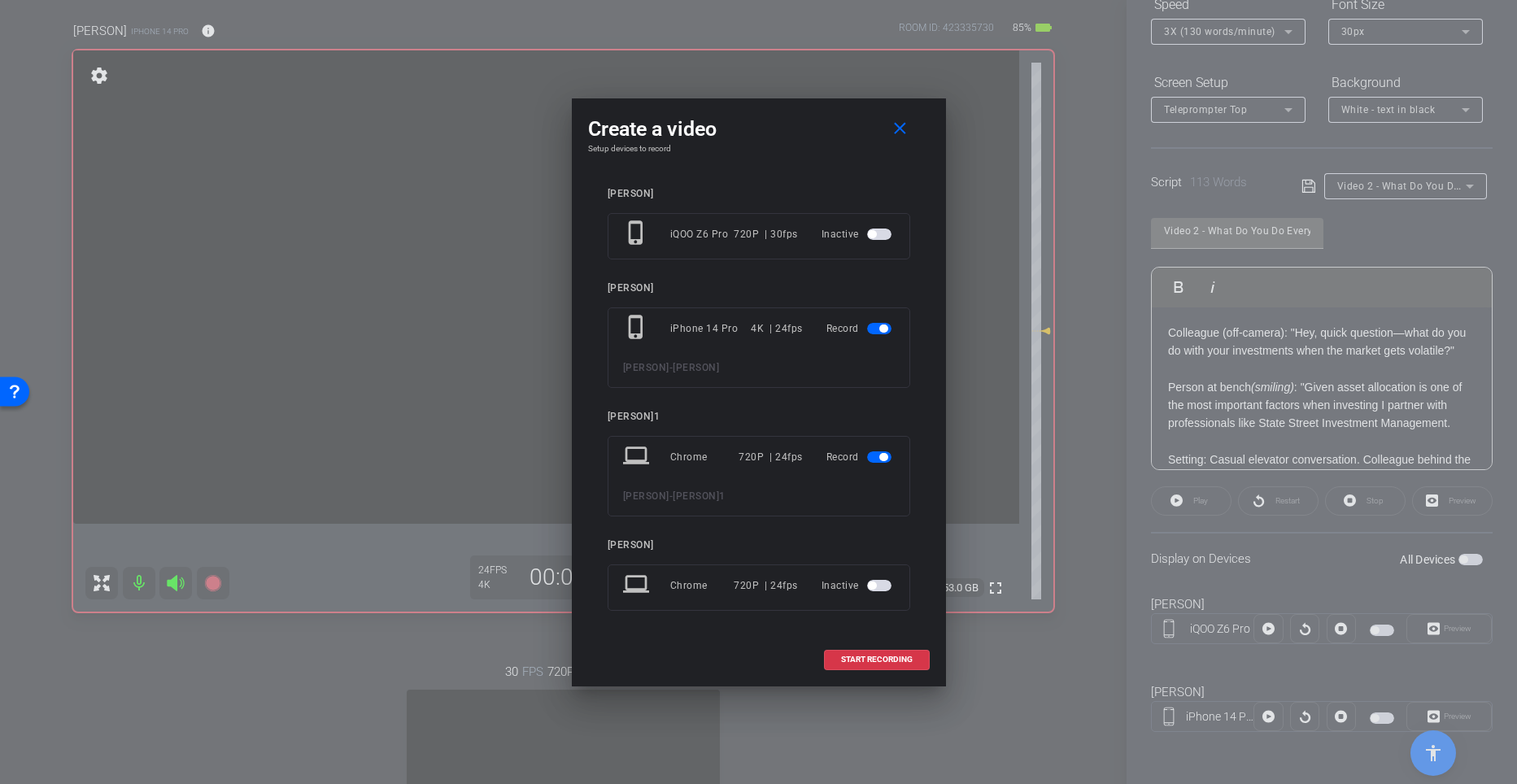 scroll, scrollTop: 255, scrollLeft: 0, axis: vertical 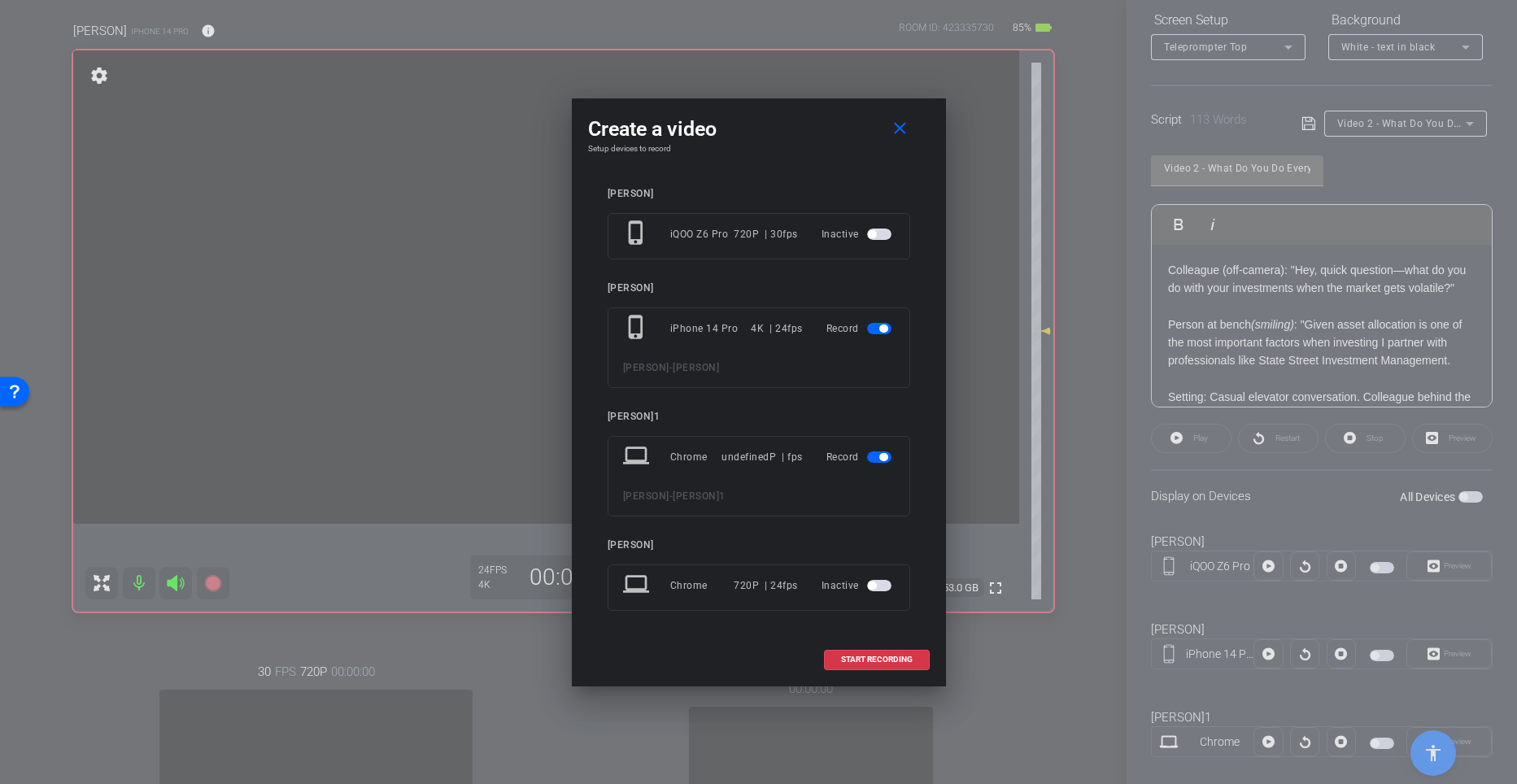 click at bounding box center (883, 457) 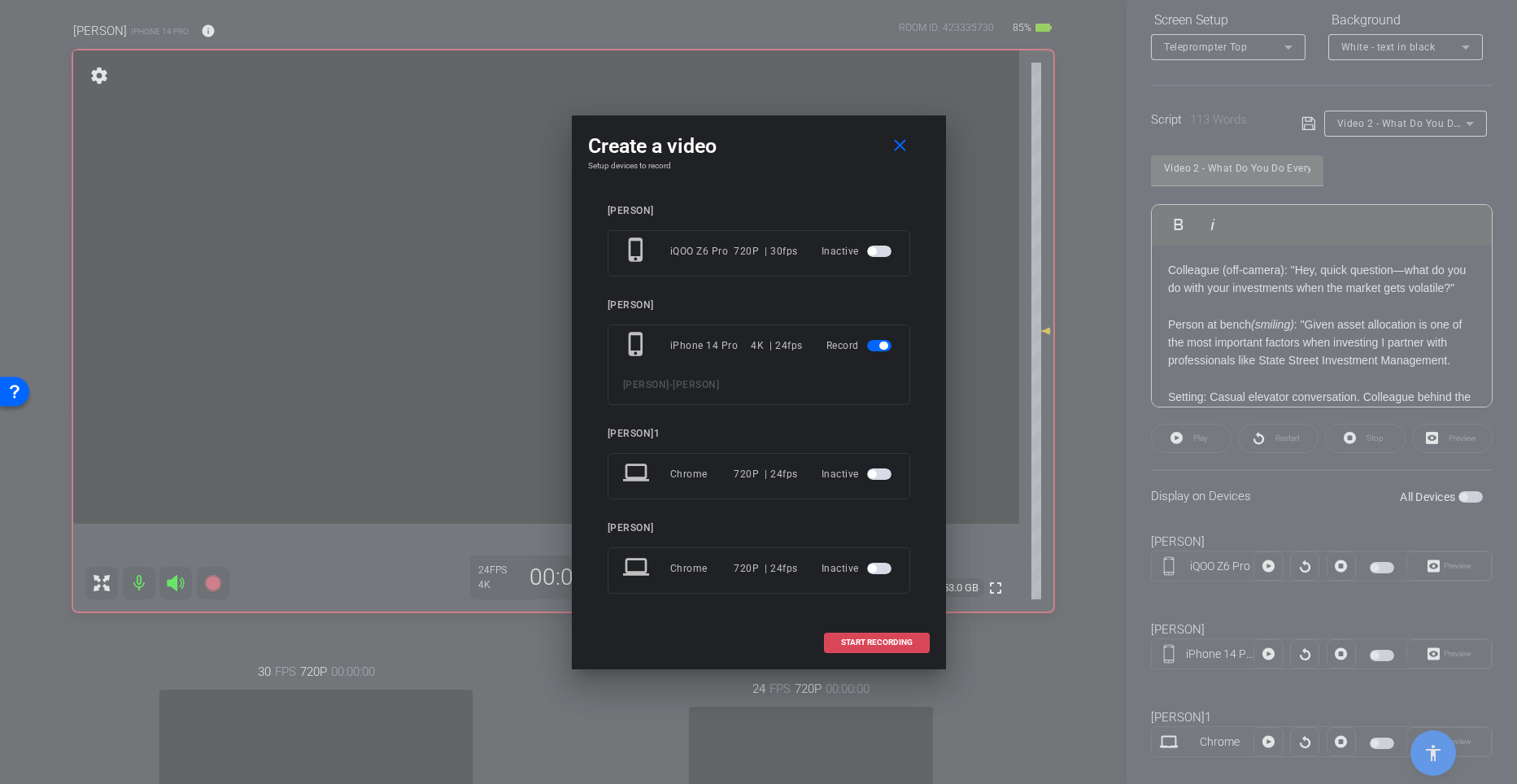 click at bounding box center (877, 642) 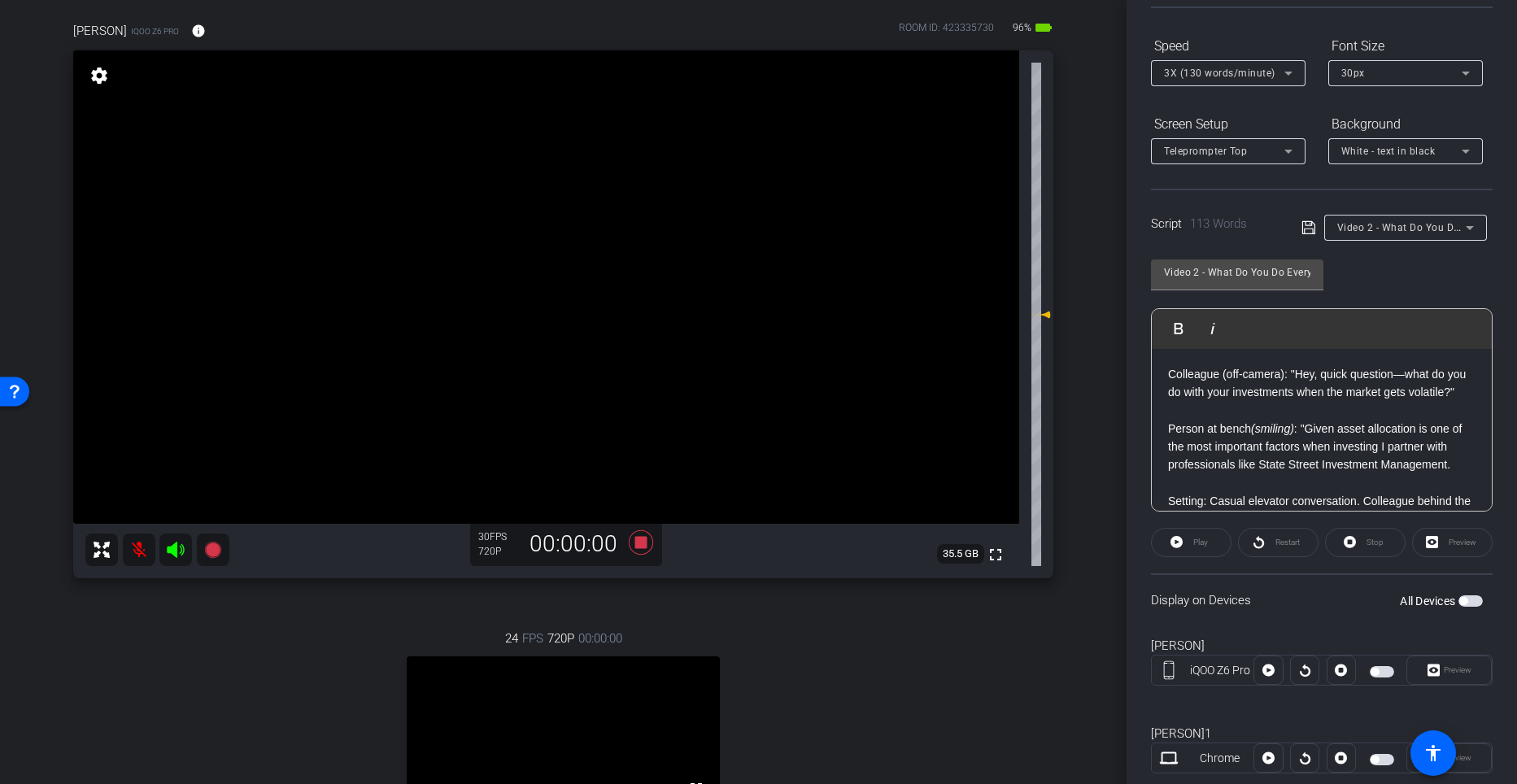scroll, scrollTop: 160, scrollLeft: 0, axis: vertical 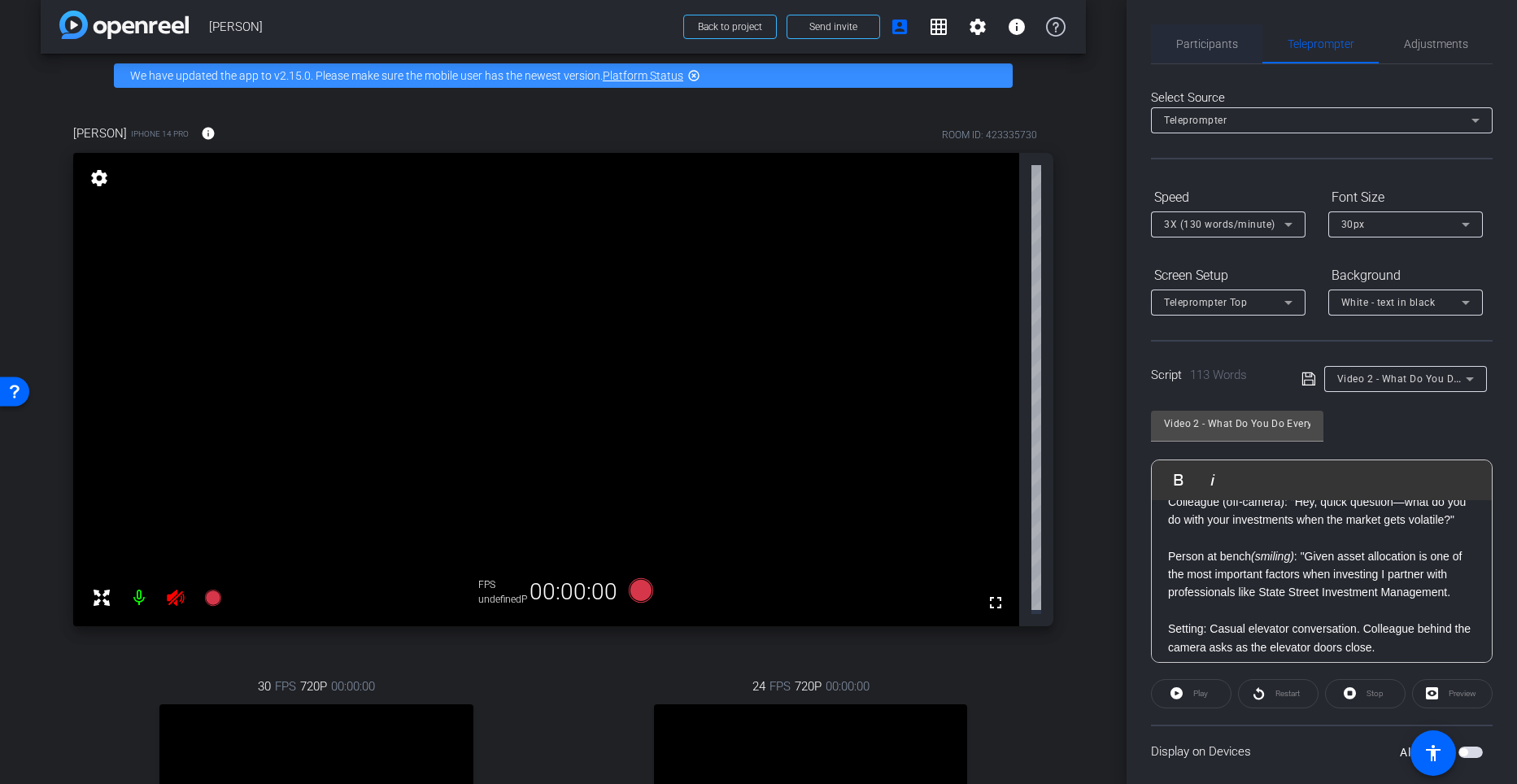 click on "Participants" at bounding box center (1207, 44) 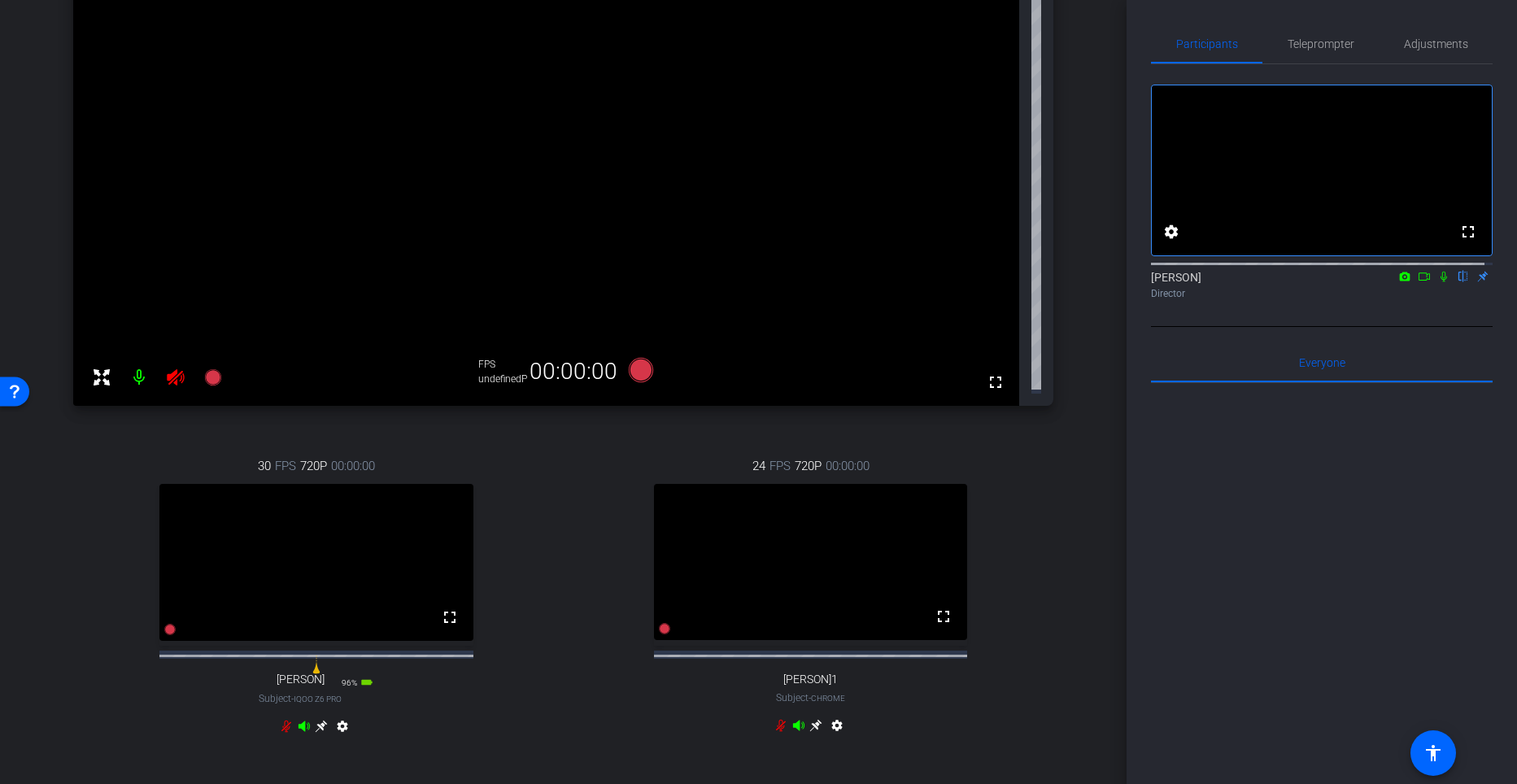 scroll, scrollTop: 242, scrollLeft: 0, axis: vertical 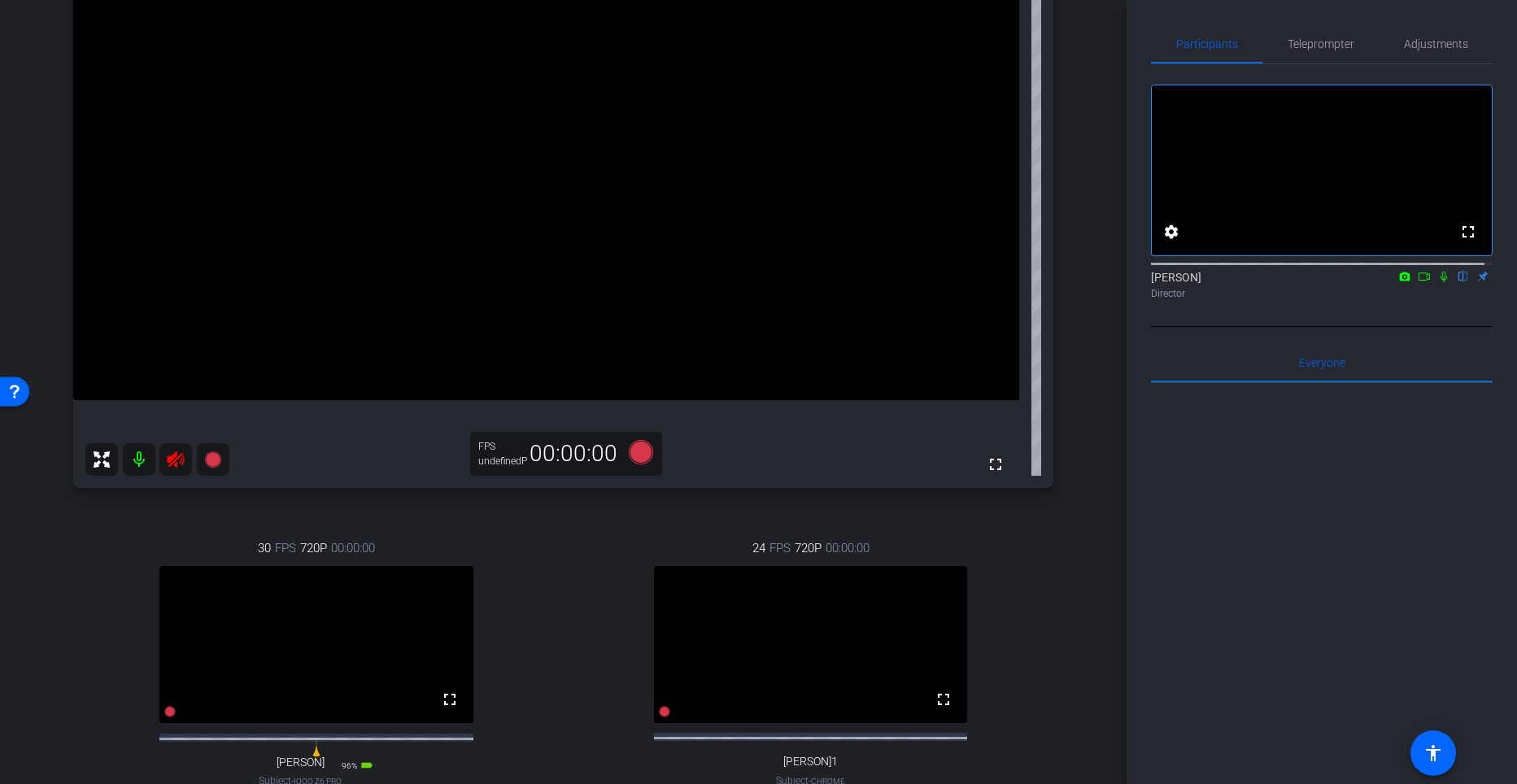 click 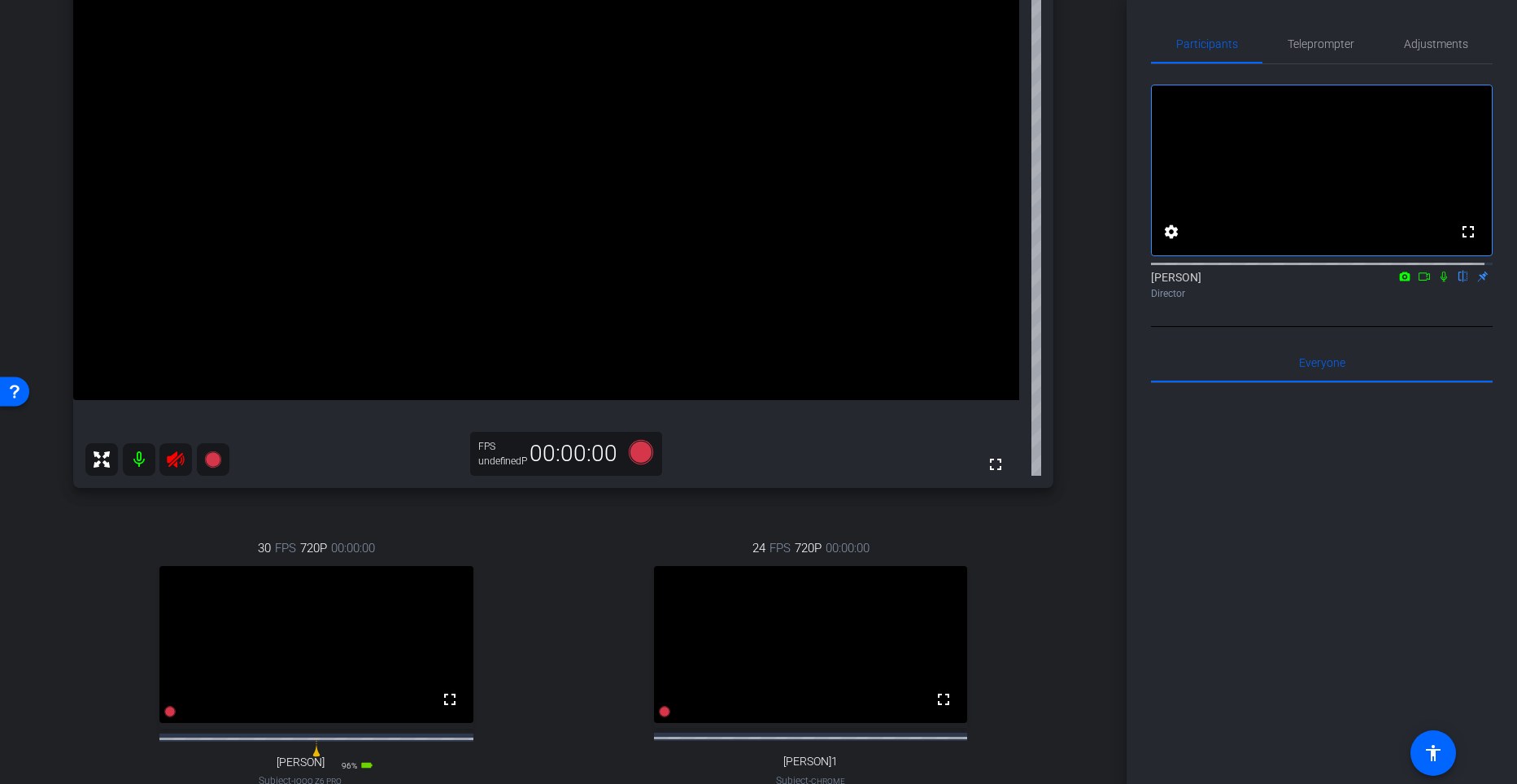 click at bounding box center (157, 460) 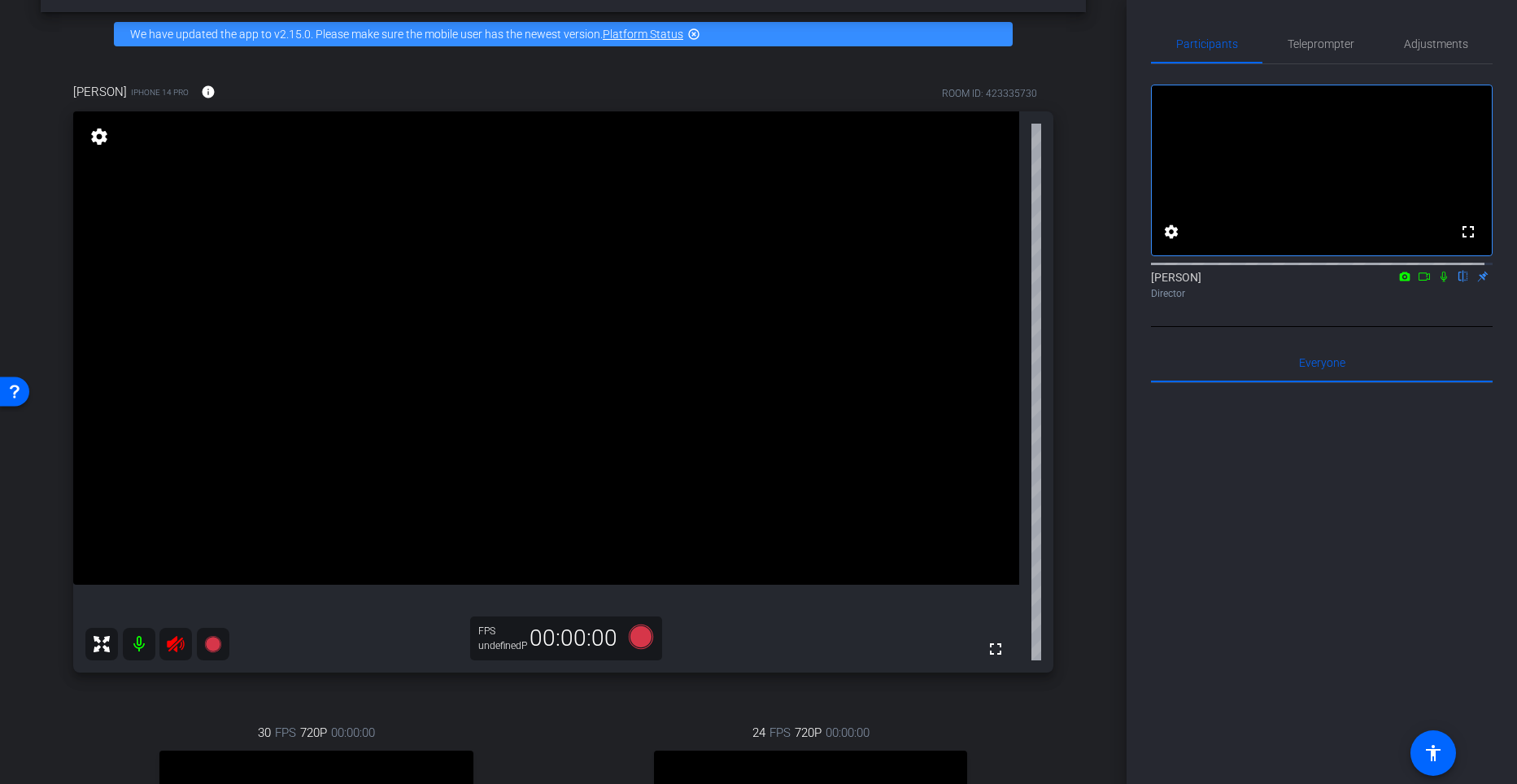 scroll, scrollTop: 57, scrollLeft: 0, axis: vertical 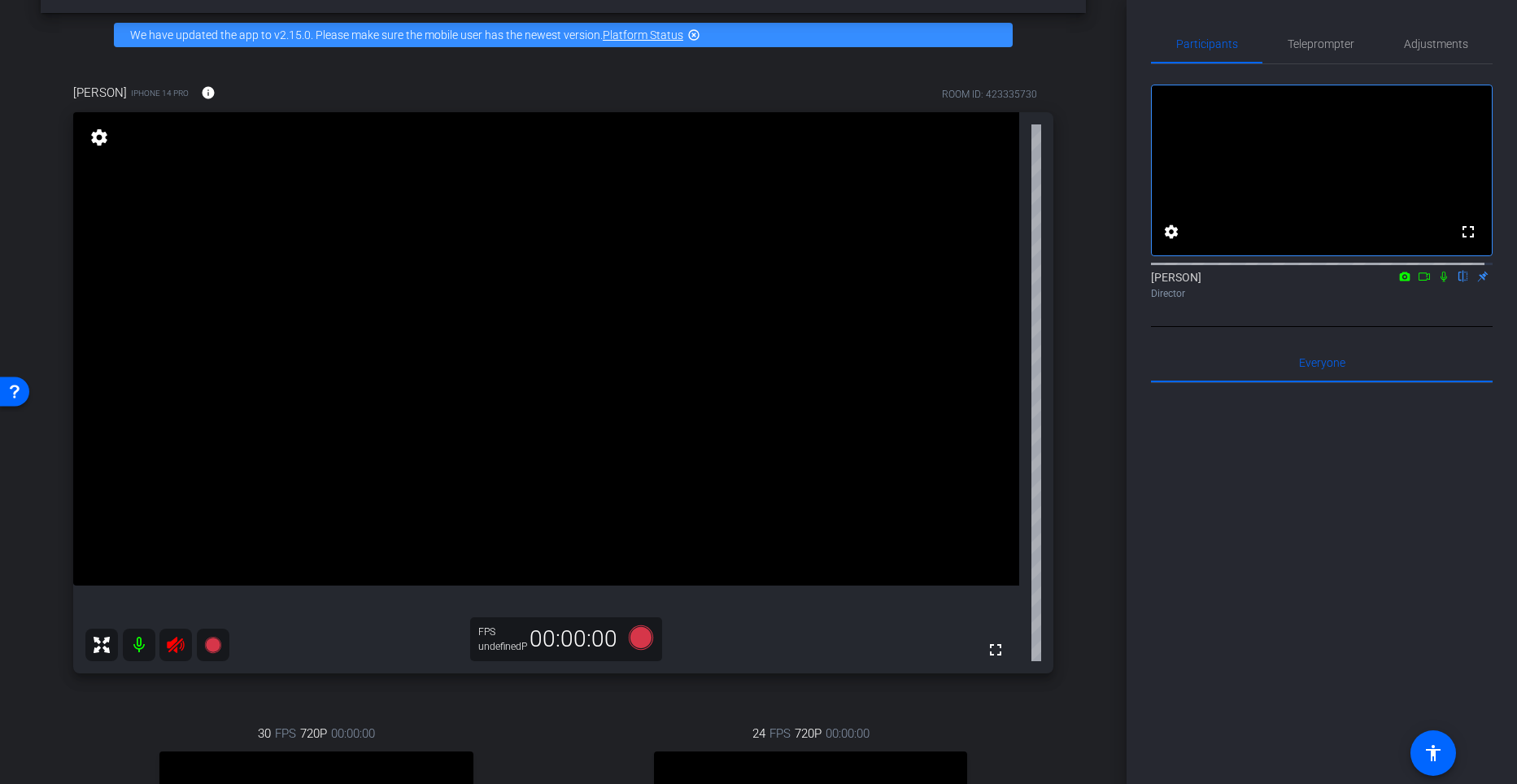 click at bounding box center [157, 645] 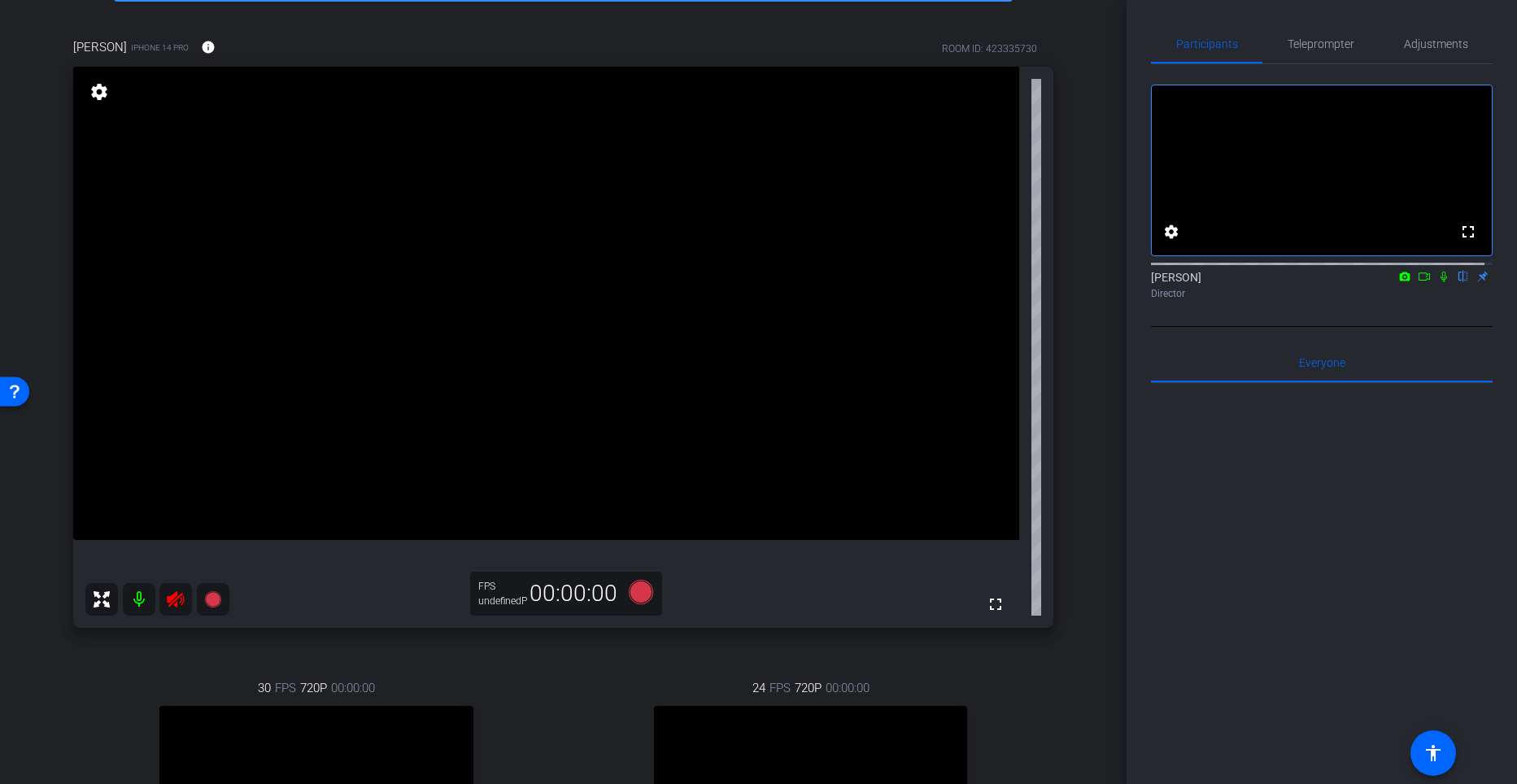 scroll, scrollTop: 104, scrollLeft: 0, axis: vertical 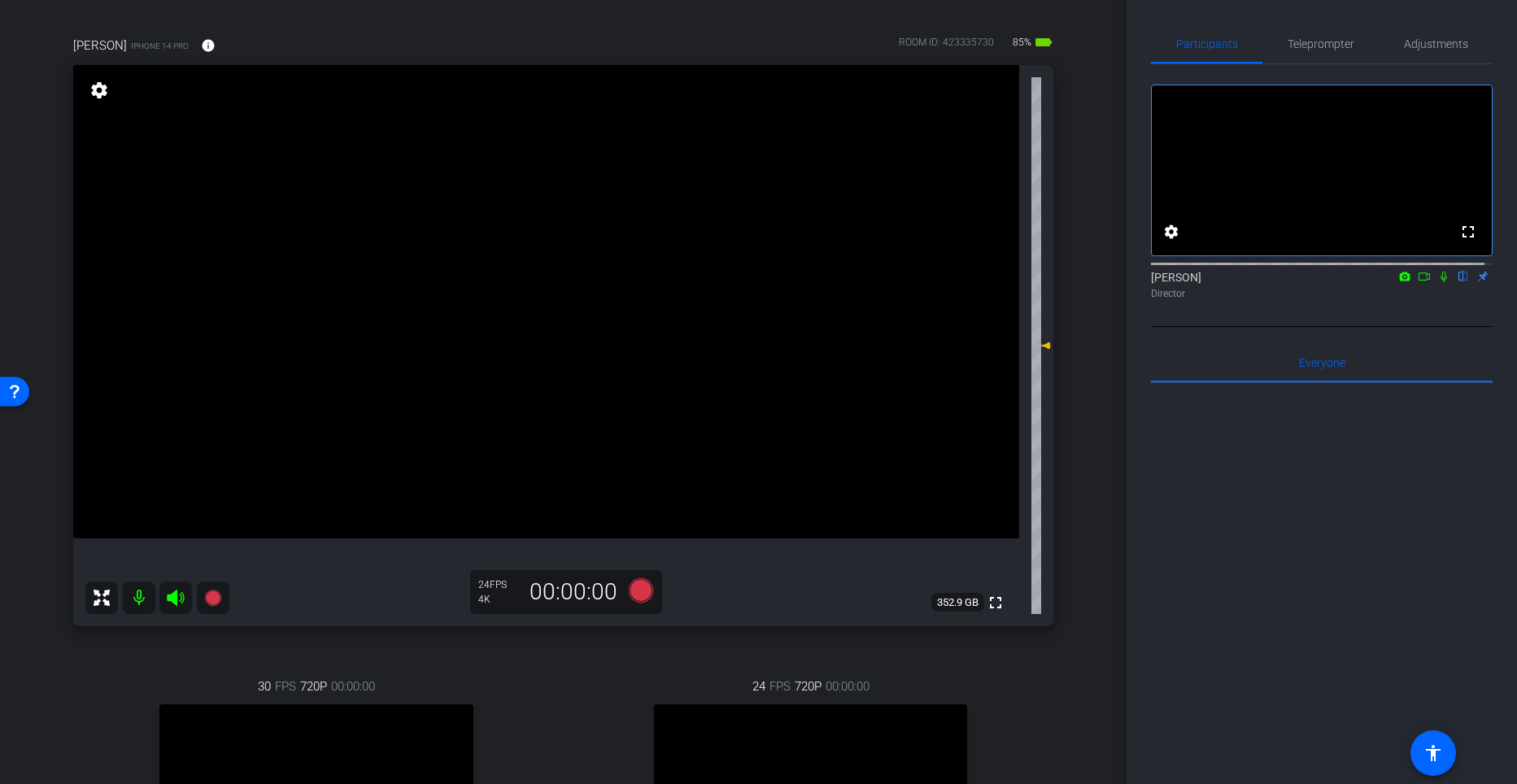 click 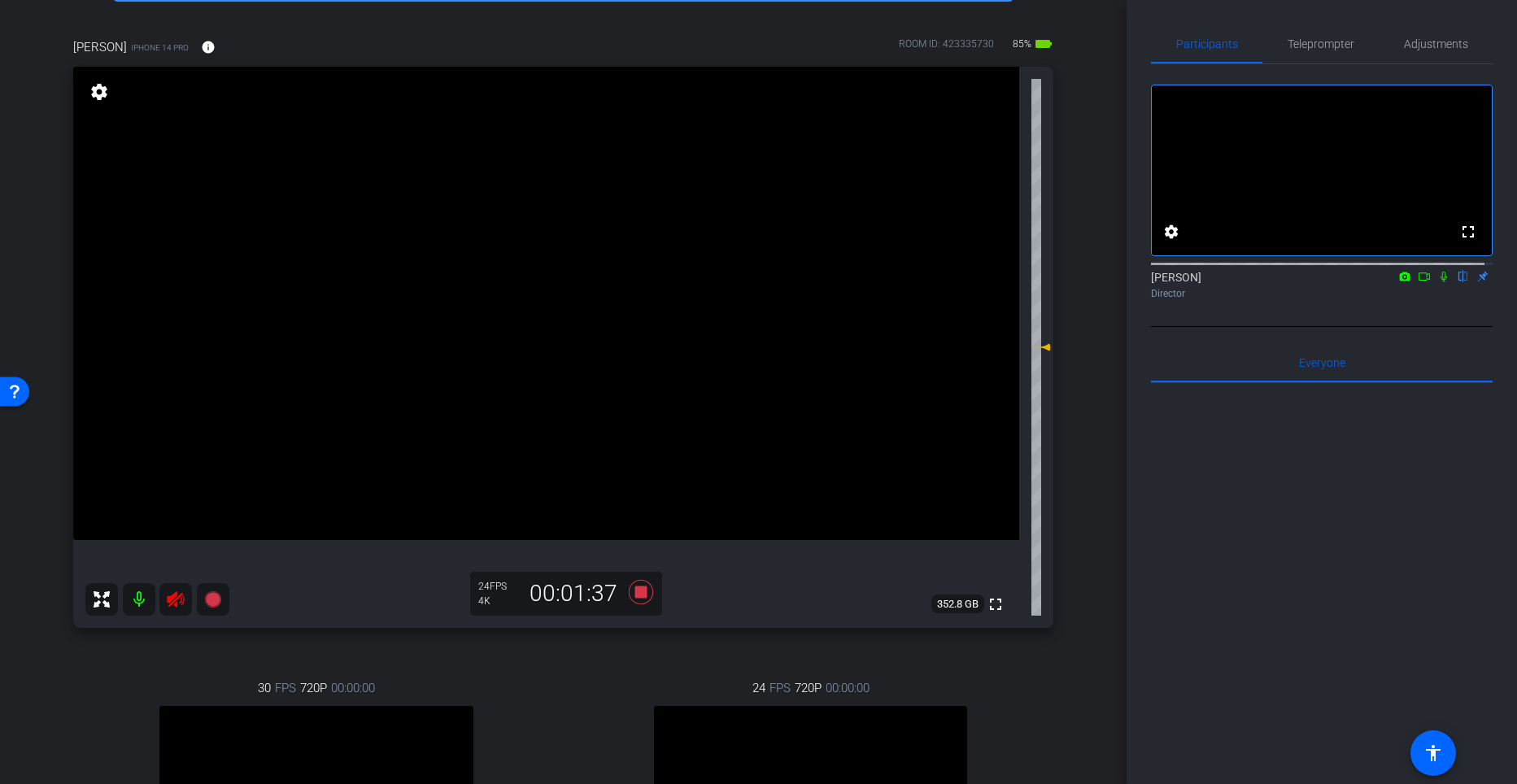 scroll, scrollTop: 102, scrollLeft: 0, axis: vertical 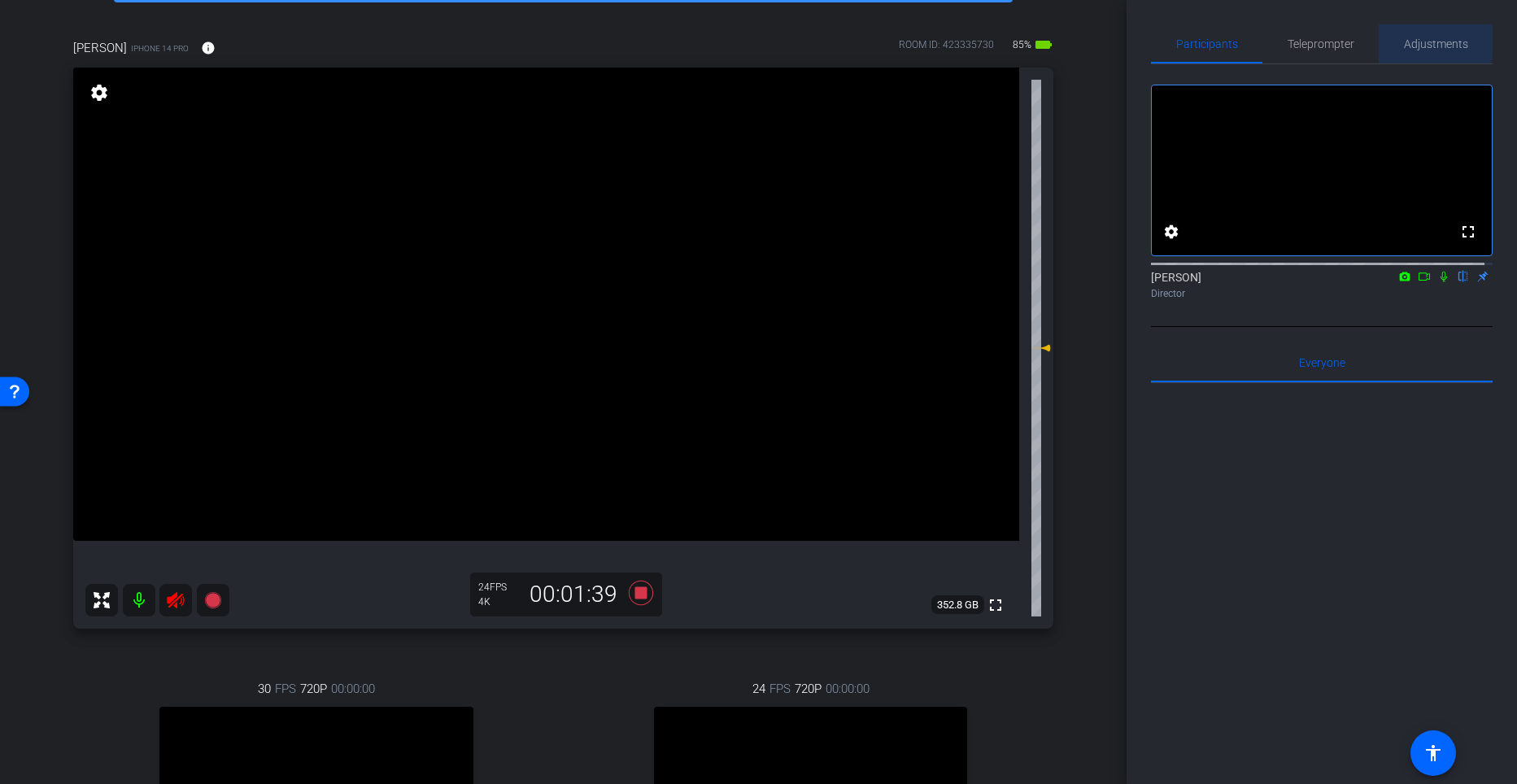 click on "Adjustments" at bounding box center [1436, 44] 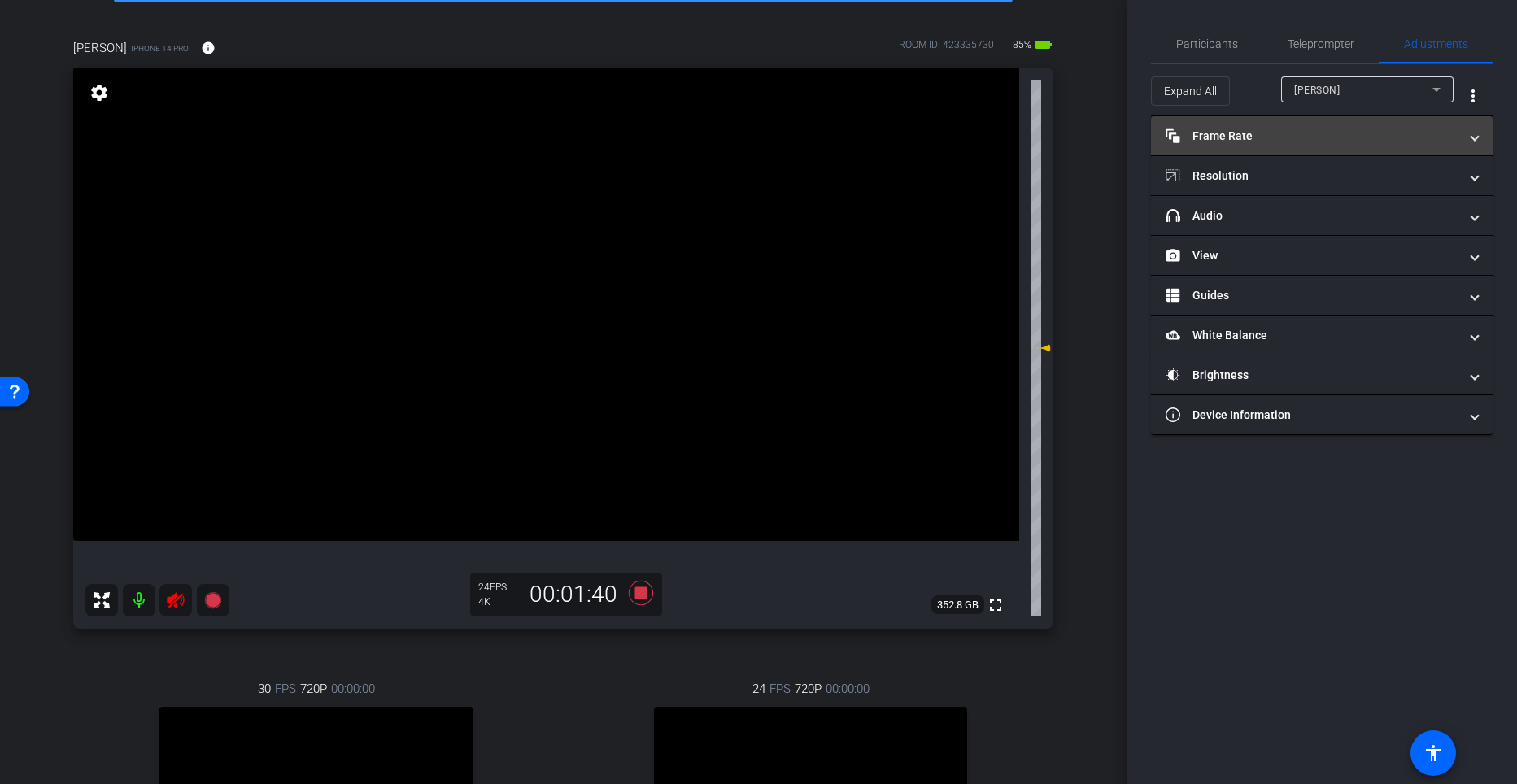 click on "Frame Rate
Frame Rate" at bounding box center [1322, 136] 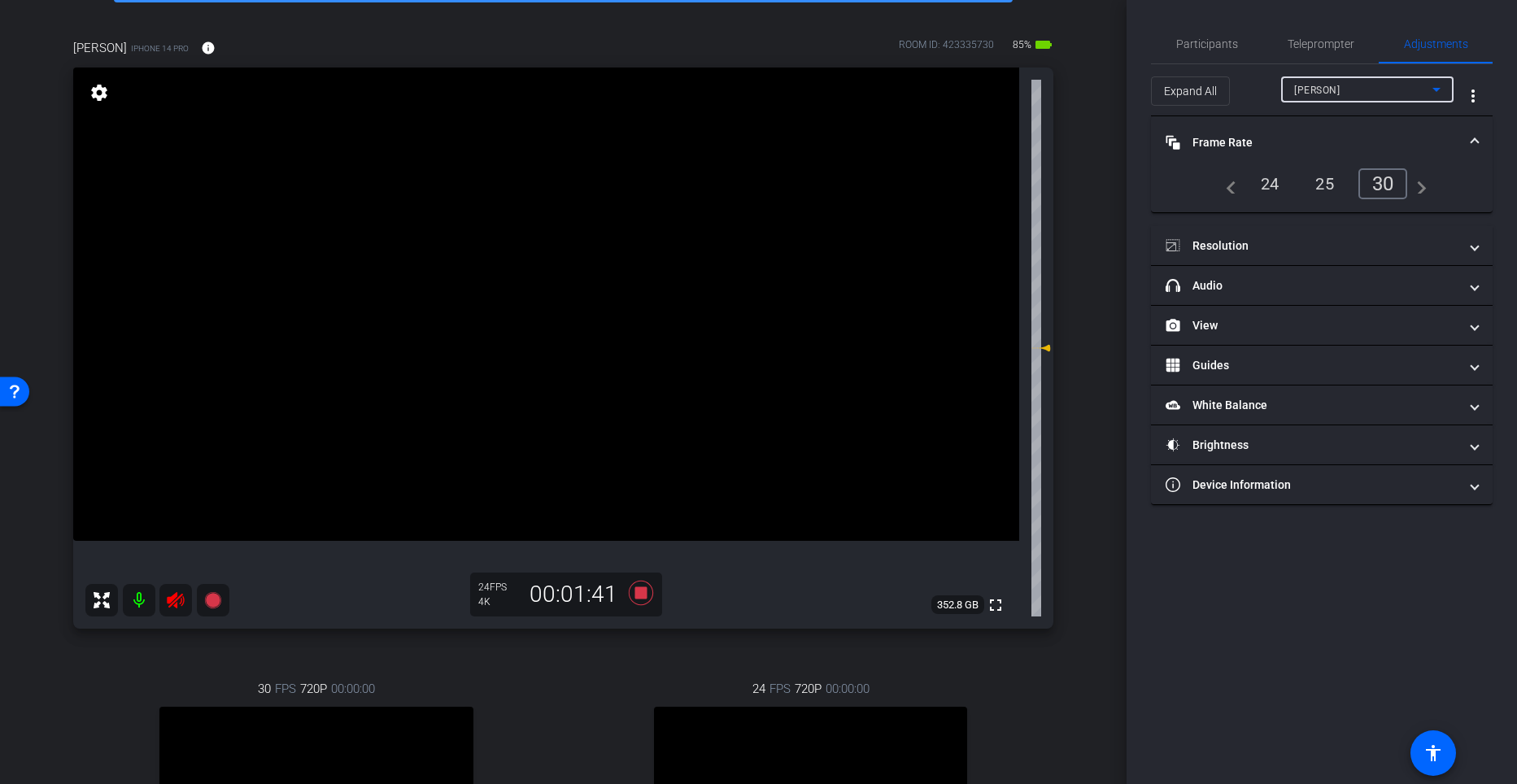 click 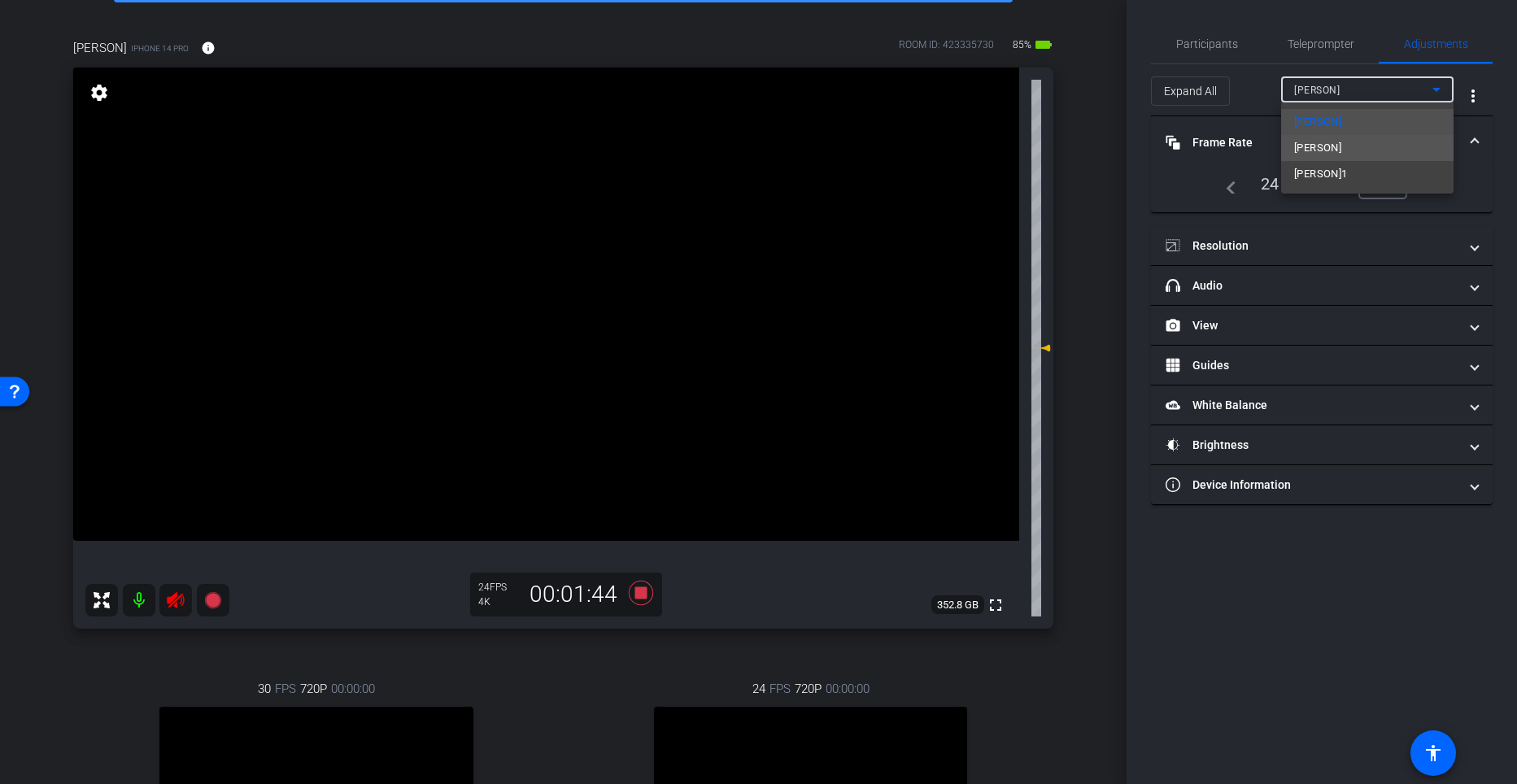 click on "Chrisanthi" at bounding box center (1367, 148) 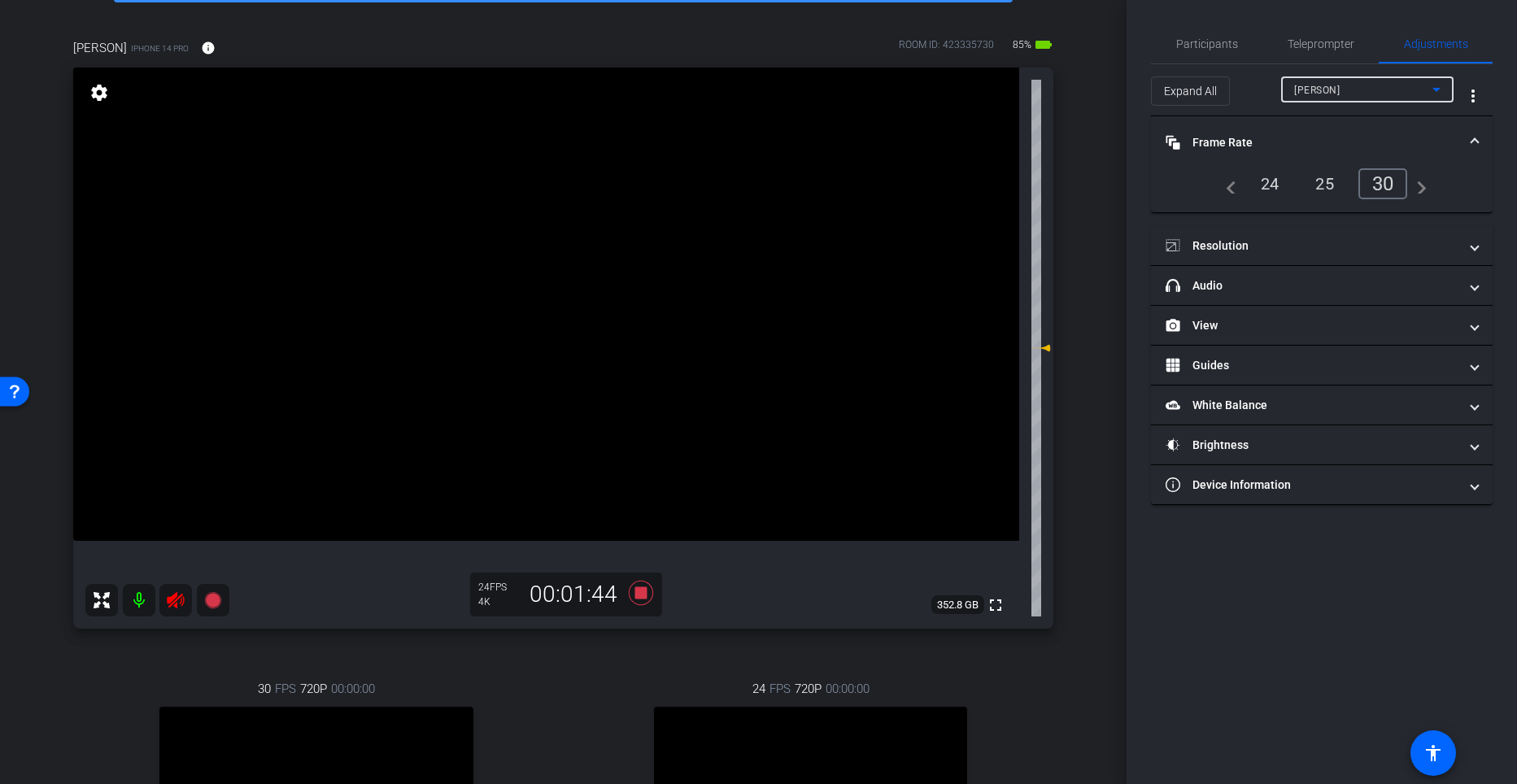 type on "1000" 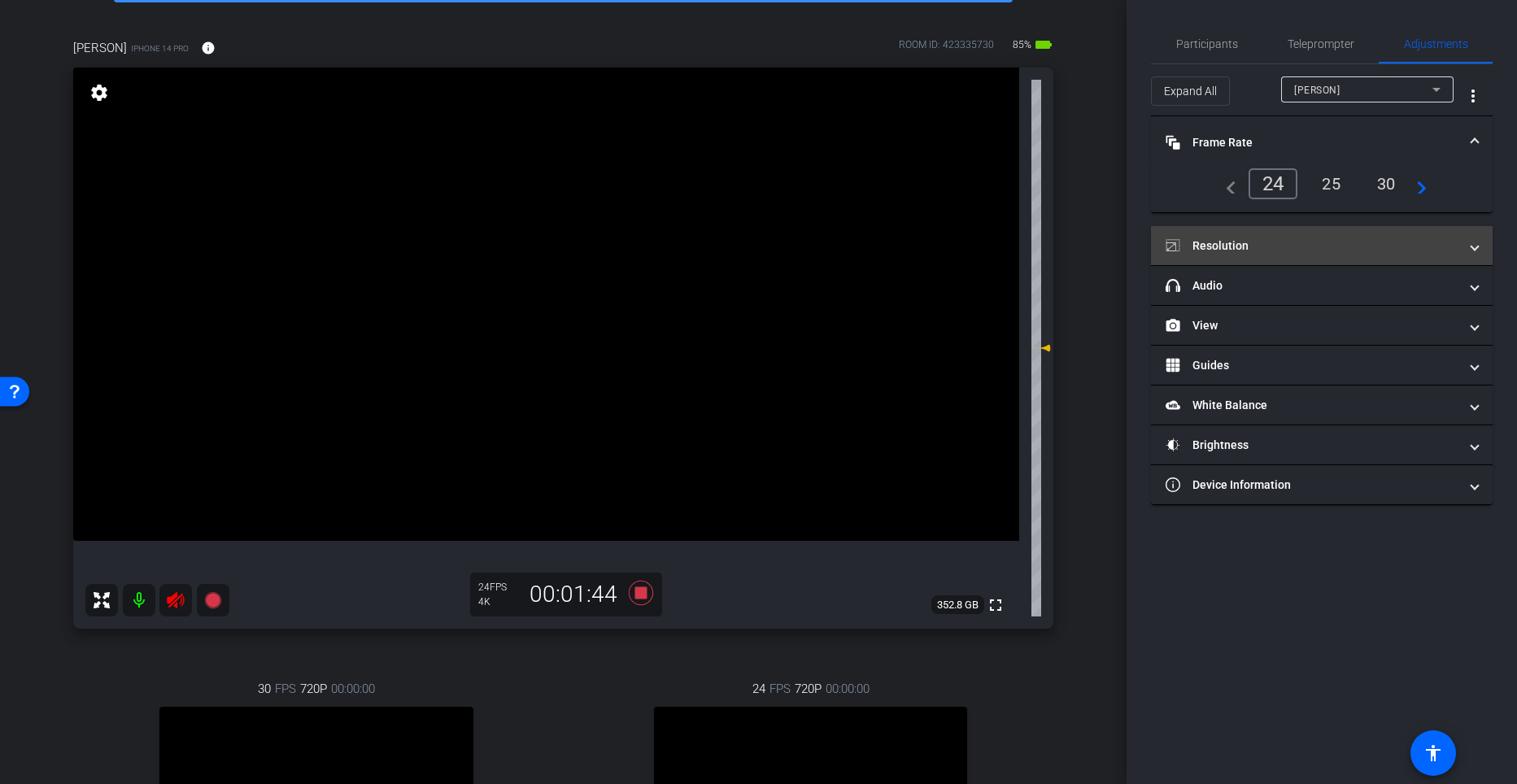 click on "Resolution" at bounding box center (1312, 246) 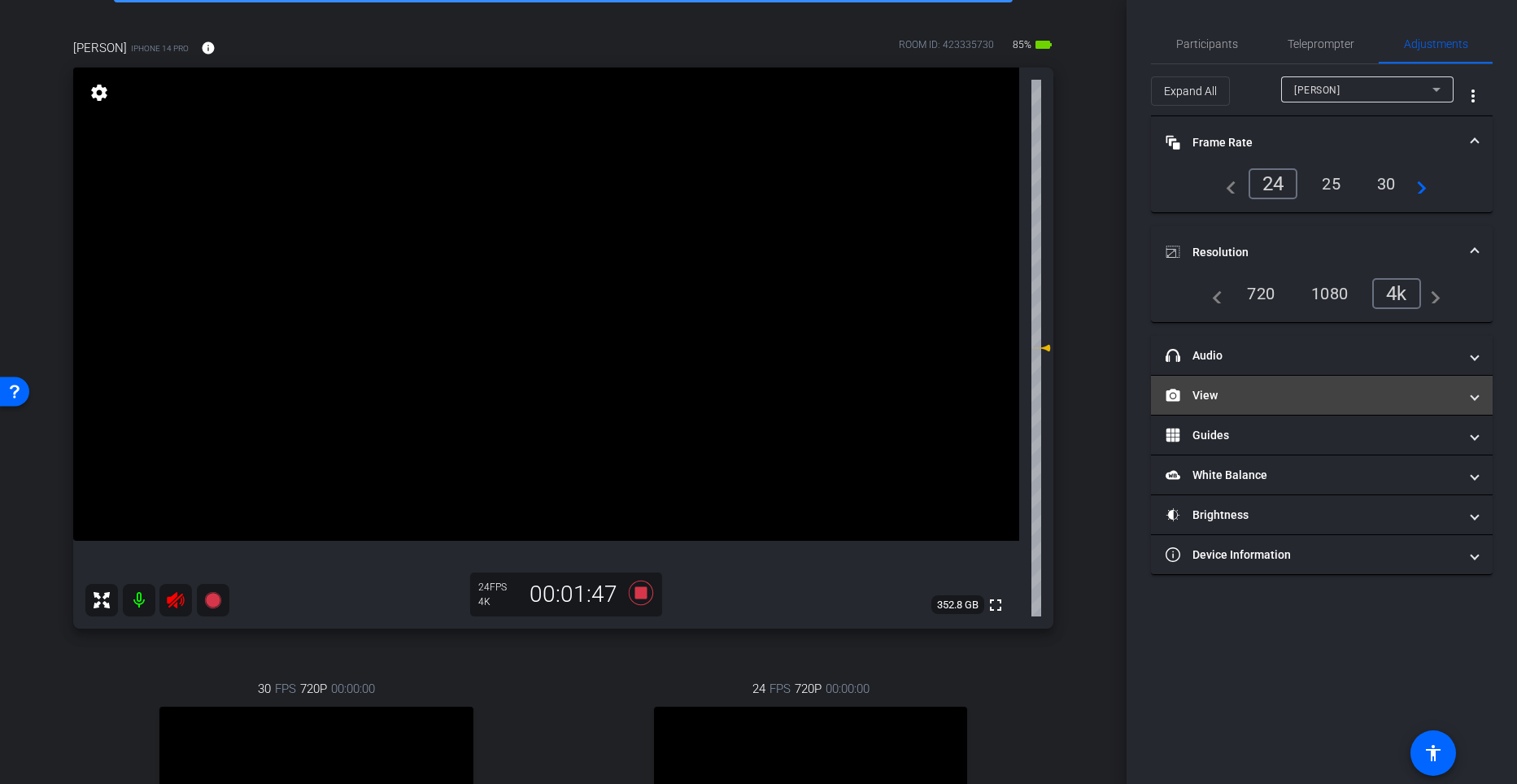 click on "View" at bounding box center (1312, 395) 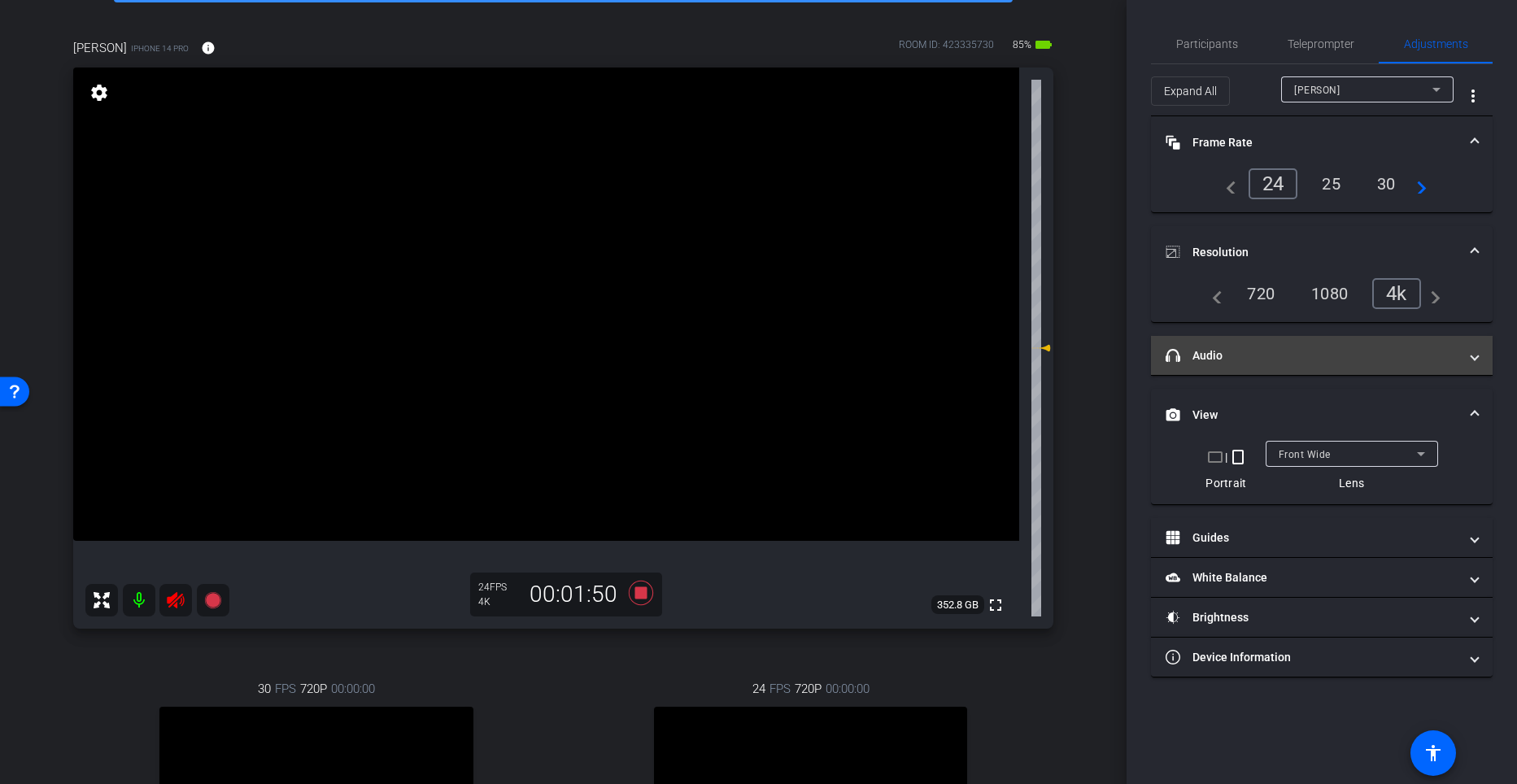 click on "headphone icon
Audio" at bounding box center (1312, 355) 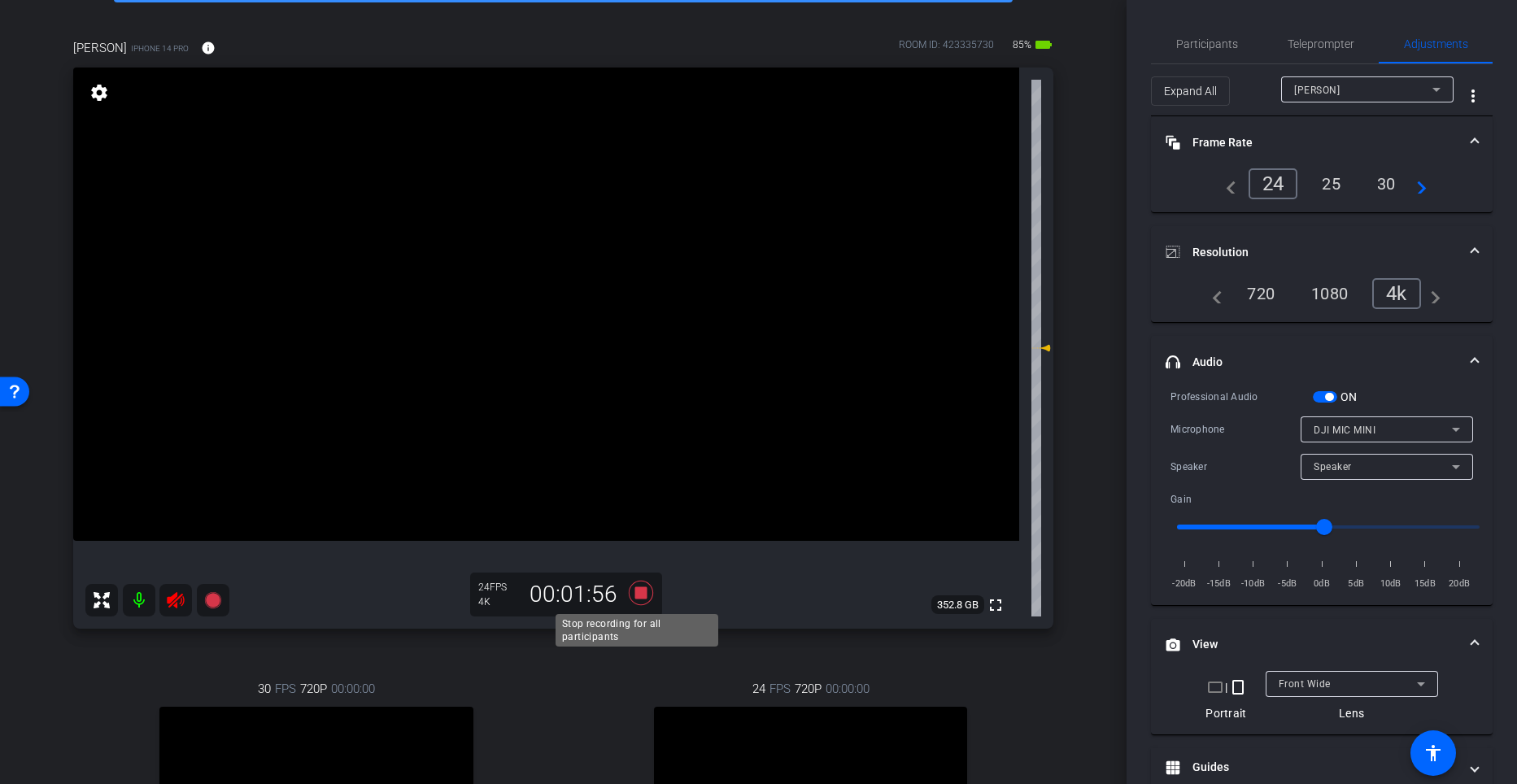 click 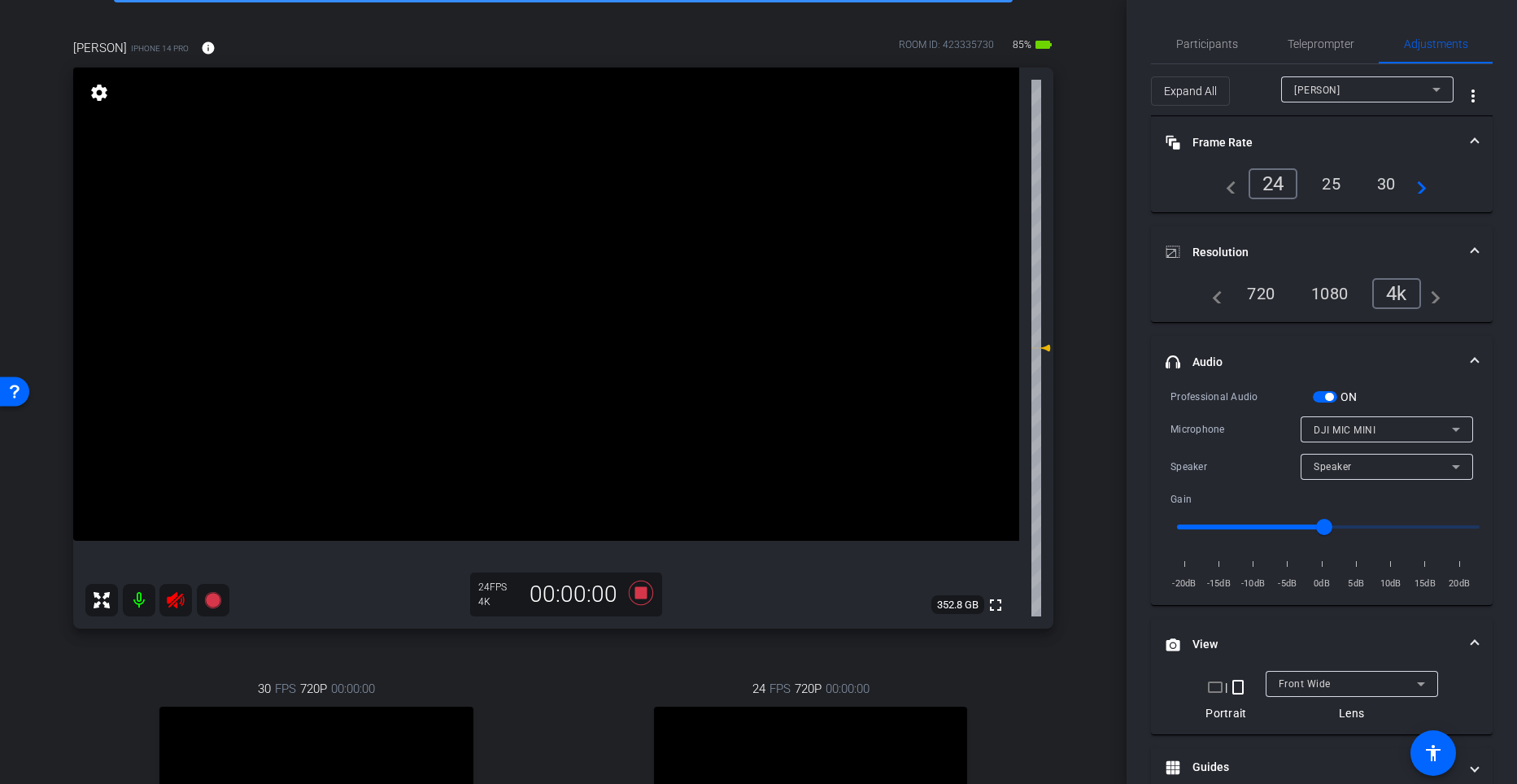 click 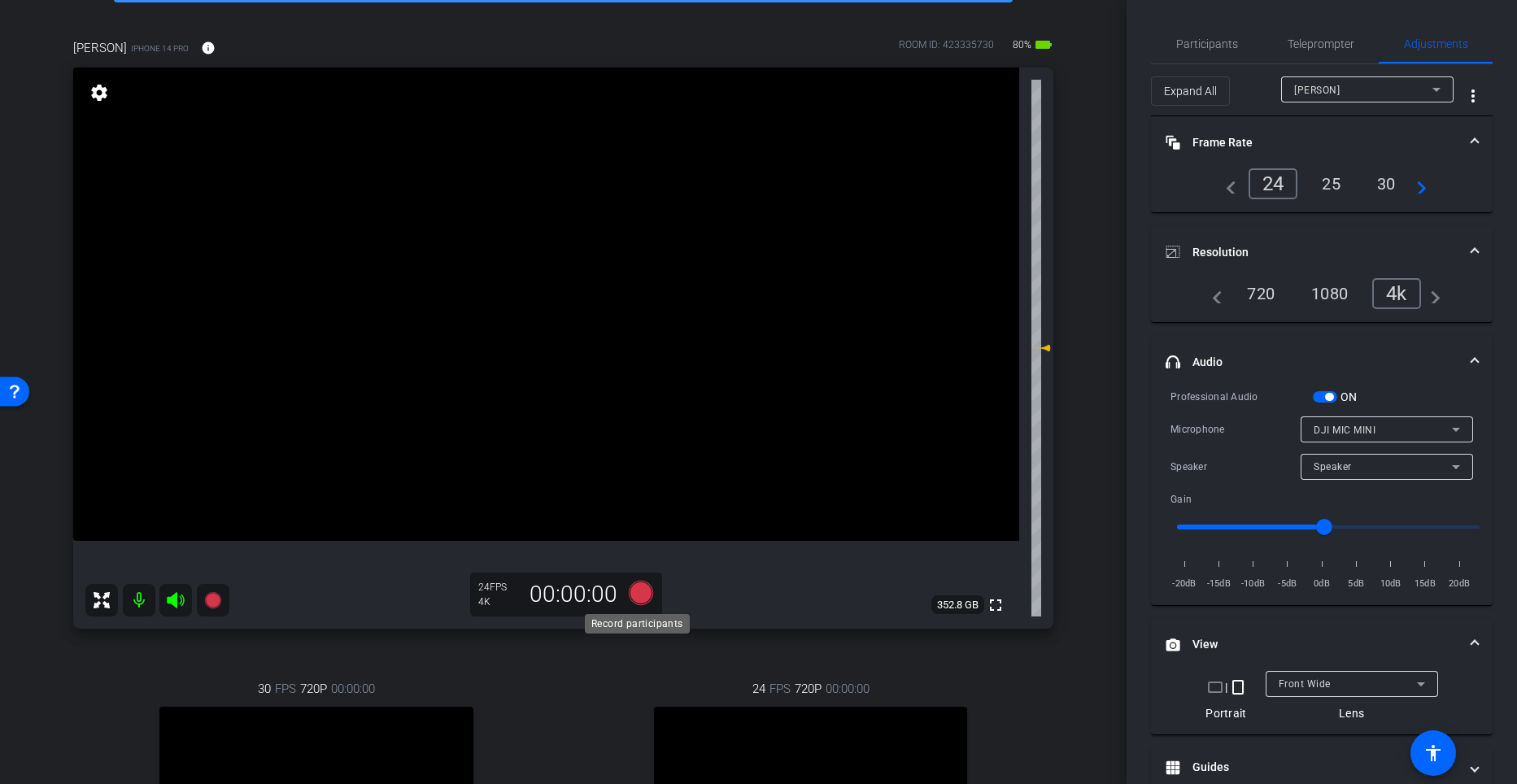 click 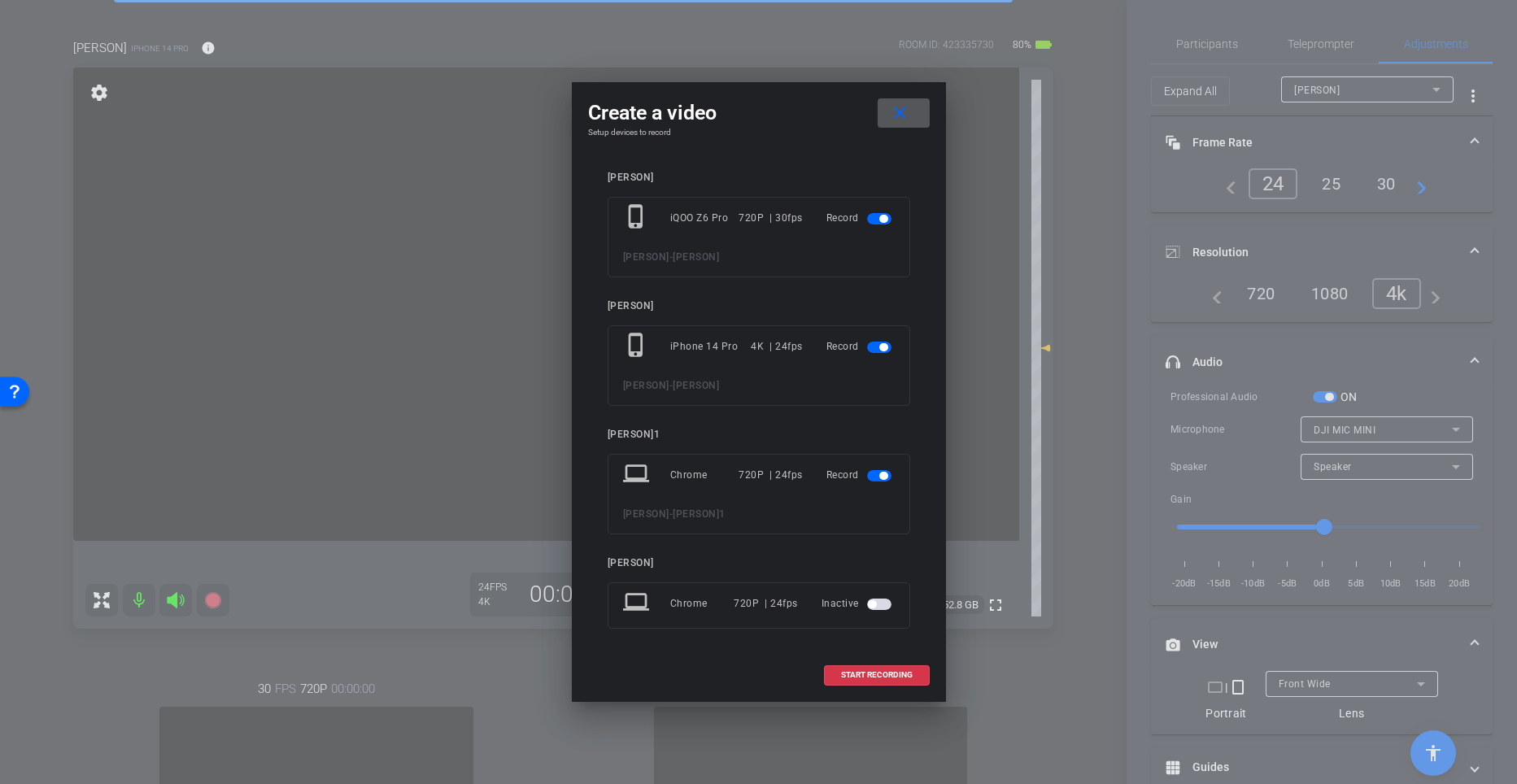click at bounding box center [883, 219] 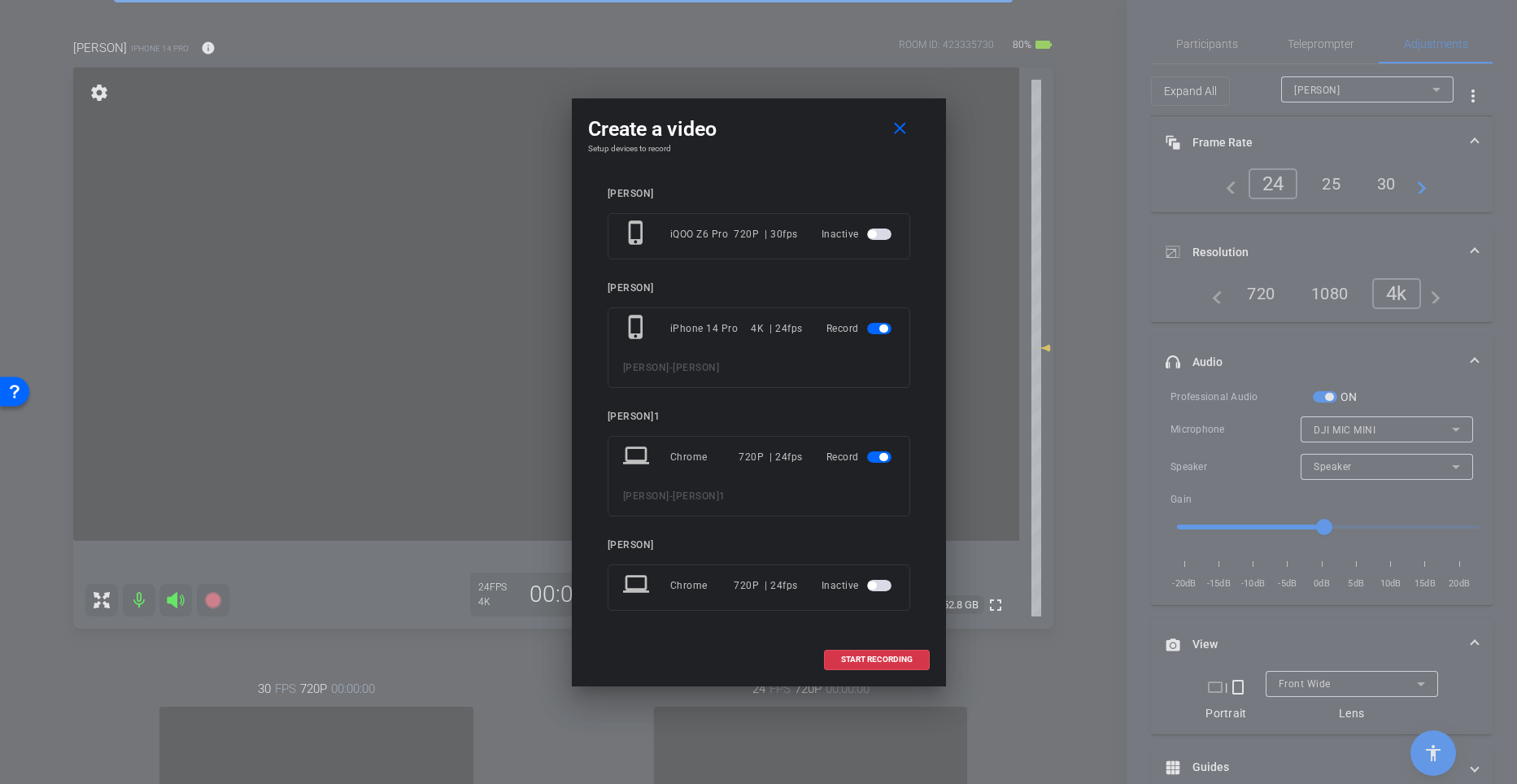 click at bounding box center [881, 457] 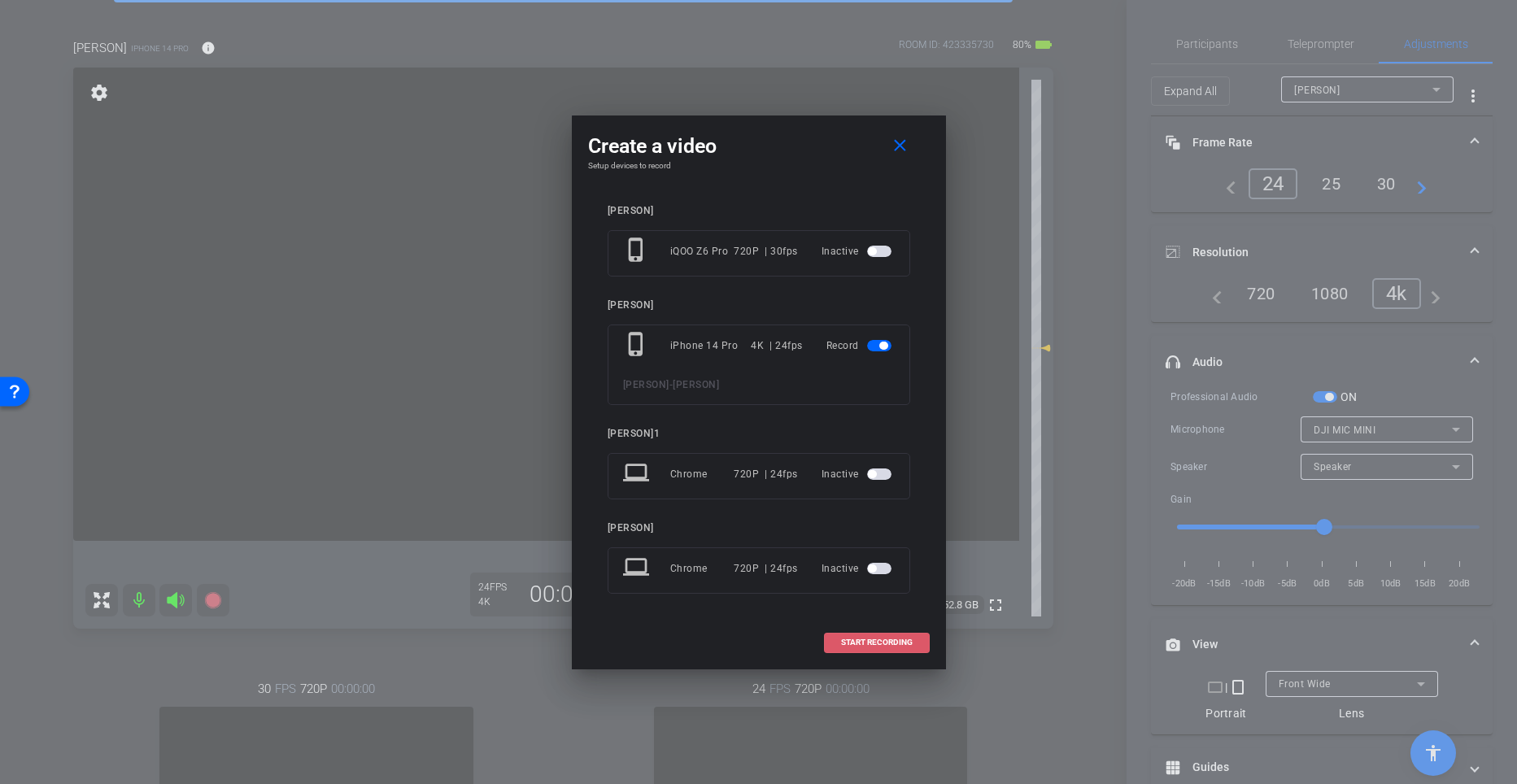 click on "START RECORDING" at bounding box center (877, 642) 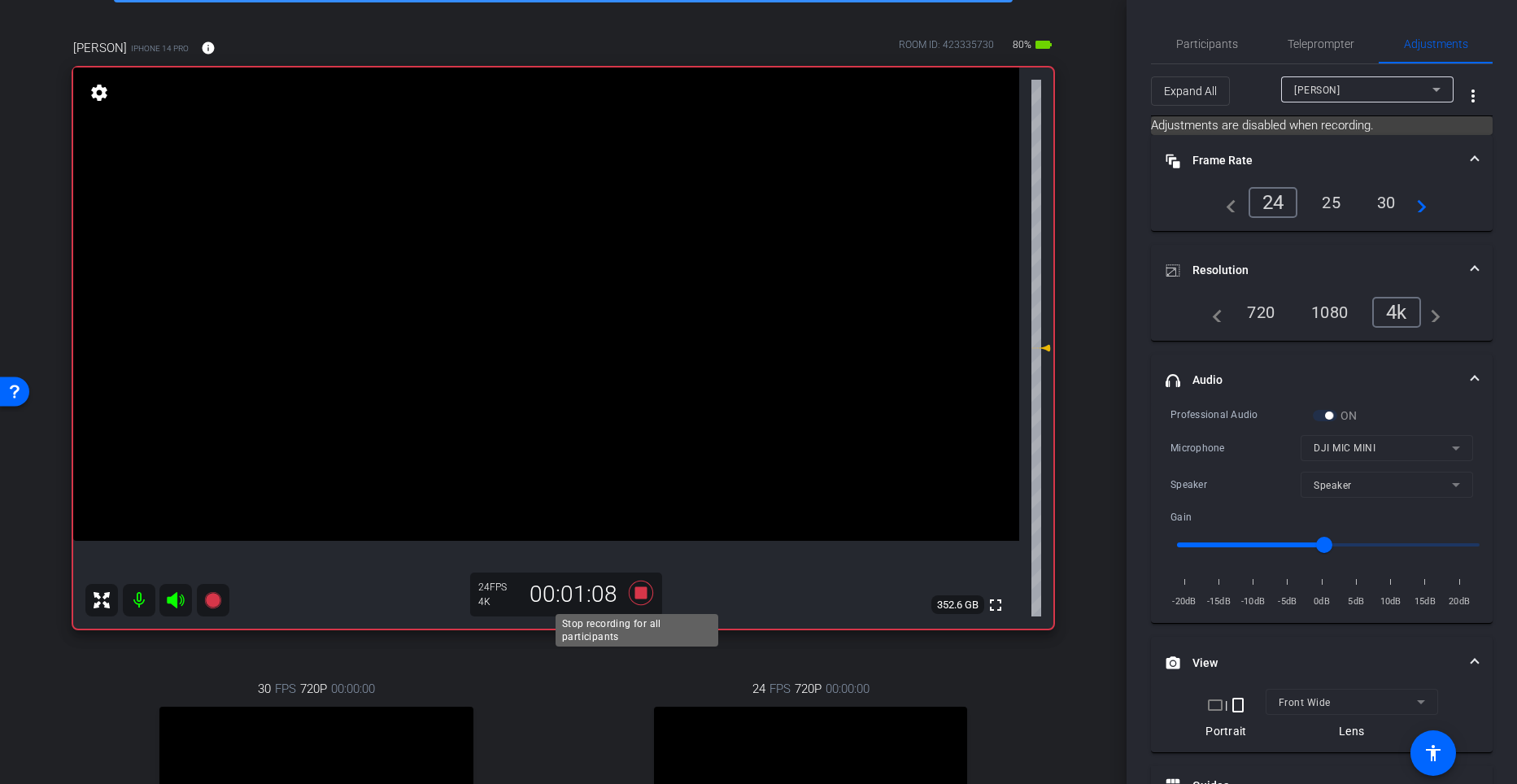click 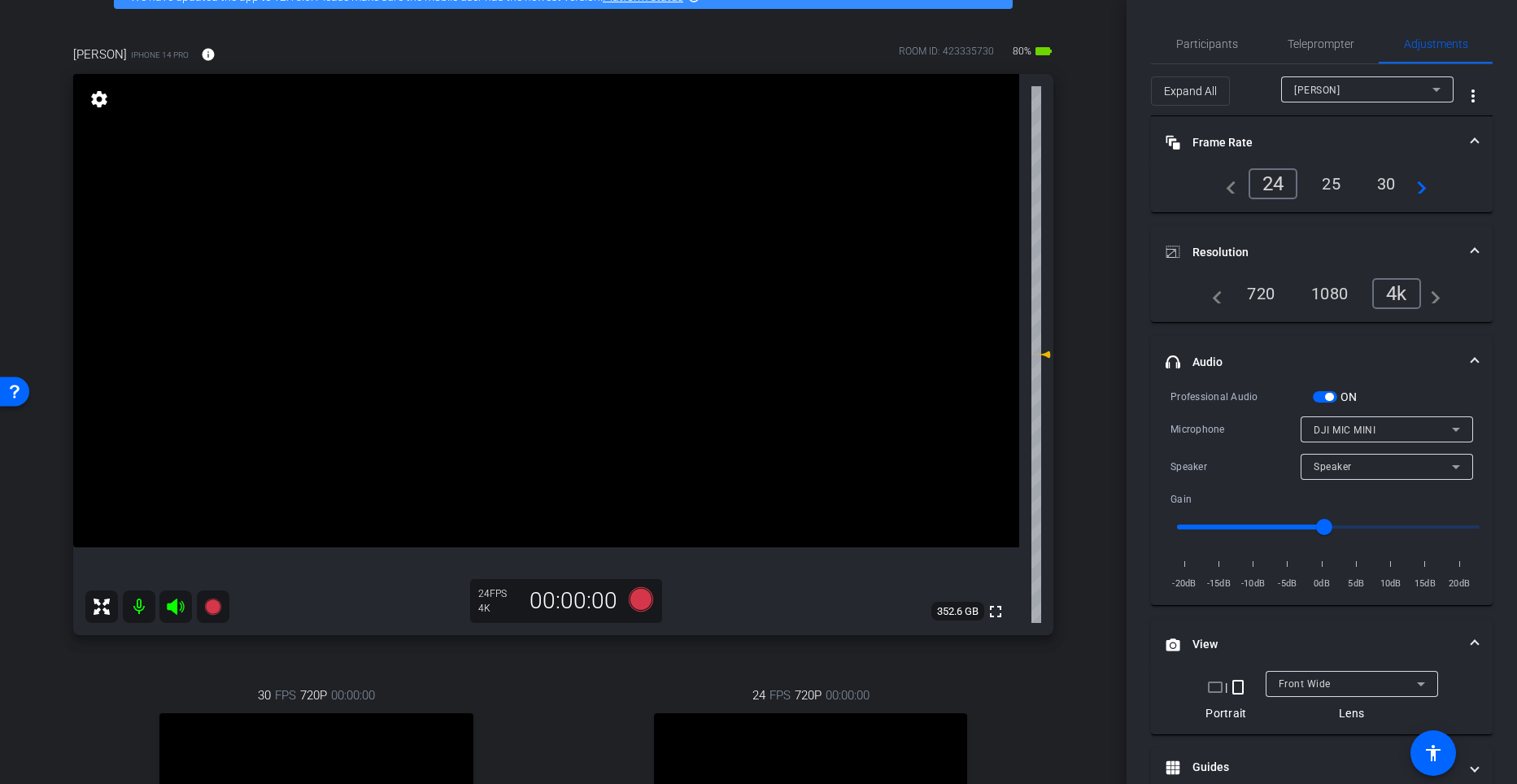 scroll, scrollTop: 94, scrollLeft: 0, axis: vertical 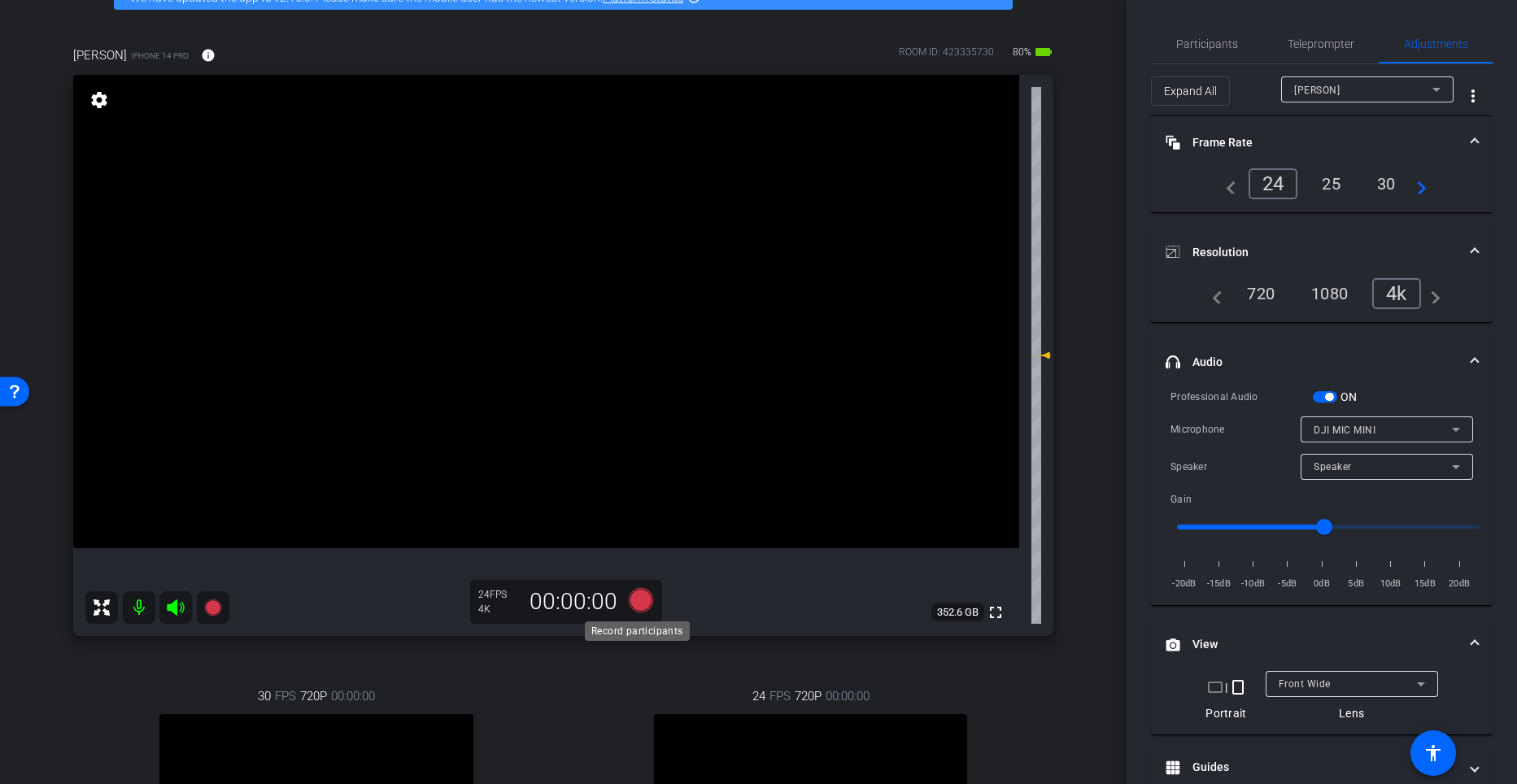 click 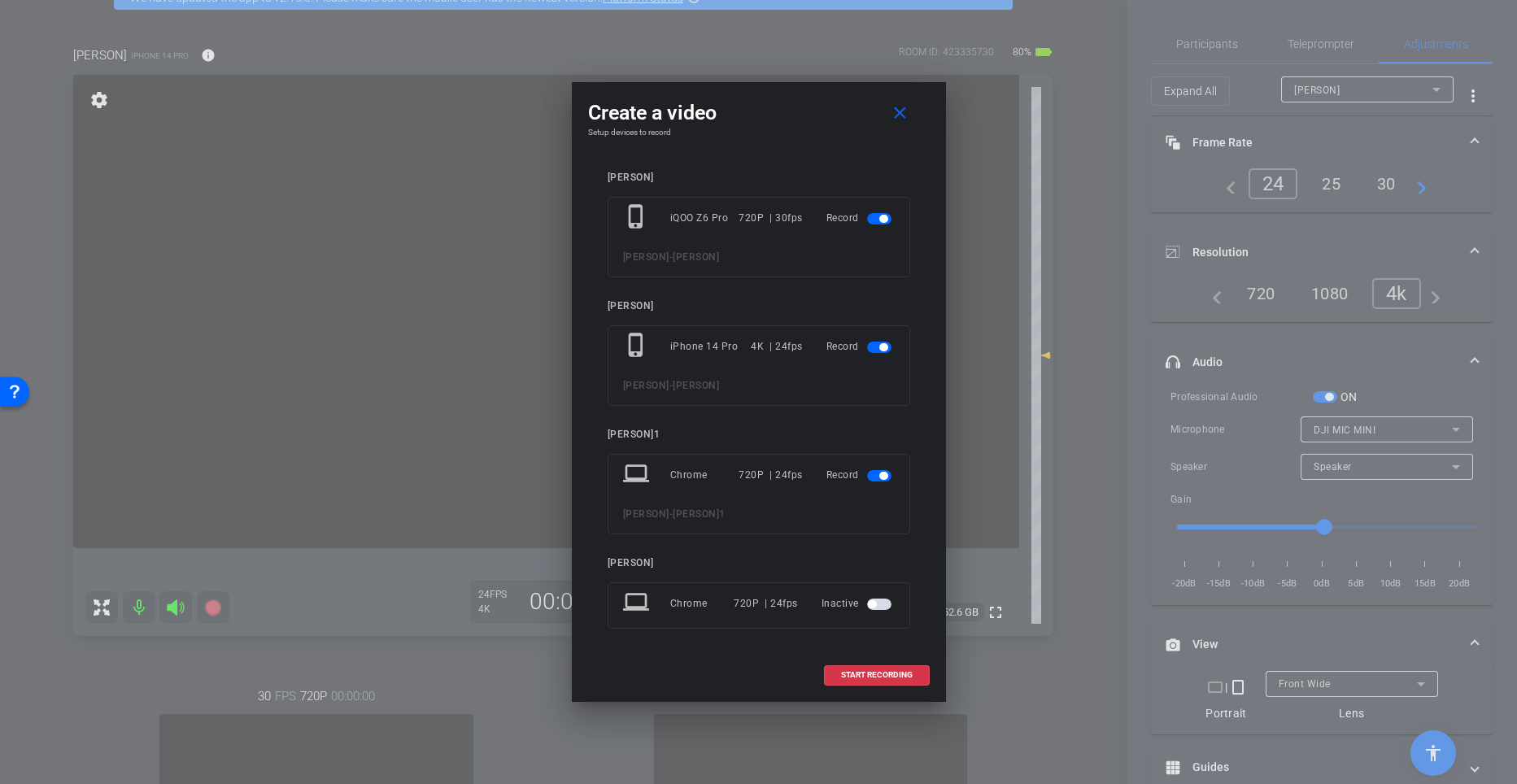 click at bounding box center (883, 219) 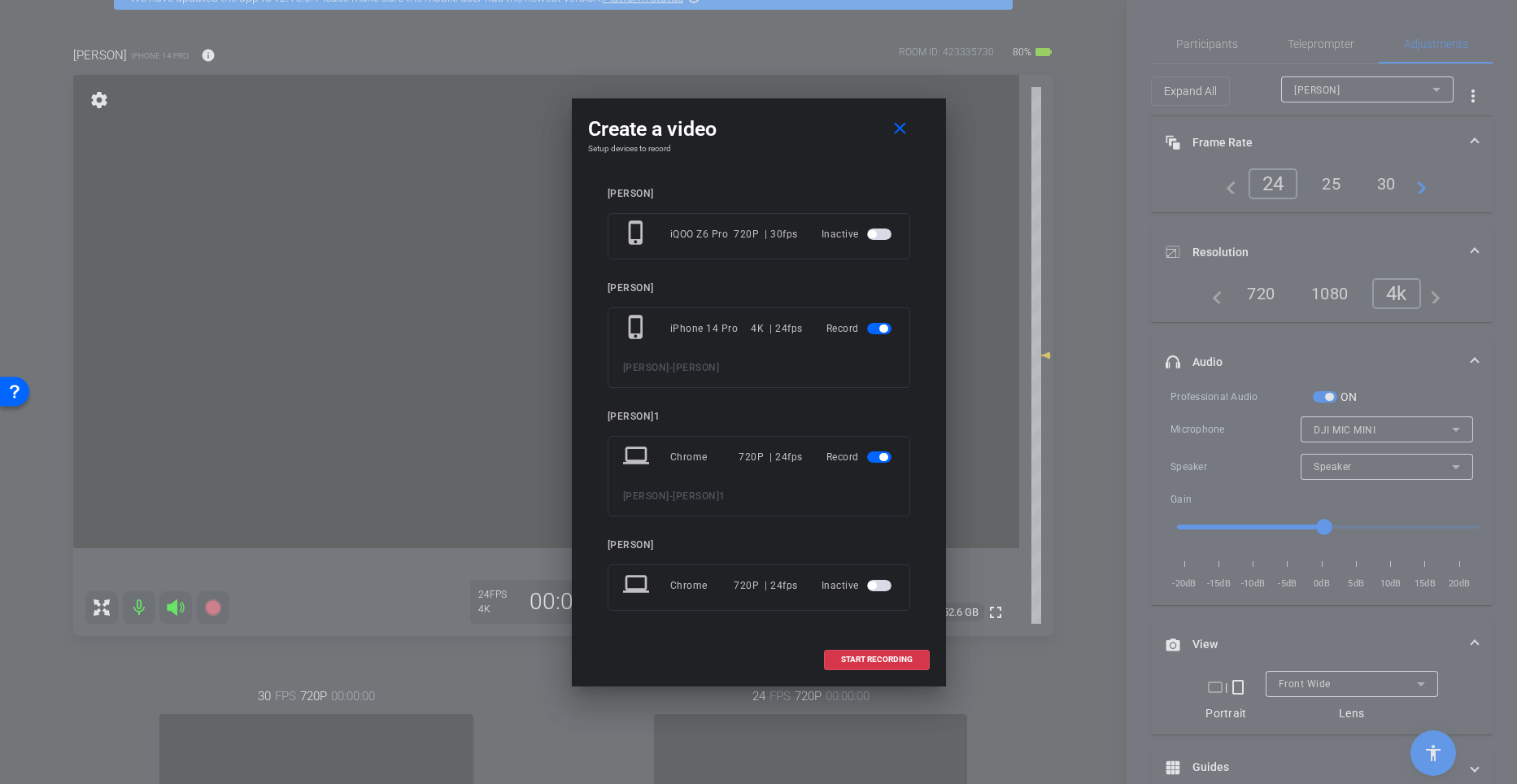 click at bounding box center [883, 457] 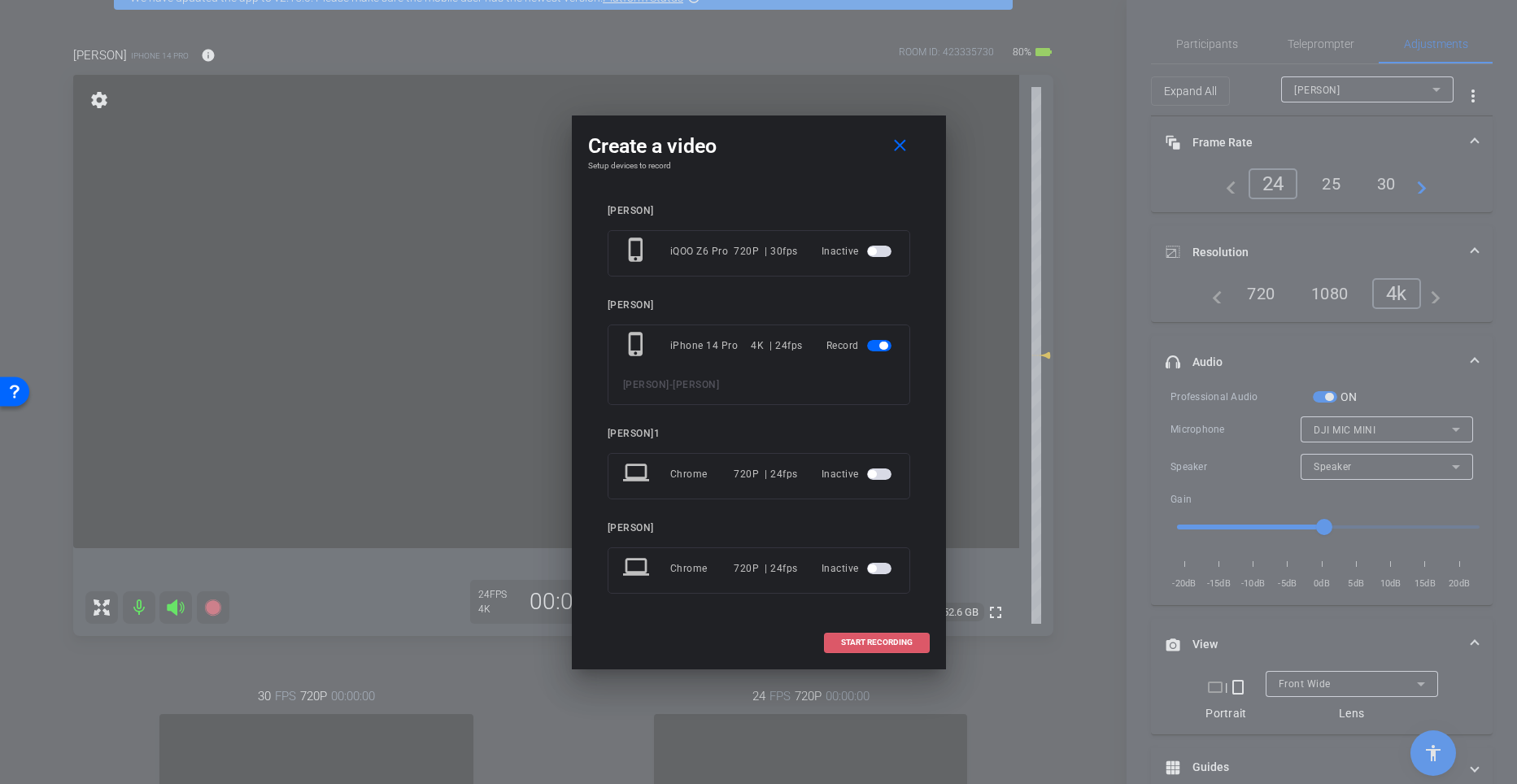 click on "START RECORDING" at bounding box center [877, 642] 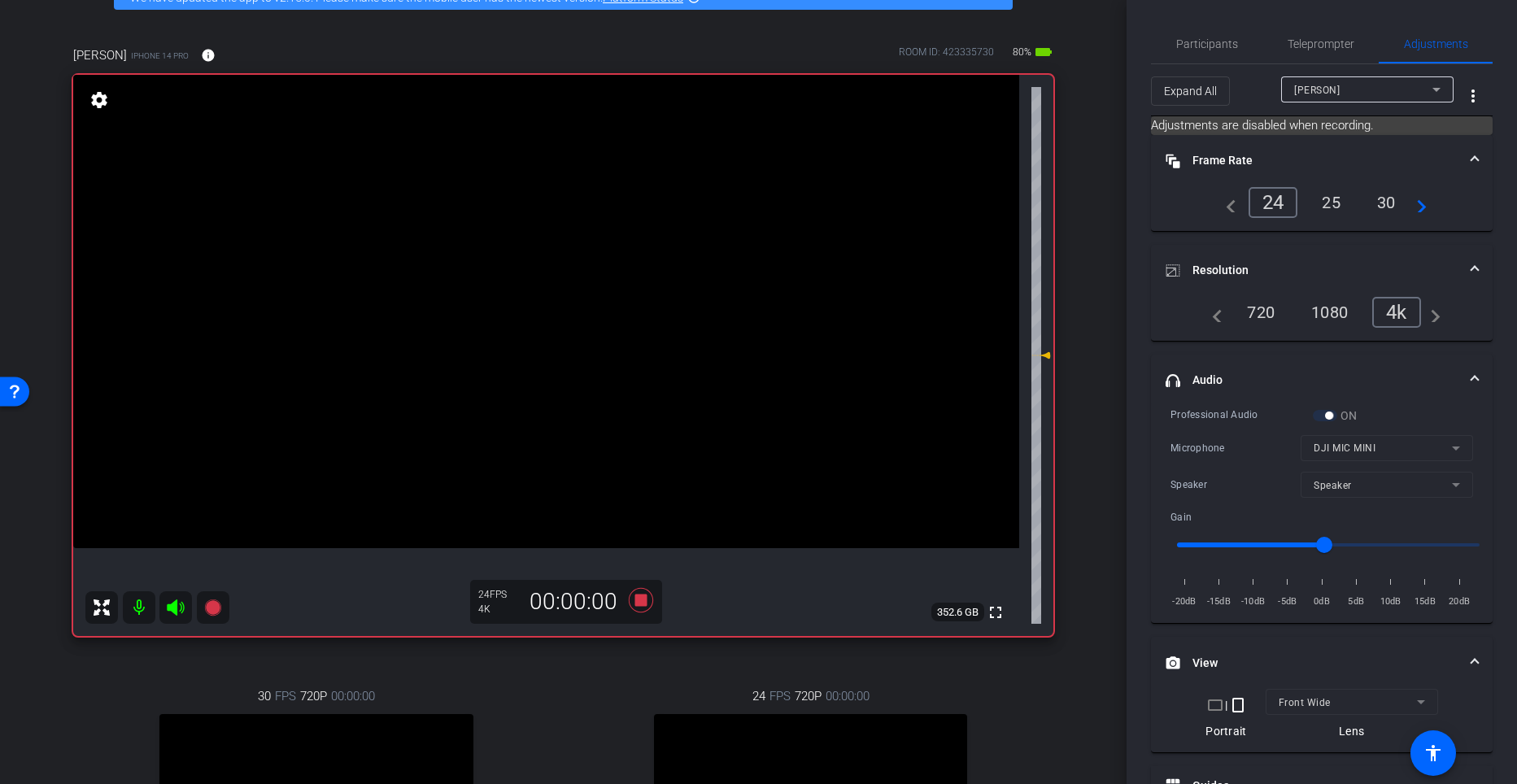 scroll, scrollTop: 165, scrollLeft: 0, axis: vertical 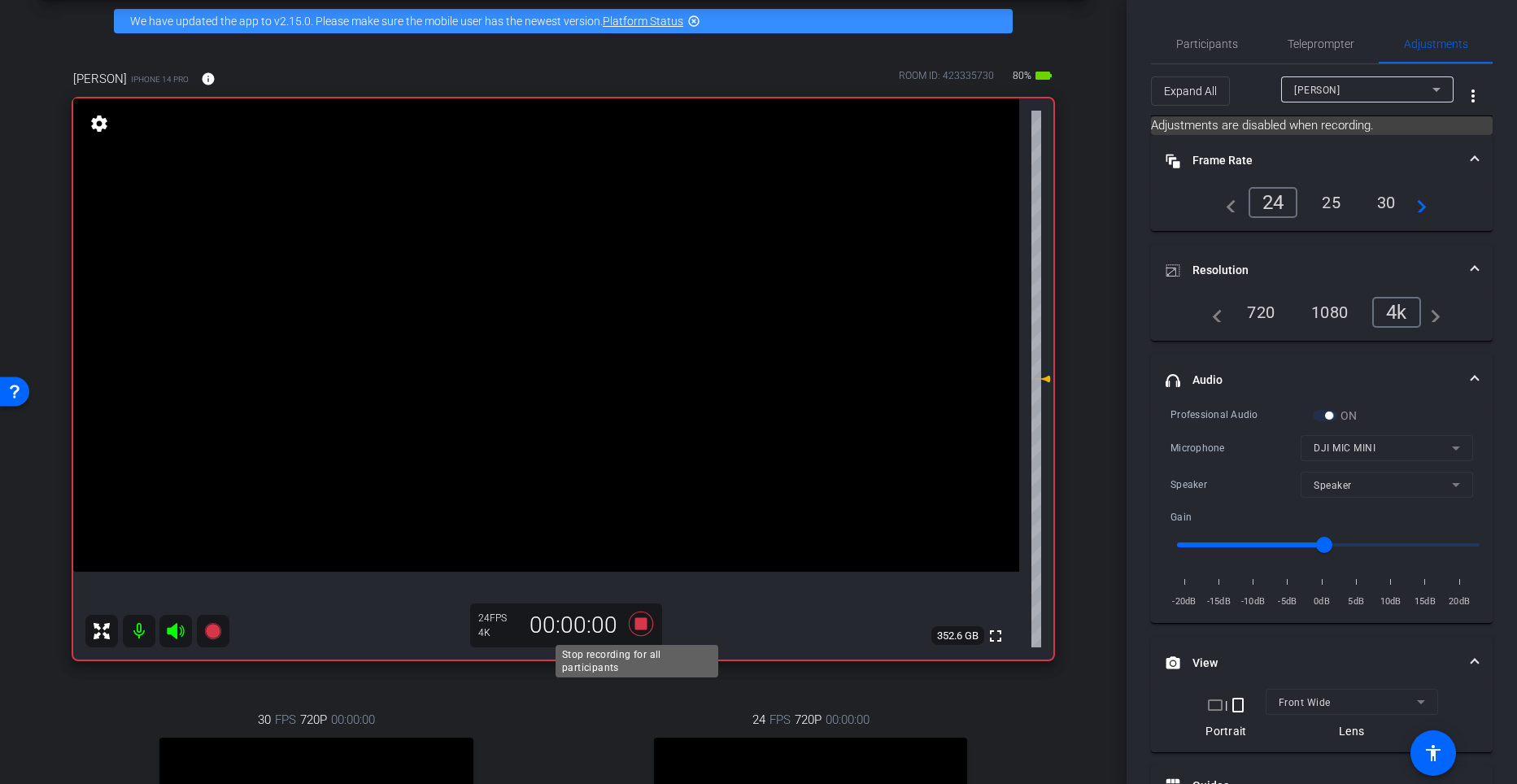 click 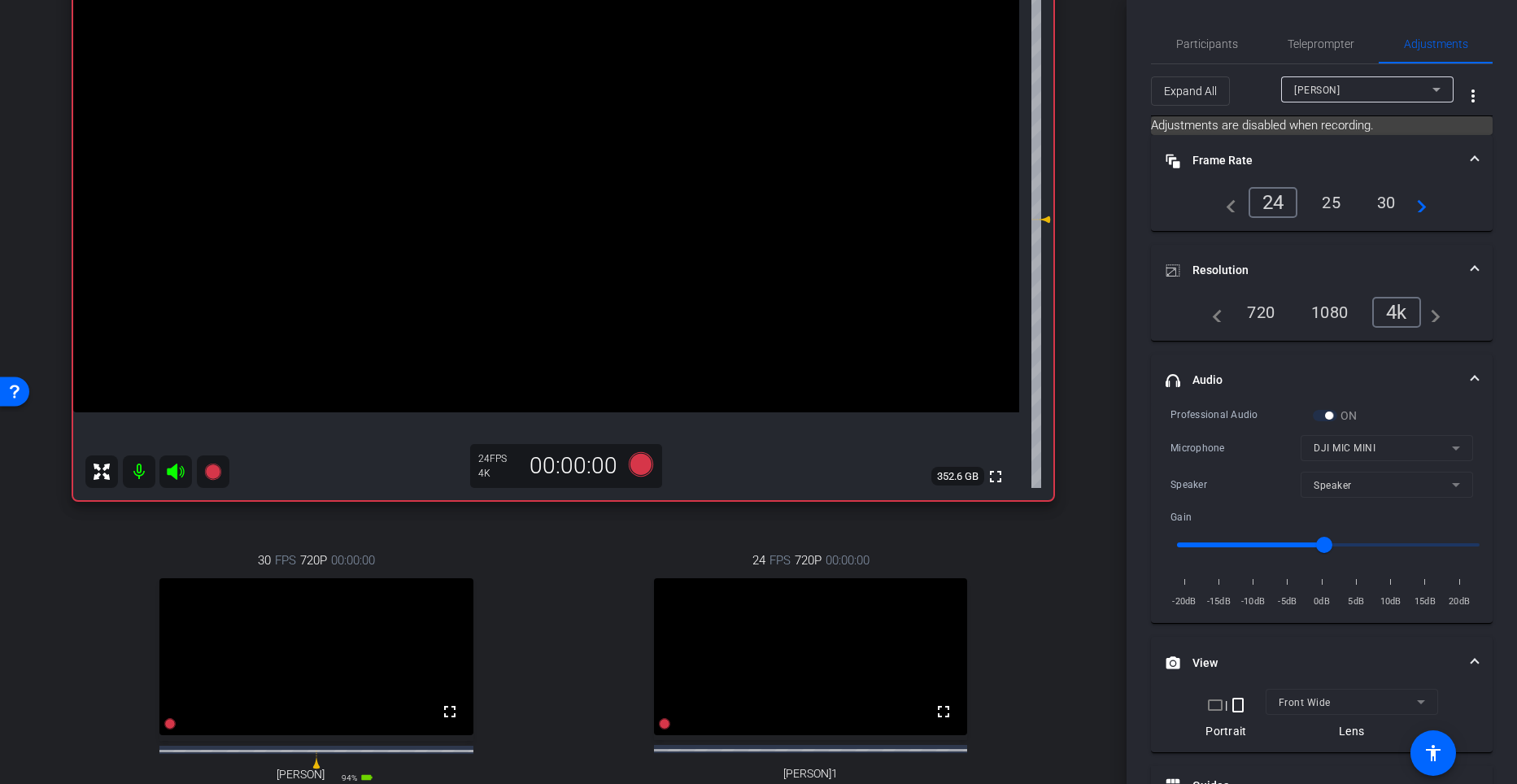 scroll, scrollTop: 232, scrollLeft: 0, axis: vertical 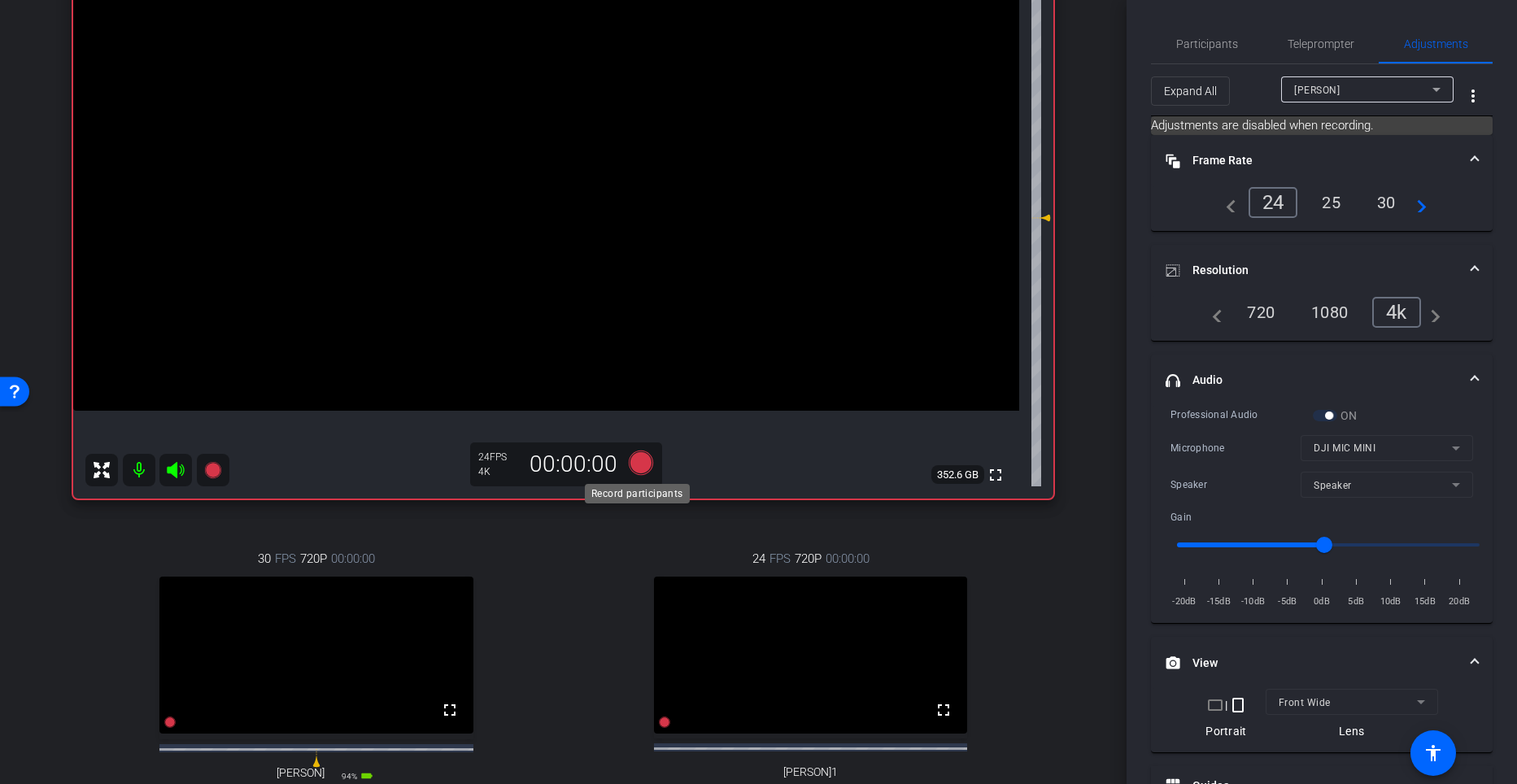 click 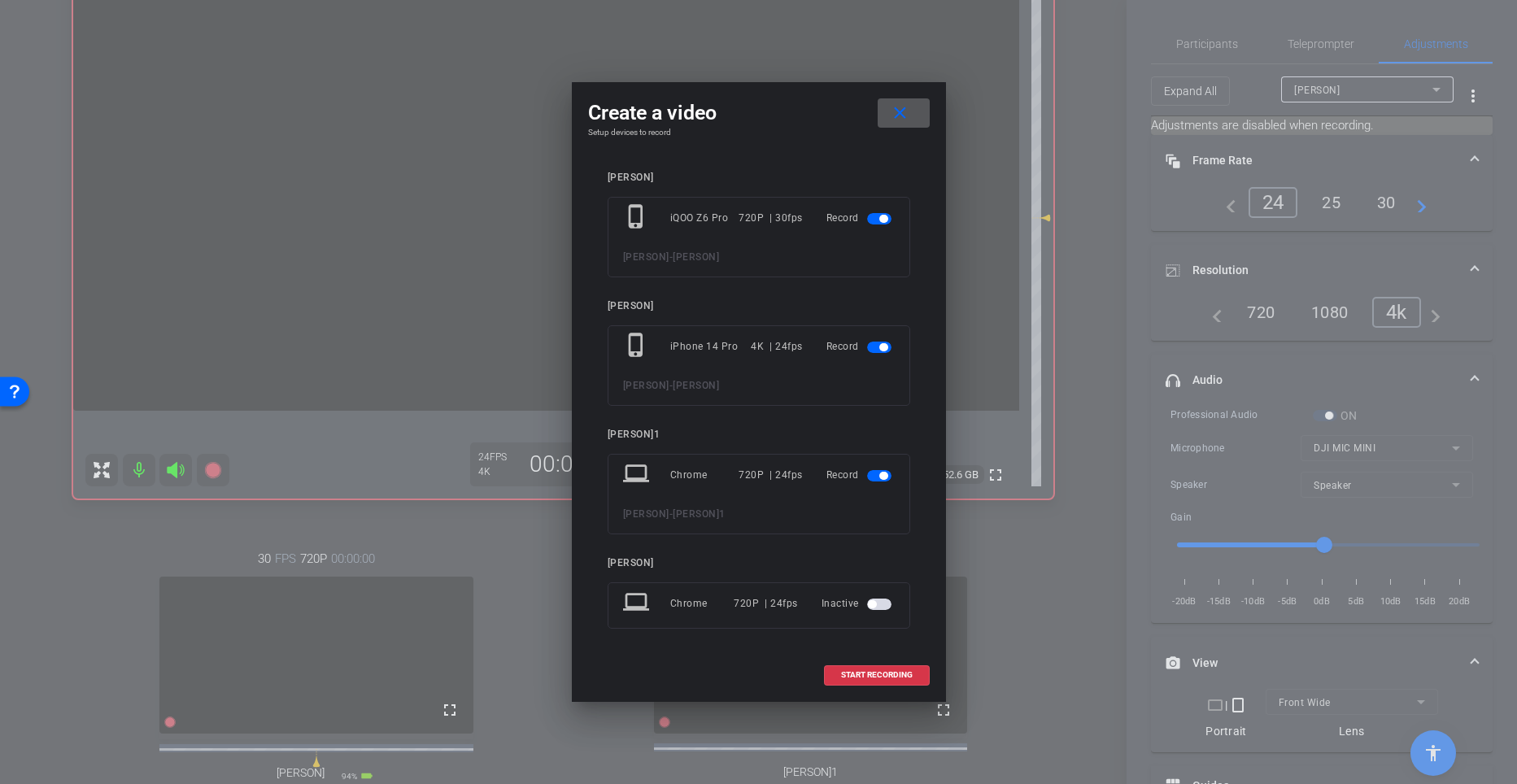 click on "close" at bounding box center [900, 113] 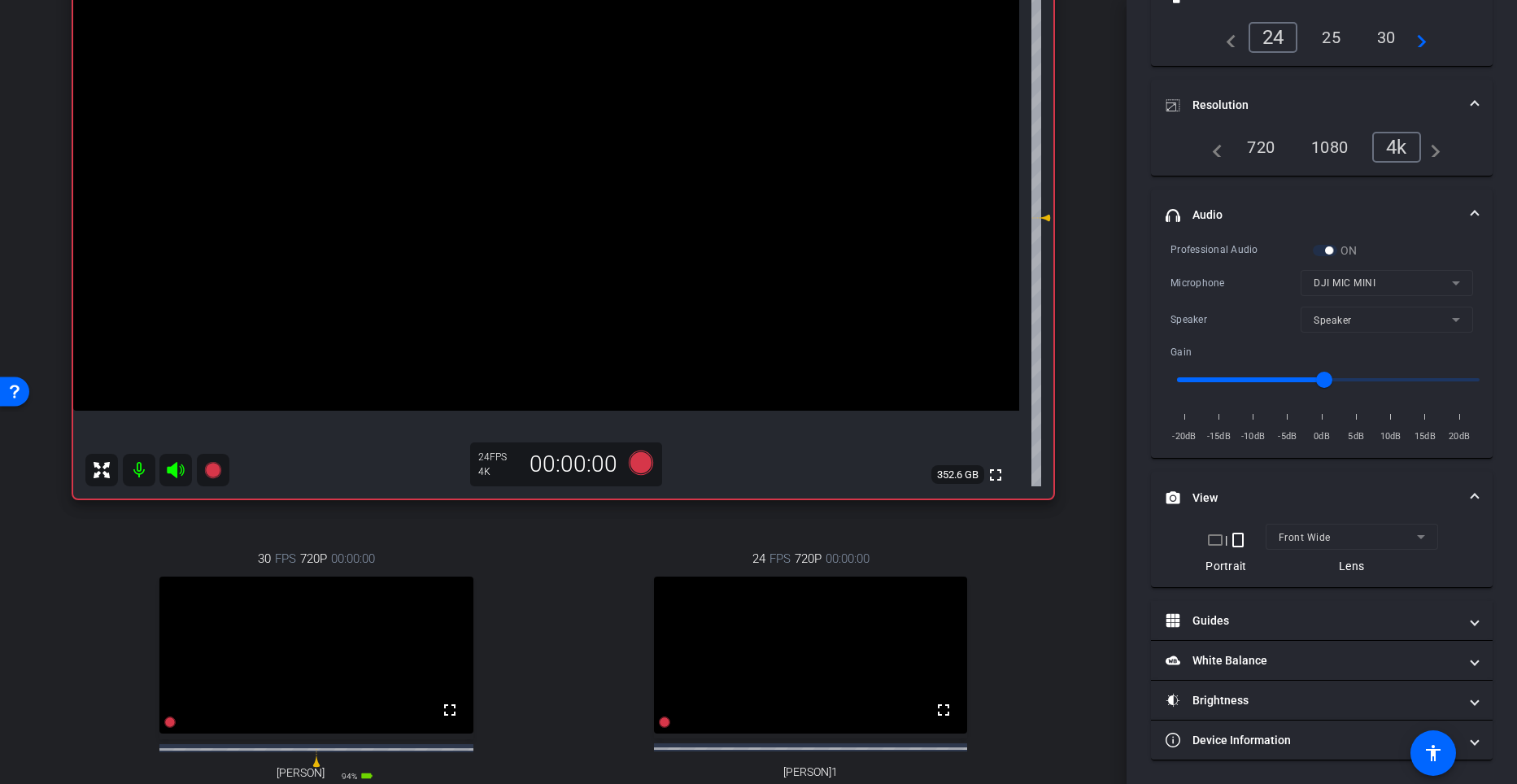 scroll, scrollTop: 164, scrollLeft: 0, axis: vertical 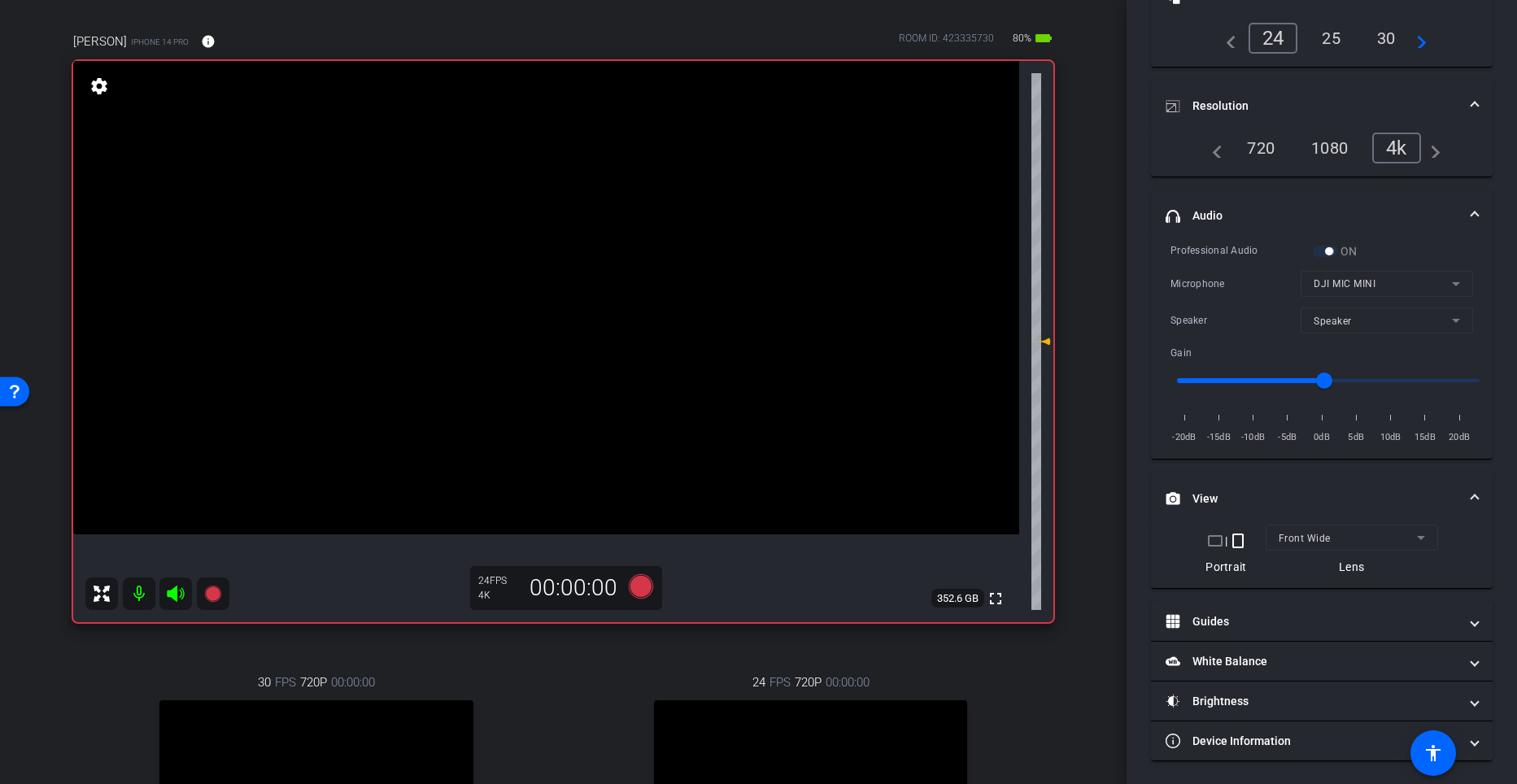click on "Chrisanthi iPhone 14 Pro info ROOM ID: 423335730 80% battery_std fullscreen settings  352.6 GB
24 FPS  4K   00:00:00
30 FPS 720P  00:00:00  fullscreen
JAVED Subject   -  iQOO Z6 Pro 94% battery_std
settings 24 FPS 720P  00:00:00  fullscreen" at bounding box center (563, 502) 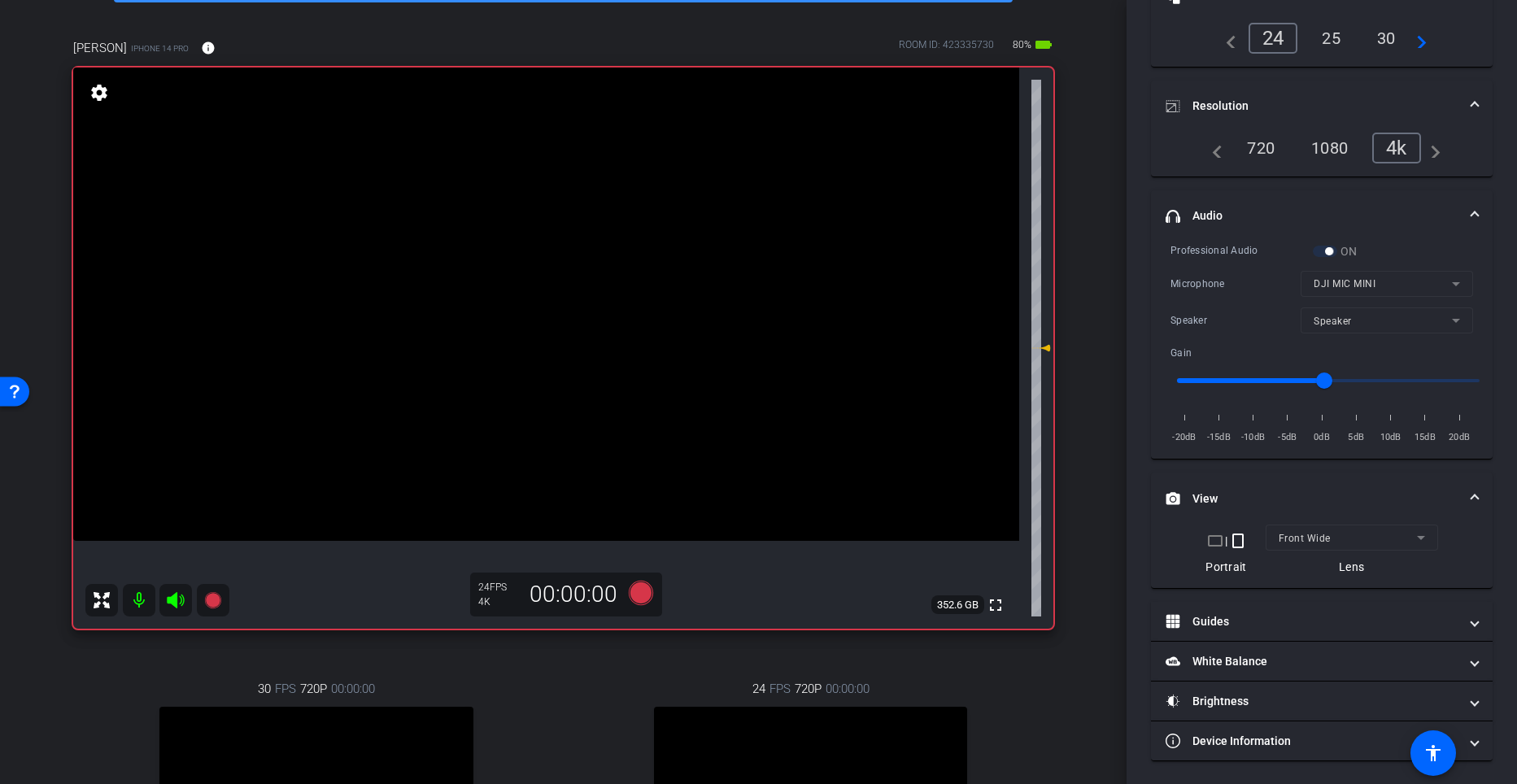 scroll, scrollTop: 102, scrollLeft: 0, axis: vertical 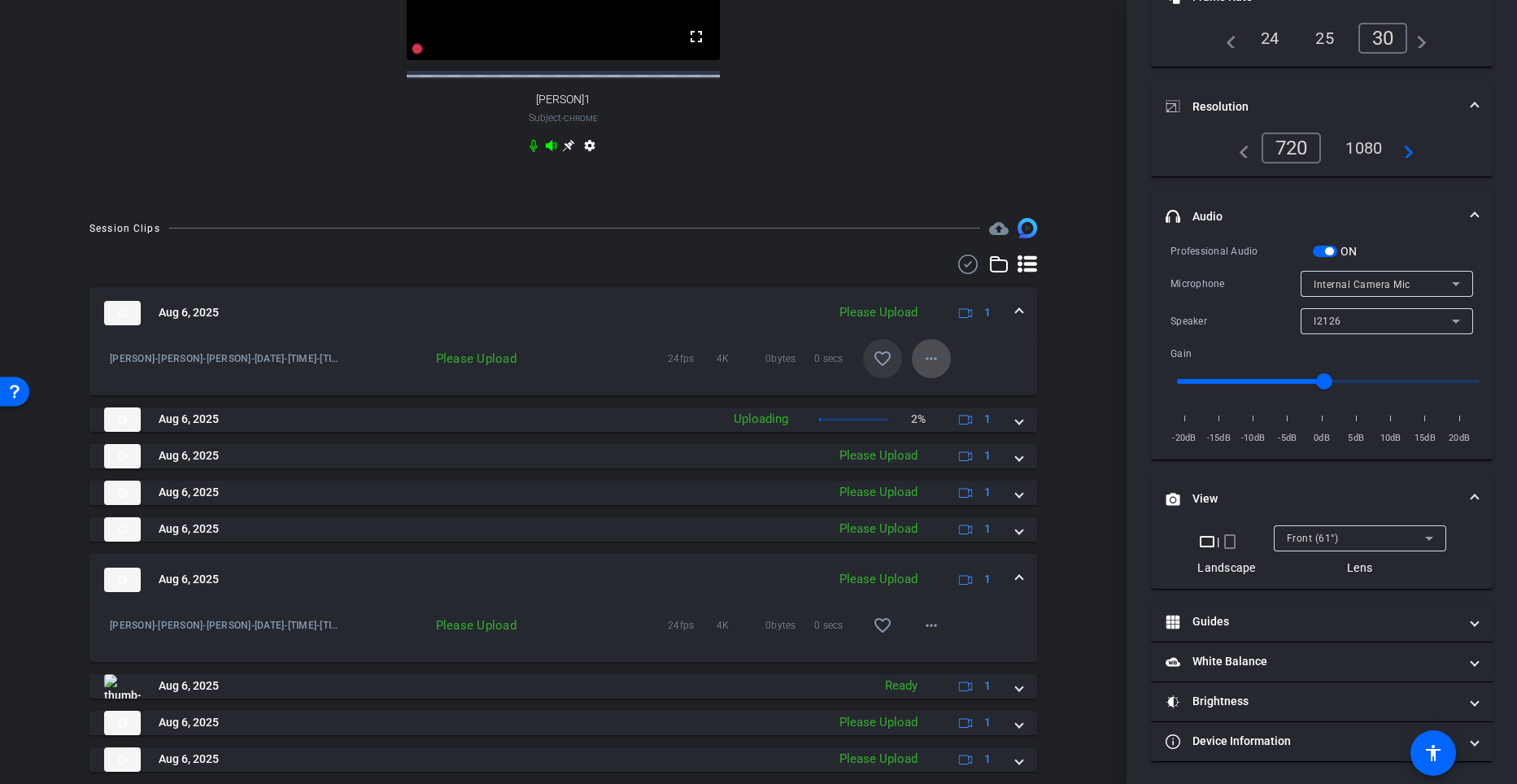click at bounding box center [931, 359] 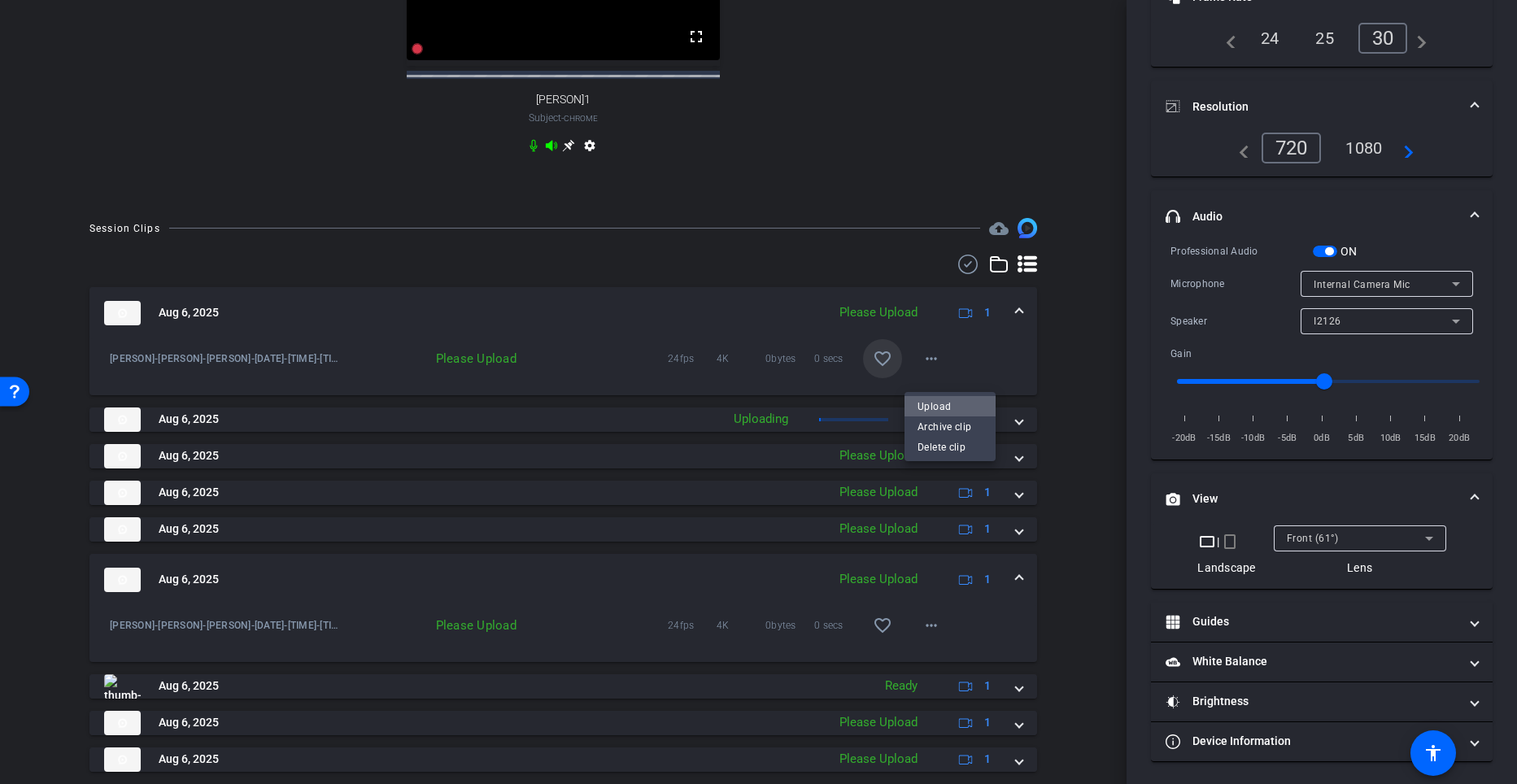 click on "Upload" at bounding box center [950, 407] 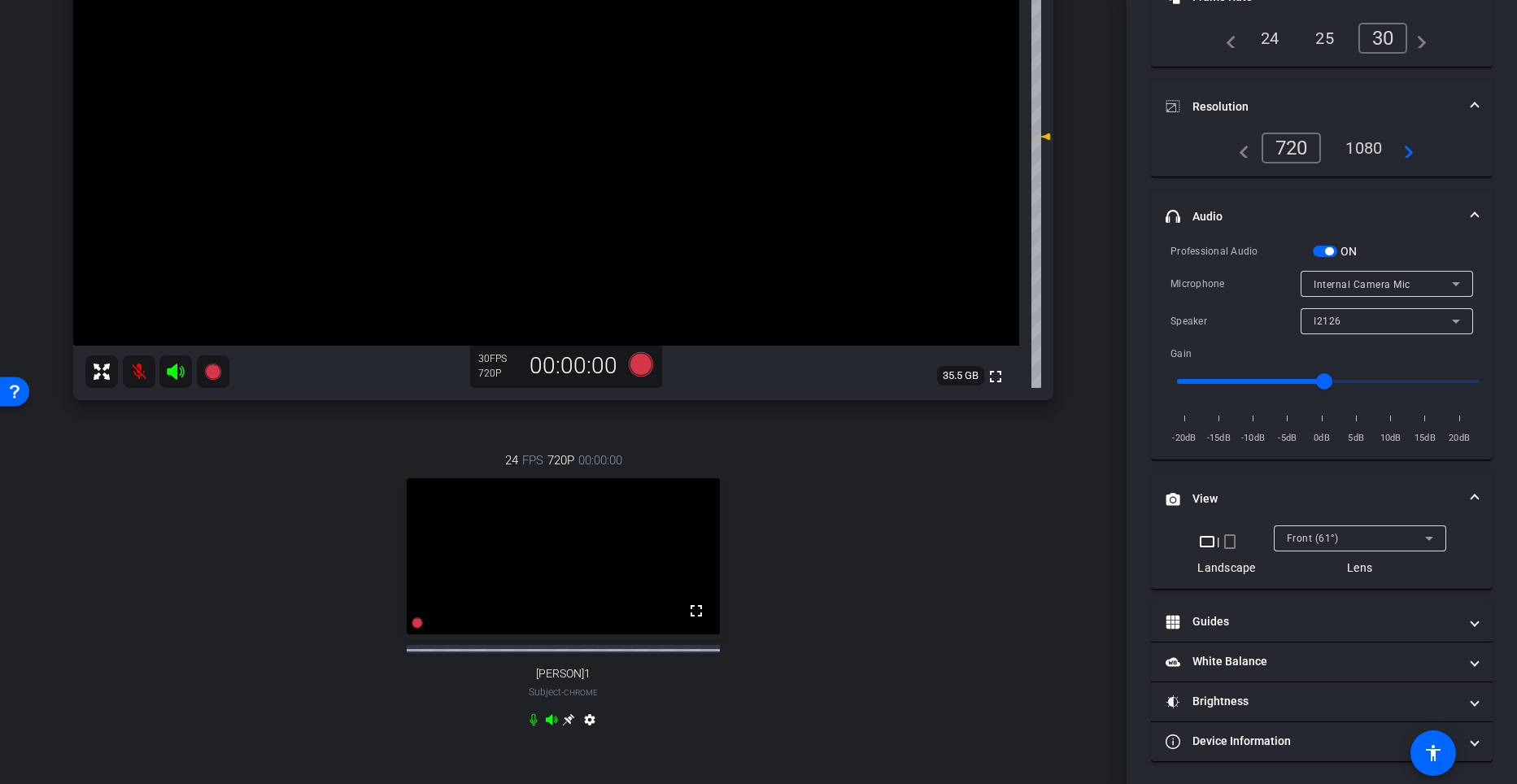 scroll, scrollTop: 364, scrollLeft: 0, axis: vertical 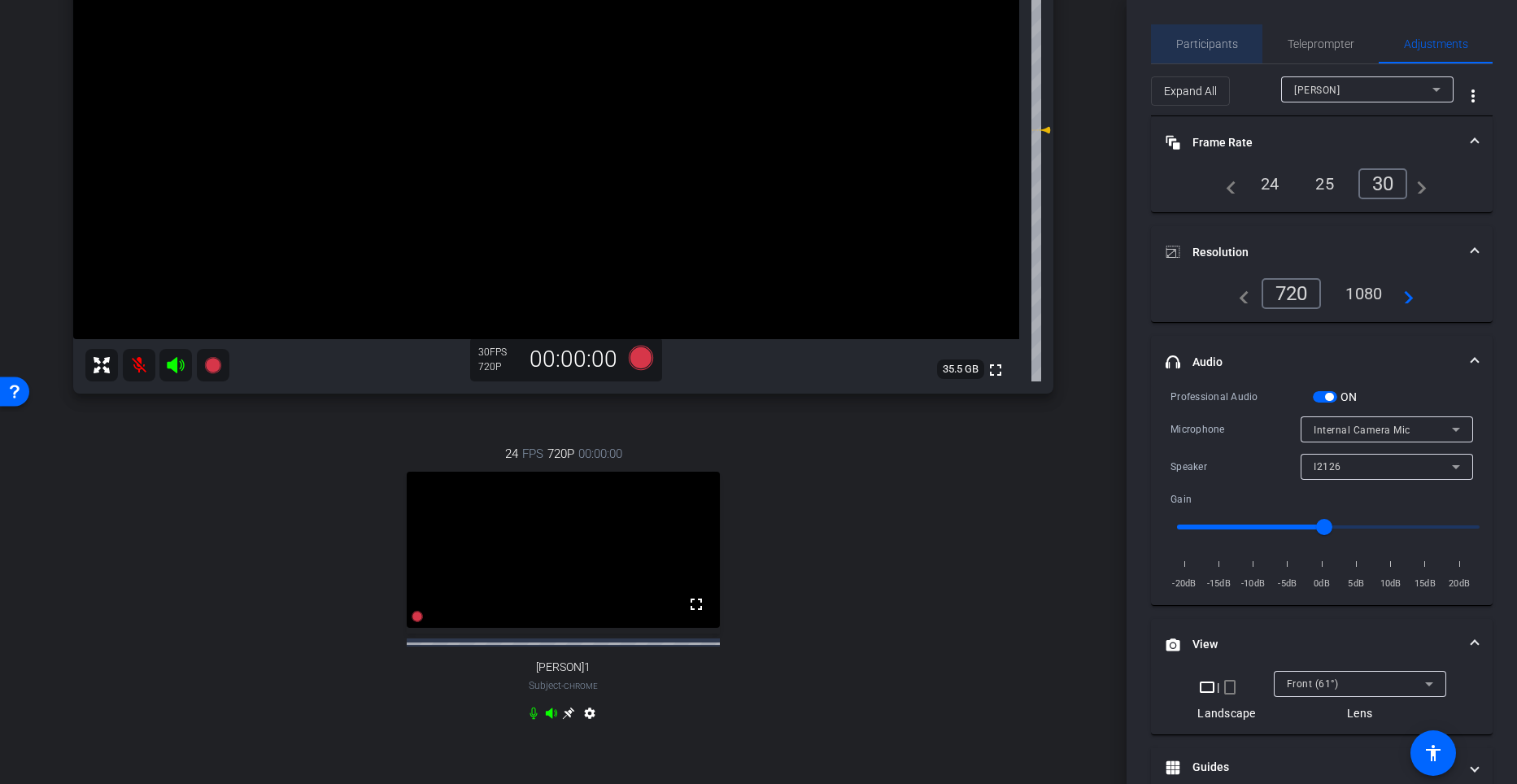 click on "Participants" at bounding box center [1207, 44] 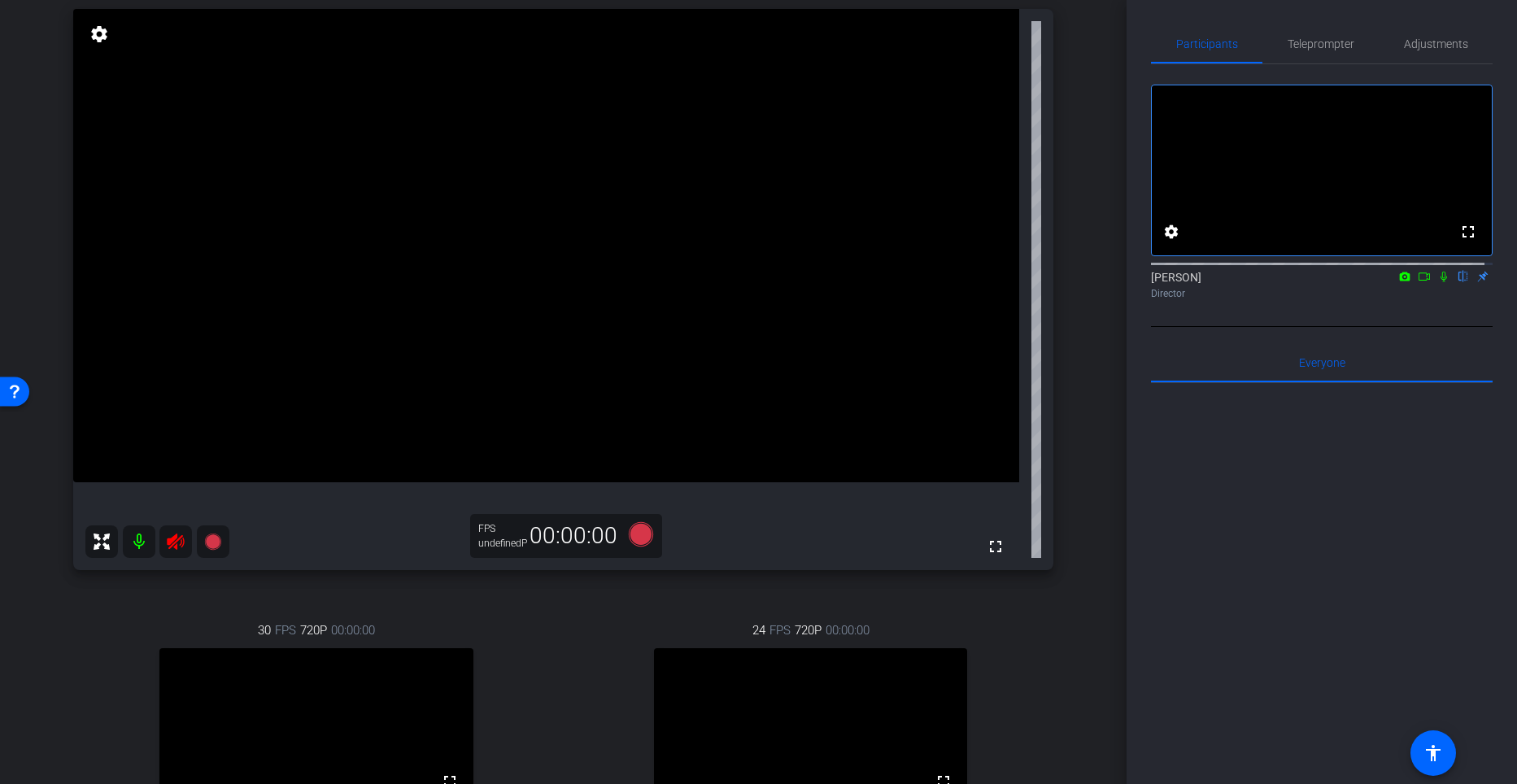 scroll, scrollTop: 158, scrollLeft: 0, axis: vertical 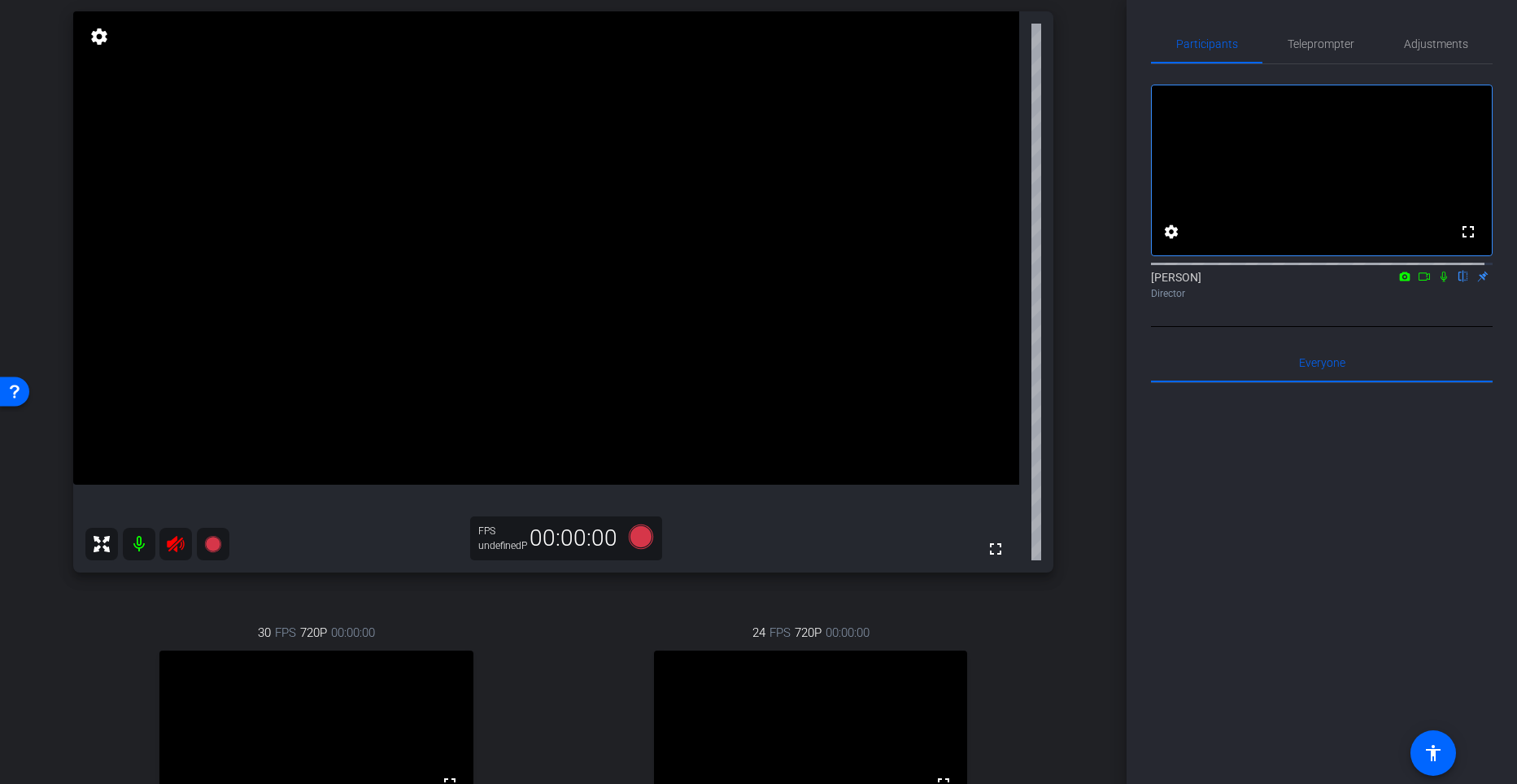 click 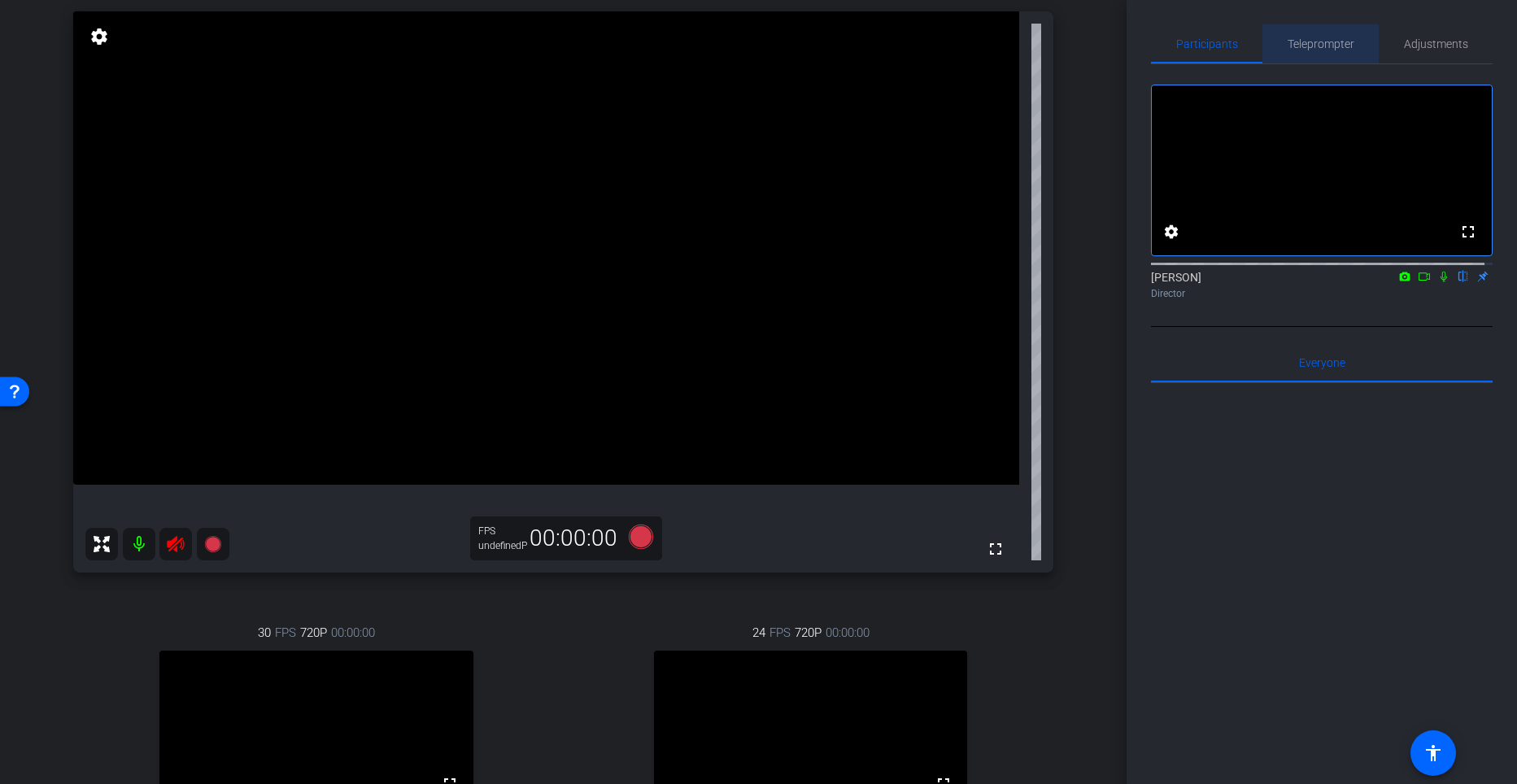 click on "Teleprompter" at bounding box center [1321, 44] 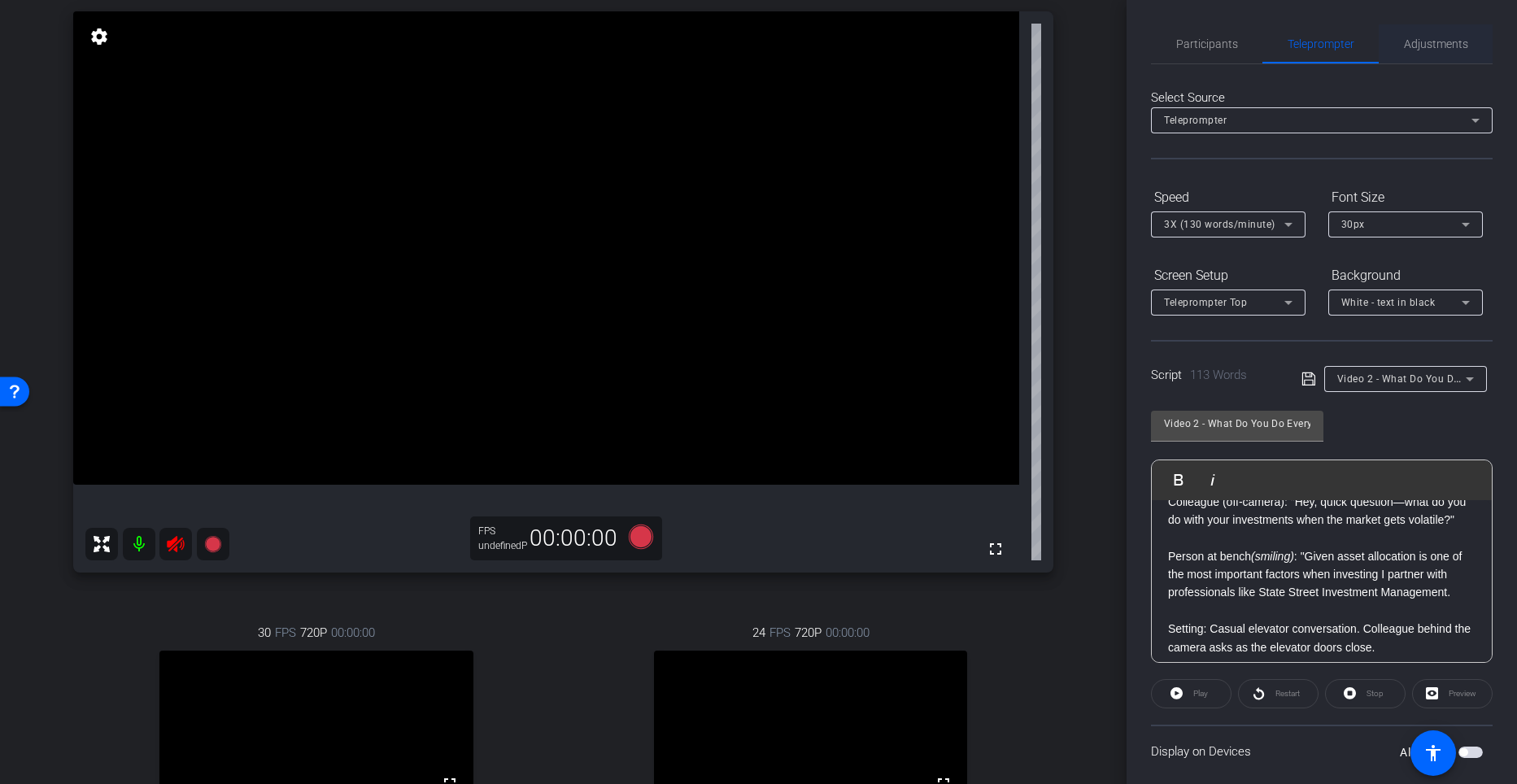 click on "Adjustments" at bounding box center (1436, 44) 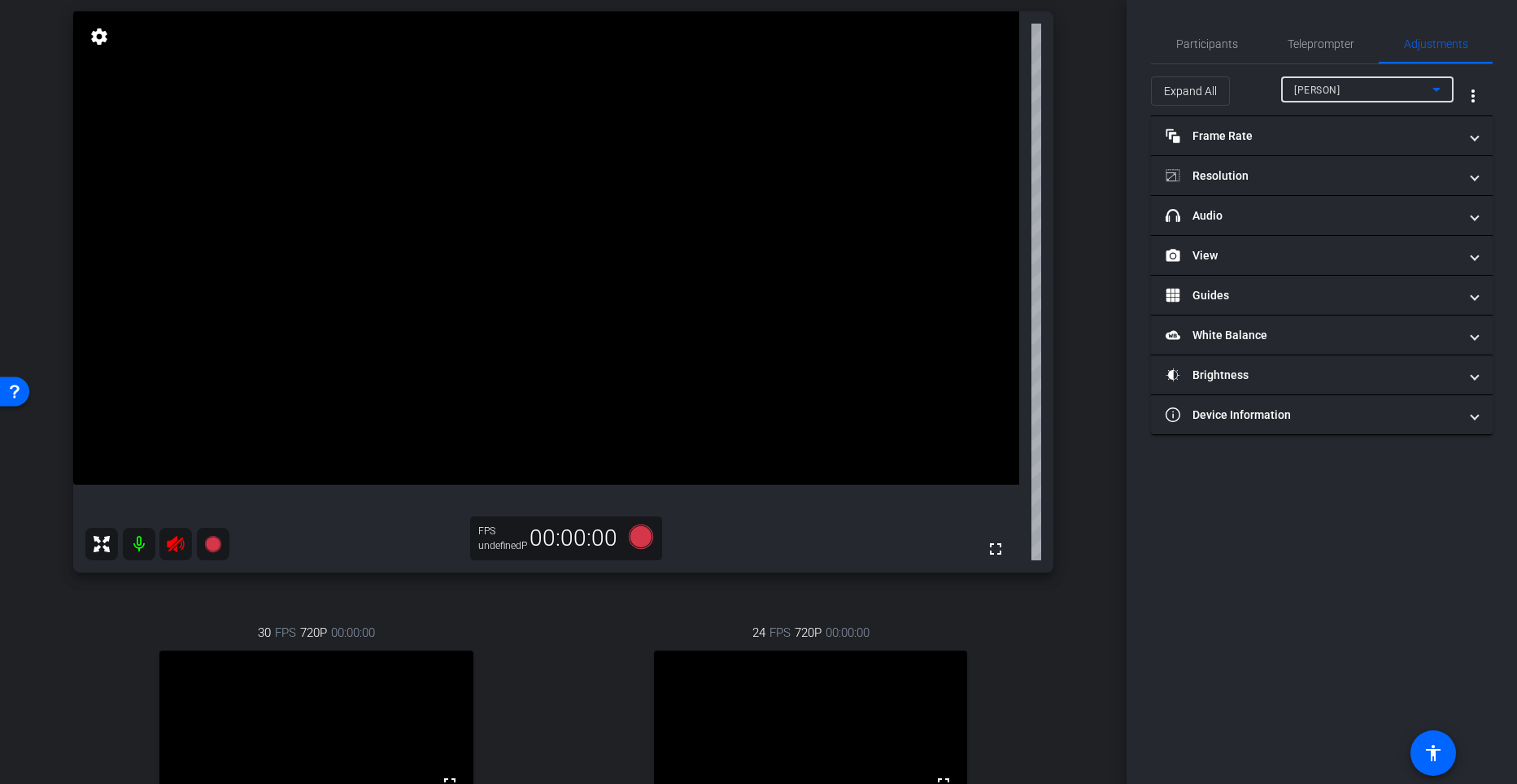 click on "JAVED" at bounding box center (1363, 89) 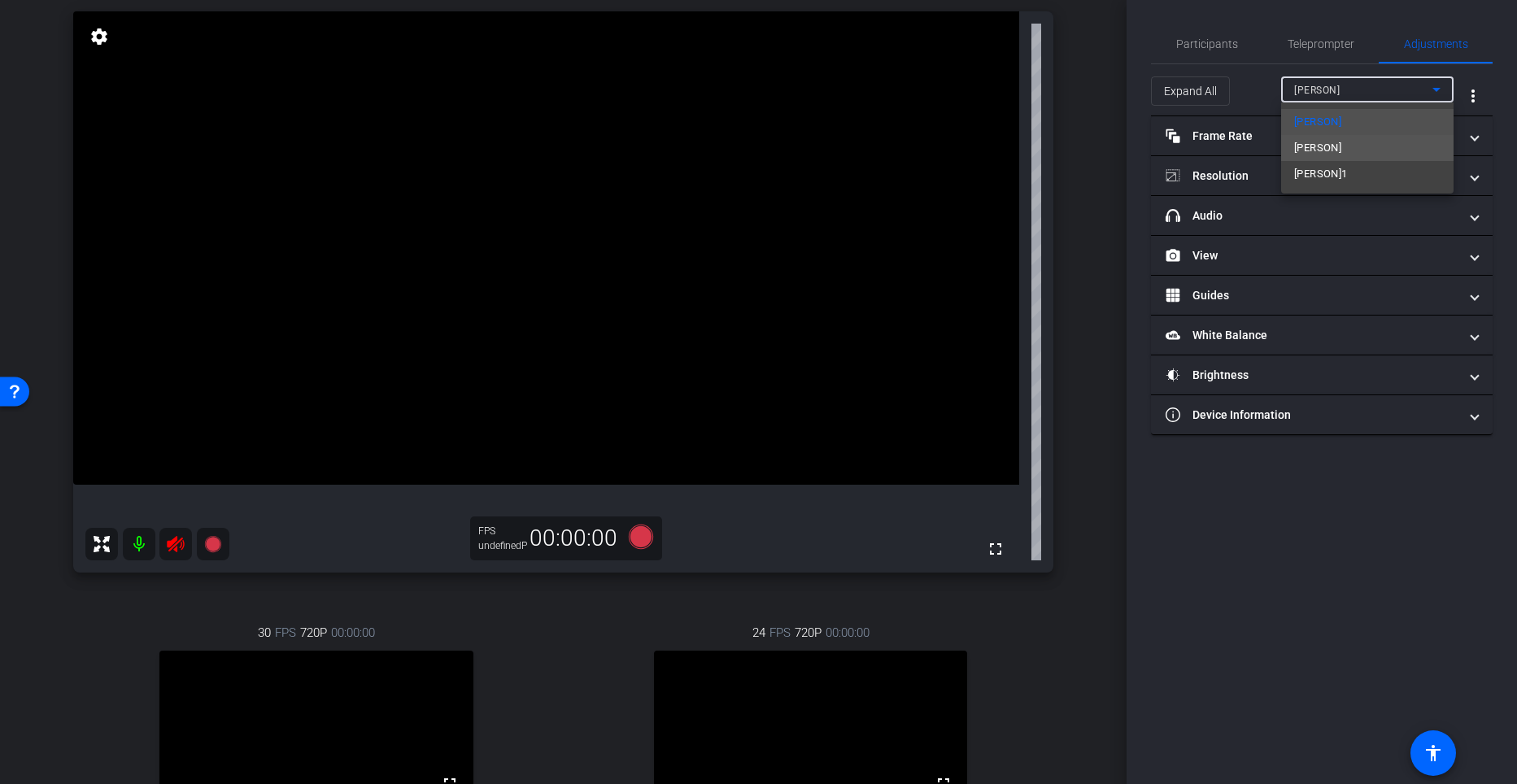 drag, startPoint x: 1370, startPoint y: 147, endPoint x: 1321, endPoint y: 147, distance: 49 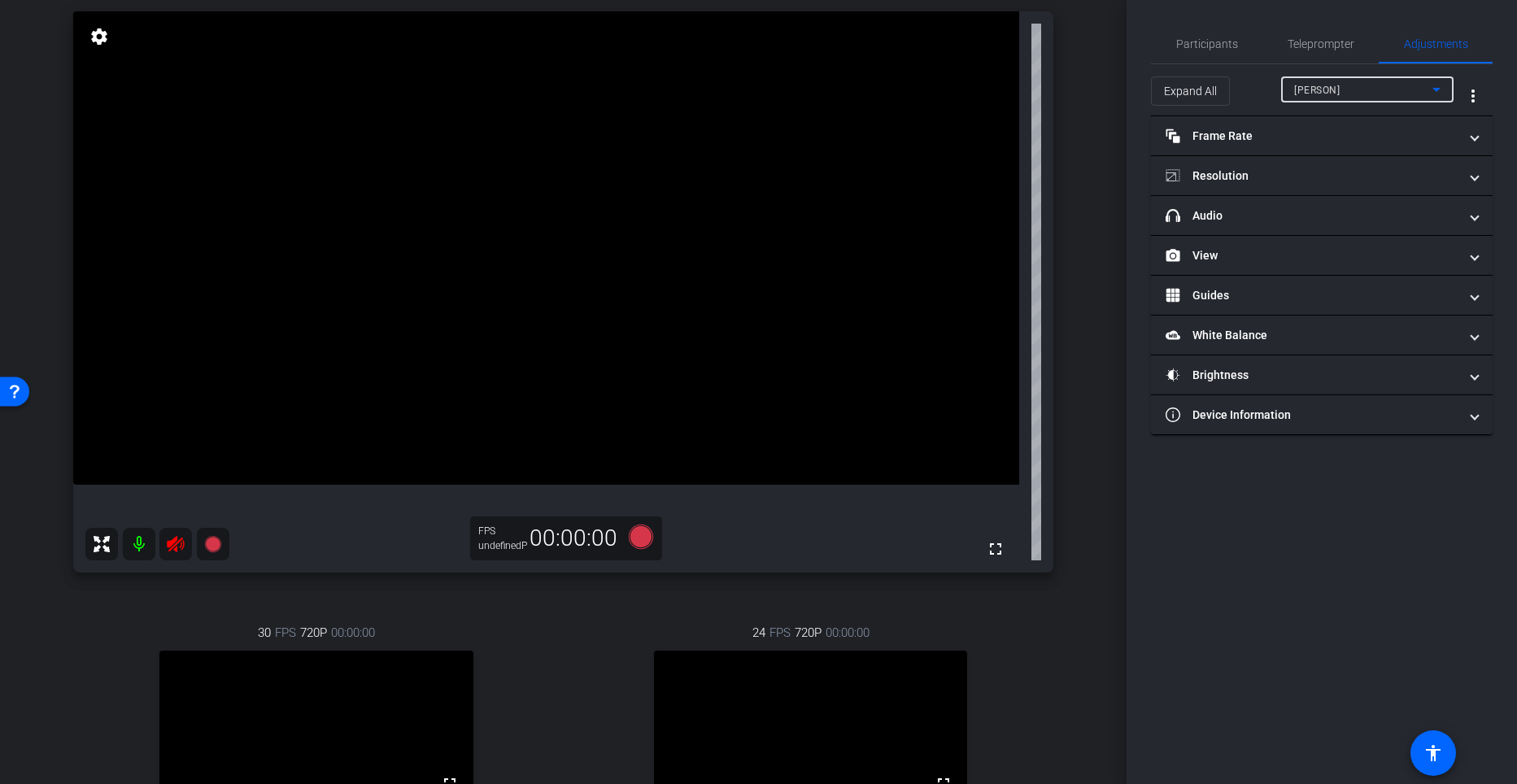 type on "1000" 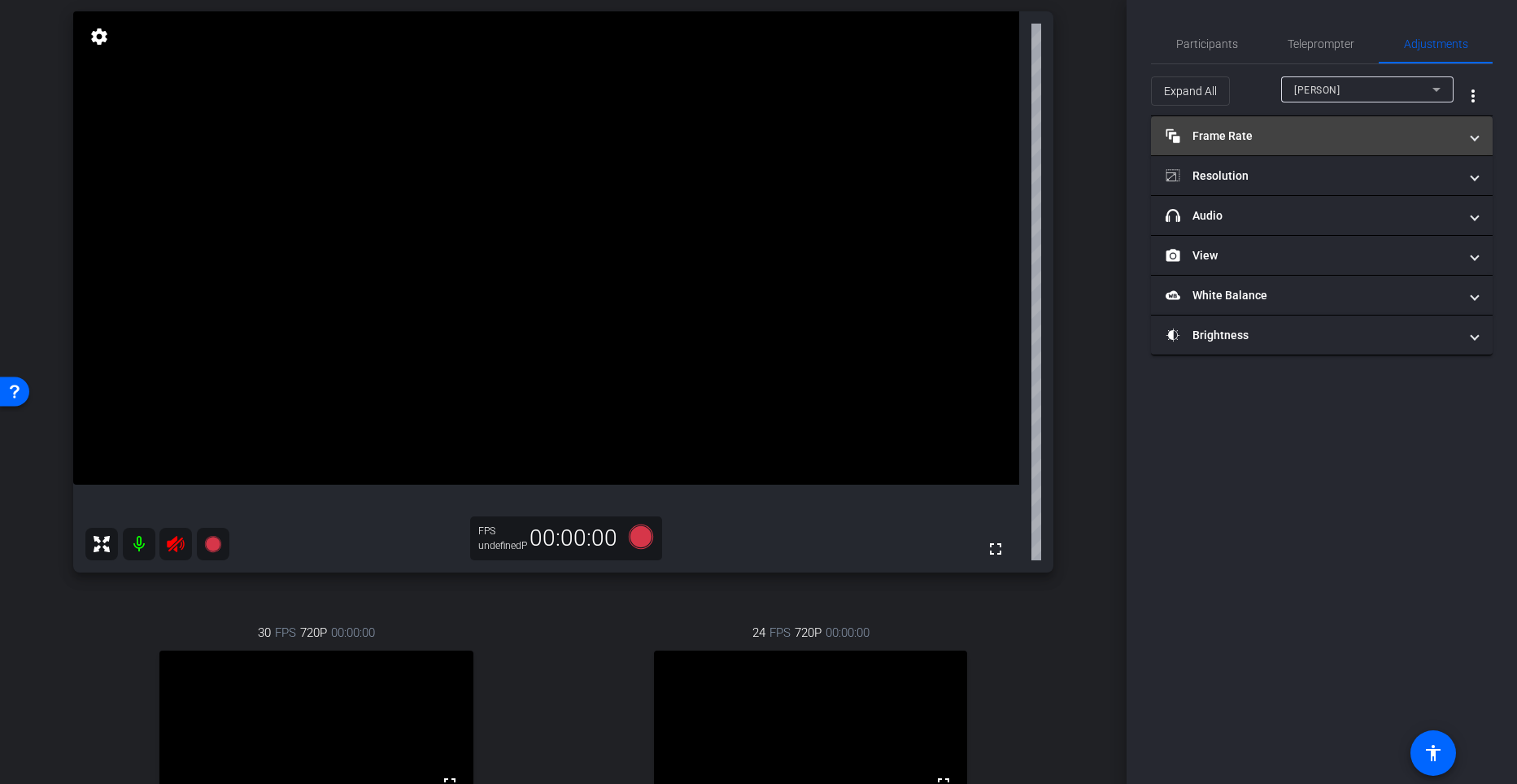 click on "Frame Rate
Frame Rate" at bounding box center [1312, 136] 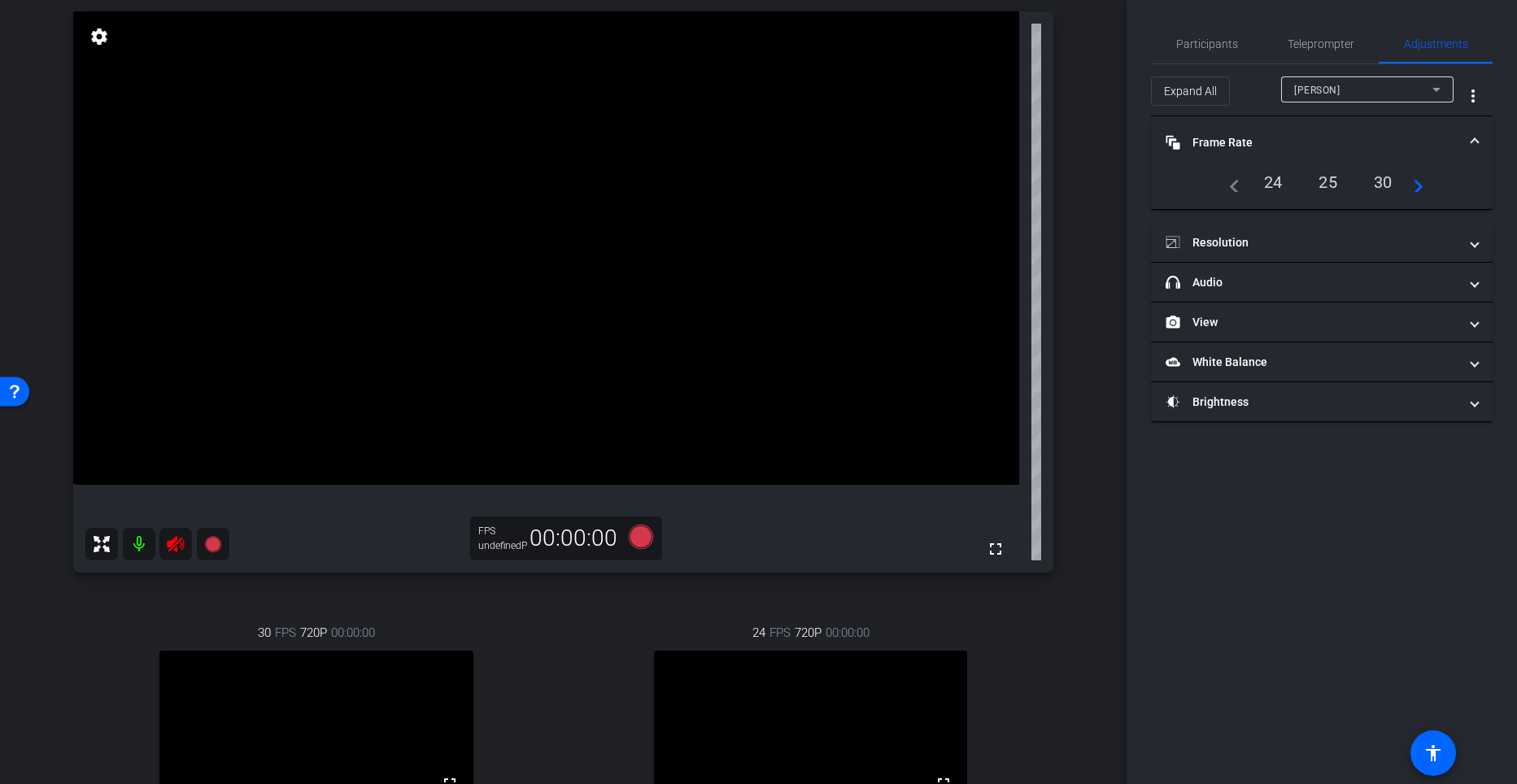 click on "24" at bounding box center [1273, 182] 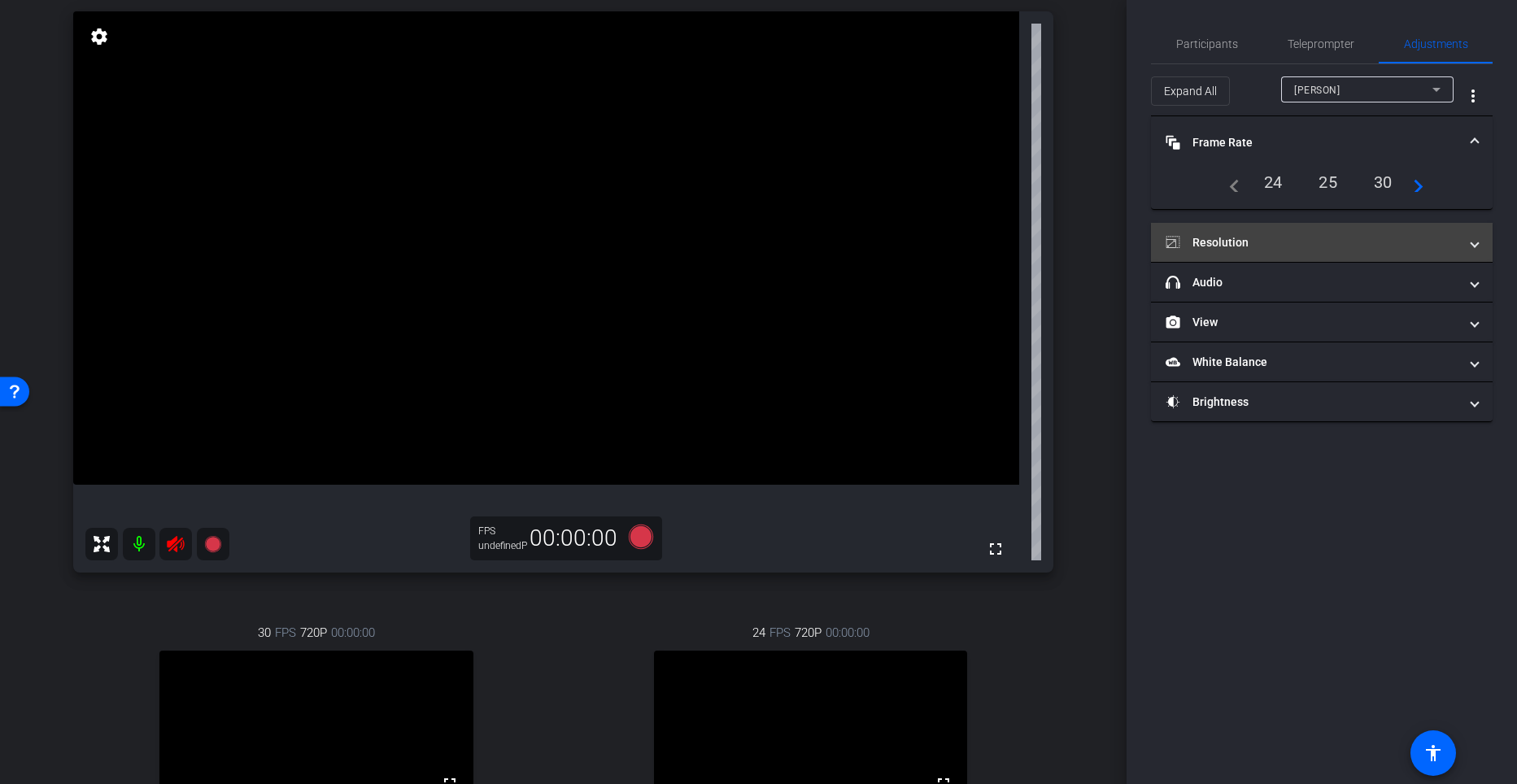 click on "Resolution" at bounding box center [1322, 242] 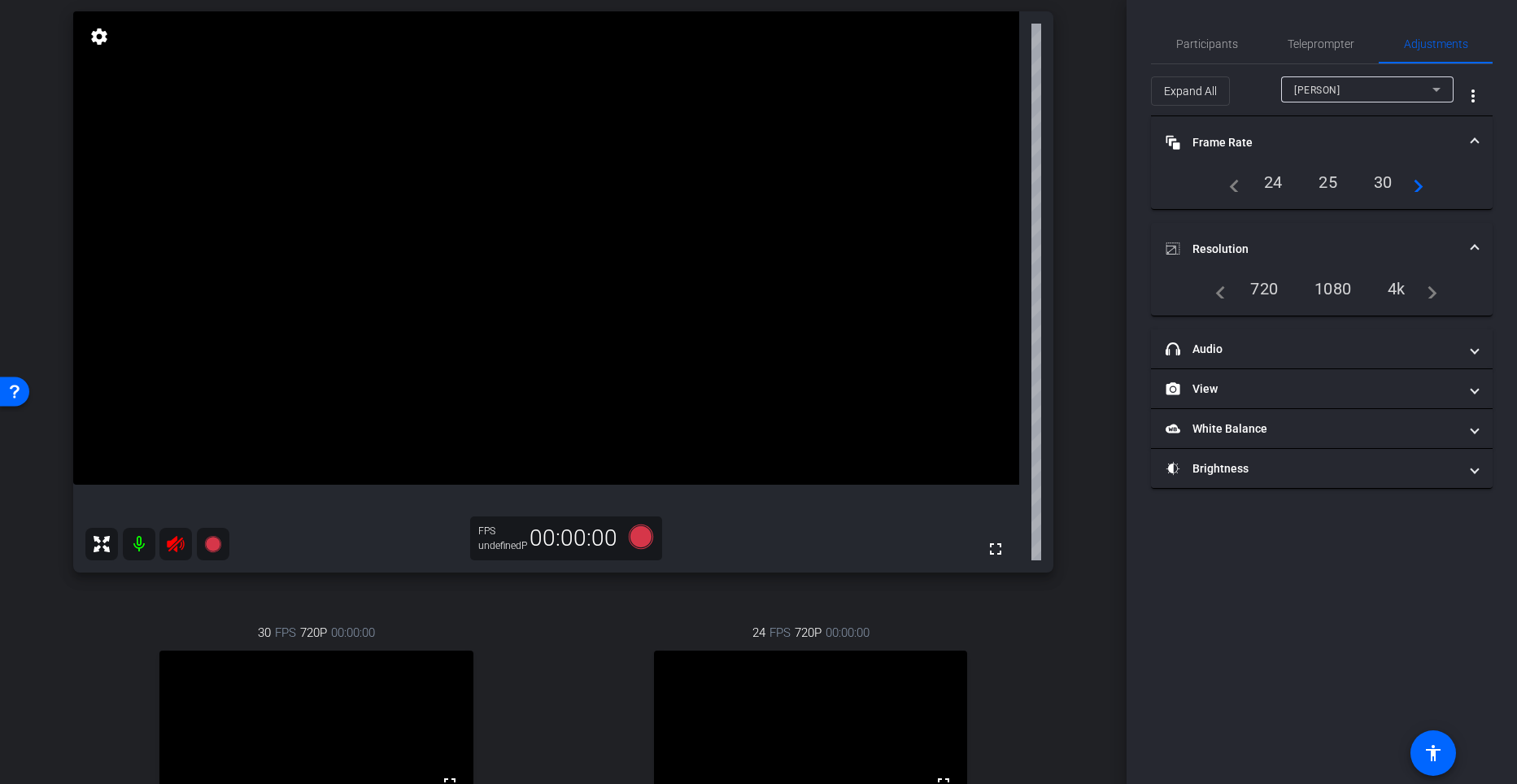 click on "4k" at bounding box center [1397, 289] 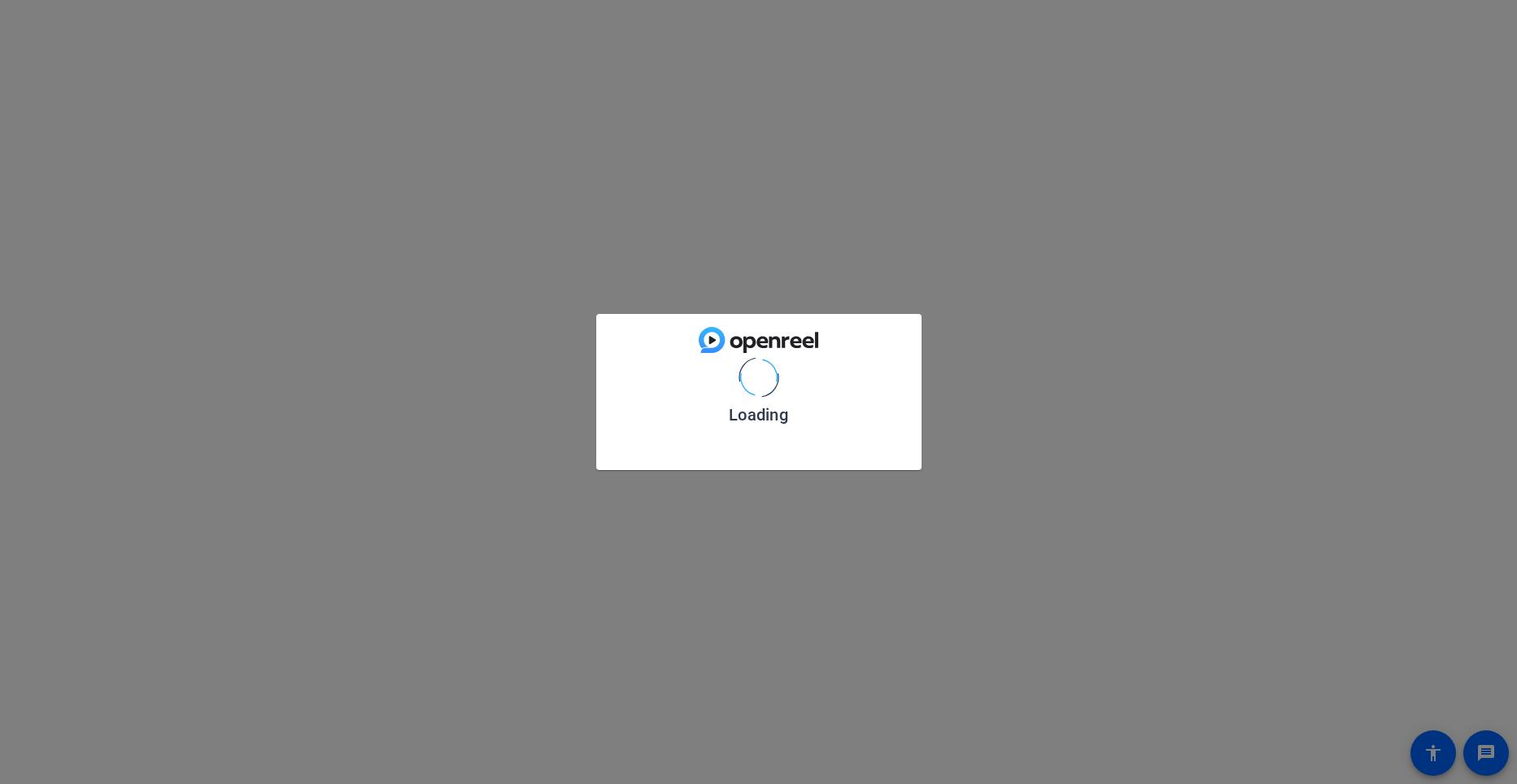 scroll, scrollTop: 0, scrollLeft: 0, axis: both 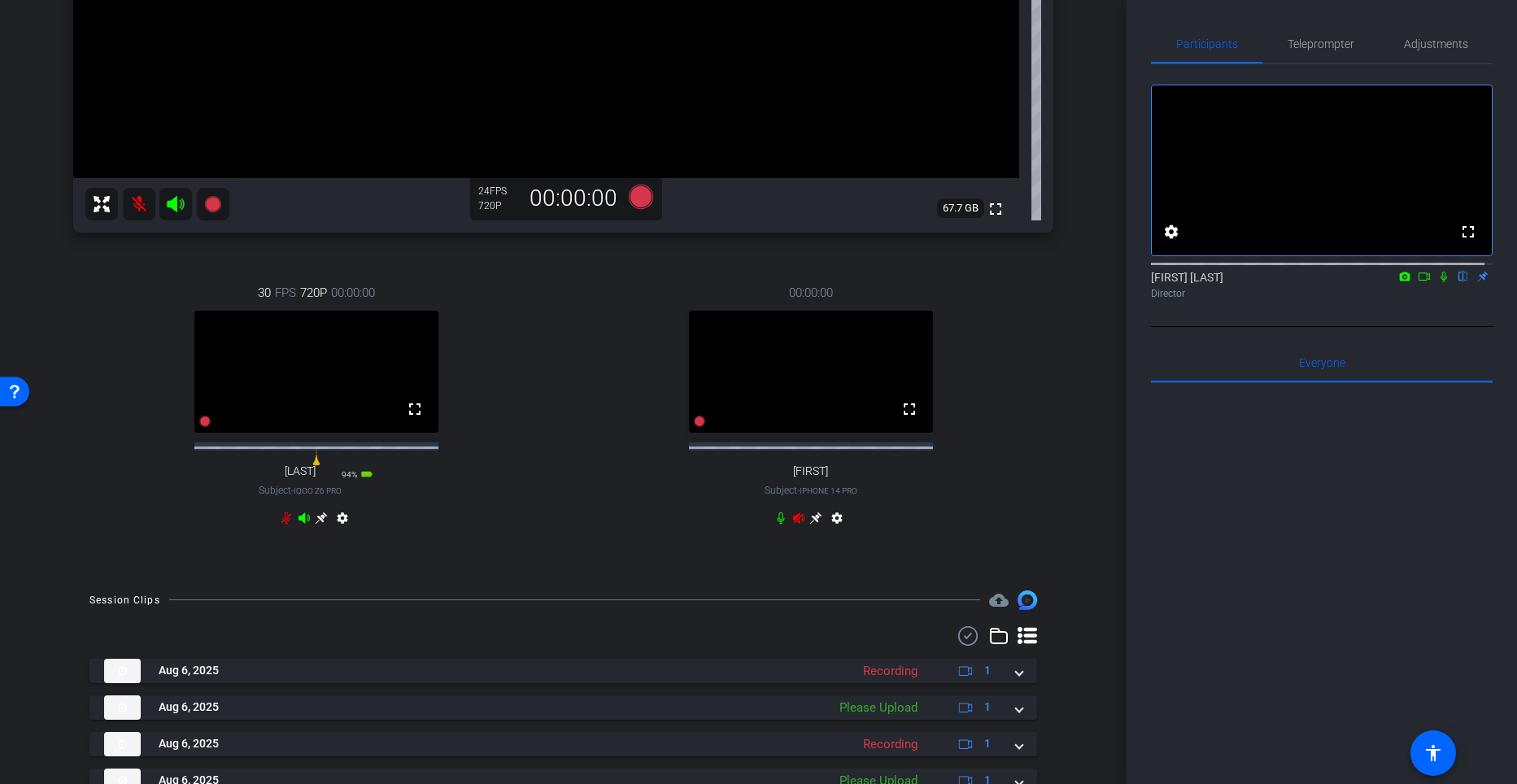 click 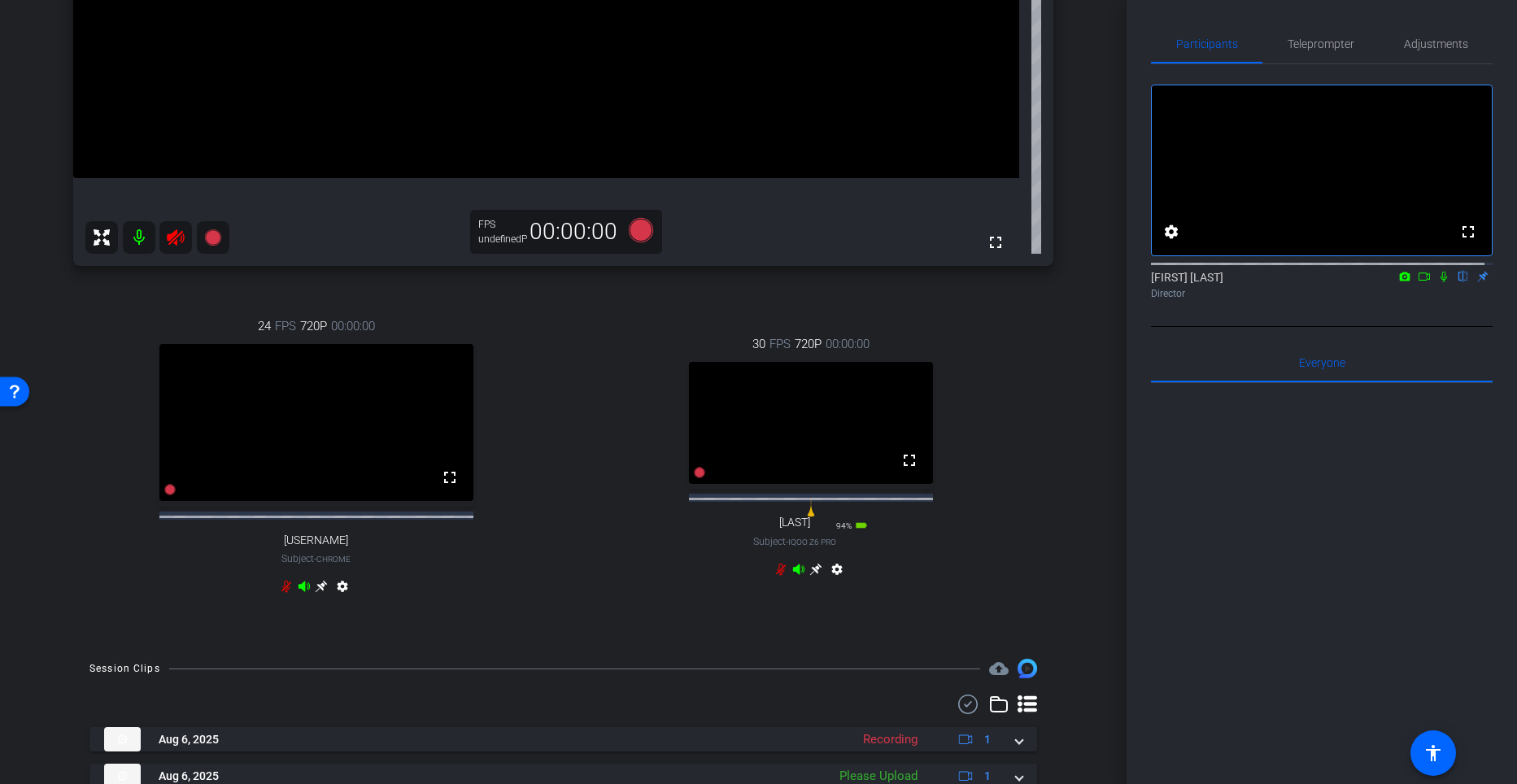 click 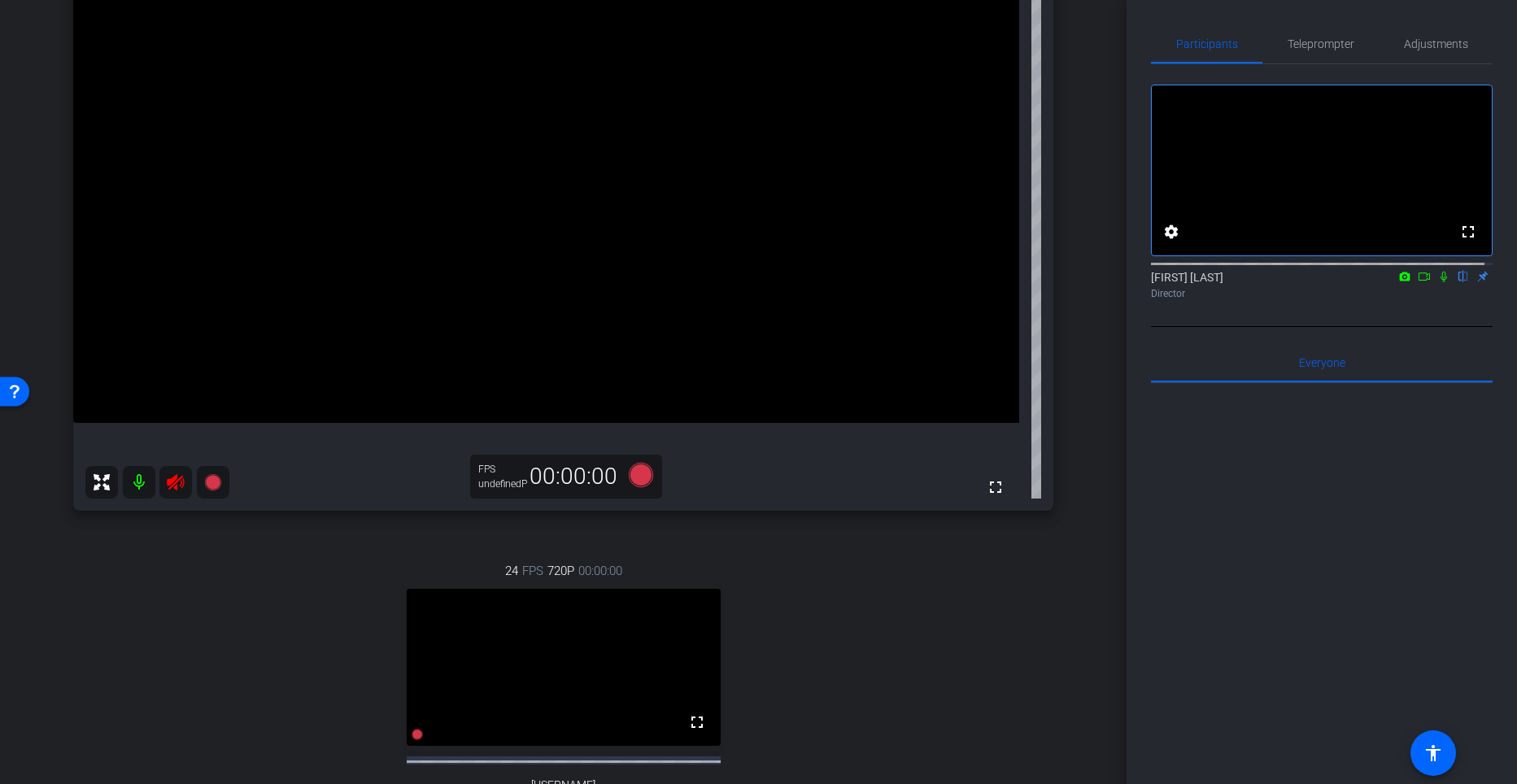 scroll, scrollTop: 211, scrollLeft: 0, axis: vertical 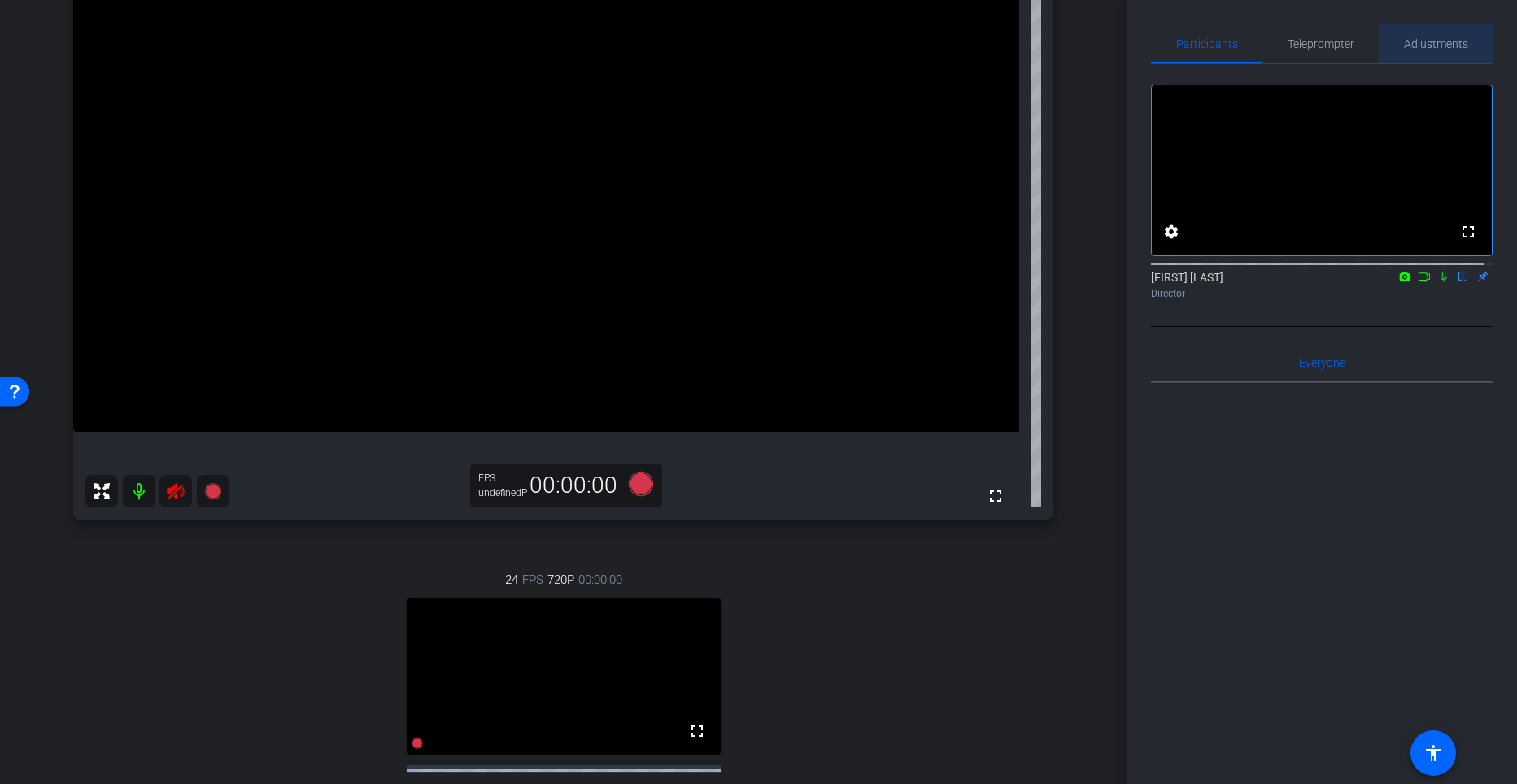 click on "Adjustments" at bounding box center (1436, 44) 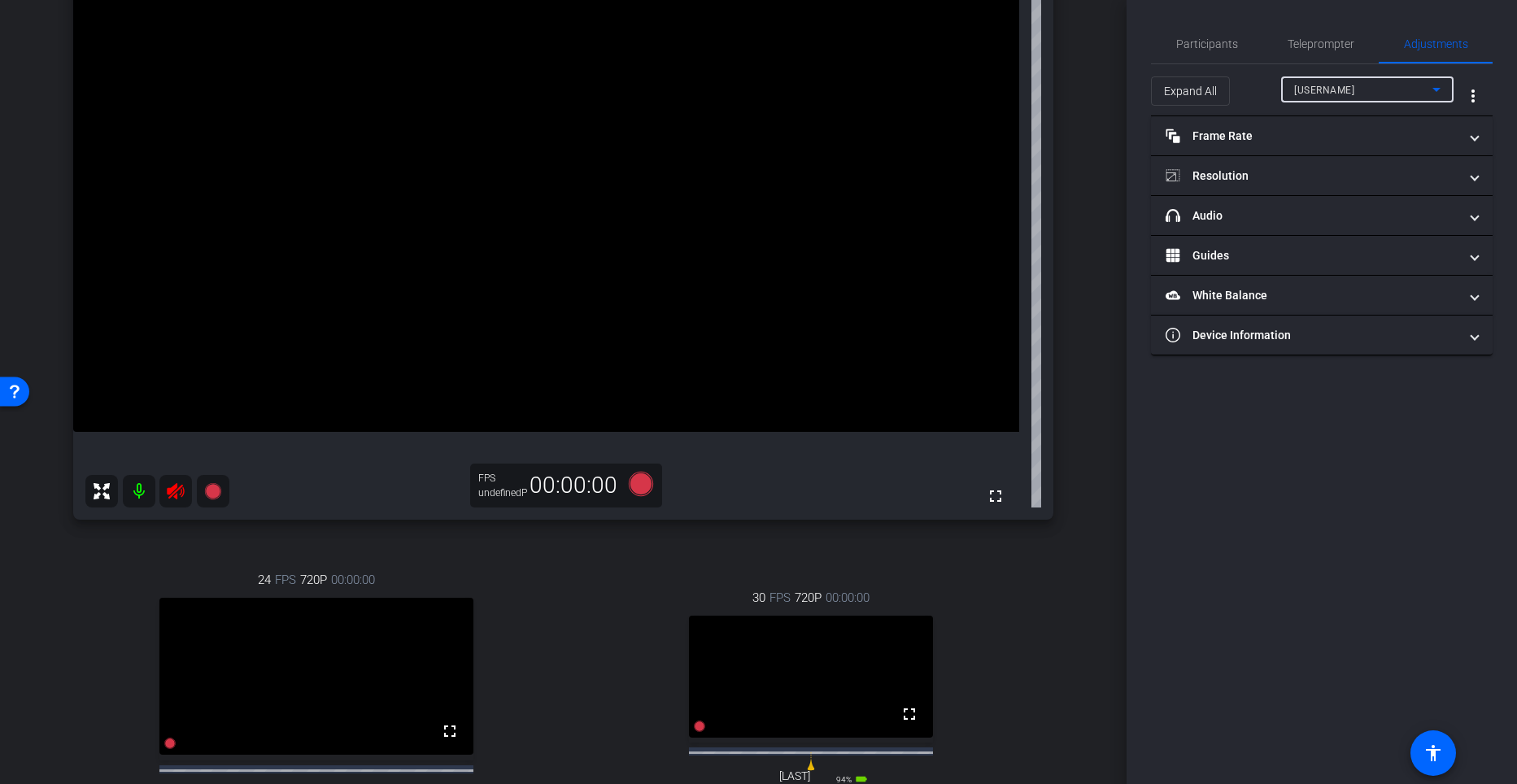 click on "Divesh1" at bounding box center (1363, 89) 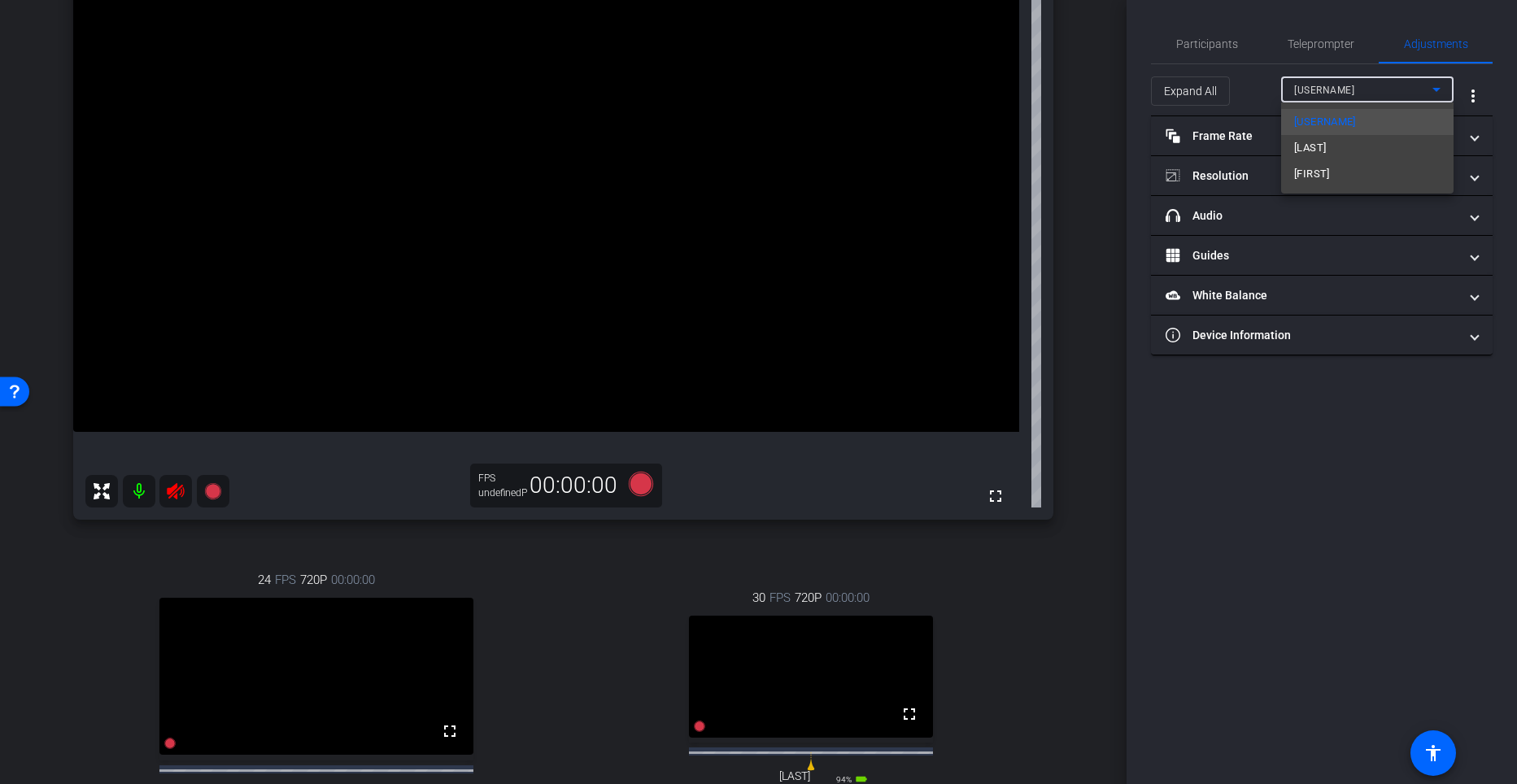 click at bounding box center [758, 392] 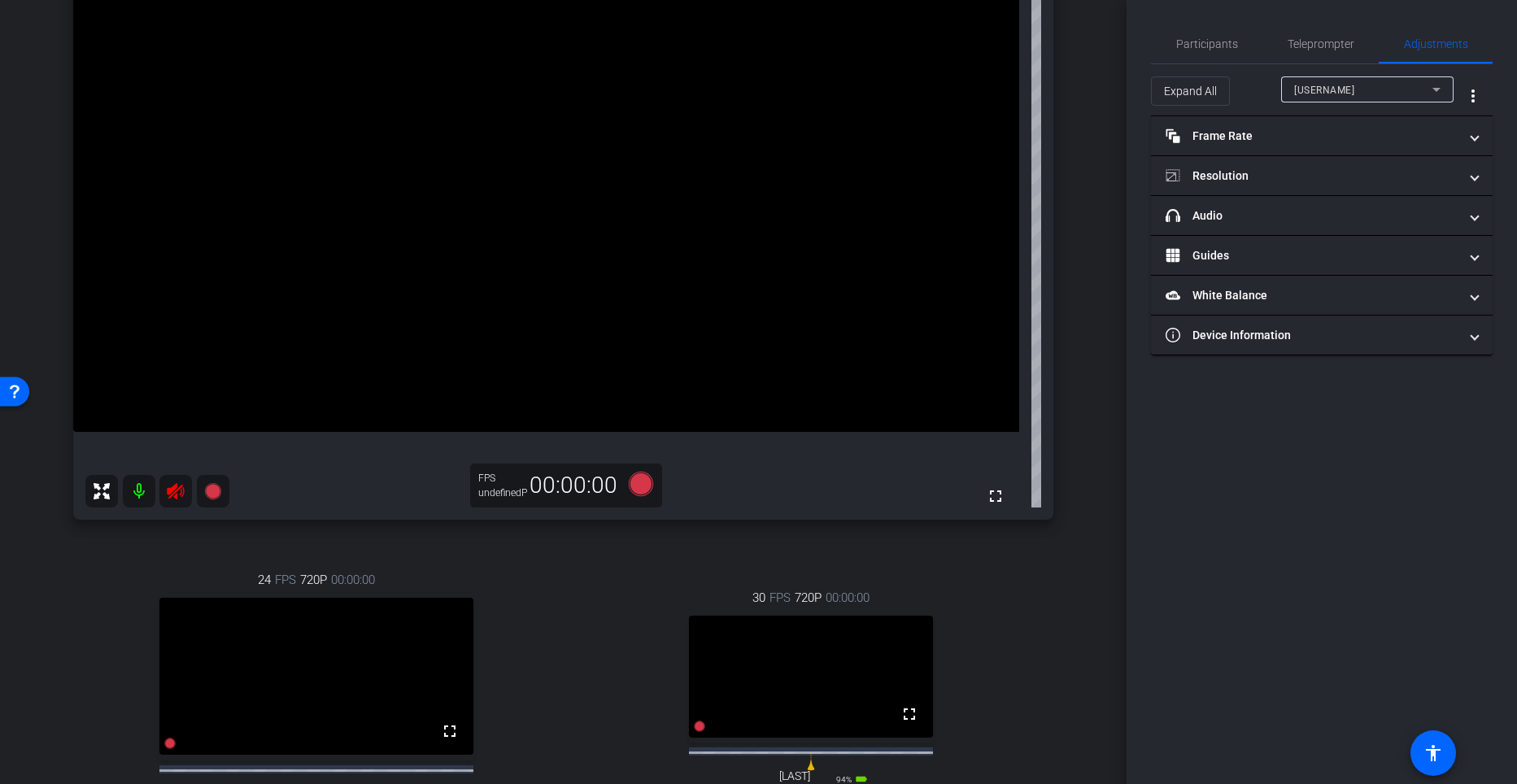 click 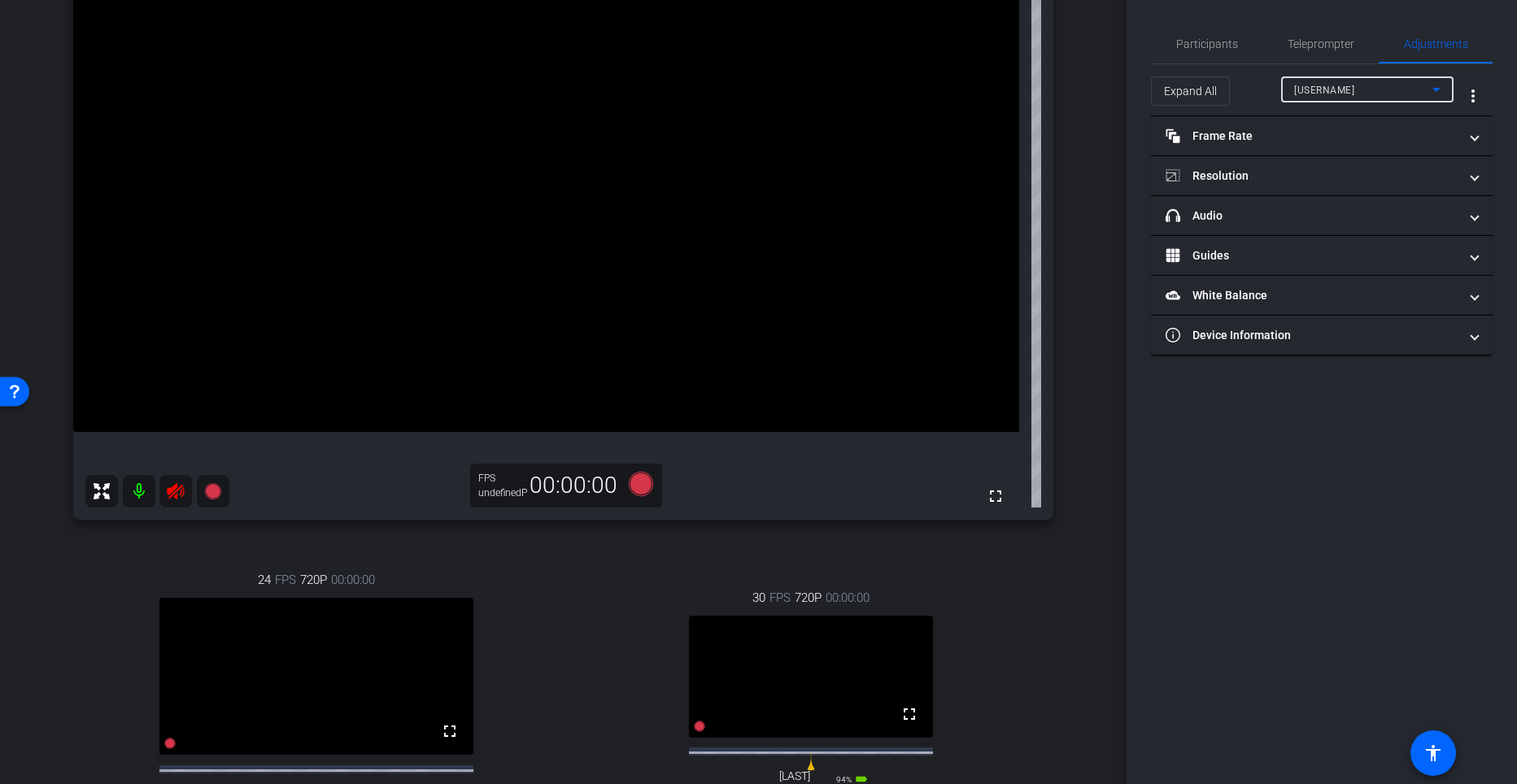 click on "Divesh1" at bounding box center [1363, 89] 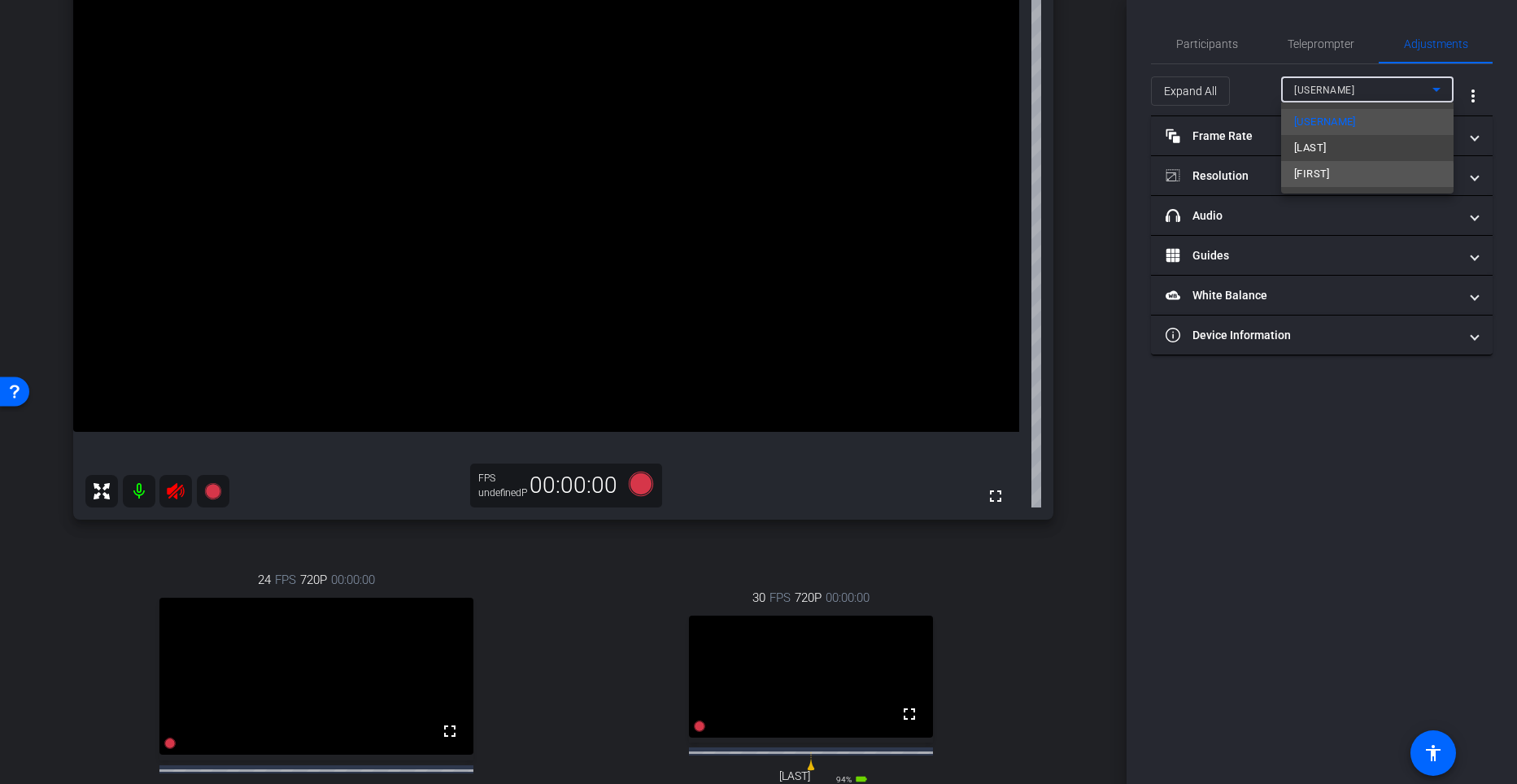 click on "Chrisanthi" at bounding box center [1312, 174] 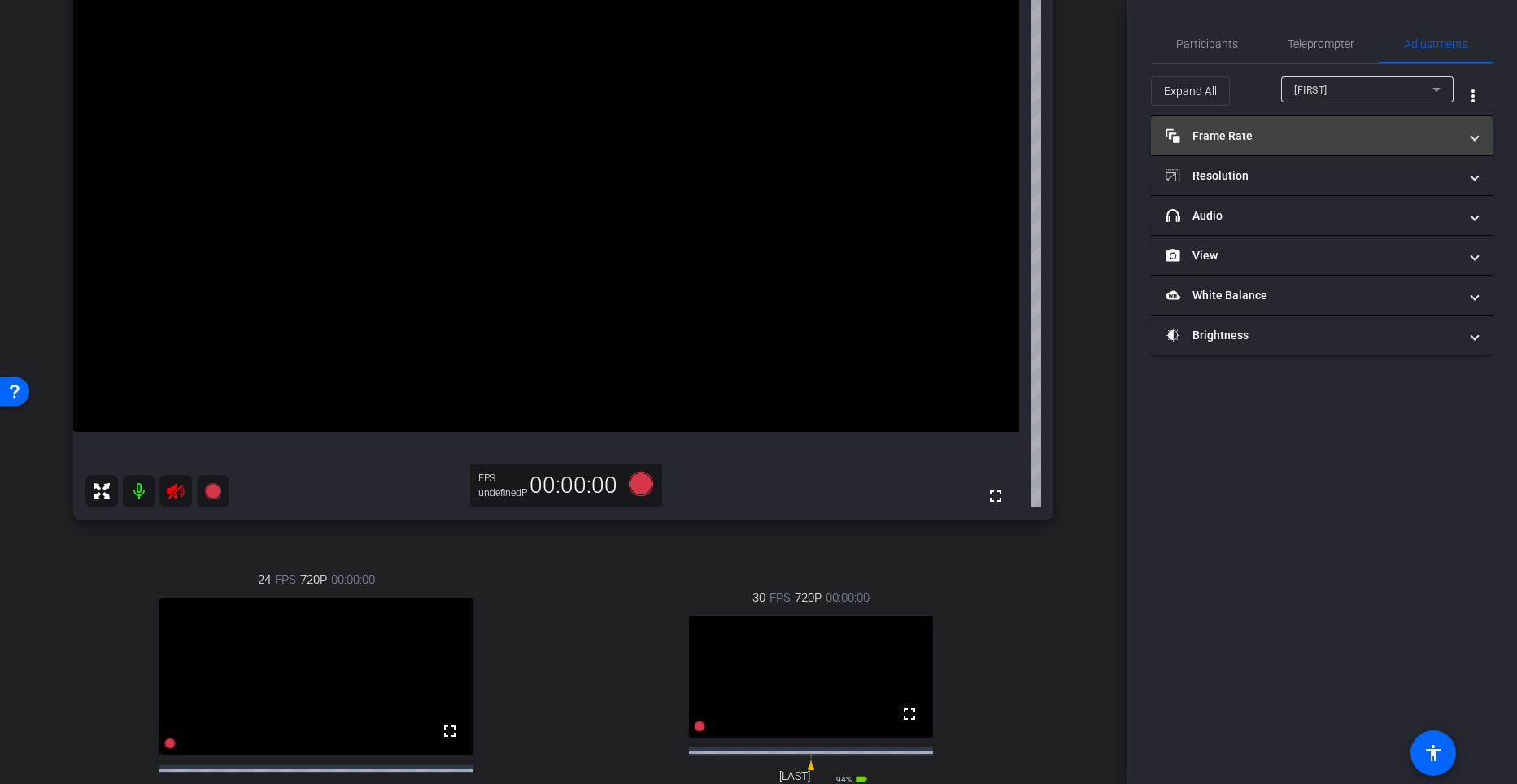 click on "Frame Rate
Frame Rate" at bounding box center [1322, 136] 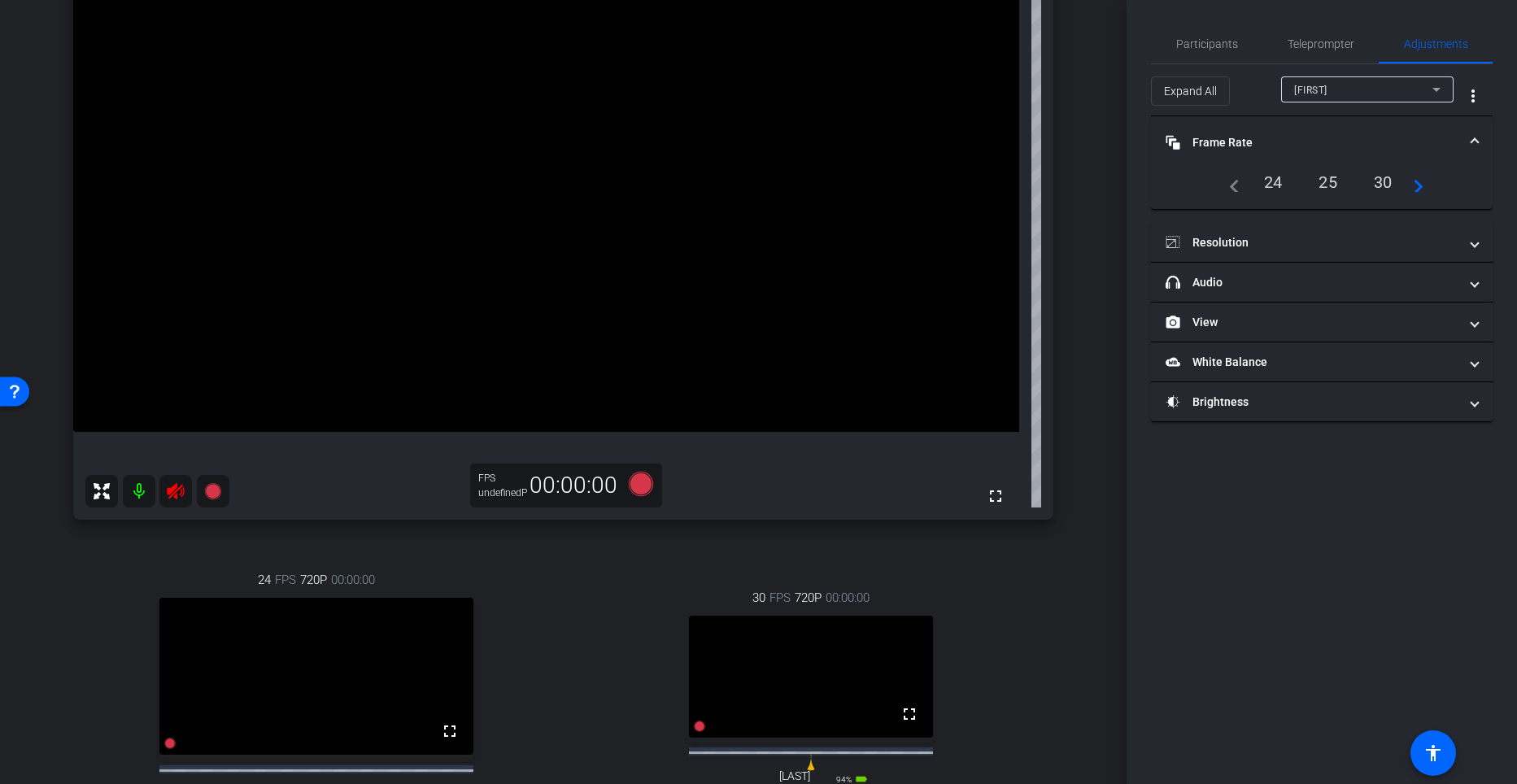 click on "25" at bounding box center [1327, 182] 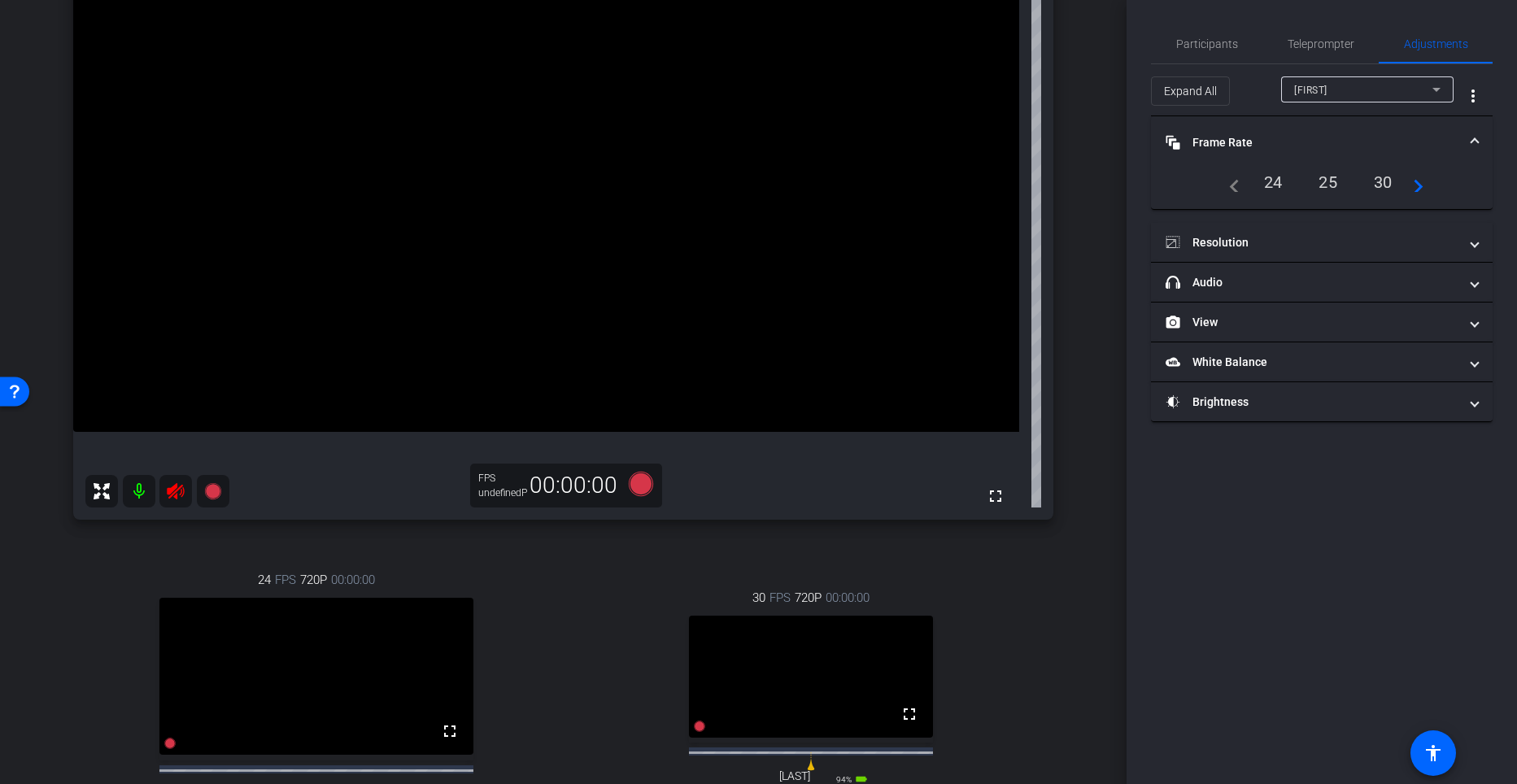 click on "24" at bounding box center [1273, 182] 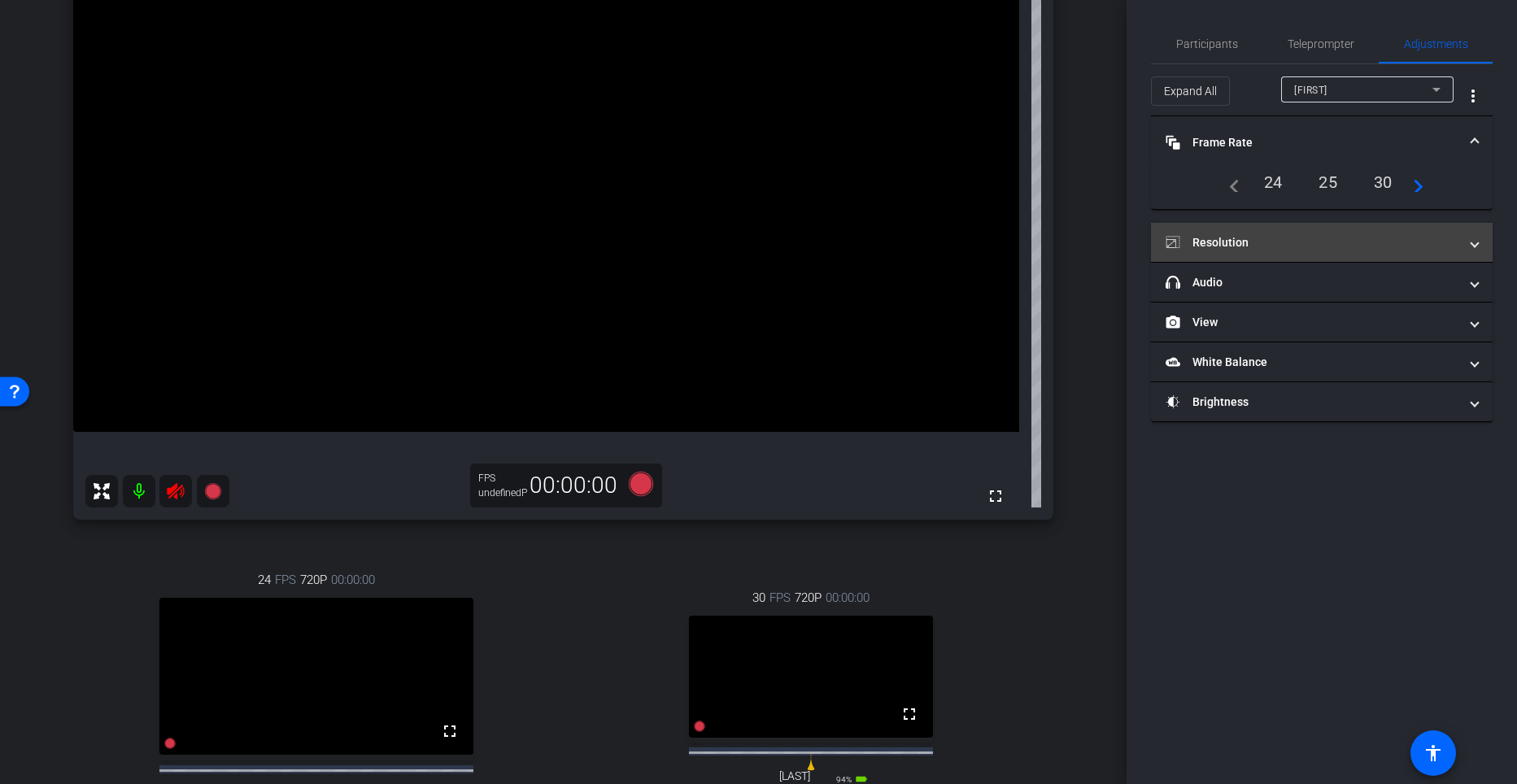 click on "Resolution" at bounding box center (1322, 242) 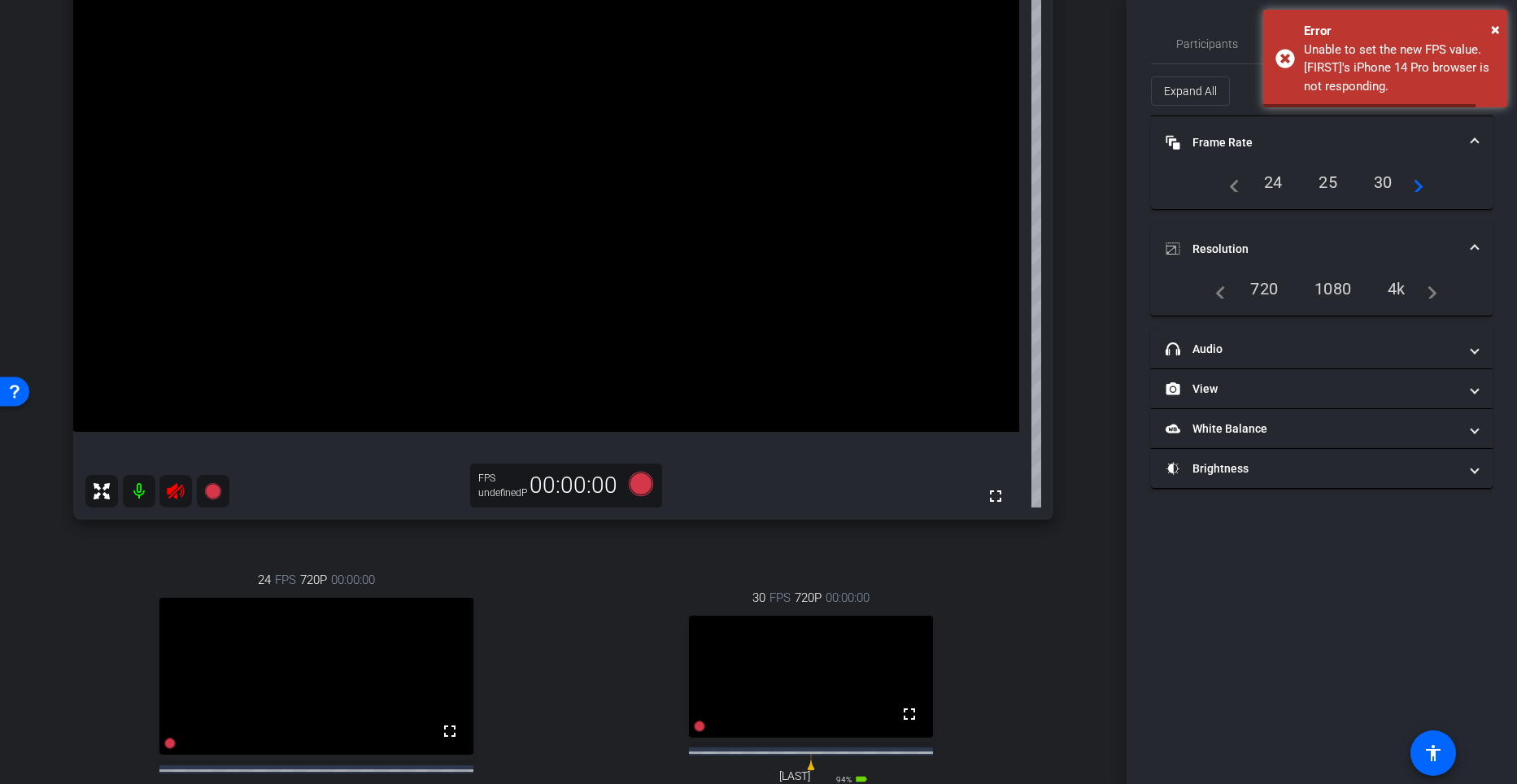 click on "4k" at bounding box center [1397, 289] 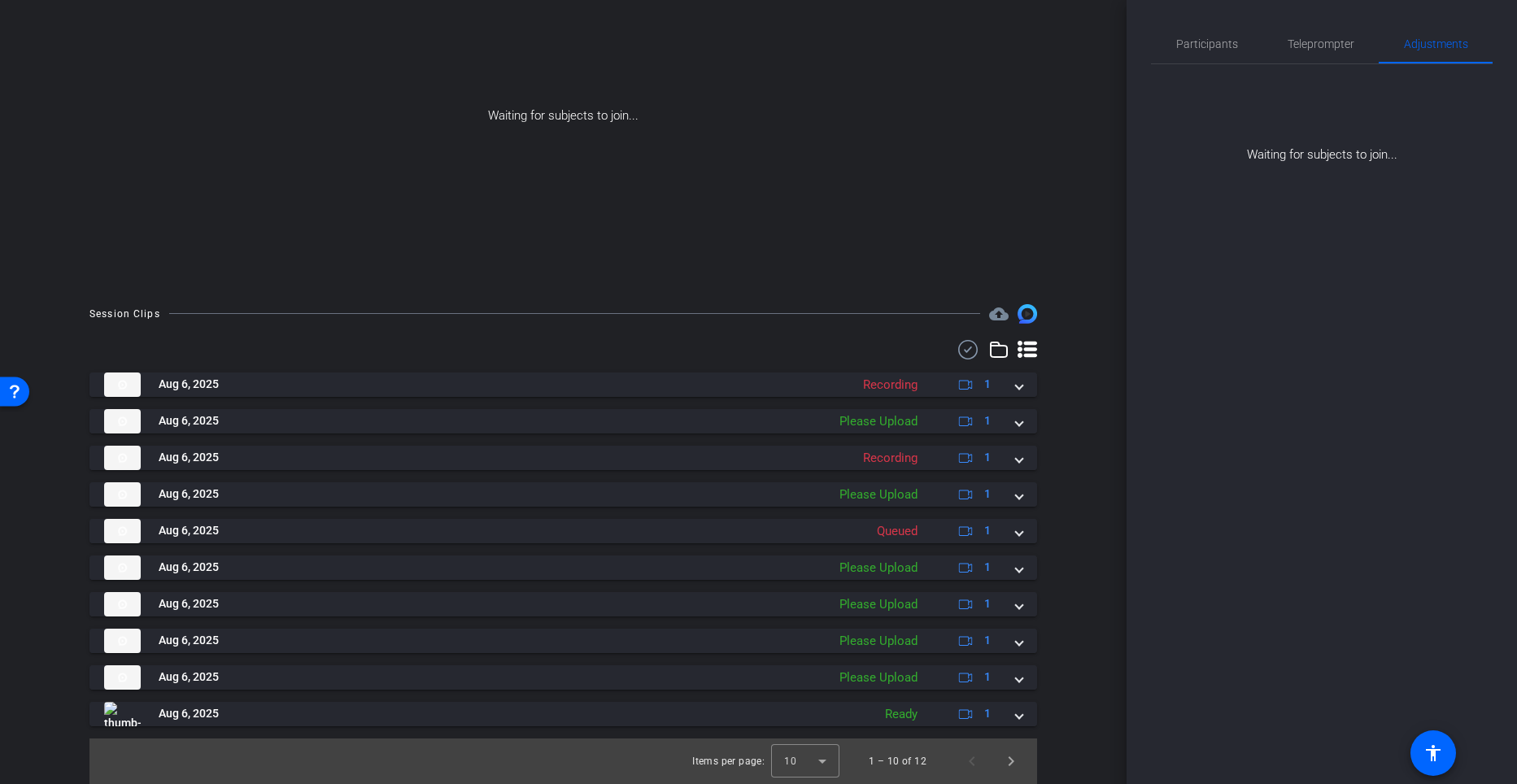 scroll, scrollTop: 170, scrollLeft: 0, axis: vertical 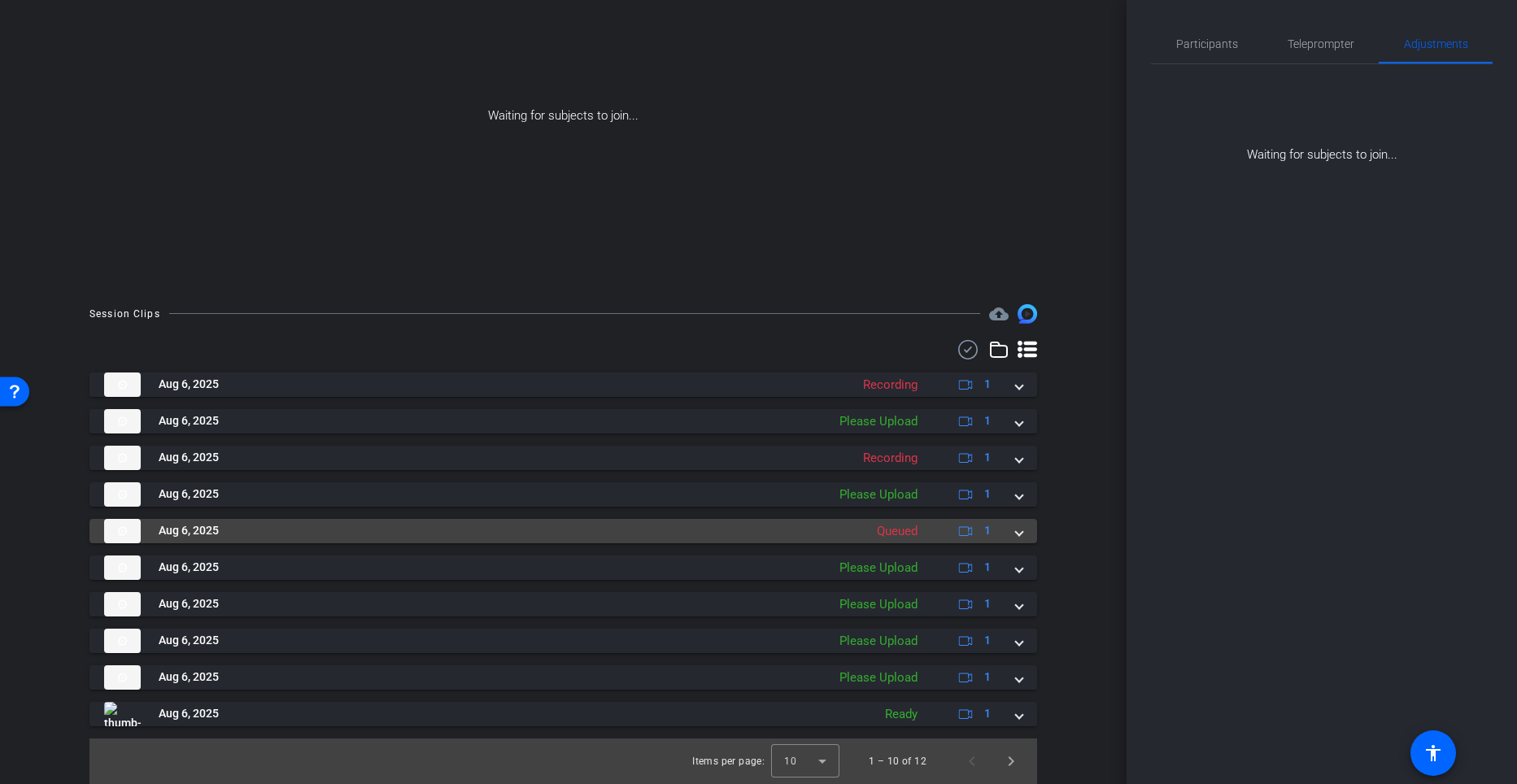 click at bounding box center [1019, 530] 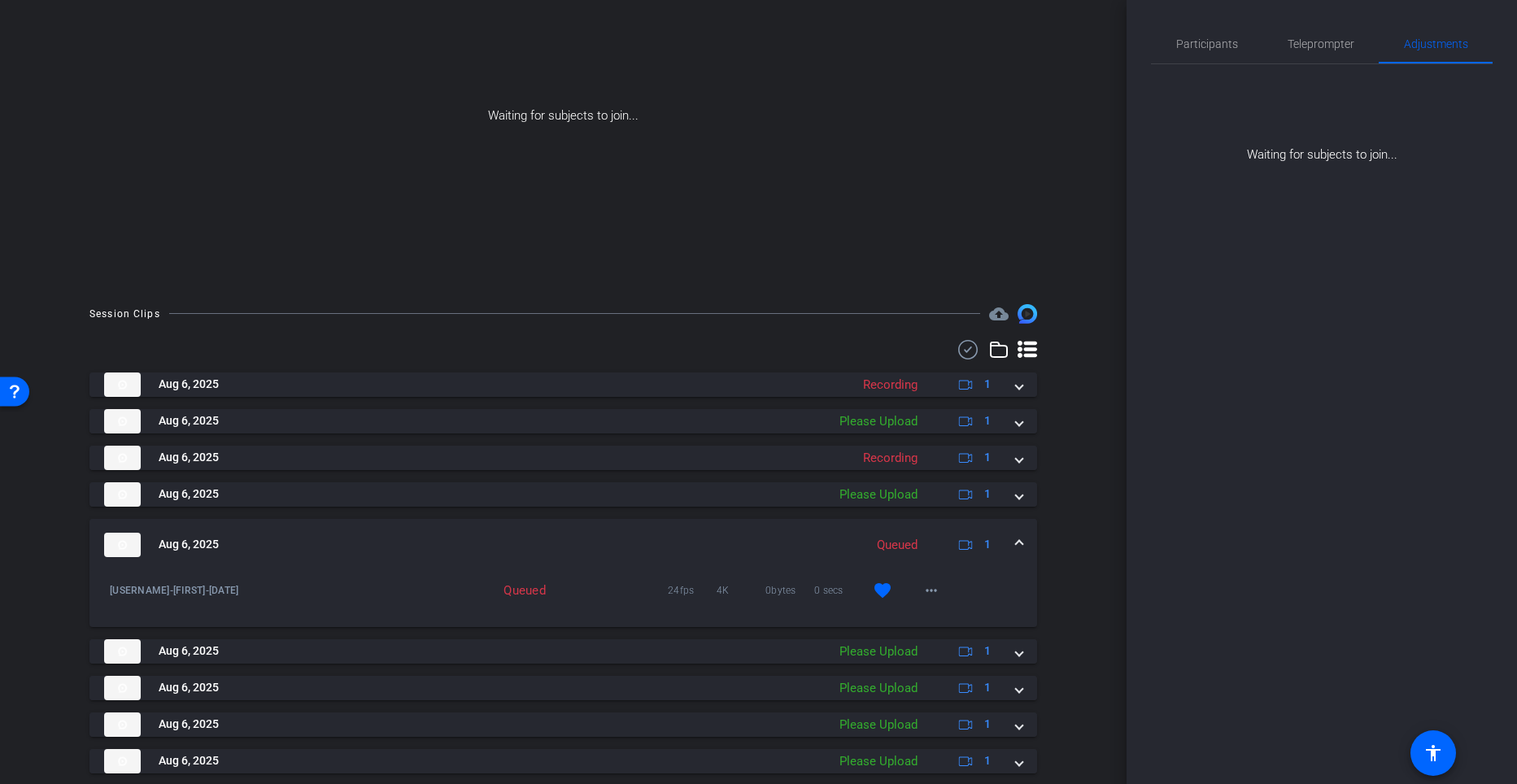 scroll, scrollTop: 254, scrollLeft: 0, axis: vertical 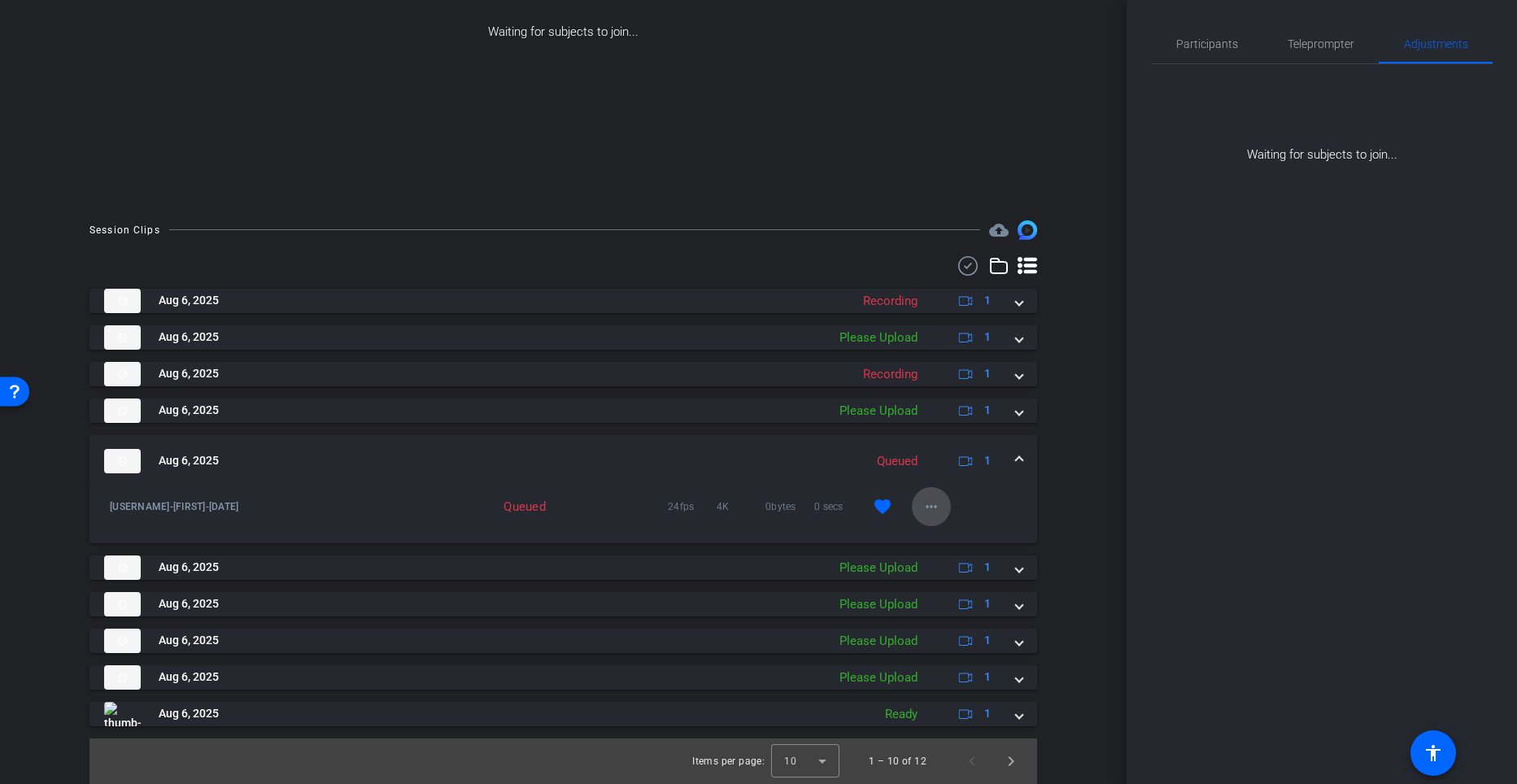 click on "more_horiz" at bounding box center (931, 507) 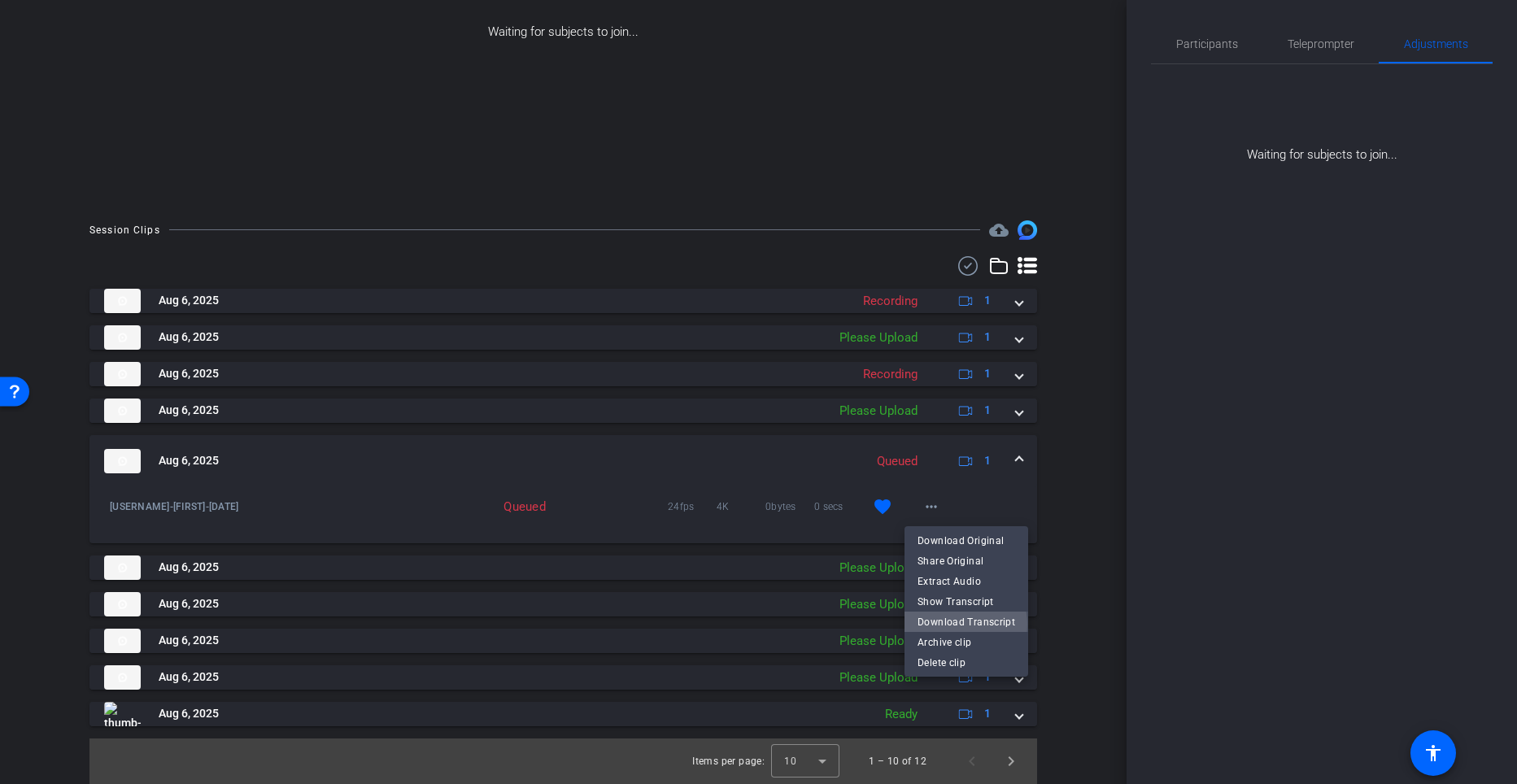 click on "Download Transcript" at bounding box center (966, 621) 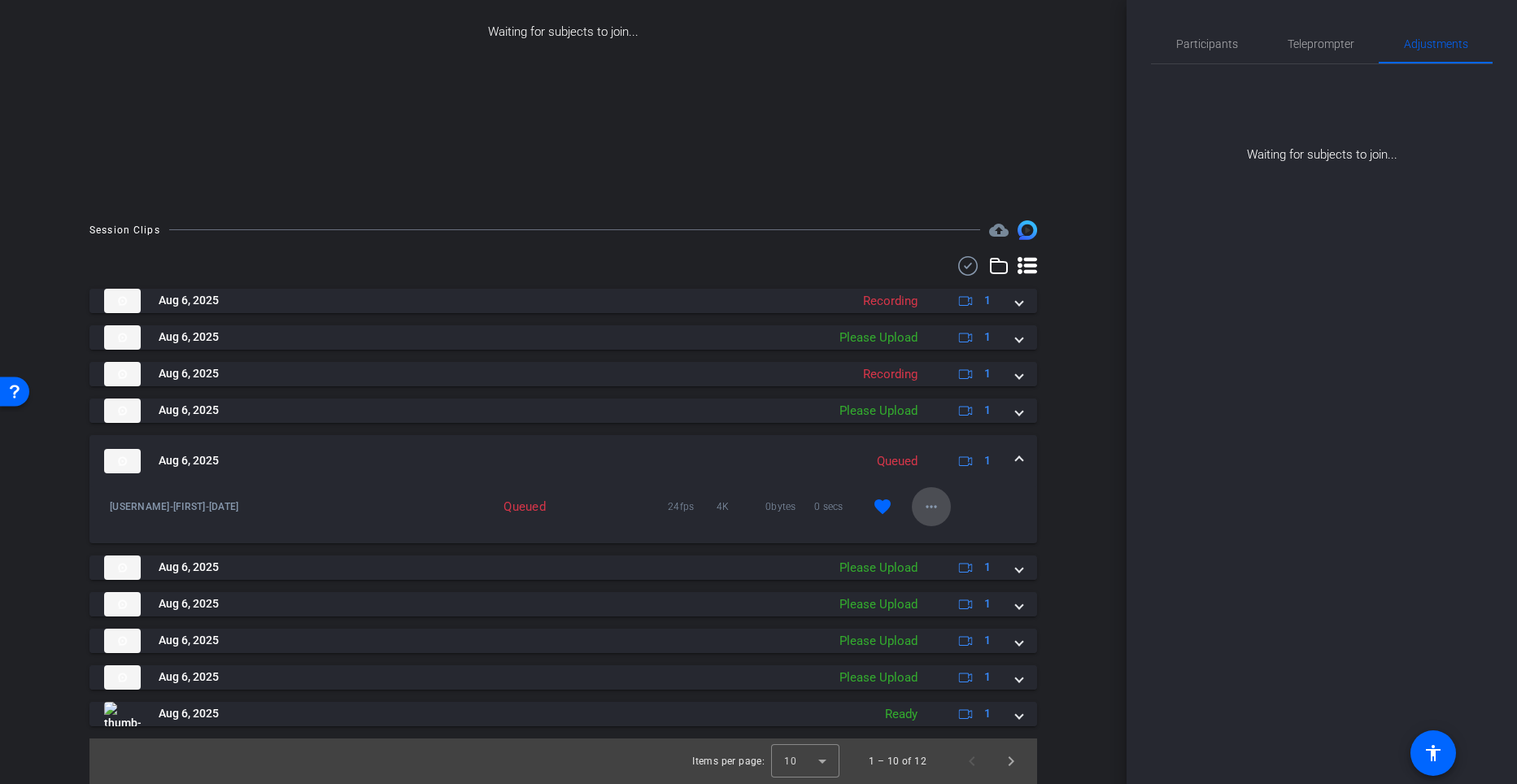 click at bounding box center (931, 507) 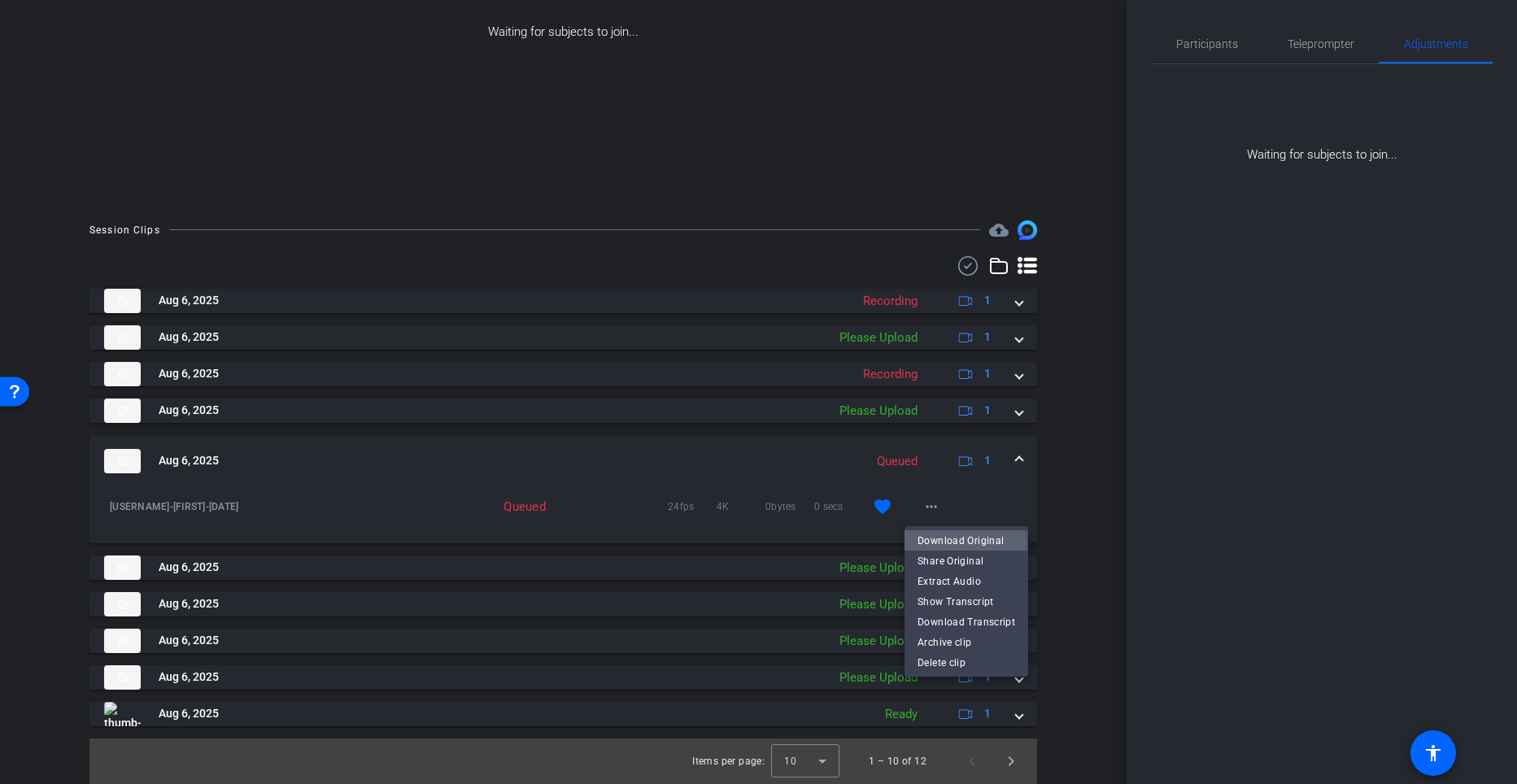 click on "Download Original" at bounding box center (966, 540) 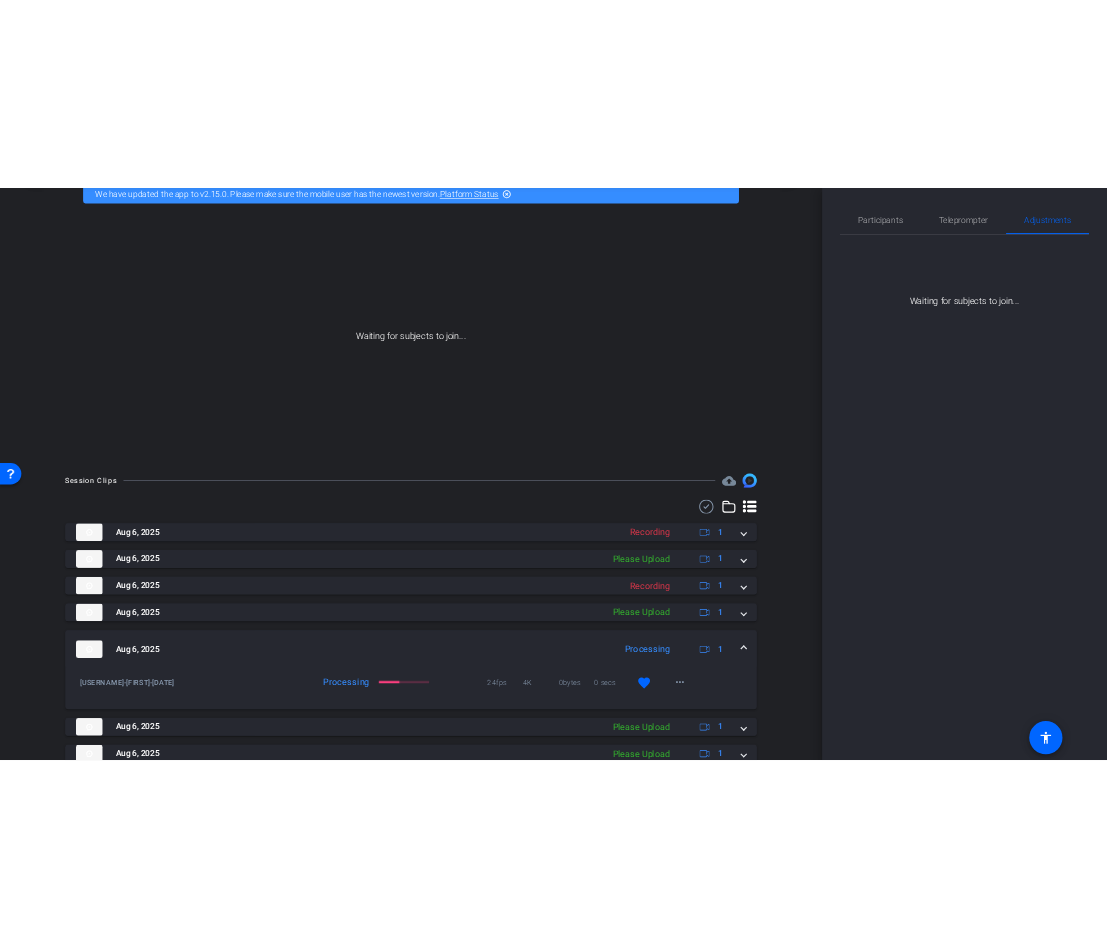 scroll, scrollTop: 103, scrollLeft: 0, axis: vertical 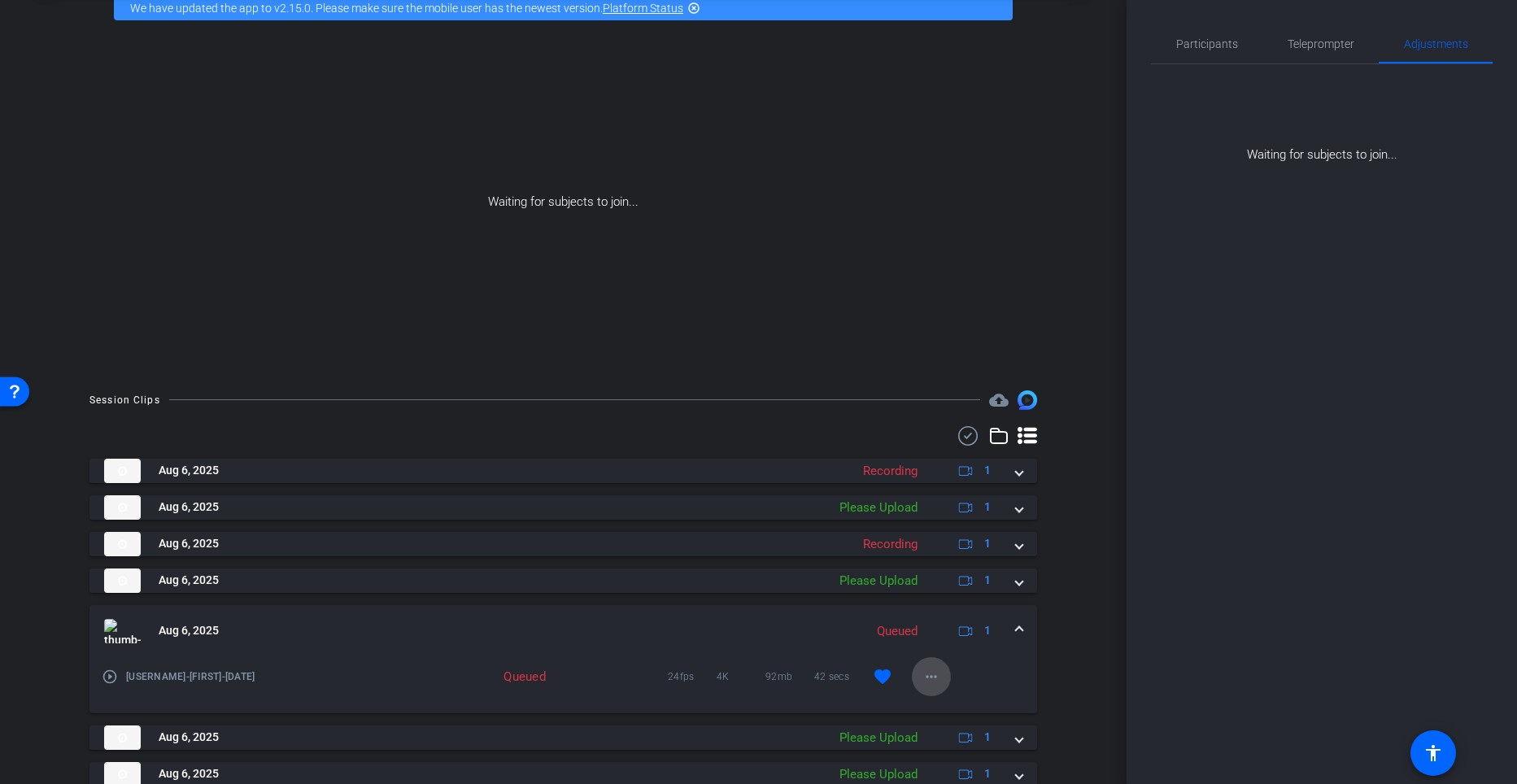 click on "more_horiz" at bounding box center (931, 677) 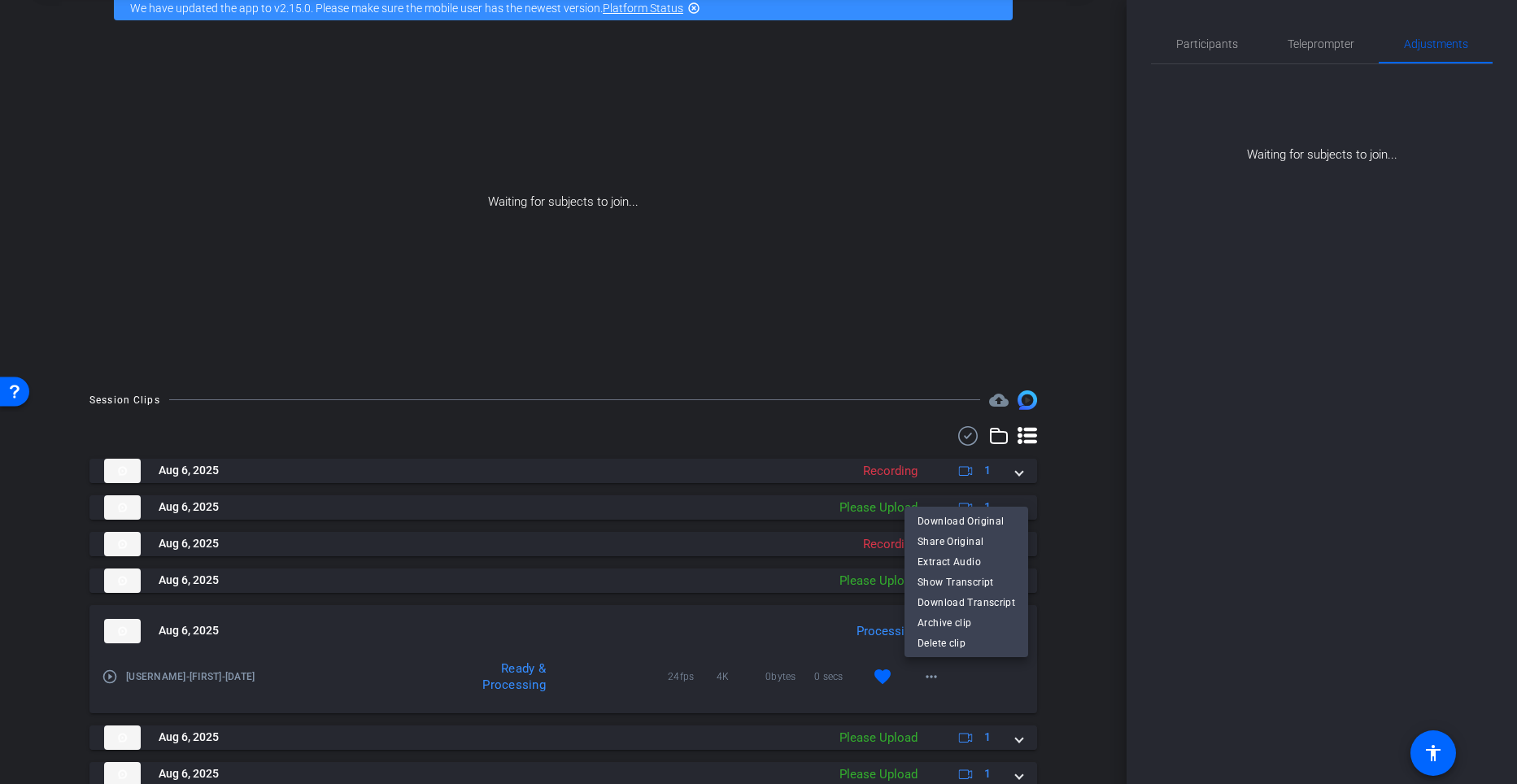 click at bounding box center [758, 392] 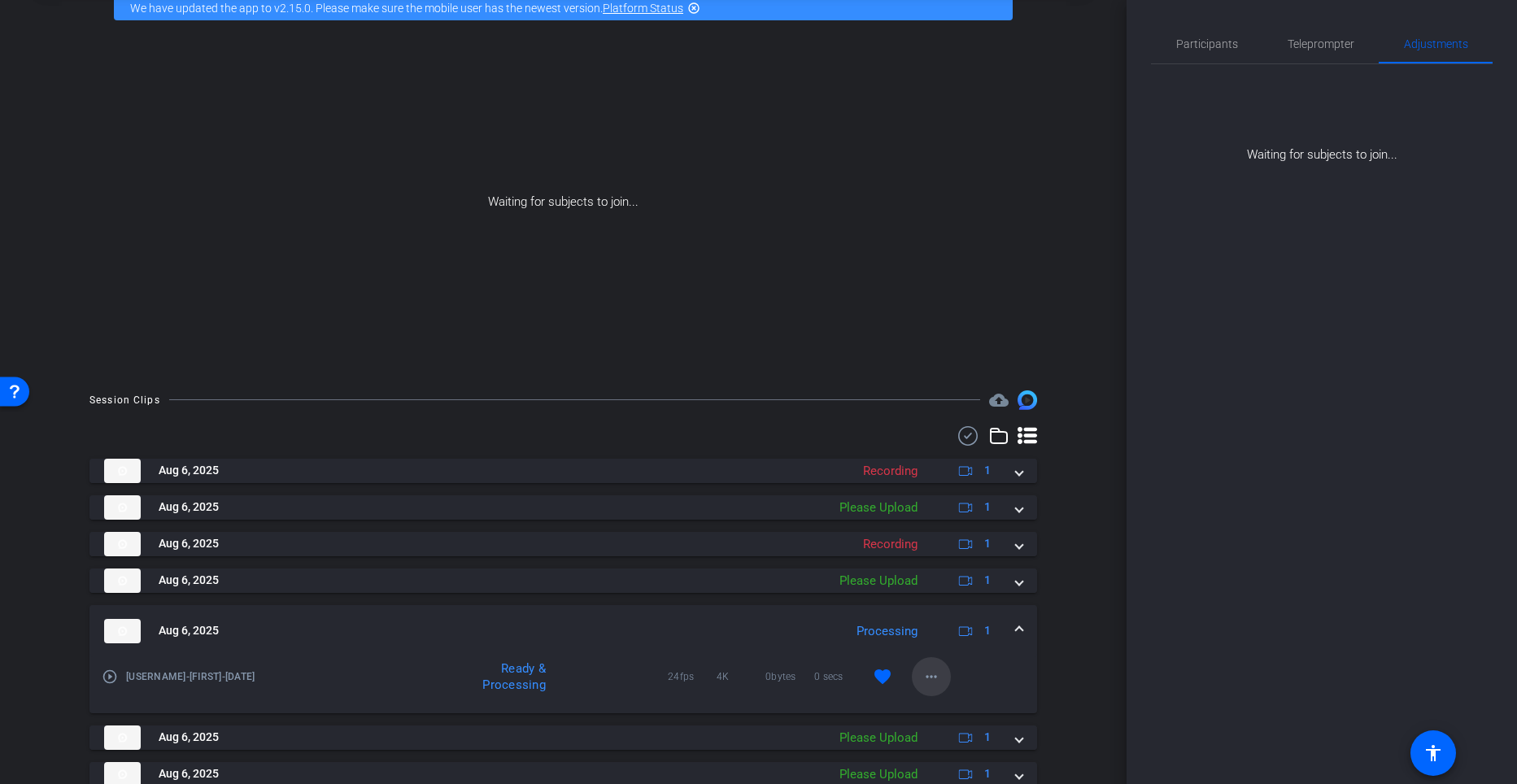 click on "more_horiz" at bounding box center [931, 677] 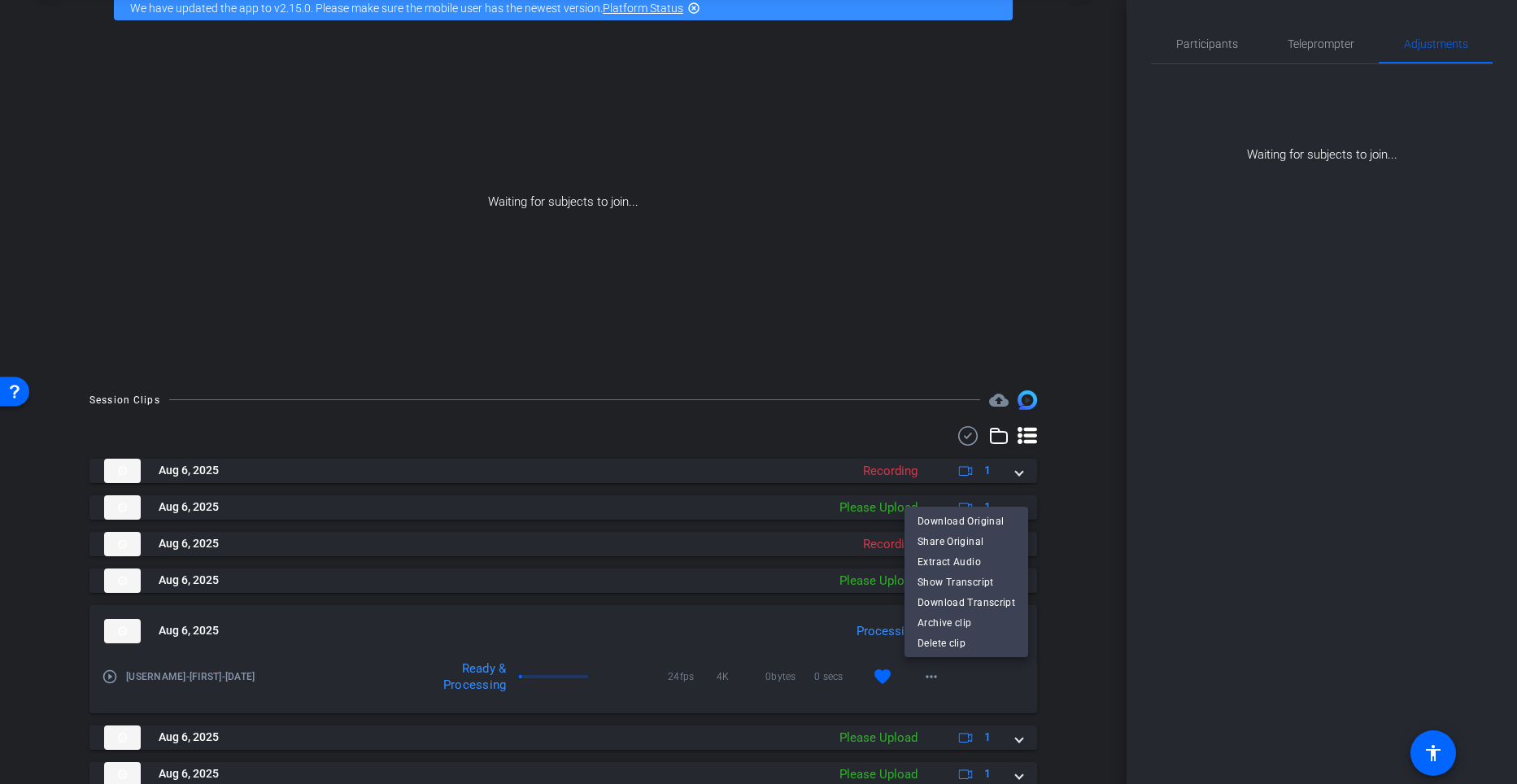 click at bounding box center (758, 392) 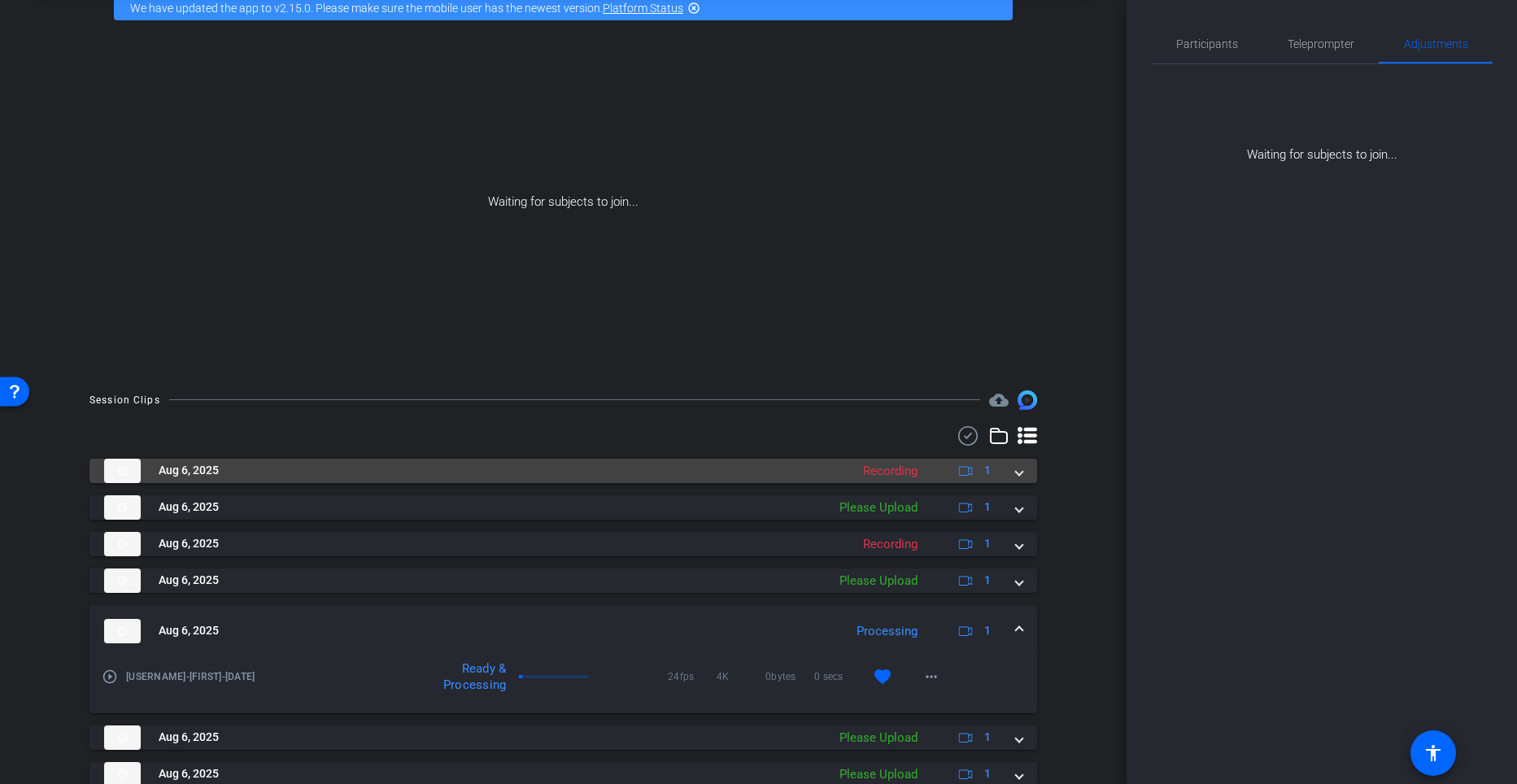 click on "Aug 6, 2025  Recording
1" at bounding box center [560, 471] 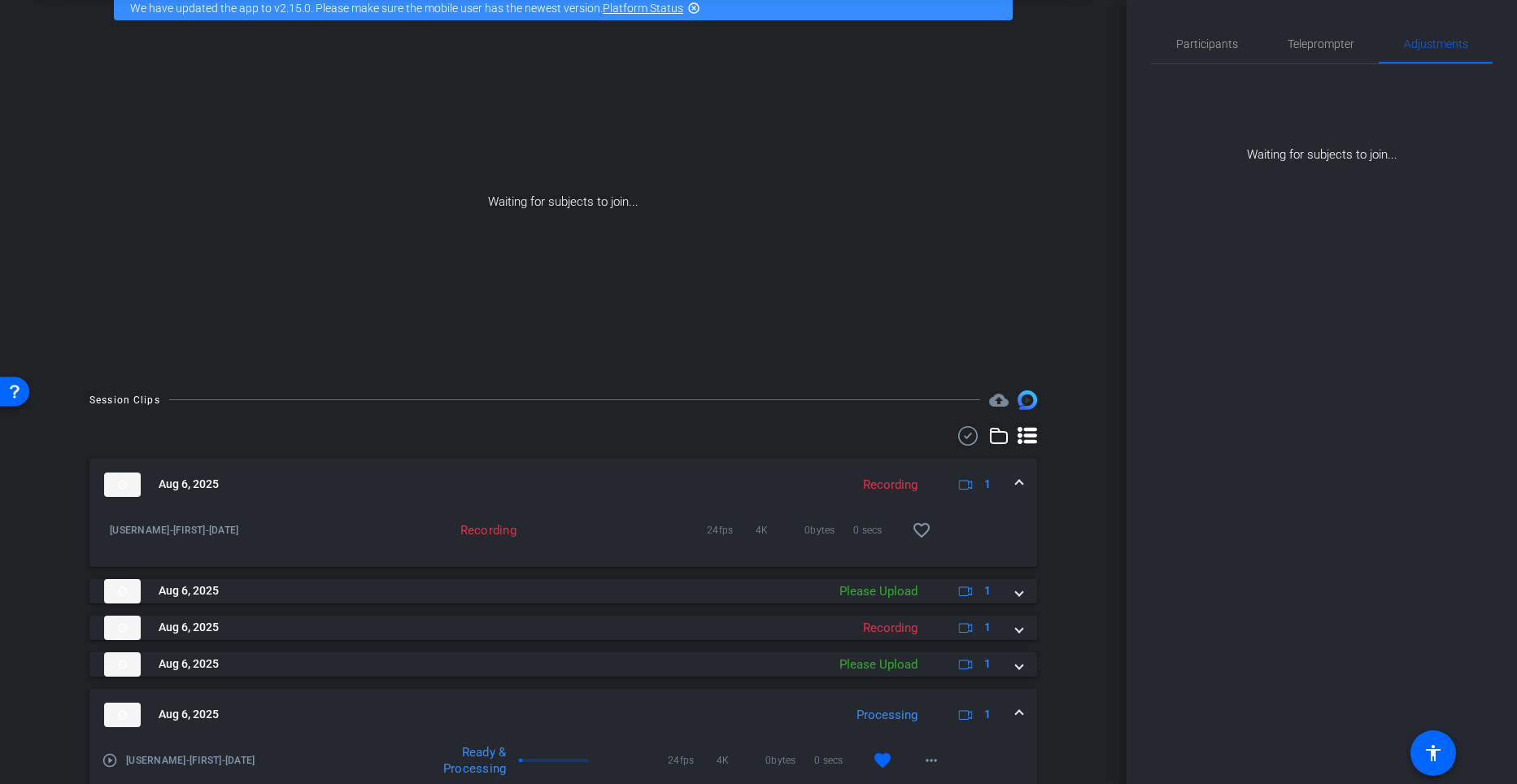 click on "Recording" 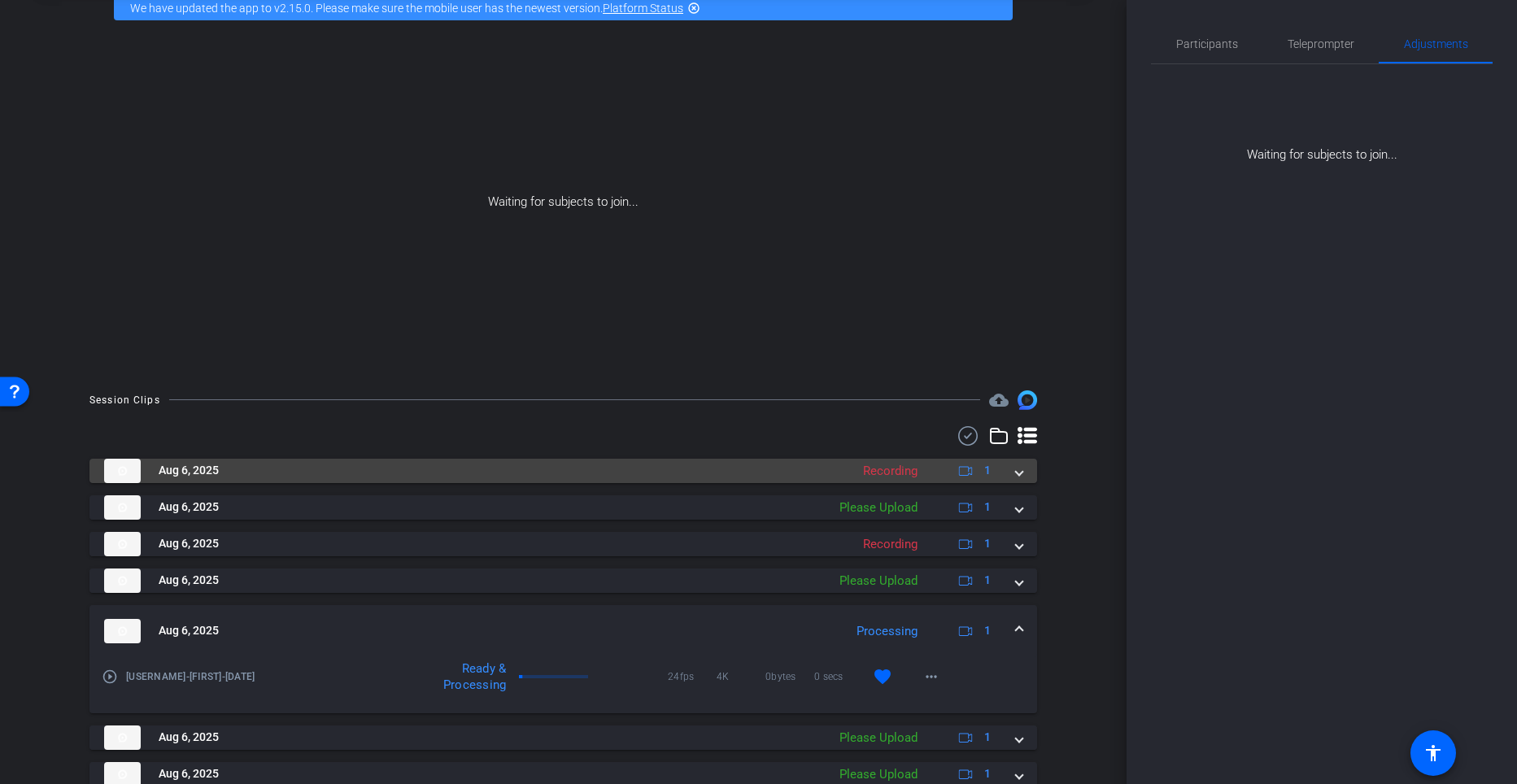 click on "Recording" 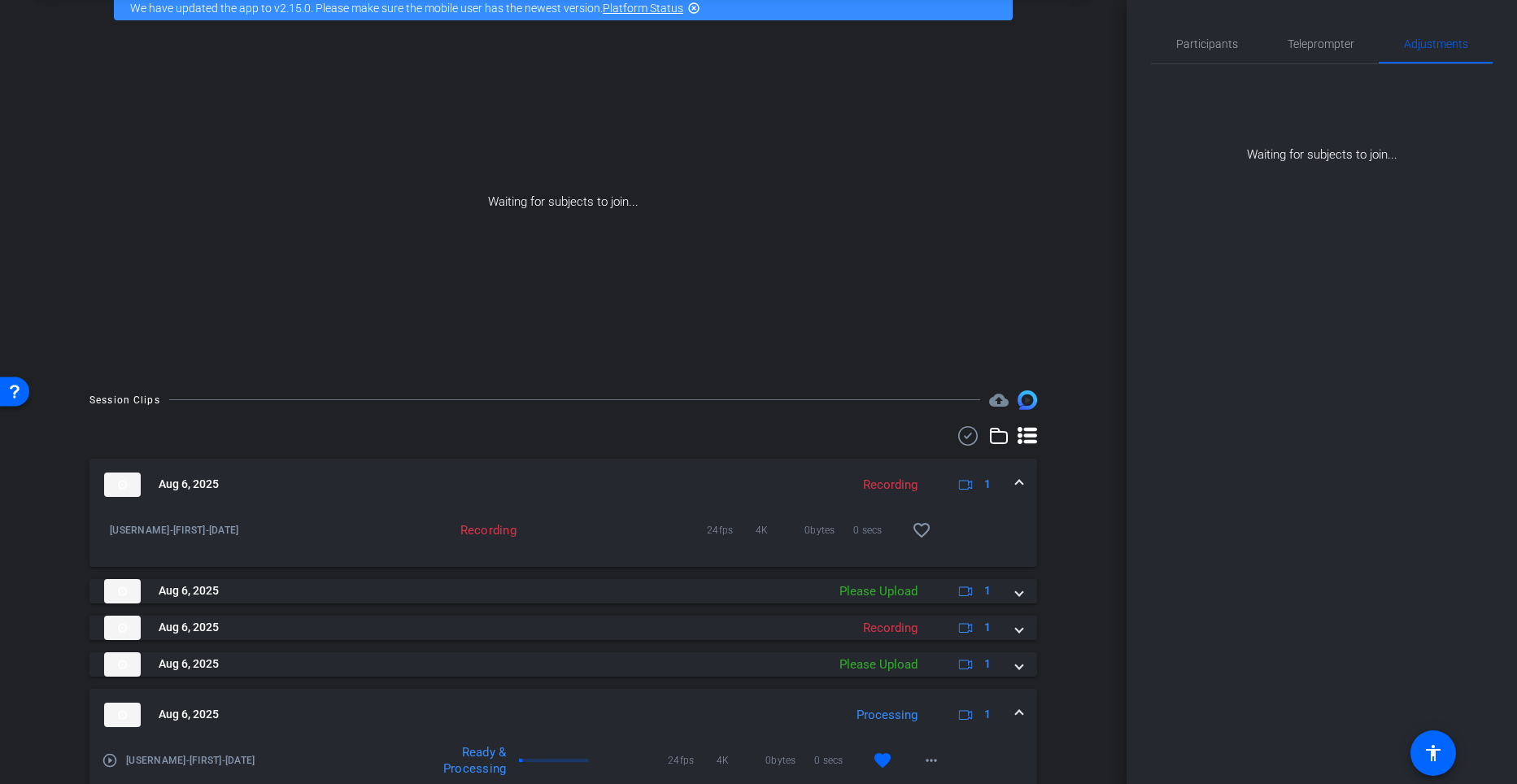 click on "Recording" 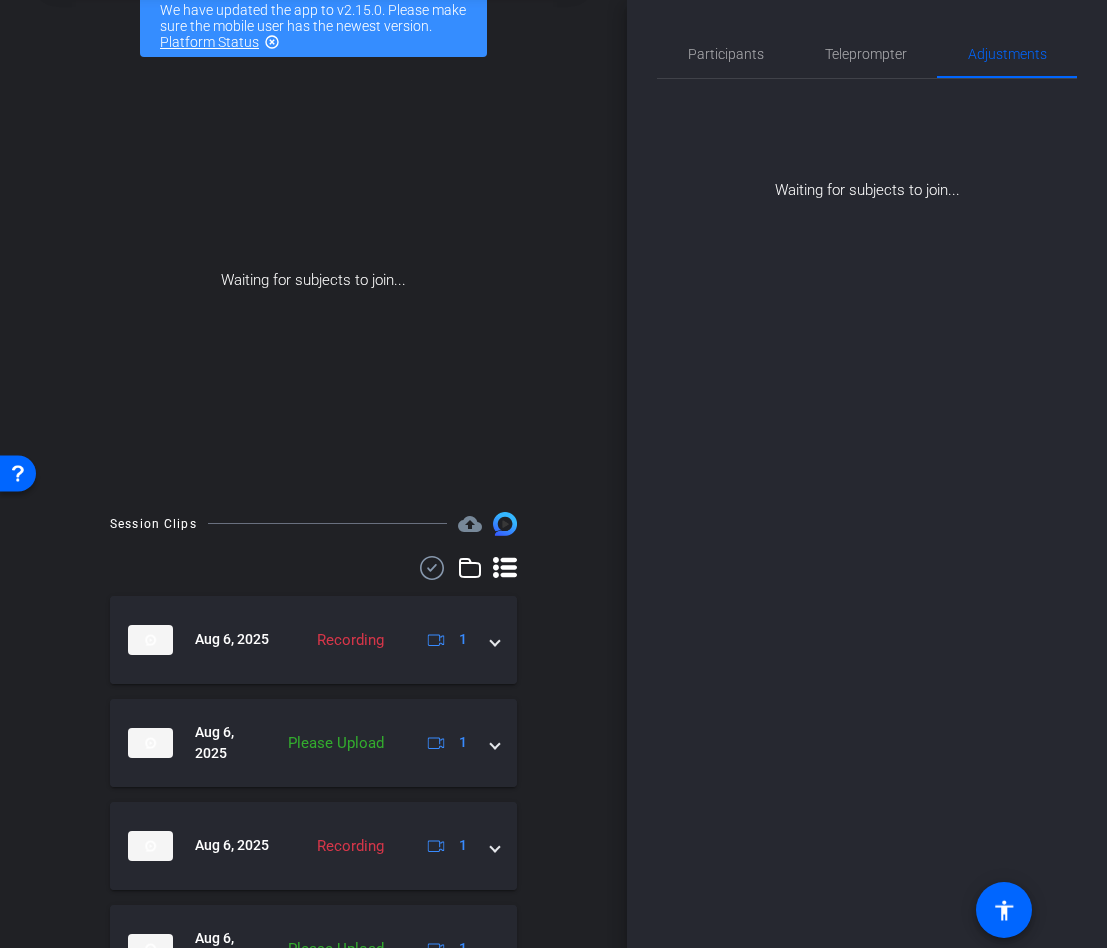 click on "arrow_back  Sinead_Test   Back to project   Send invite  account_box grid_on settings info
We have updated the app to v2.15.0. Please make sure the mobile user has the newest version.  Platform Status highlight_off  Waiting for subjects to join...  Session Clips   cloud_upload
Aug 6, 2025  Recording
1 Sinead-Test-Chrisanthi-2025-08-06-21-33-01-389-1  Recording 24fps 4K 0bytes 0 secs favorite_border   Aug 6, 2025  Please Upload
1   Aug 6, 2025  Recording
1   Aug 6, 2025  Please Upload
1   Aug 6, 2025   Processing
1 play_circle_outline   Ready & Processing  24fps 4K 0bytes 0 secs
1" at bounding box center [313, 371] 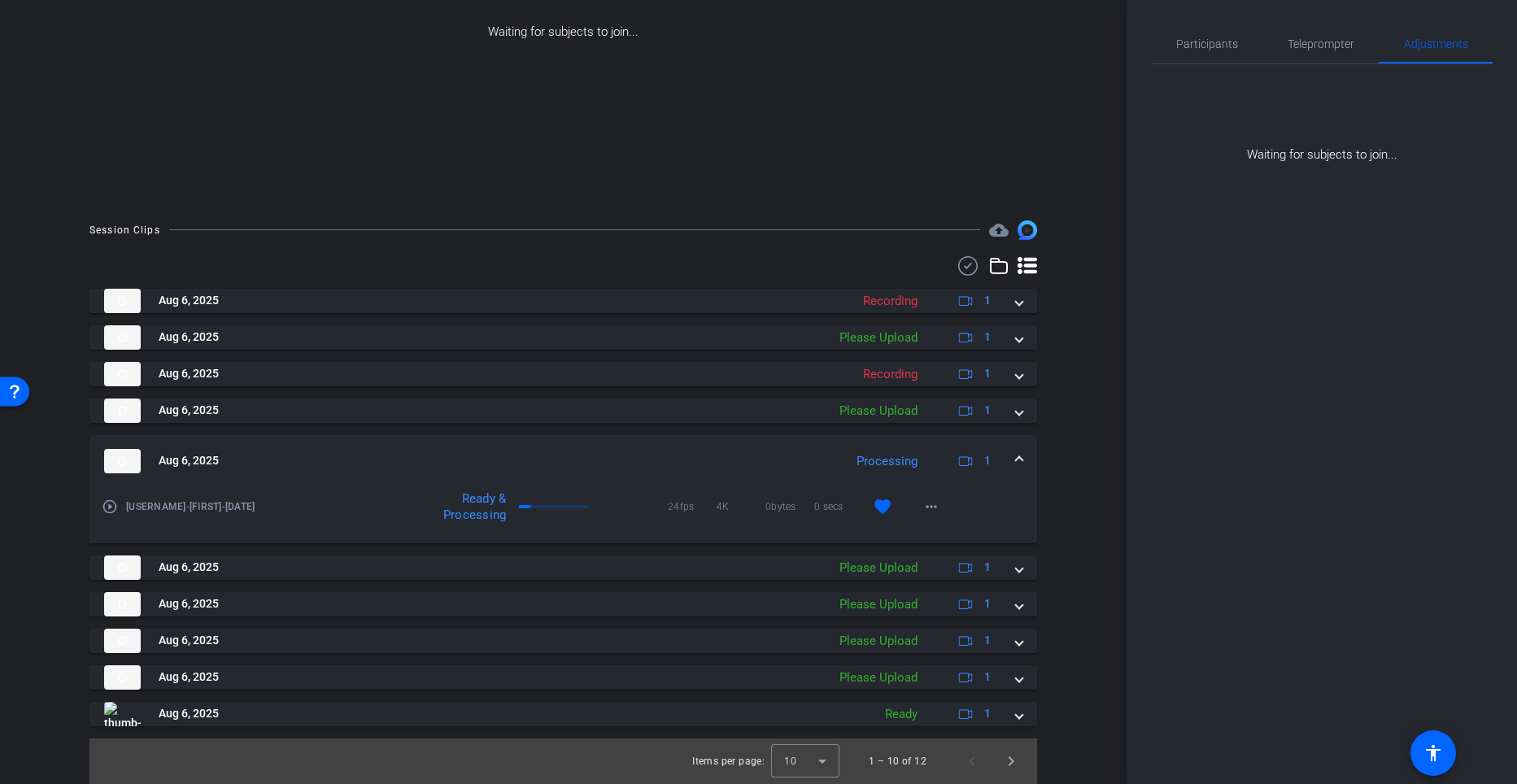 scroll, scrollTop: 254, scrollLeft: 0, axis: vertical 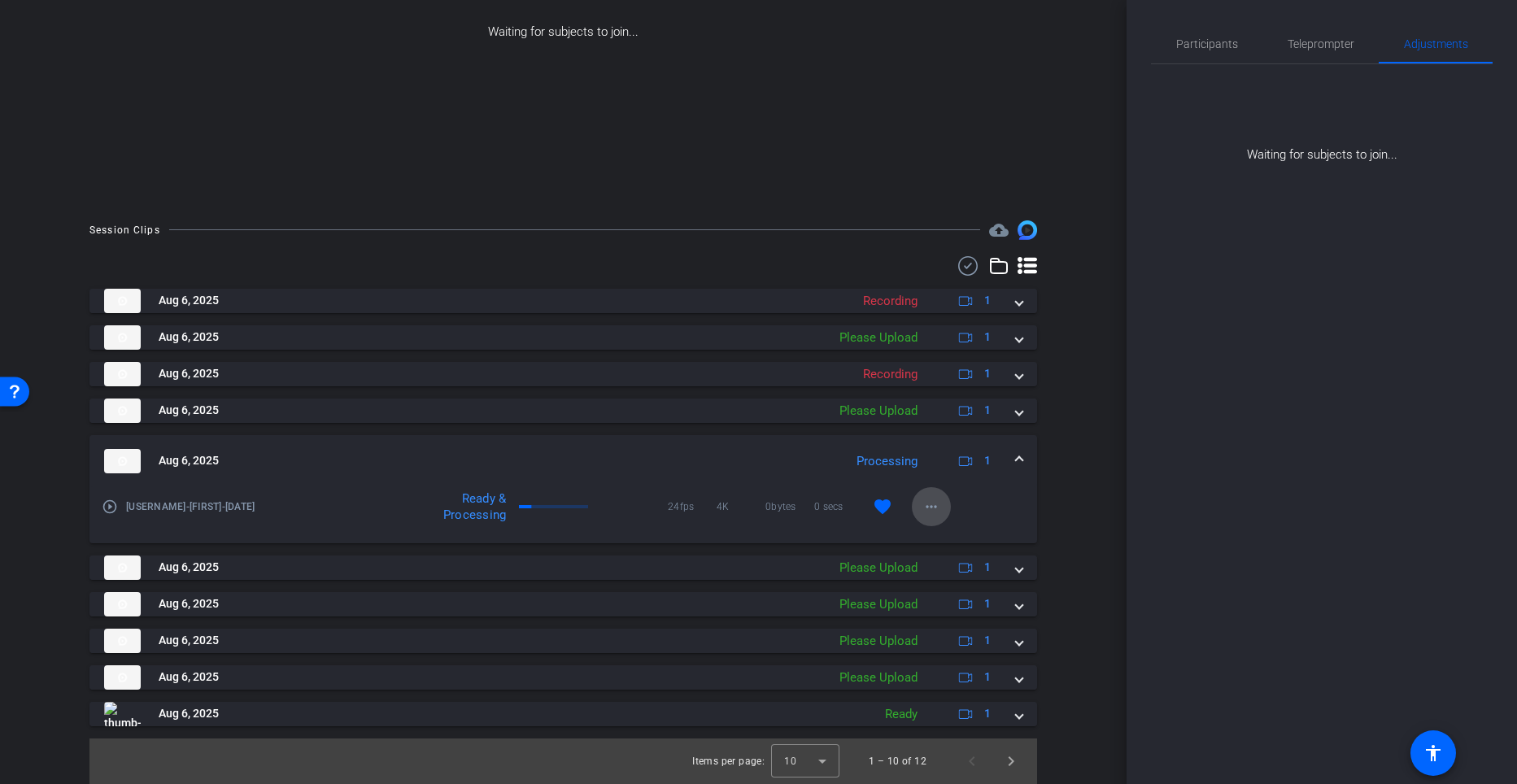 click at bounding box center [931, 507] 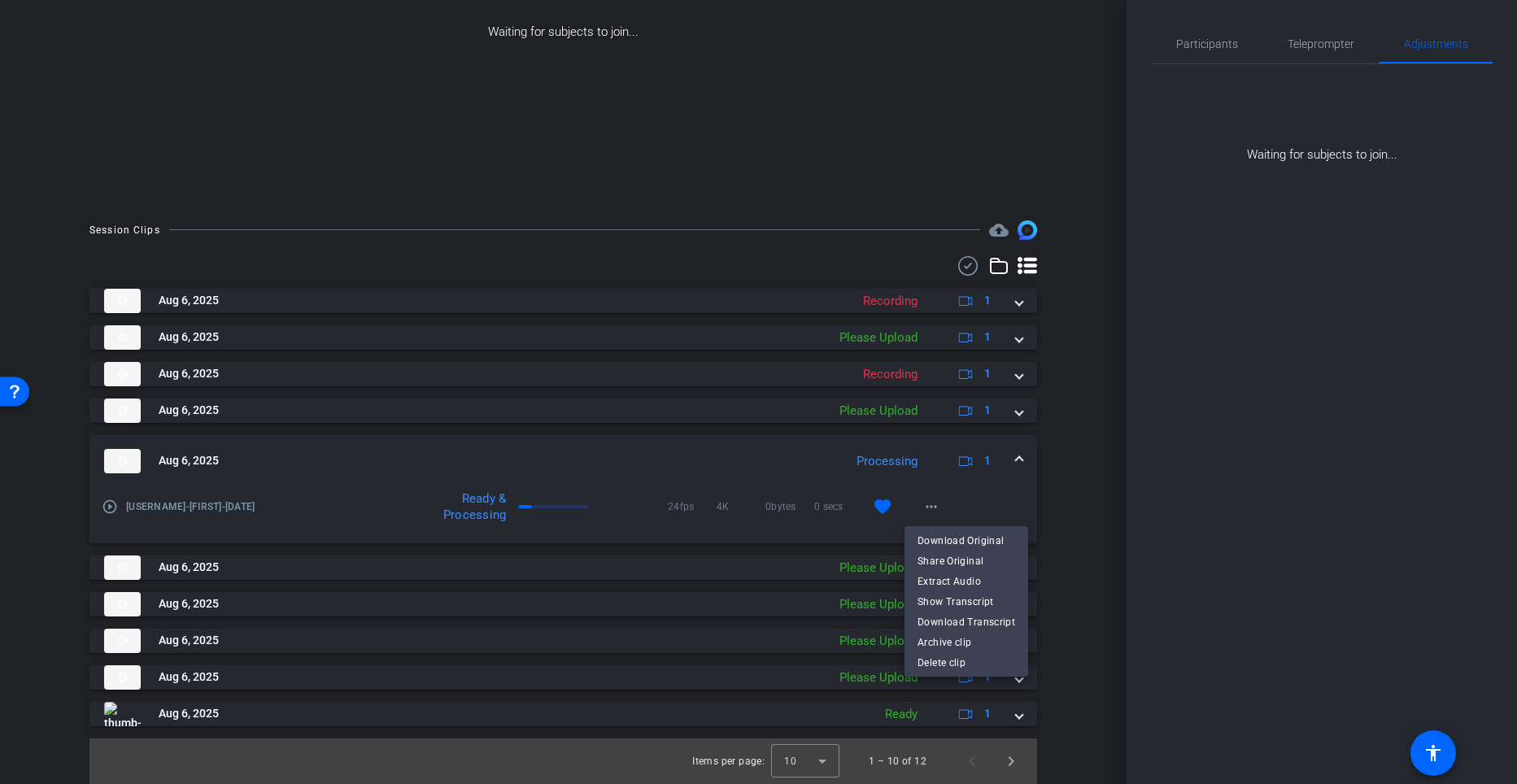 click at bounding box center [758, 392] 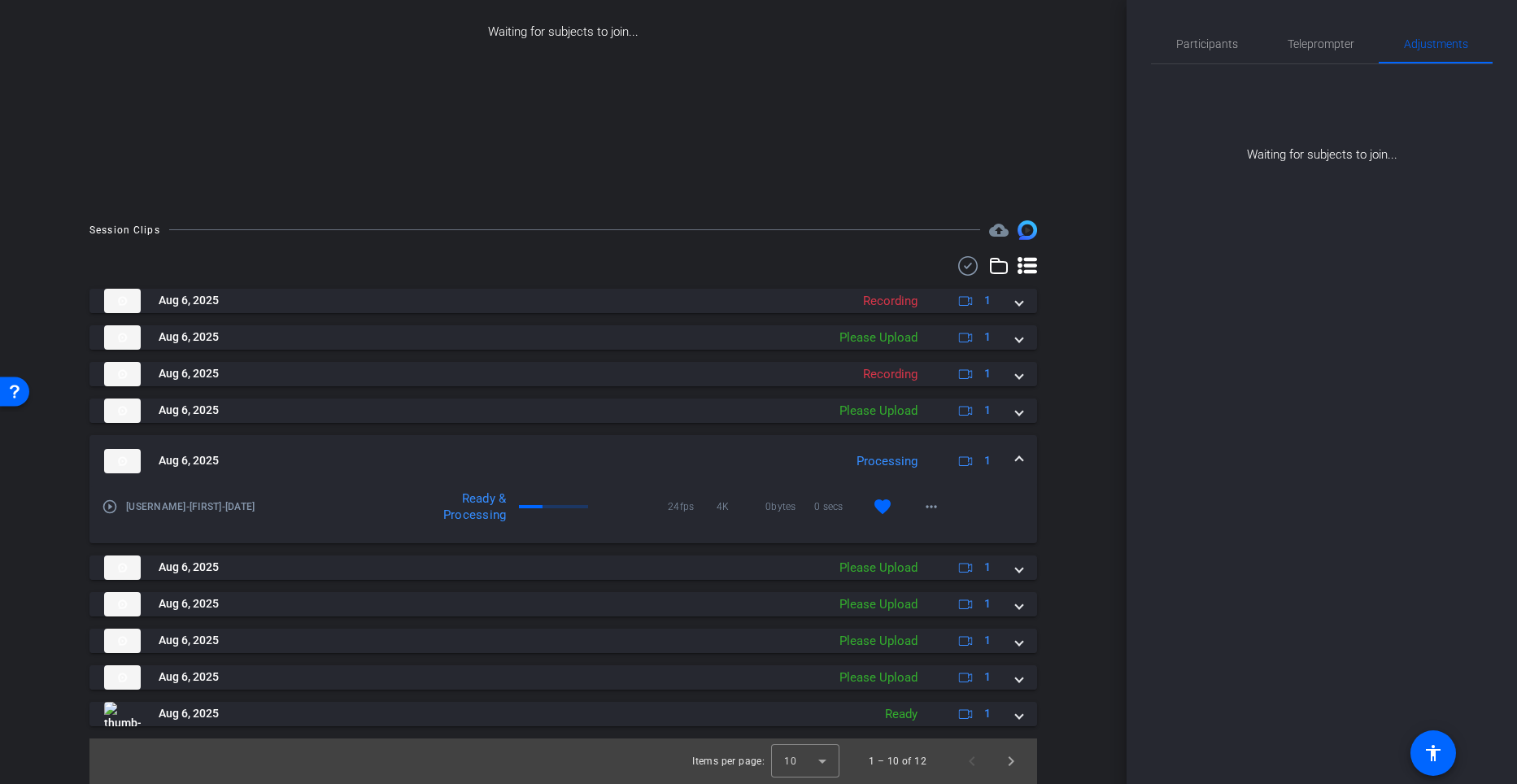 click on "Ready & Processing" at bounding box center [504, 507] 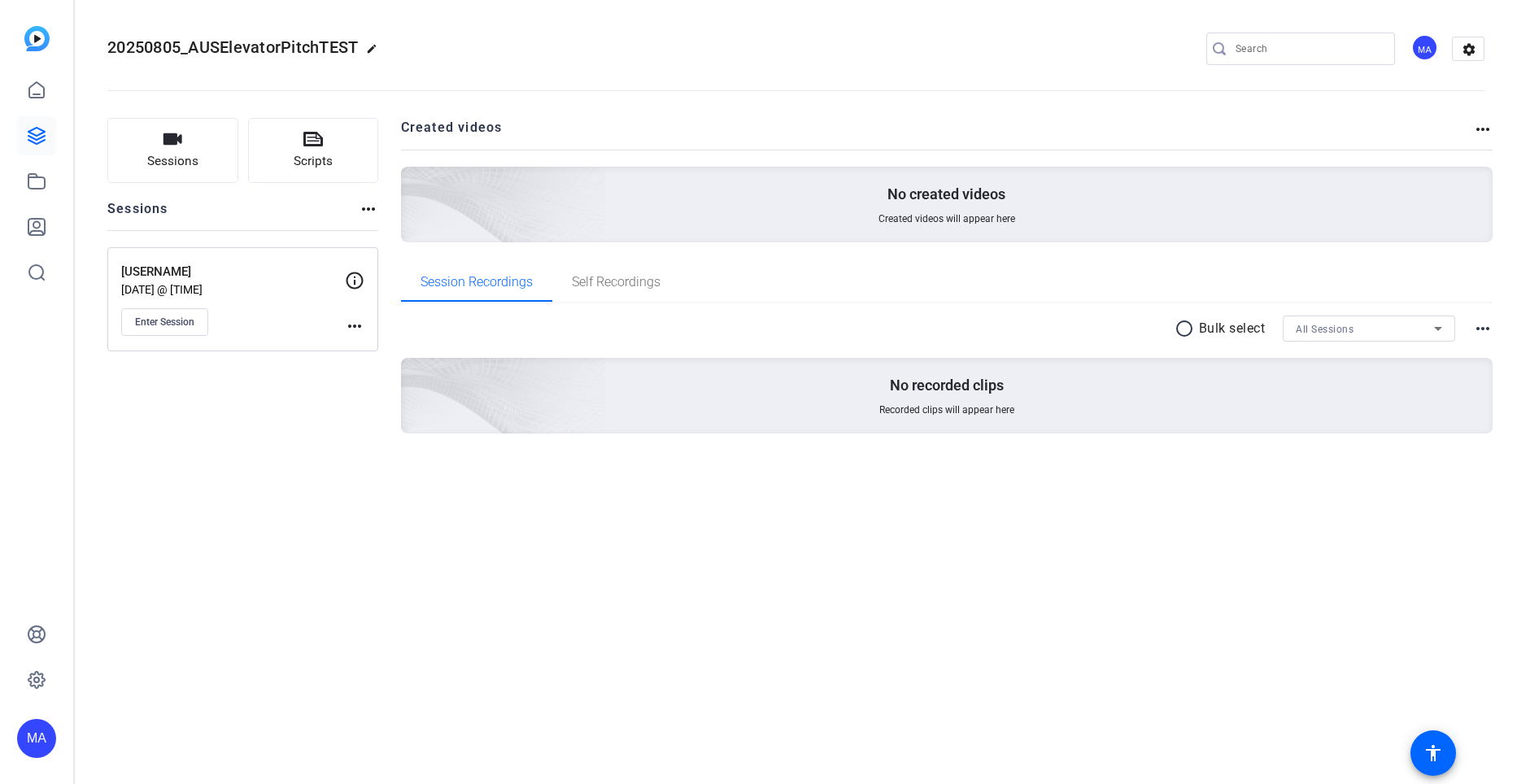 scroll, scrollTop: 0, scrollLeft: 0, axis: both 